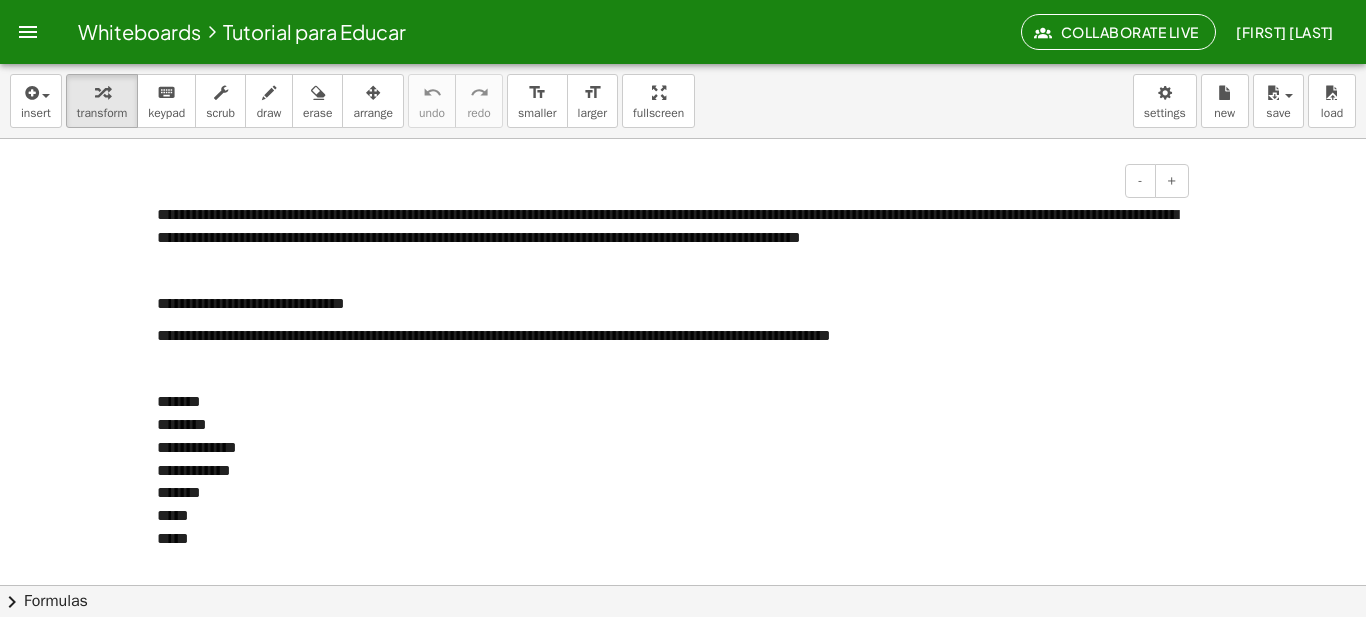 scroll, scrollTop: 0, scrollLeft: 0, axis: both 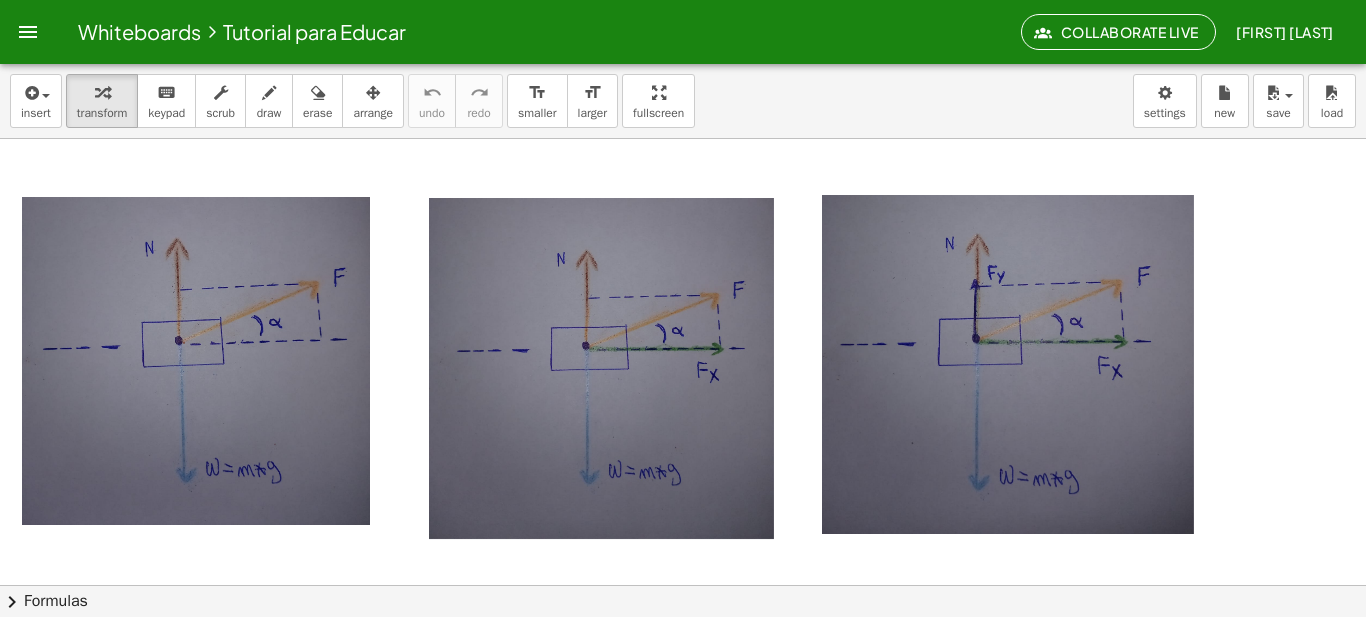 click at bounding box center [198, 363] 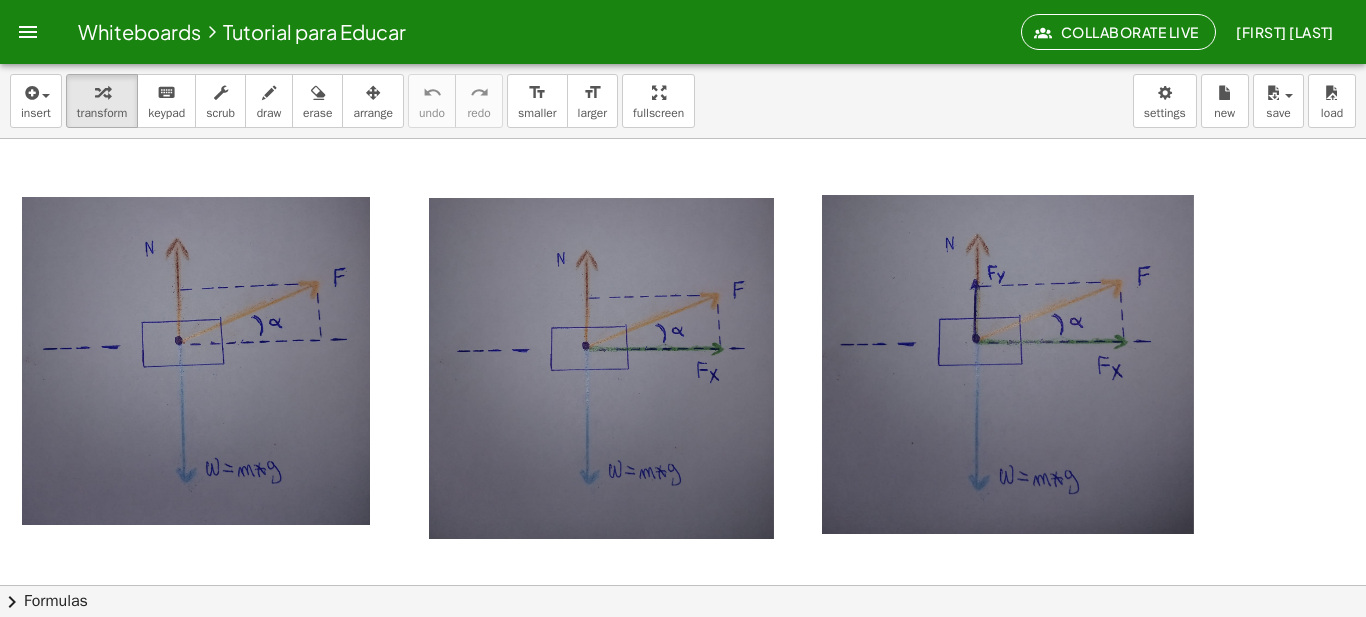 click at bounding box center [603, 370] 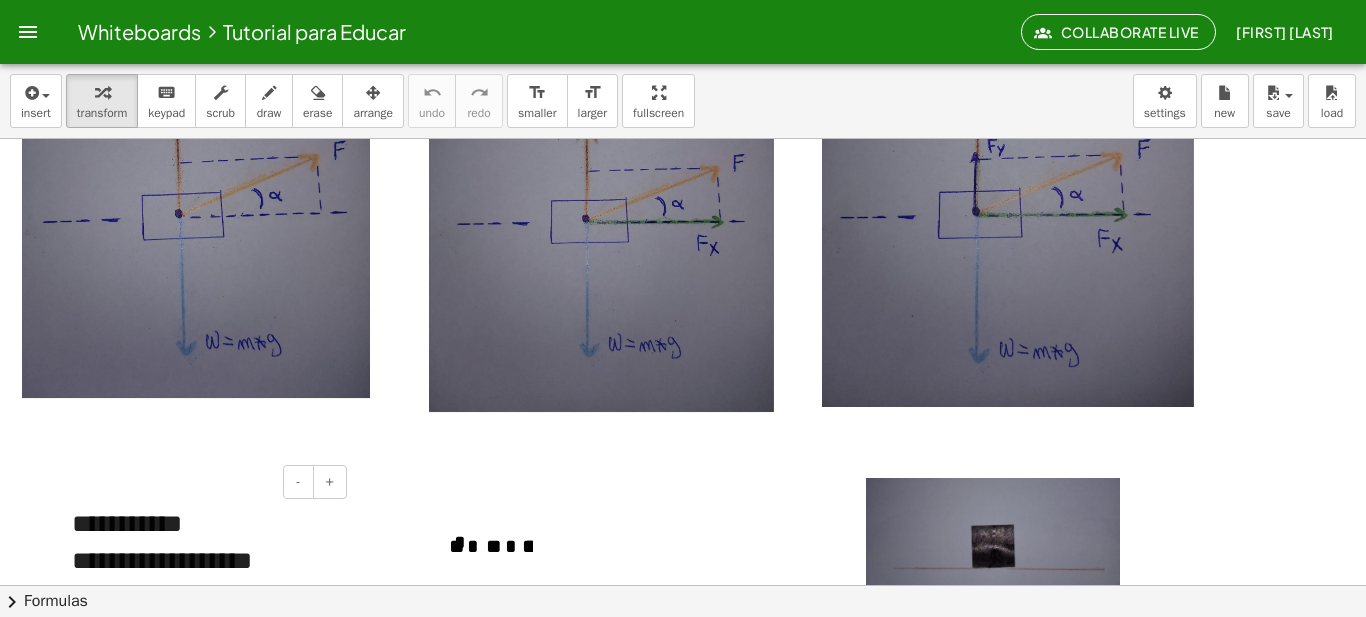 scroll, scrollTop: 529, scrollLeft: 0, axis: vertical 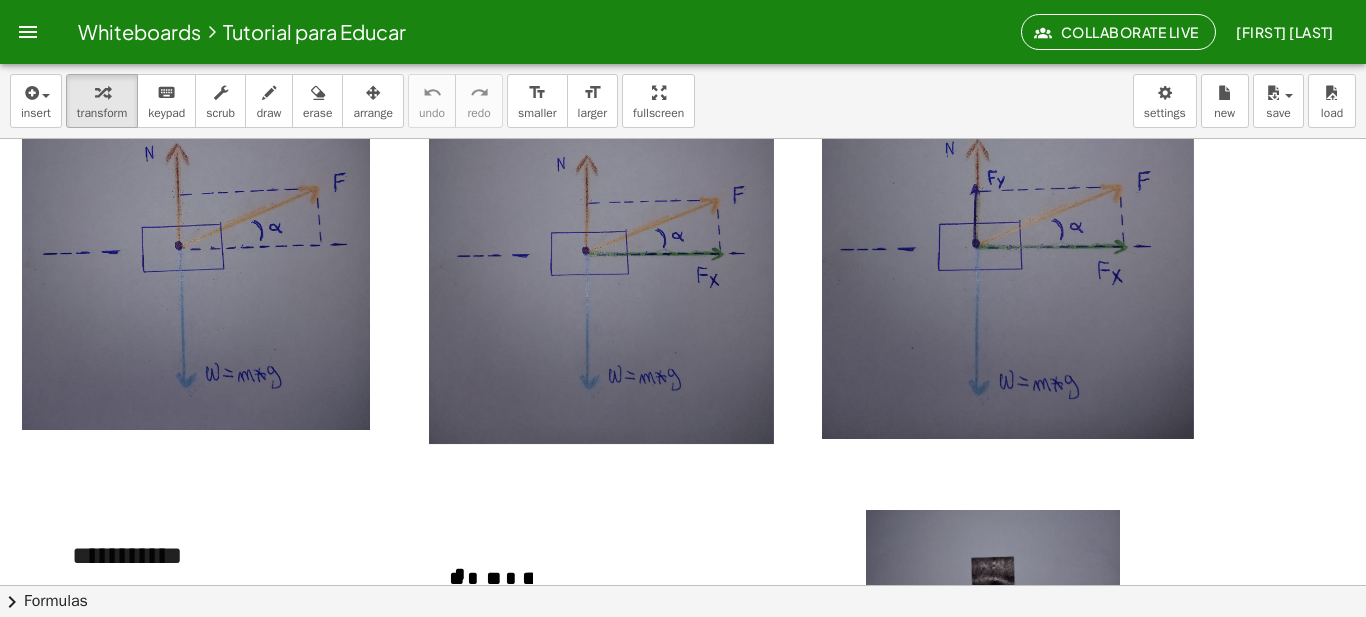 click at bounding box center [198, 268] 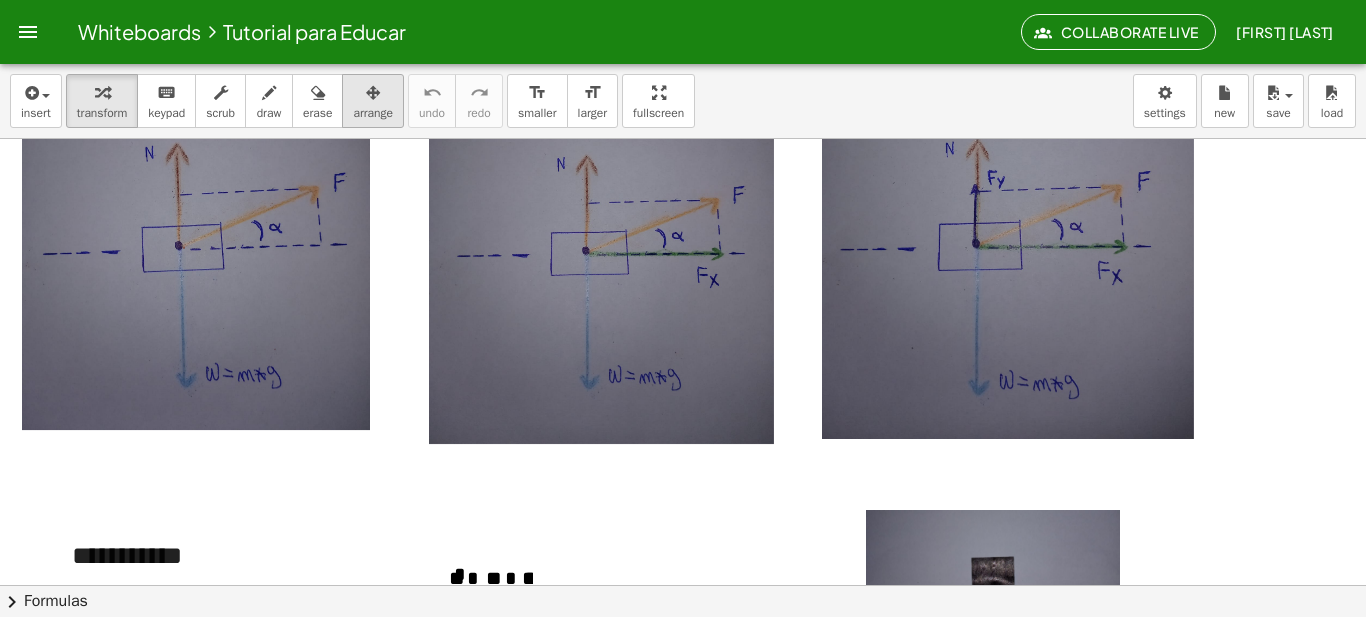 click at bounding box center (373, 93) 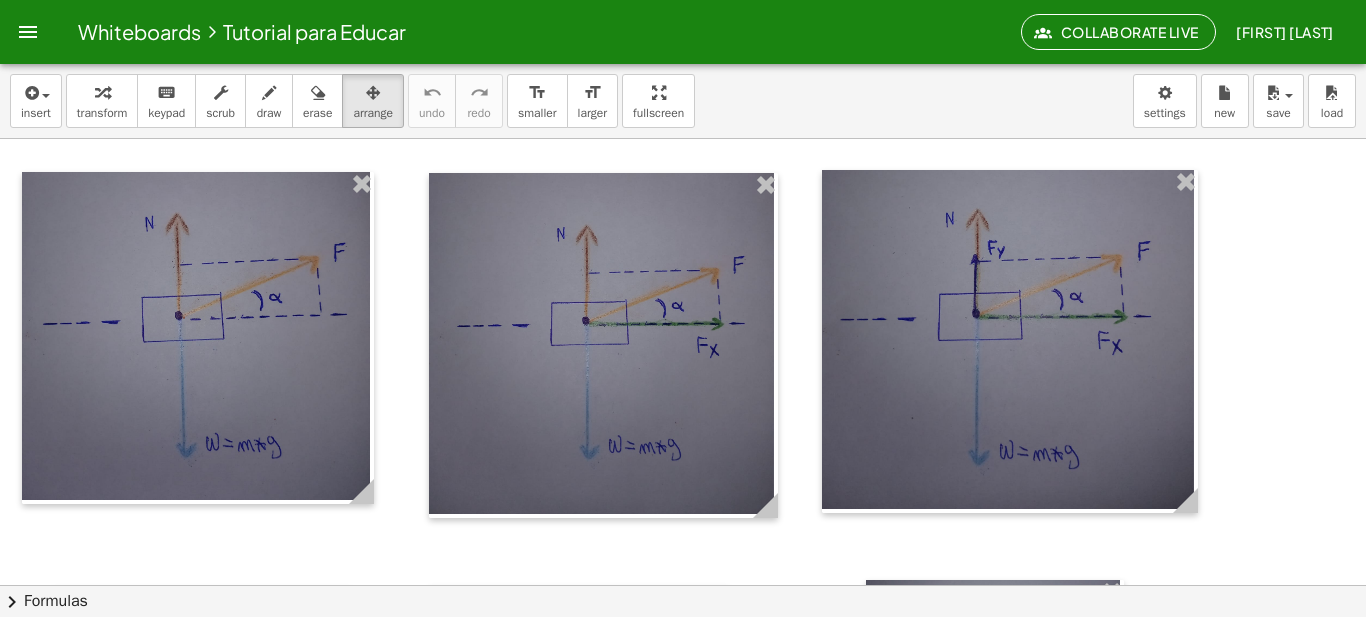 scroll, scrollTop: 450, scrollLeft: 0, axis: vertical 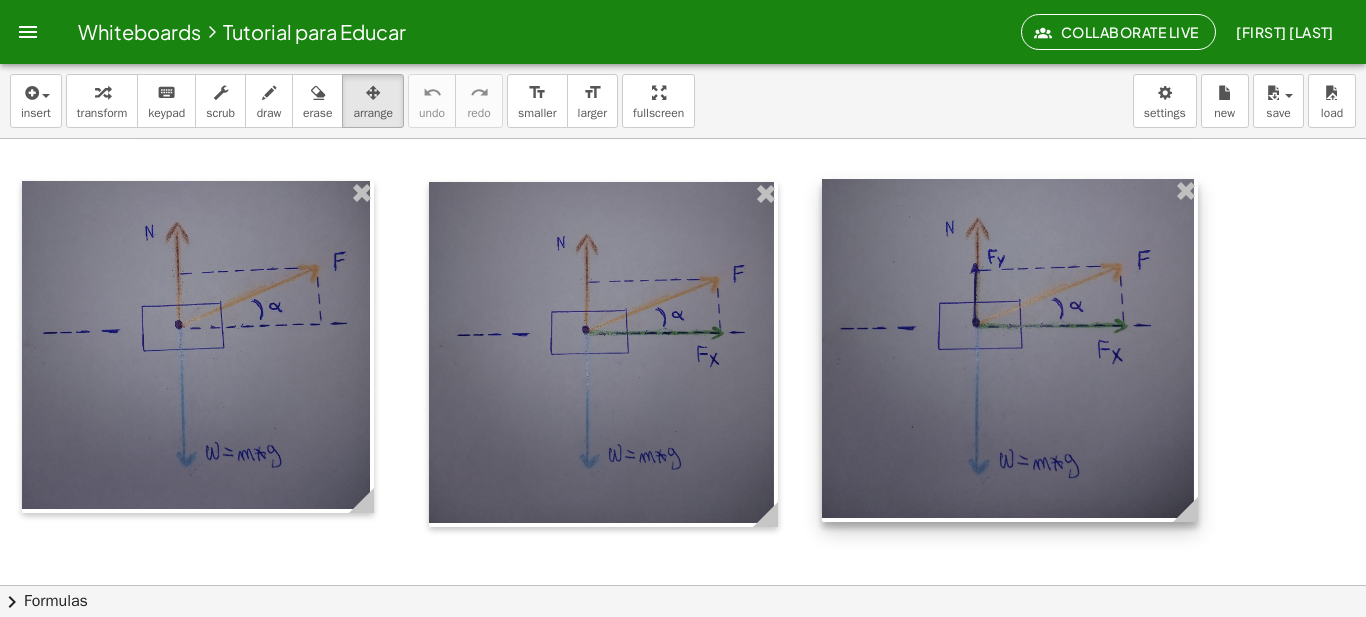 click at bounding box center [1010, 350] 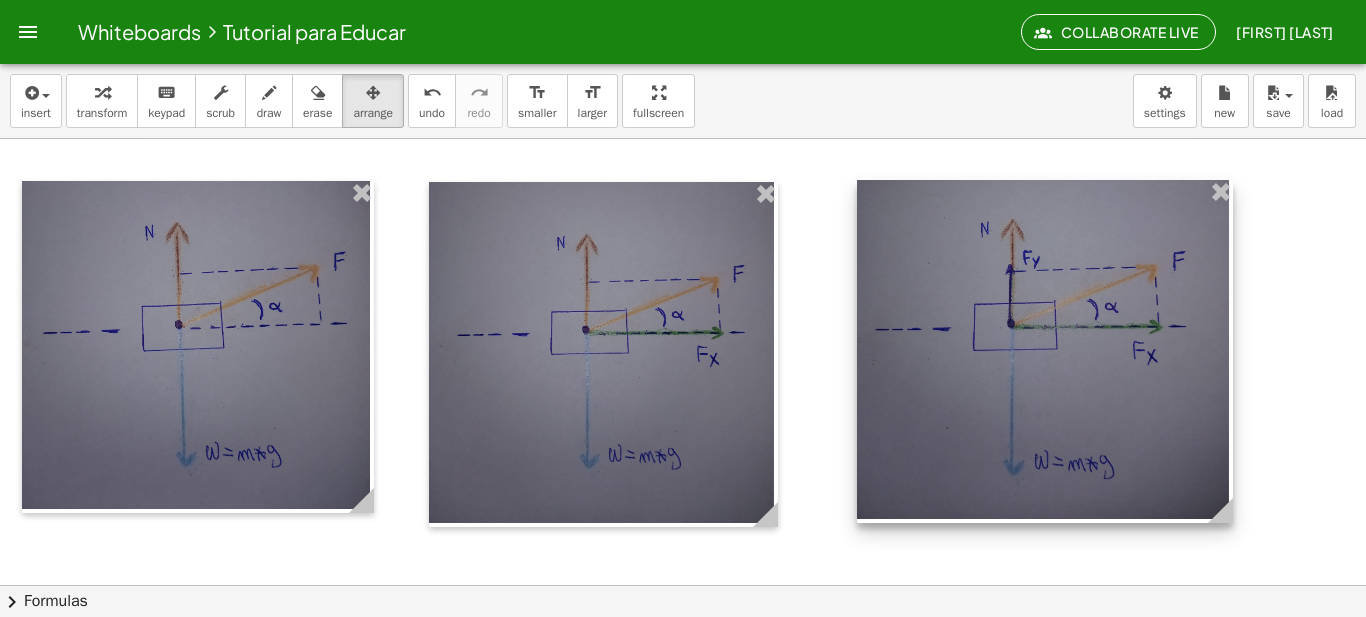 drag, startPoint x: 953, startPoint y: 303, endPoint x: 988, endPoint y: 304, distance: 35.014282 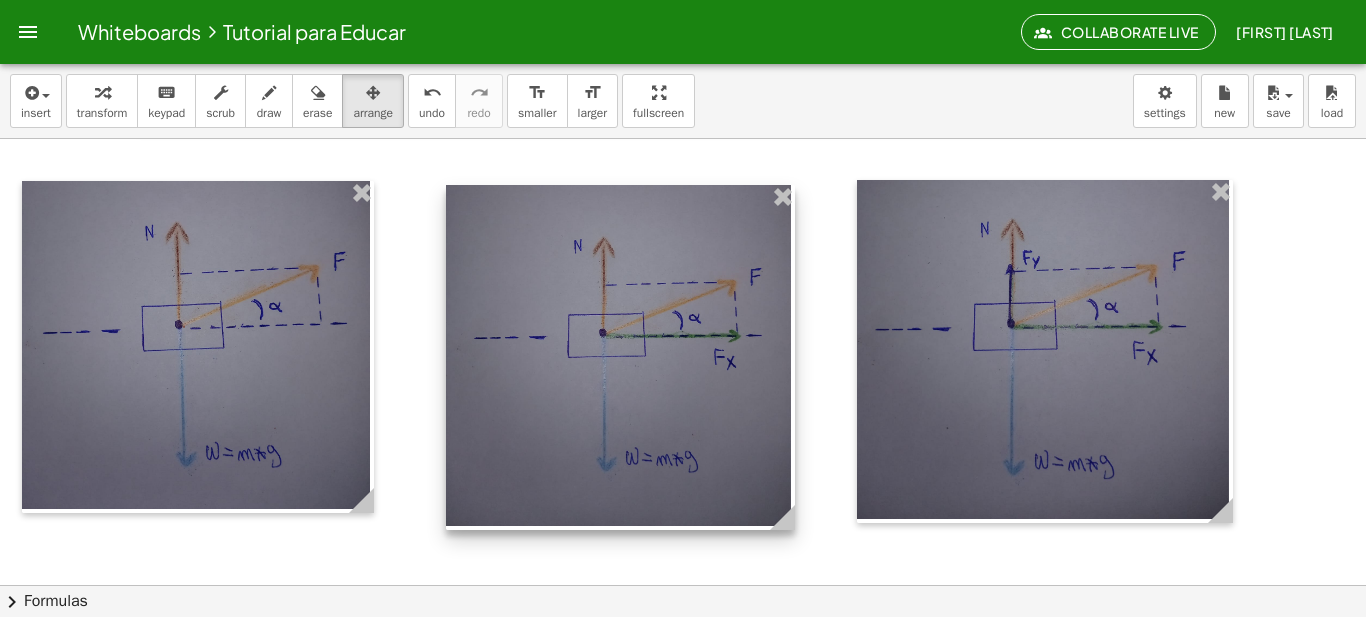 drag, startPoint x: 664, startPoint y: 286, endPoint x: 682, endPoint y: 289, distance: 18.248287 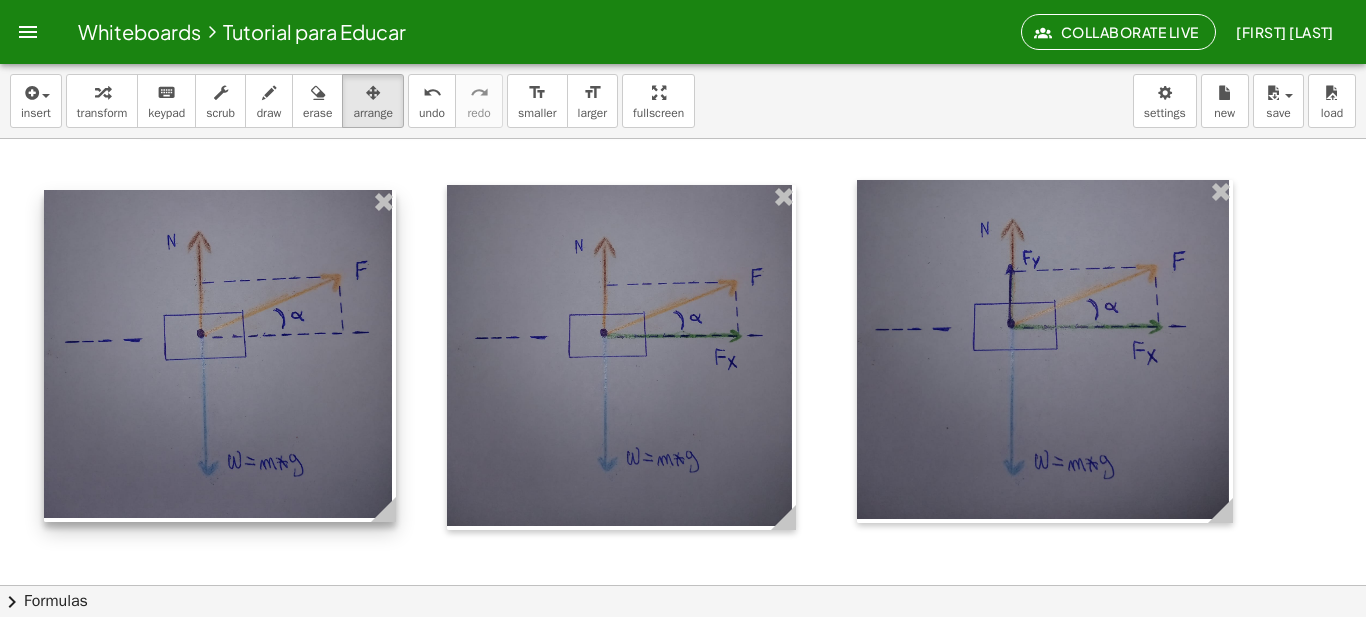 drag, startPoint x: 271, startPoint y: 295, endPoint x: 294, endPoint y: 304, distance: 24.698177 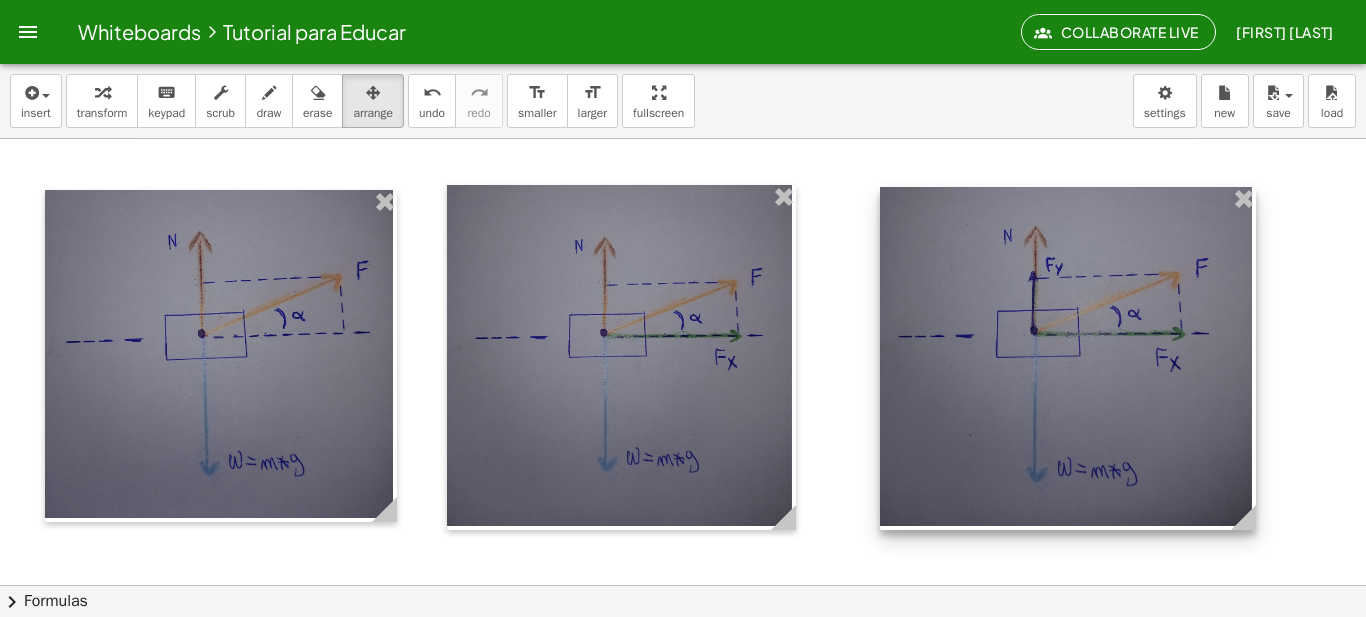 drag, startPoint x: 935, startPoint y: 370, endPoint x: 958, endPoint y: 377, distance: 24.04163 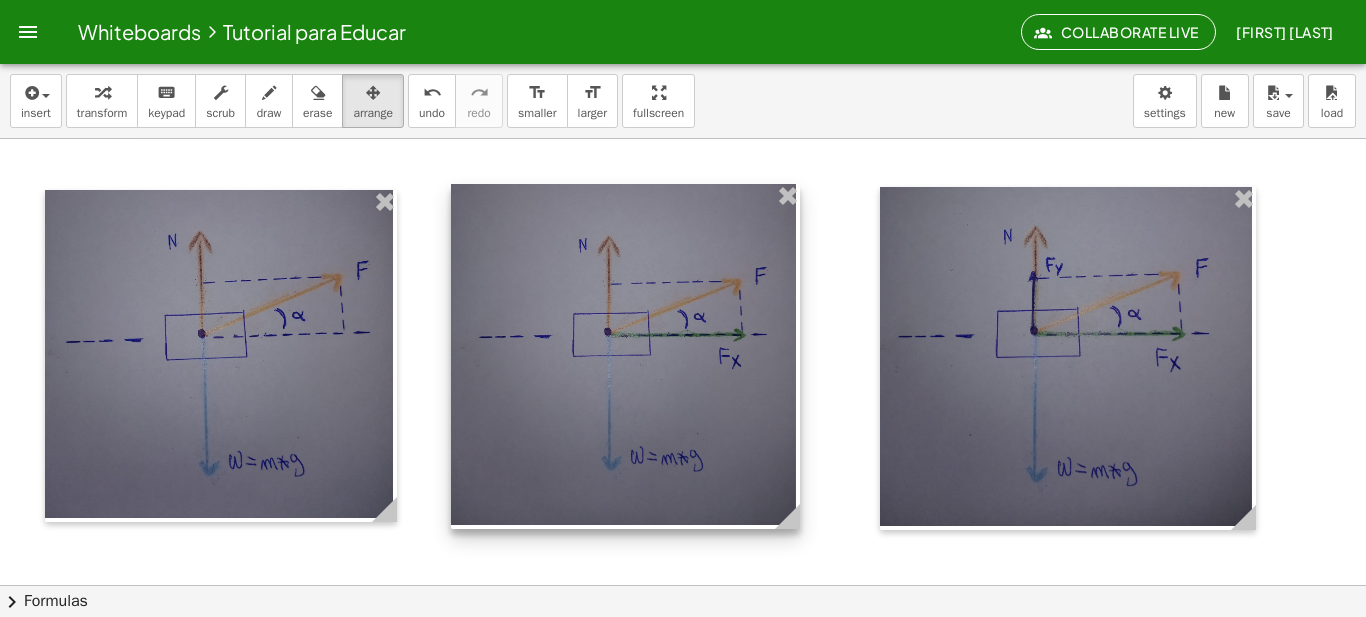 drag, startPoint x: 691, startPoint y: 328, endPoint x: 454, endPoint y: 366, distance: 240.02708 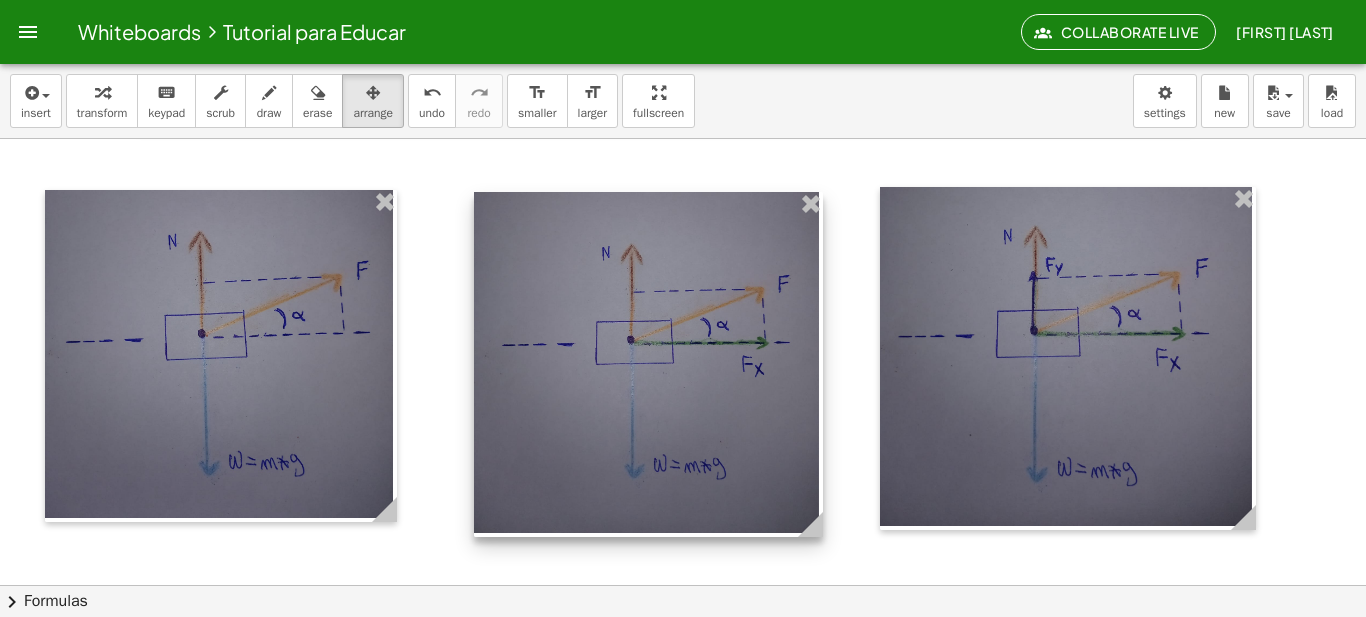 drag, startPoint x: 626, startPoint y: 378, endPoint x: 631, endPoint y: 367, distance: 12.083046 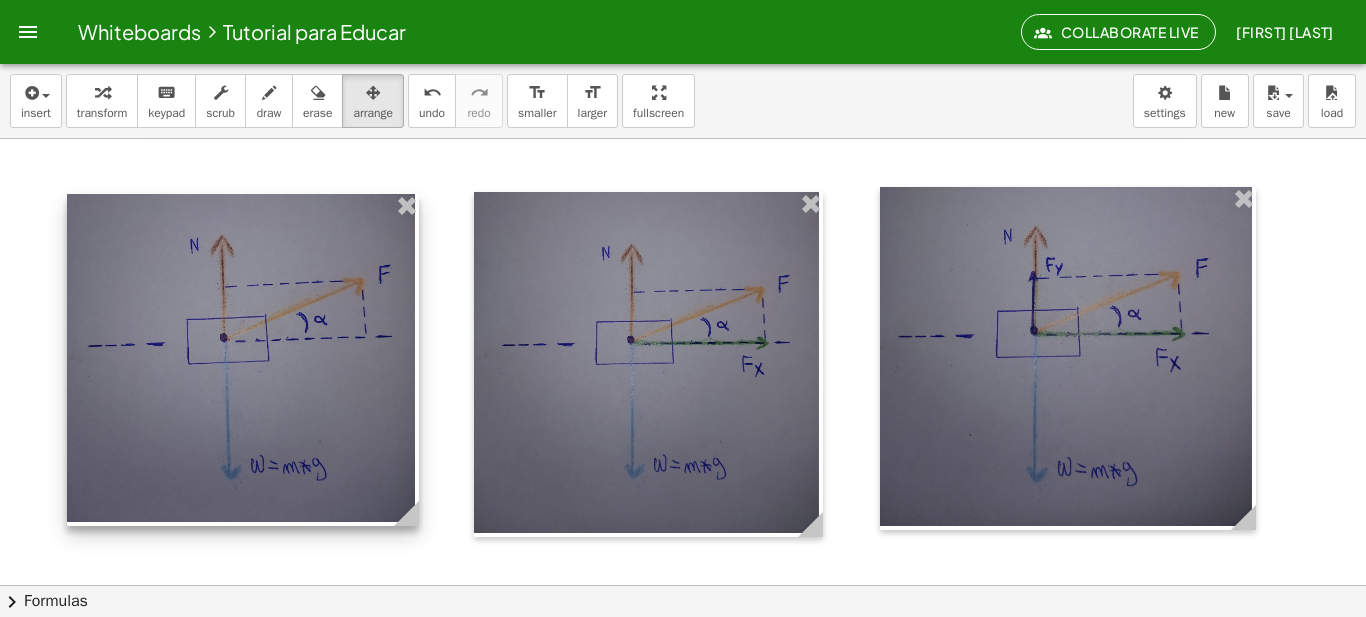 drag, startPoint x: 274, startPoint y: 357, endPoint x: 296, endPoint y: 361, distance: 22.36068 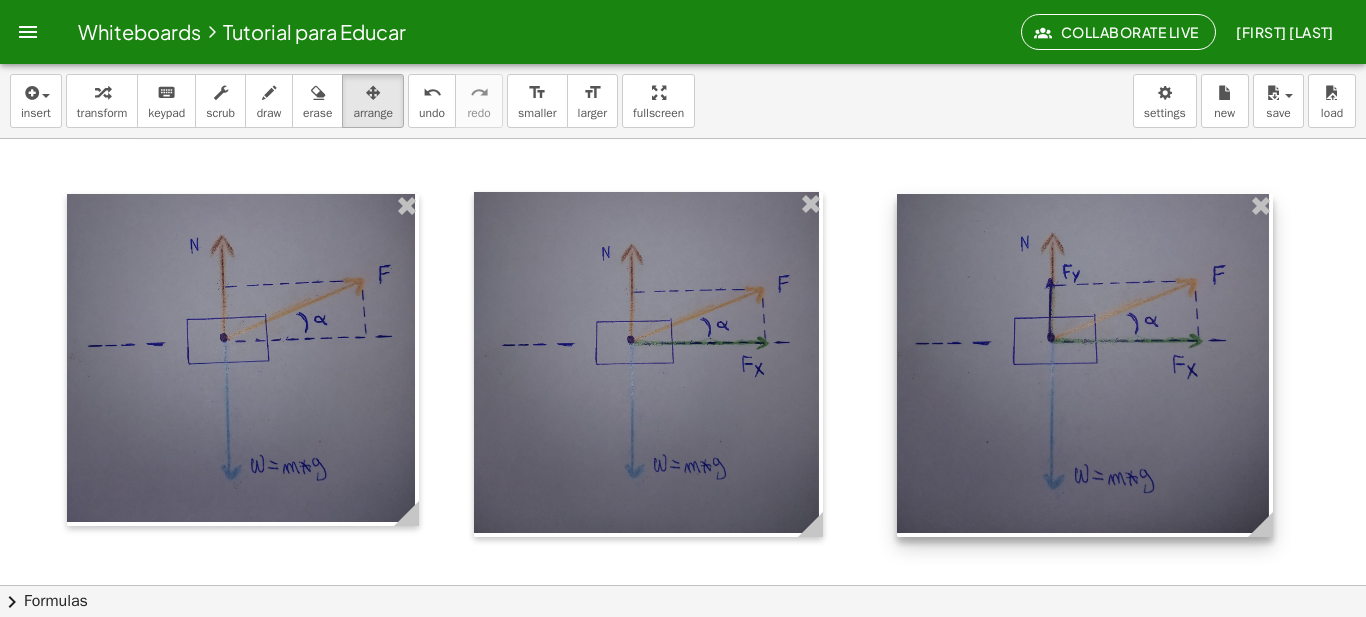 drag, startPoint x: 987, startPoint y: 437, endPoint x: 1004, endPoint y: 444, distance: 18.384777 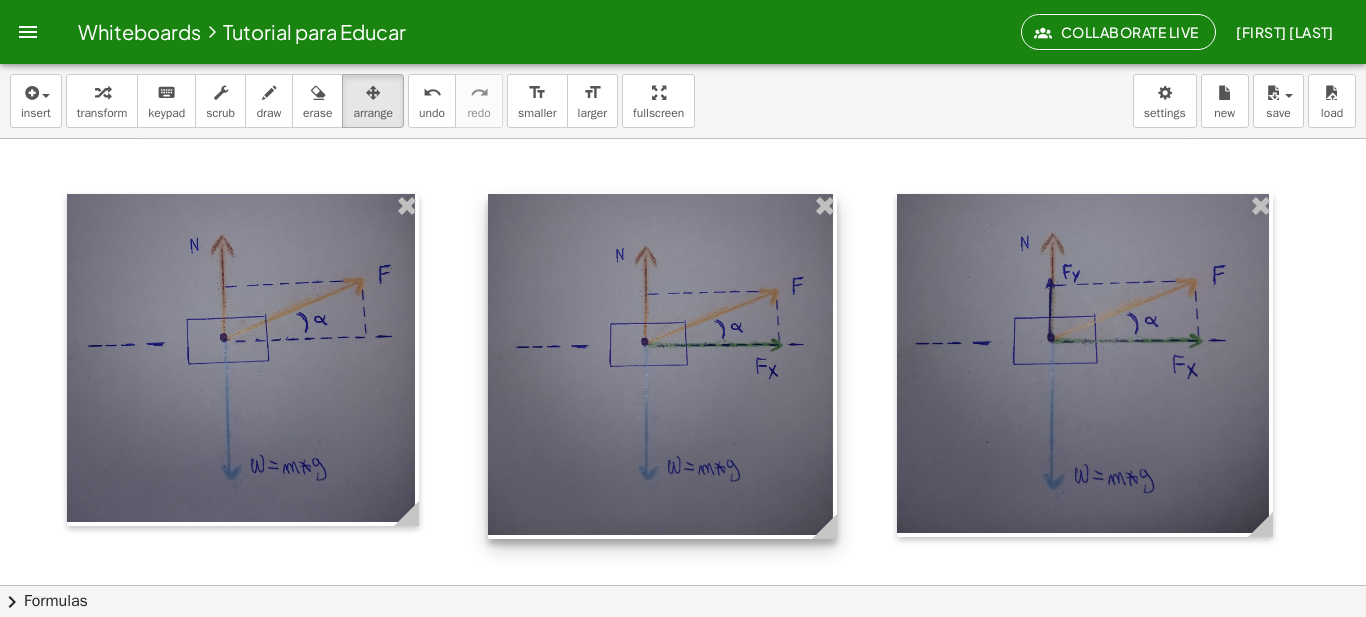 drag, startPoint x: 686, startPoint y: 373, endPoint x: 700, endPoint y: 375, distance: 14.142136 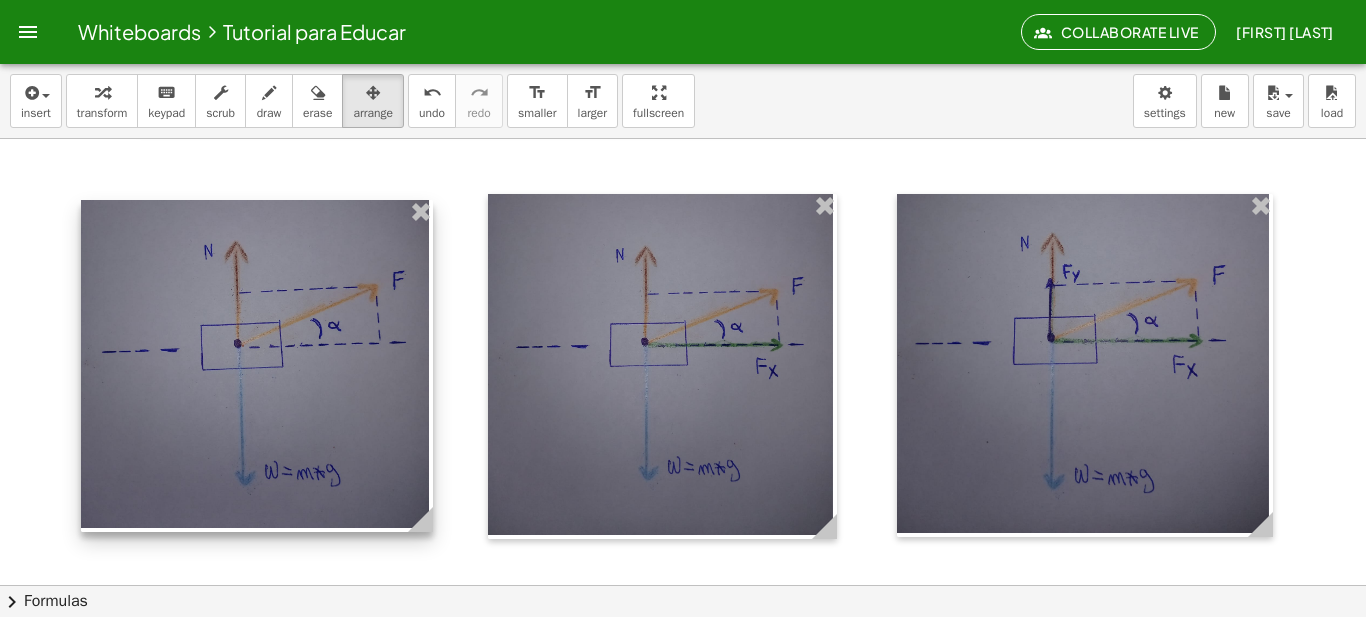 drag, startPoint x: 328, startPoint y: 326, endPoint x: 342, endPoint y: 332, distance: 15.231546 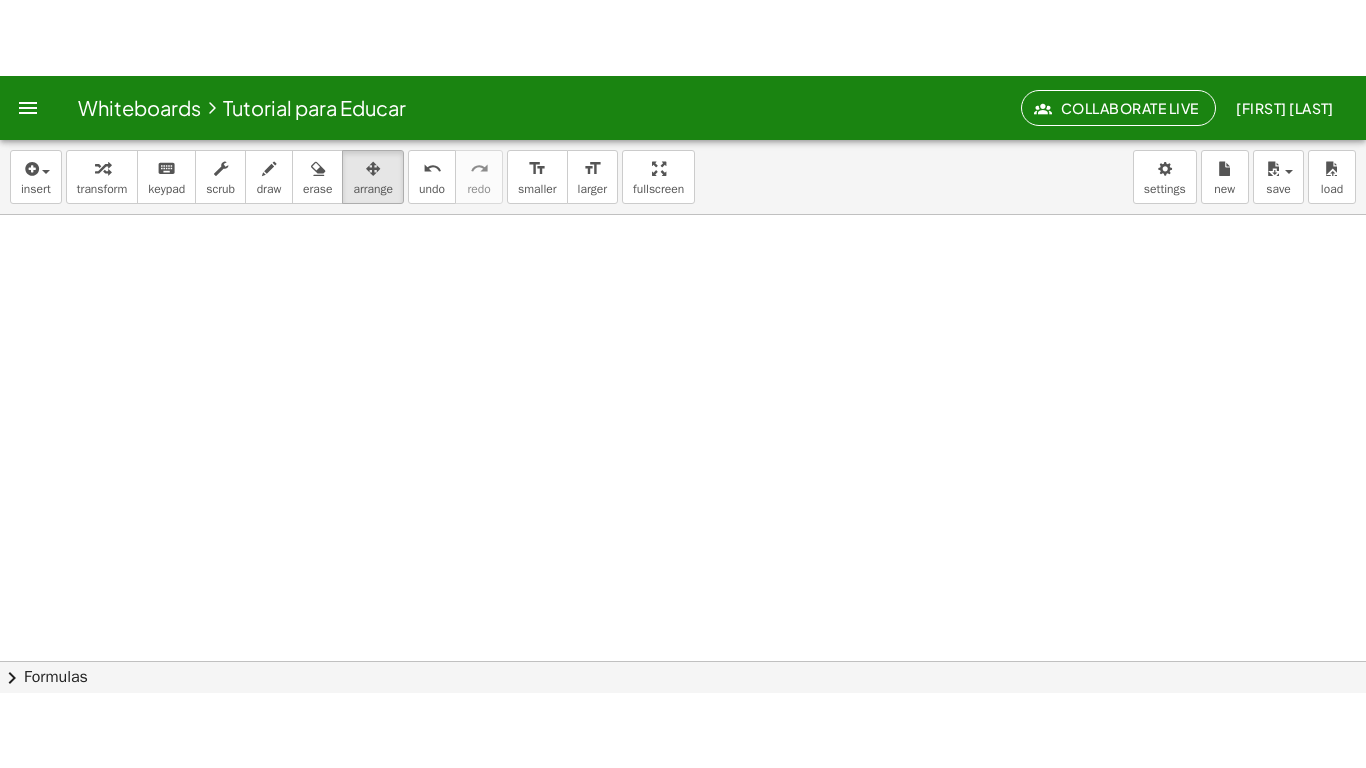 scroll, scrollTop: 2433, scrollLeft: 0, axis: vertical 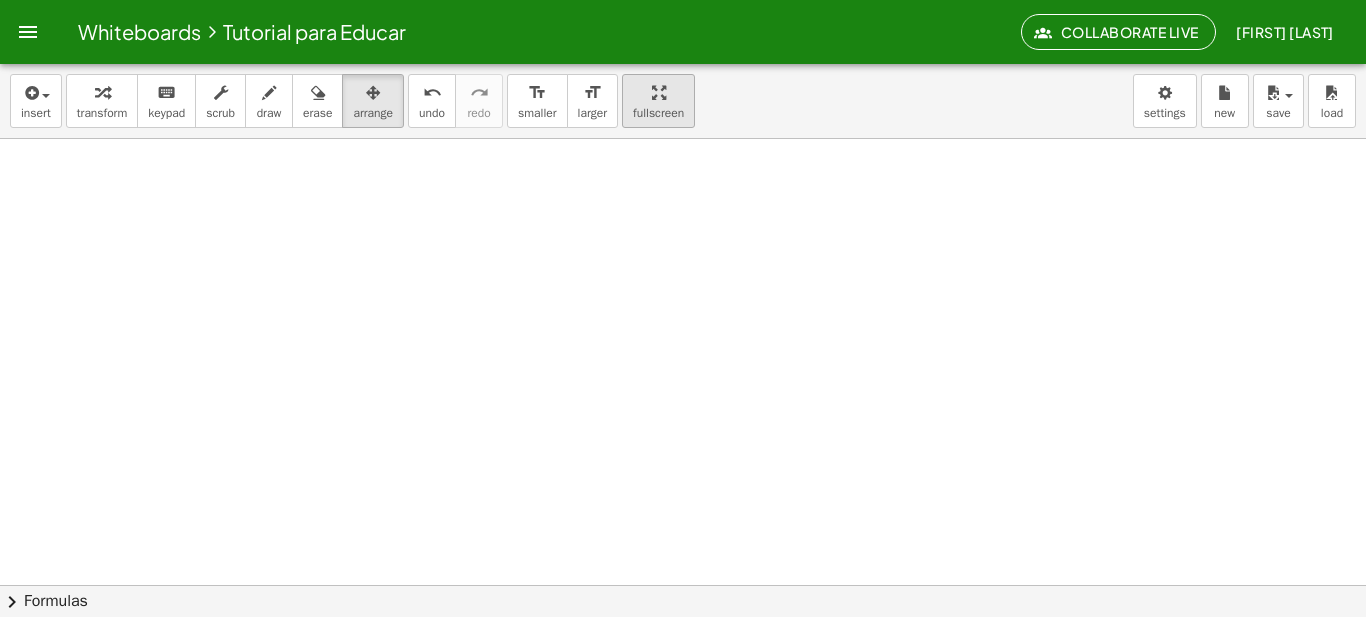 click on "fullscreen" at bounding box center [658, 113] 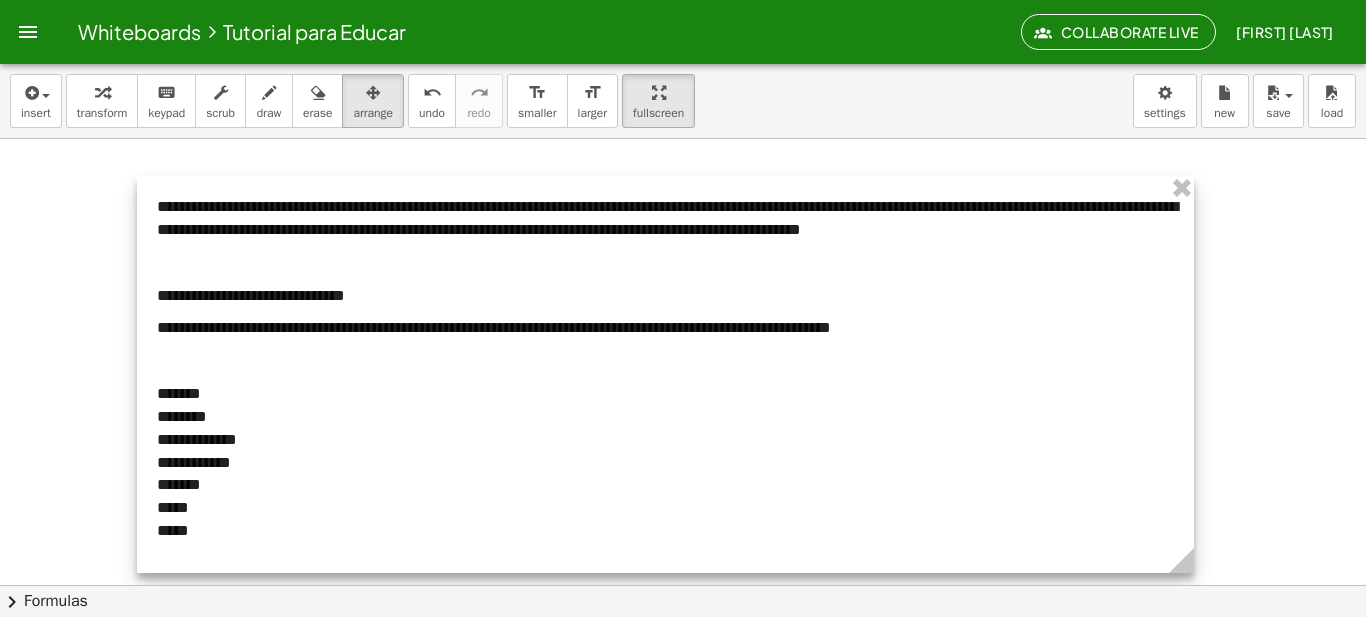 scroll, scrollTop: 12, scrollLeft: 0, axis: vertical 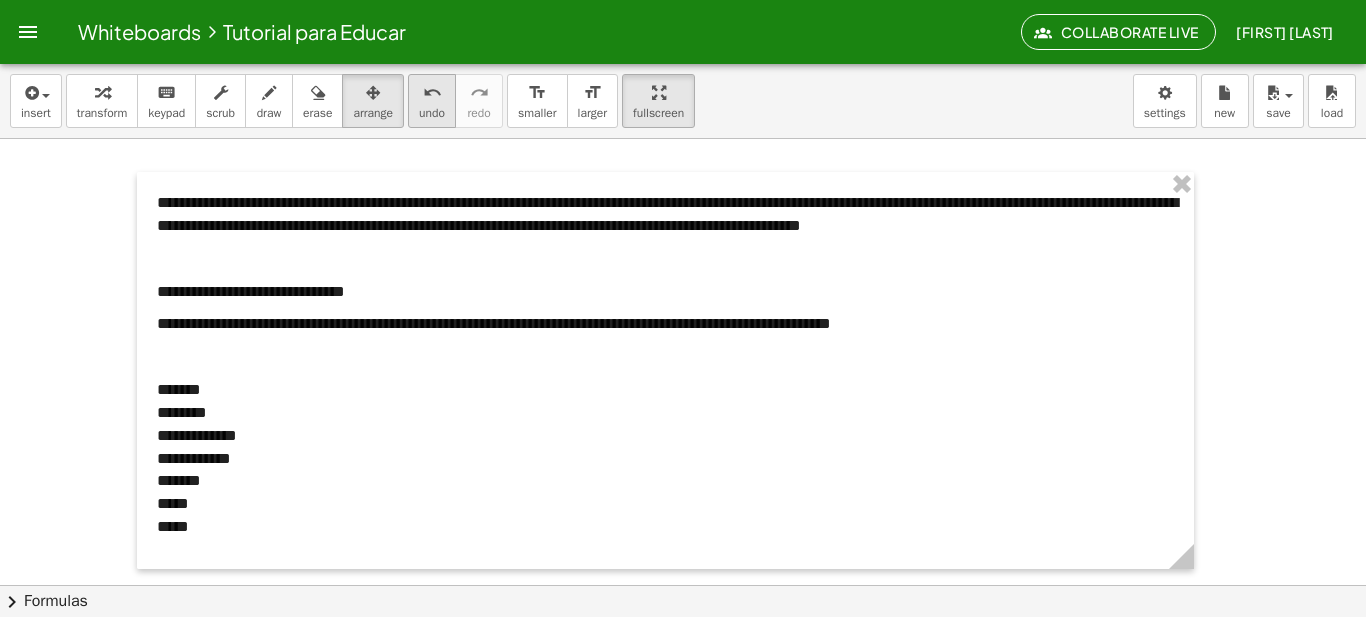 click on "undo undo" at bounding box center [432, 101] 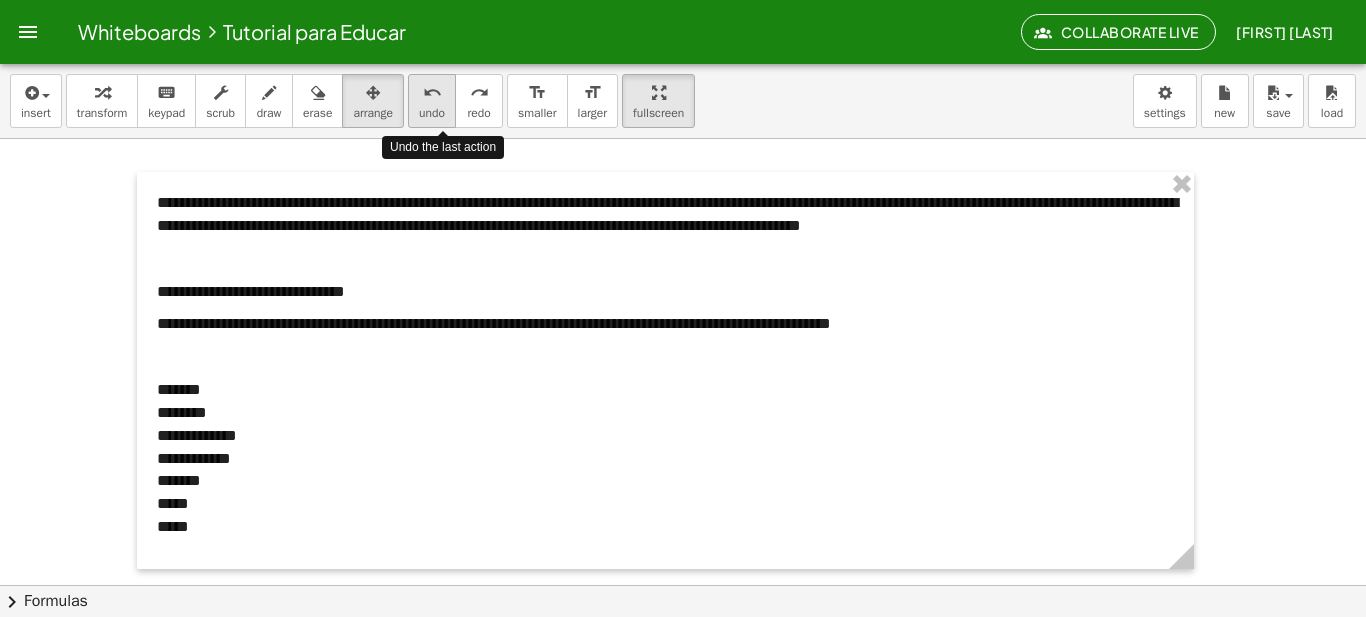 click on "undo undo" at bounding box center (432, 101) 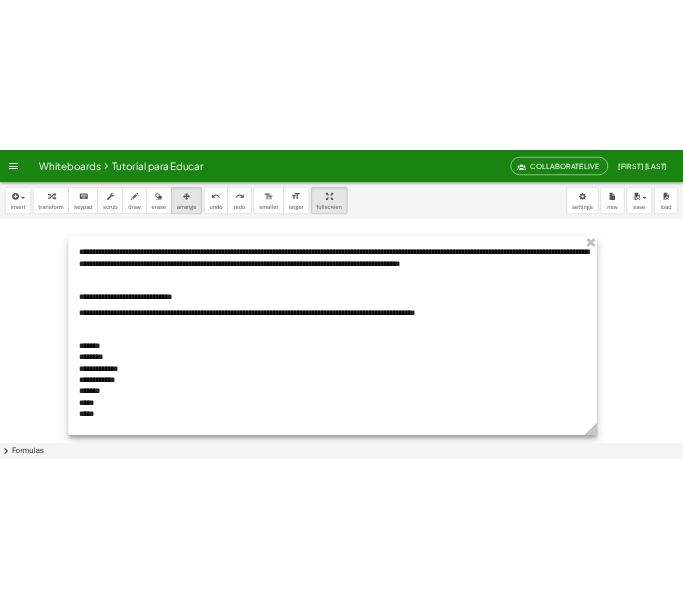 scroll, scrollTop: 3, scrollLeft: 0, axis: vertical 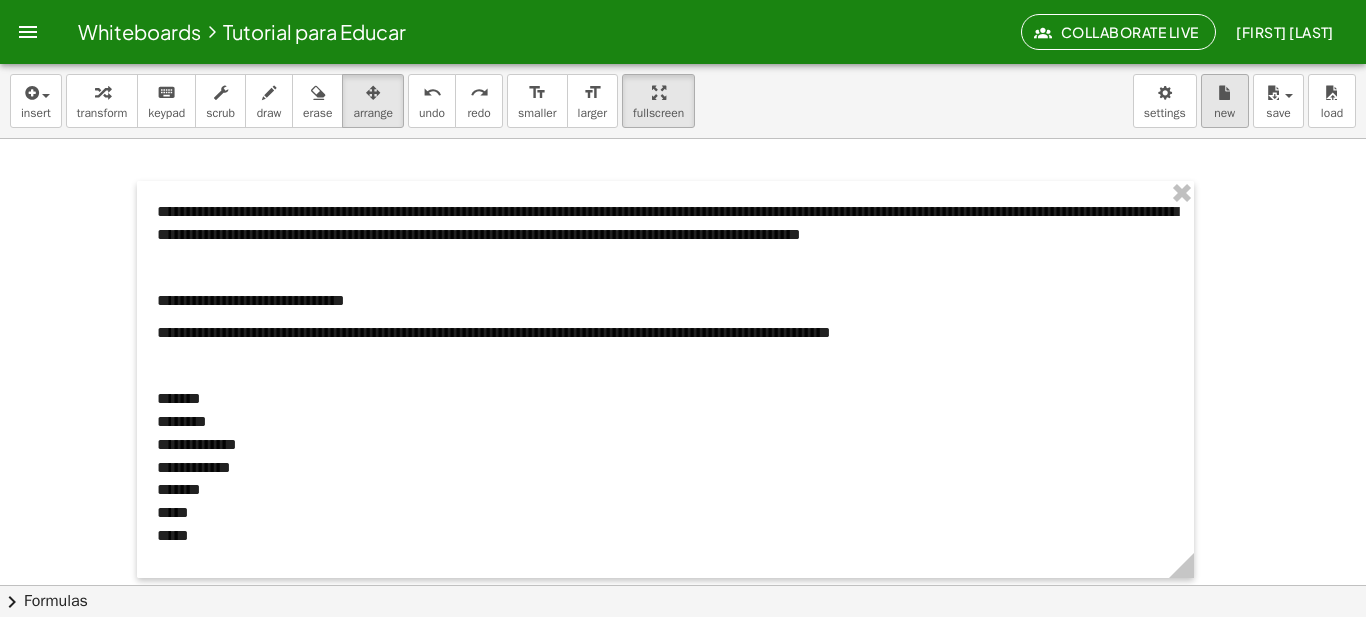 click on "new" at bounding box center [1225, 101] 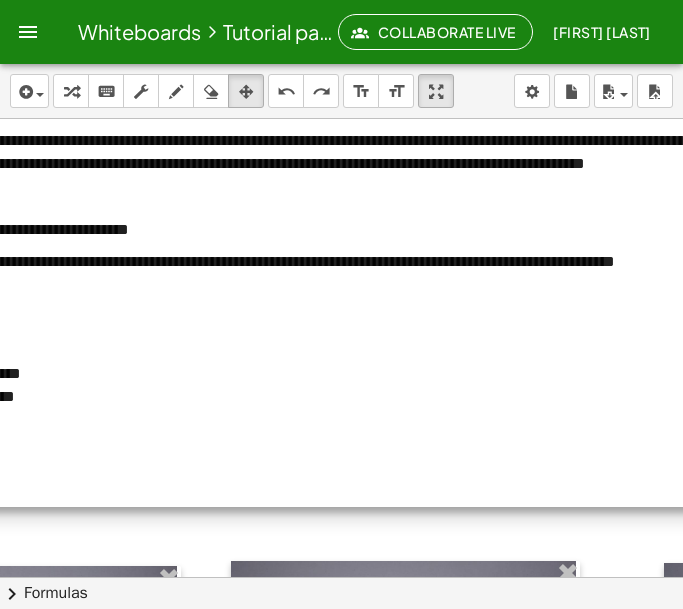 scroll, scrollTop: 52, scrollLeft: 216, axis: both 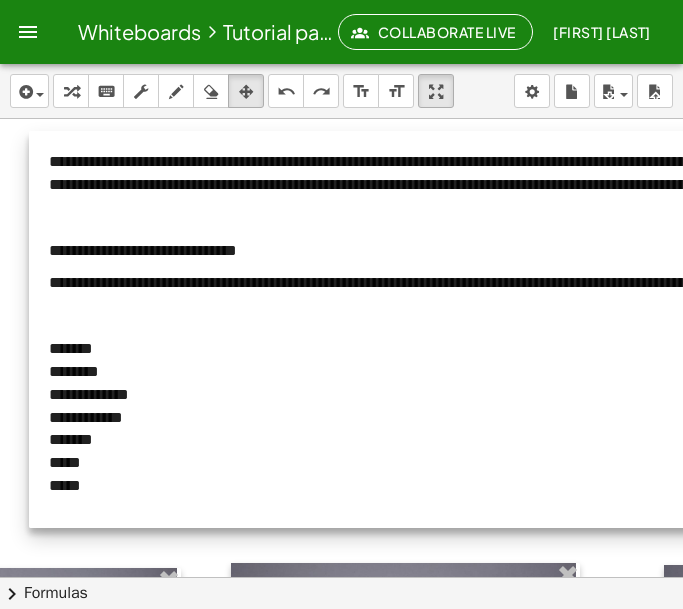 drag, startPoint x: 454, startPoint y: 269, endPoint x: 572, endPoint y: 278, distance: 118.34272 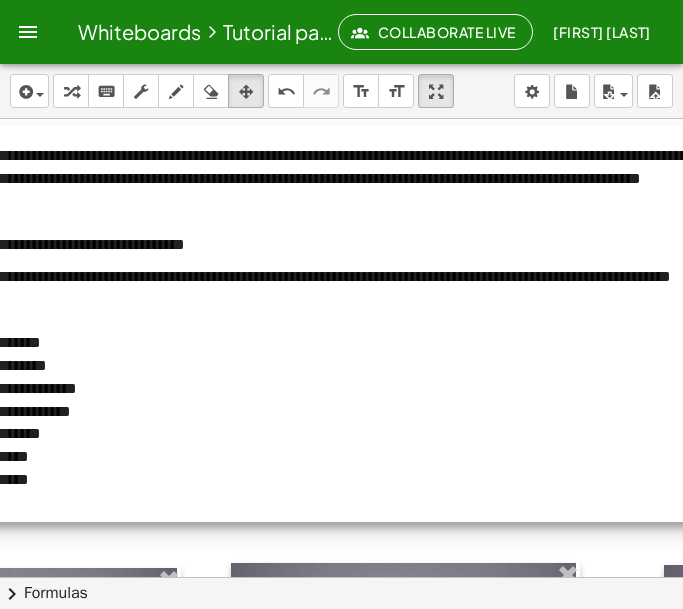 drag, startPoint x: 568, startPoint y: 278, endPoint x: 506, endPoint y: 282, distance: 62.1289 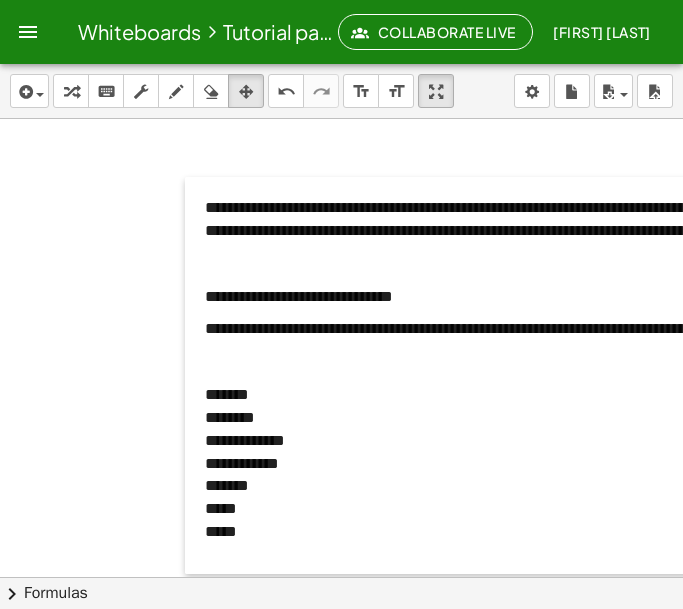 scroll, scrollTop: 0, scrollLeft: 0, axis: both 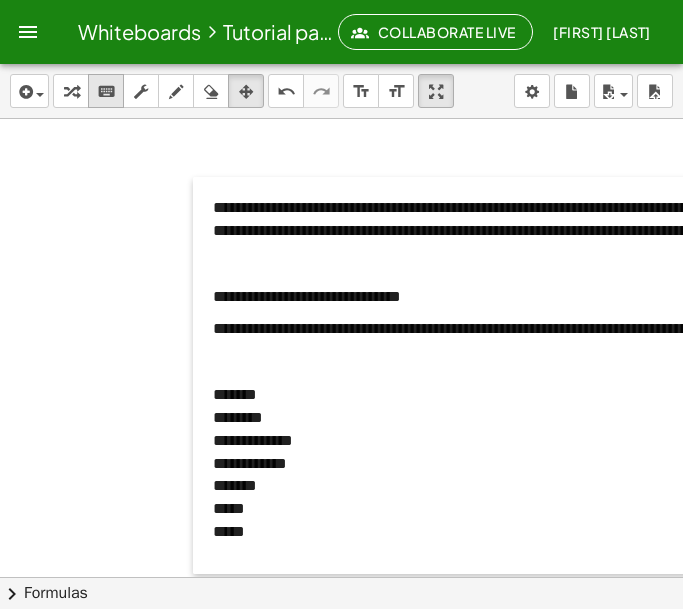 click on "keyboard" at bounding box center [106, 91] 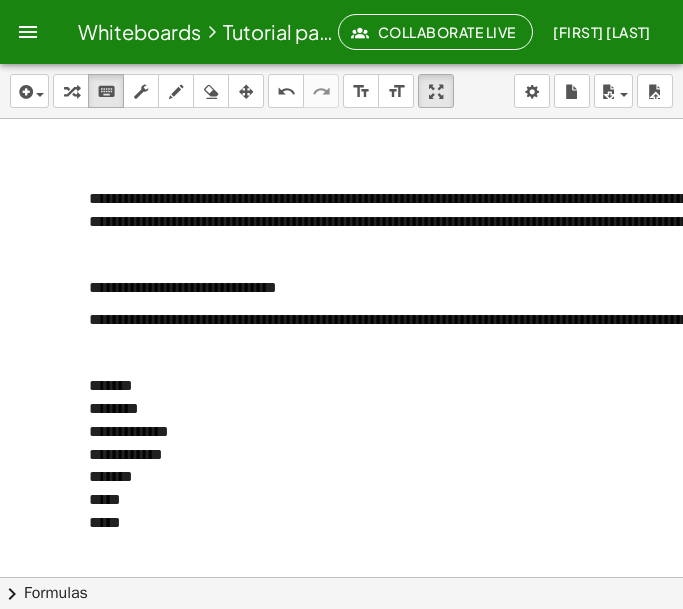 scroll, scrollTop: 9, scrollLeft: 127, axis: both 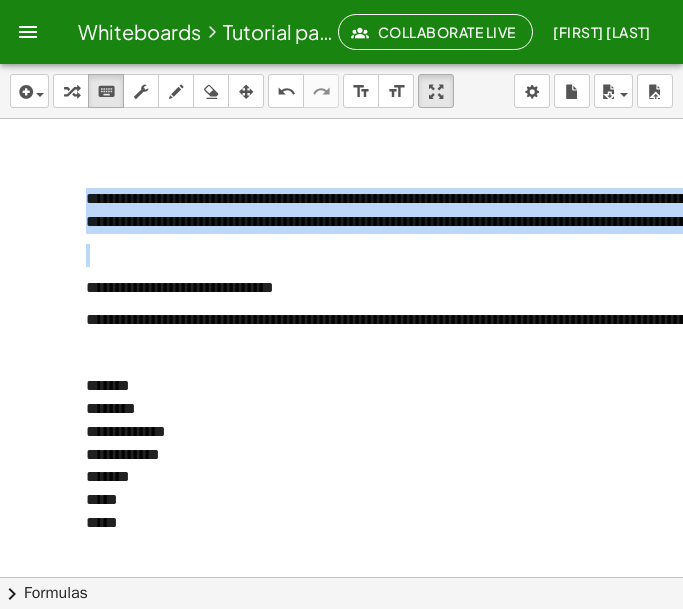 drag, startPoint x: 86, startPoint y: 199, endPoint x: 410, endPoint y: 317, distance: 344.8188 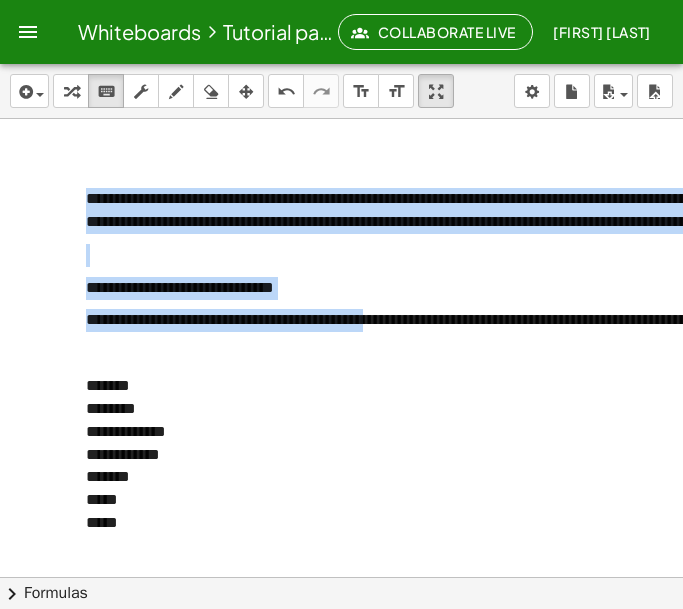click on "**********" at bounding box center (423, 319) 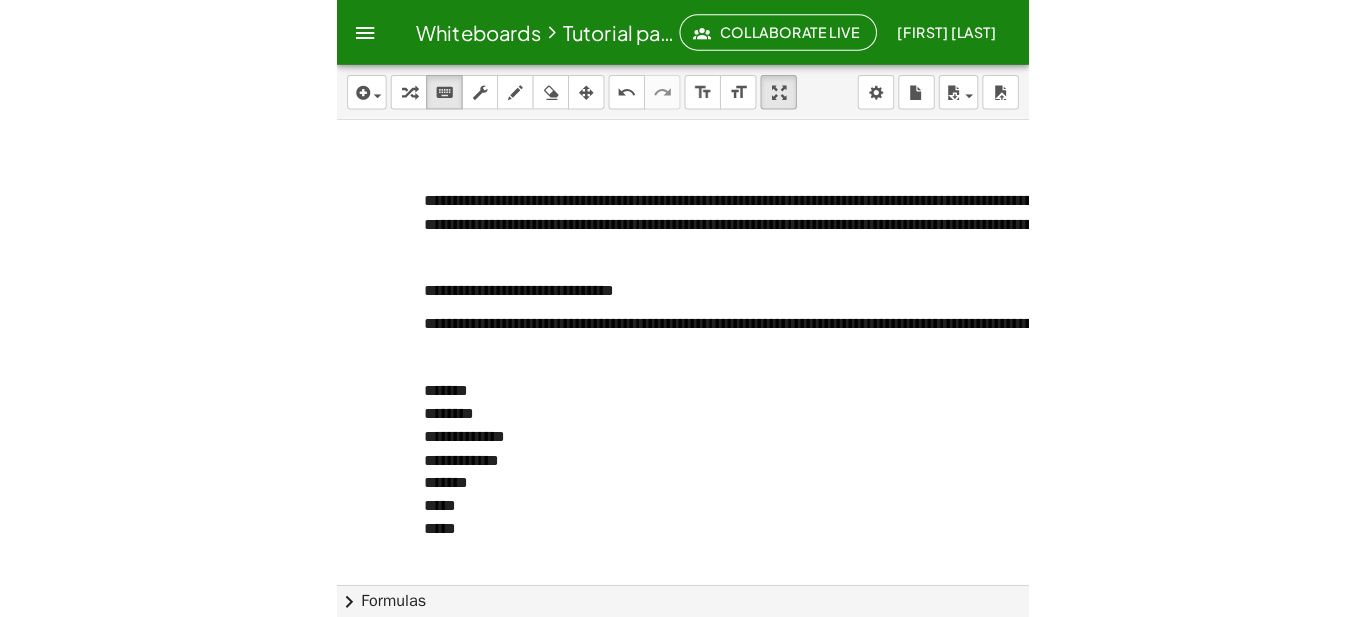 scroll, scrollTop: 14, scrollLeft: 133, axis: both 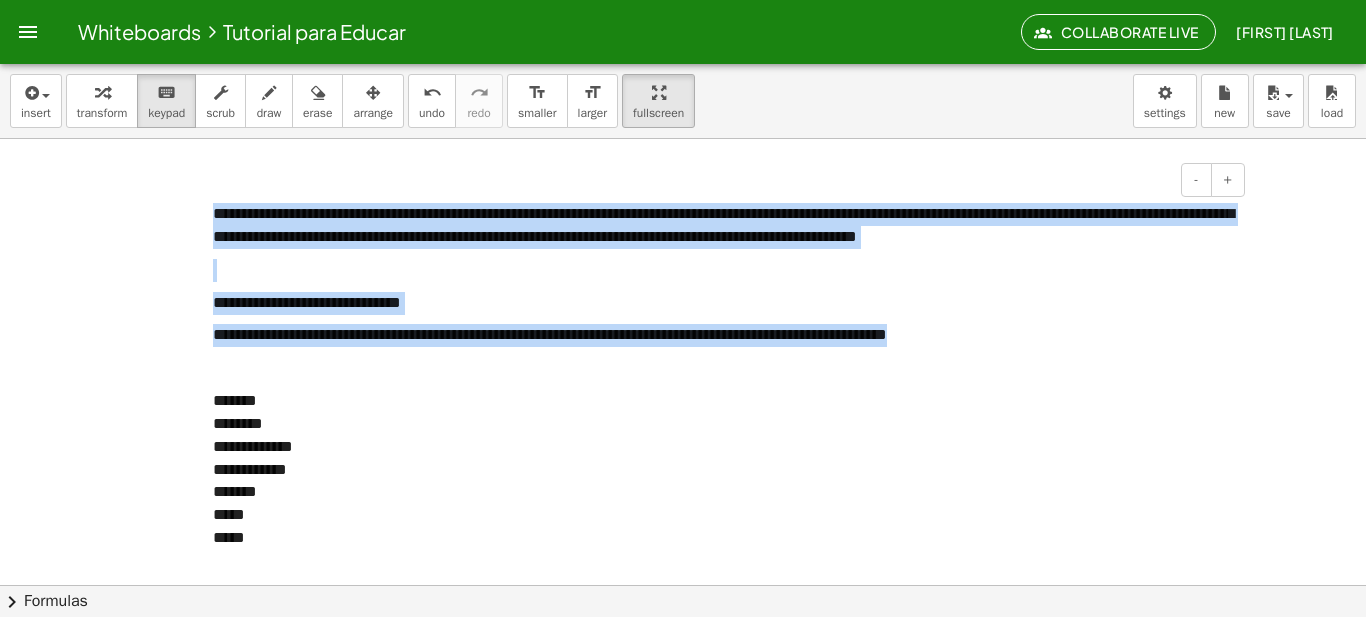 drag, startPoint x: 215, startPoint y: 220, endPoint x: 1003, endPoint y: 336, distance: 796.4923 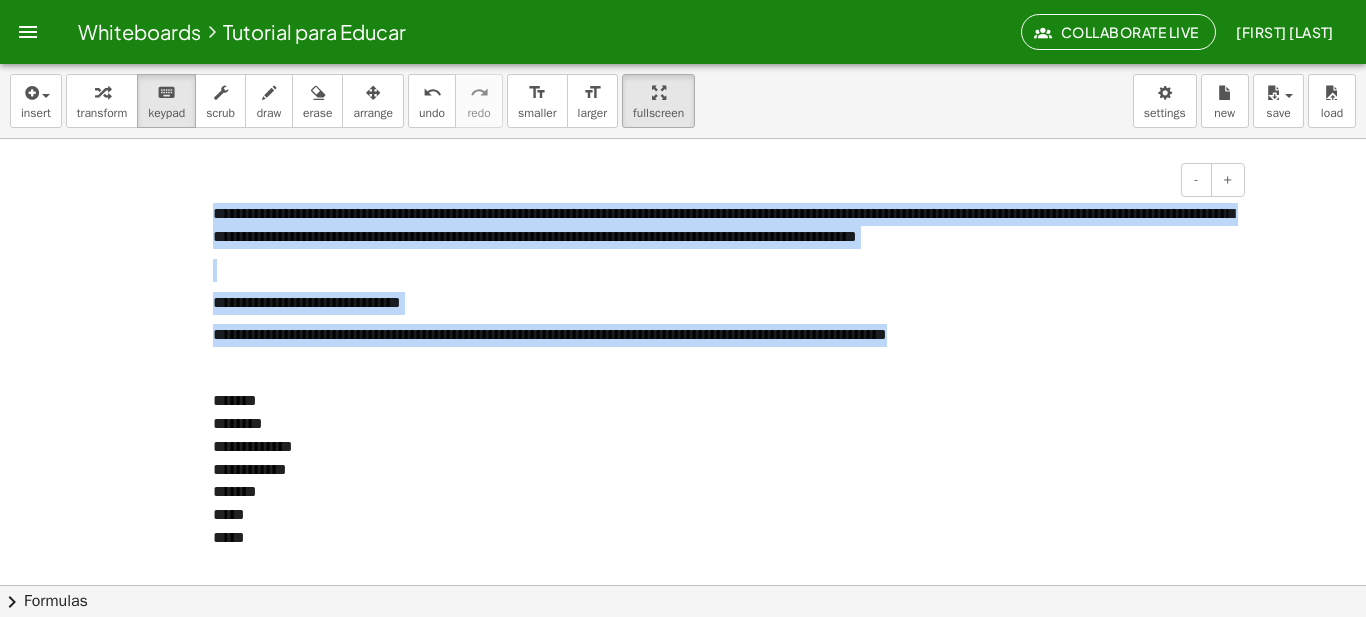 copy on "**********" 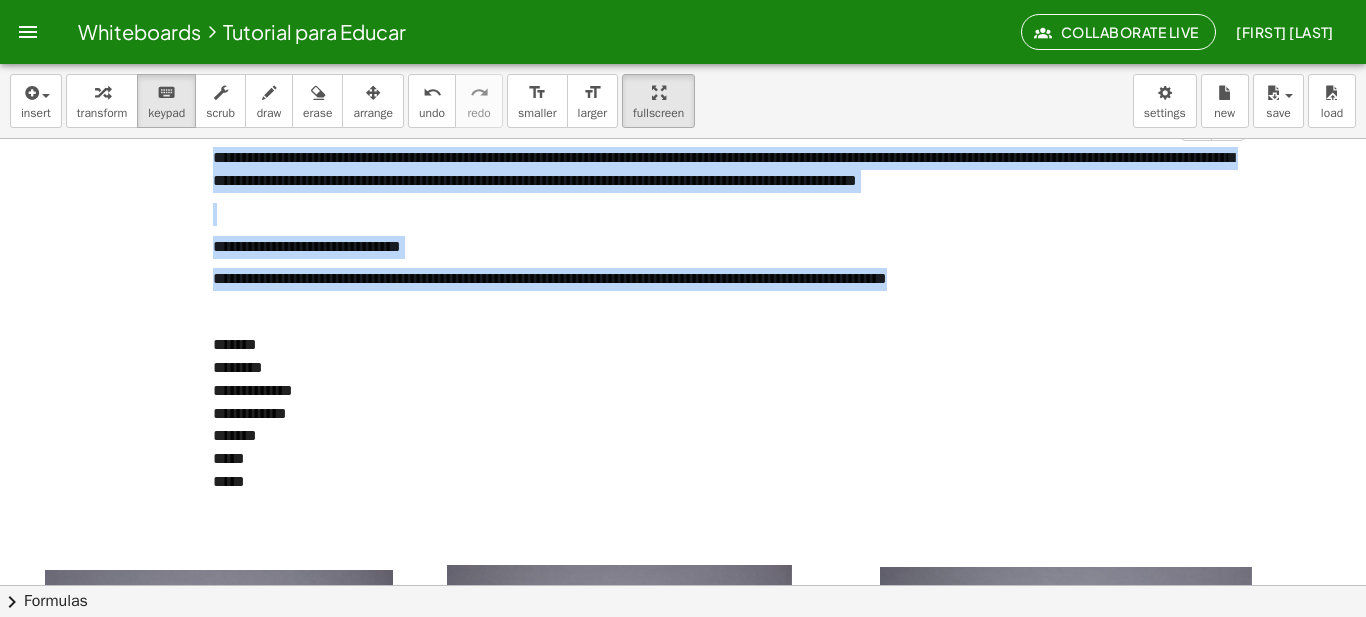 scroll, scrollTop: 73, scrollLeft: 0, axis: vertical 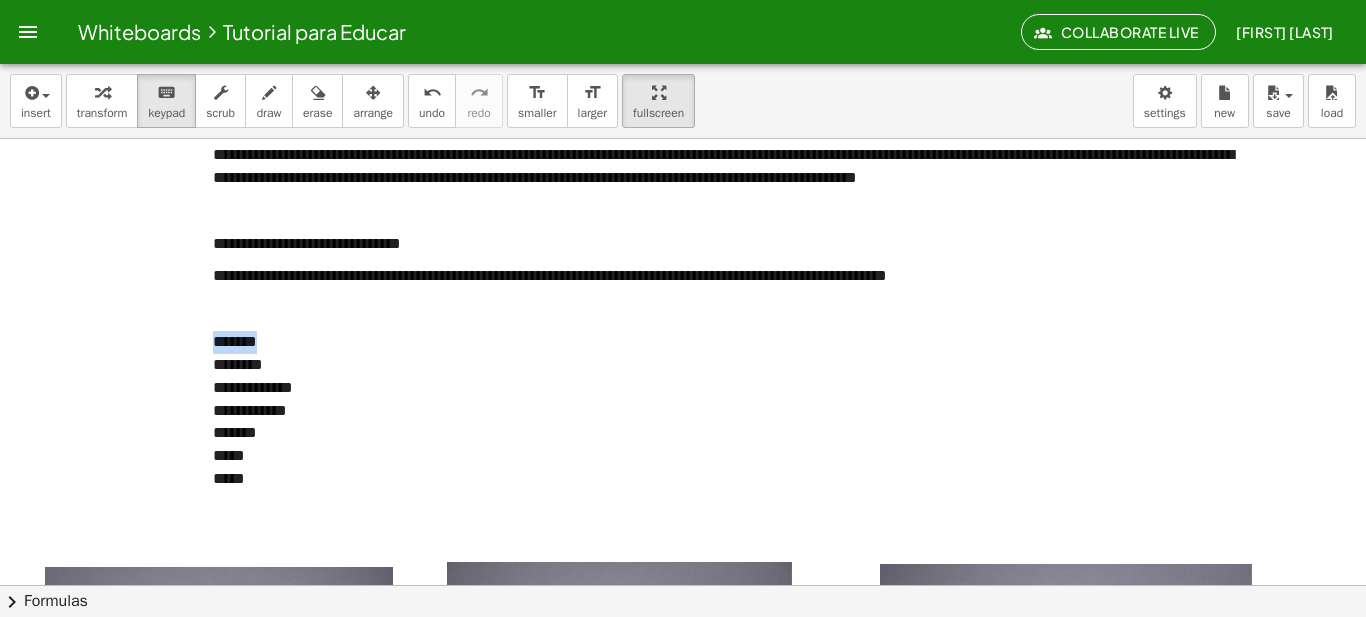 drag, startPoint x: 215, startPoint y: 344, endPoint x: 265, endPoint y: 342, distance: 50.039986 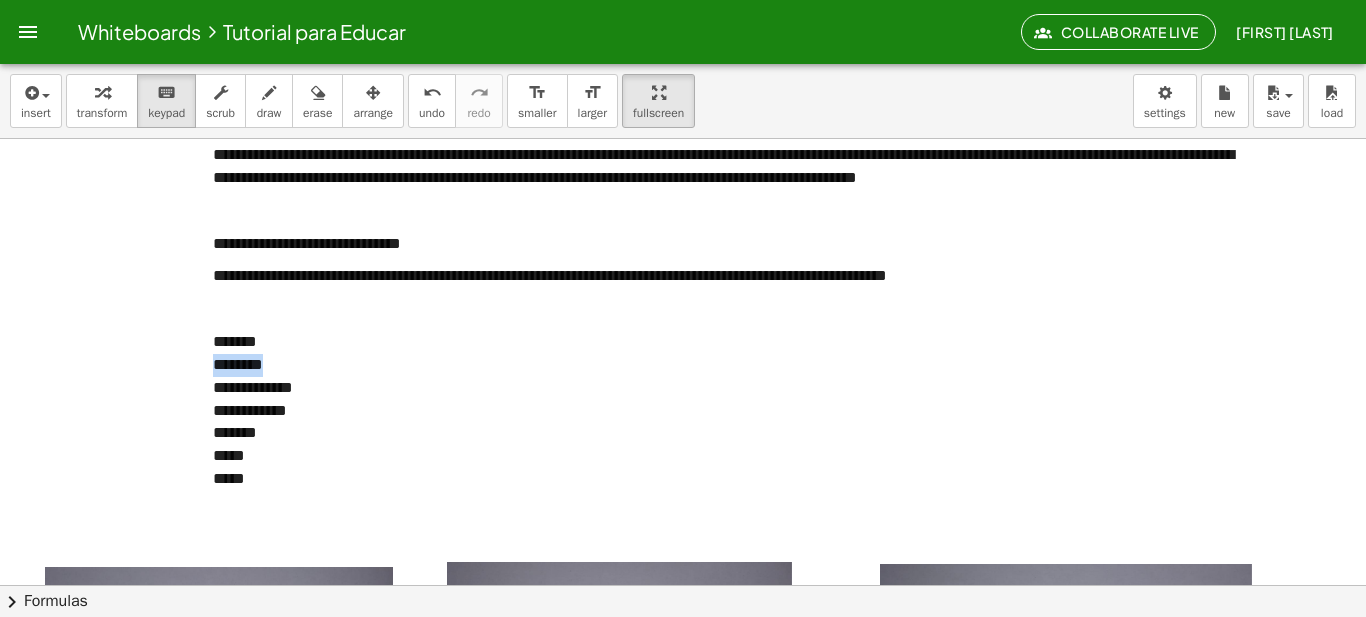 drag, startPoint x: 215, startPoint y: 368, endPoint x: 272, endPoint y: 368, distance: 57 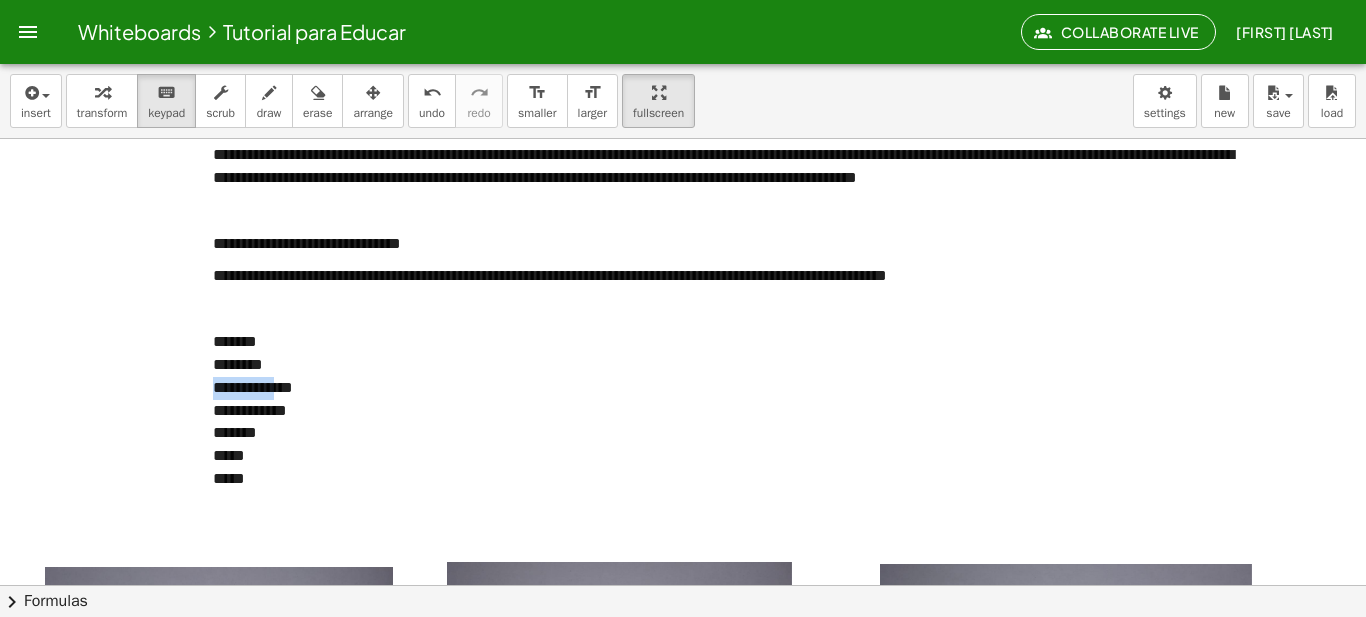 drag, startPoint x: 214, startPoint y: 393, endPoint x: 286, endPoint y: 394, distance: 72.00694 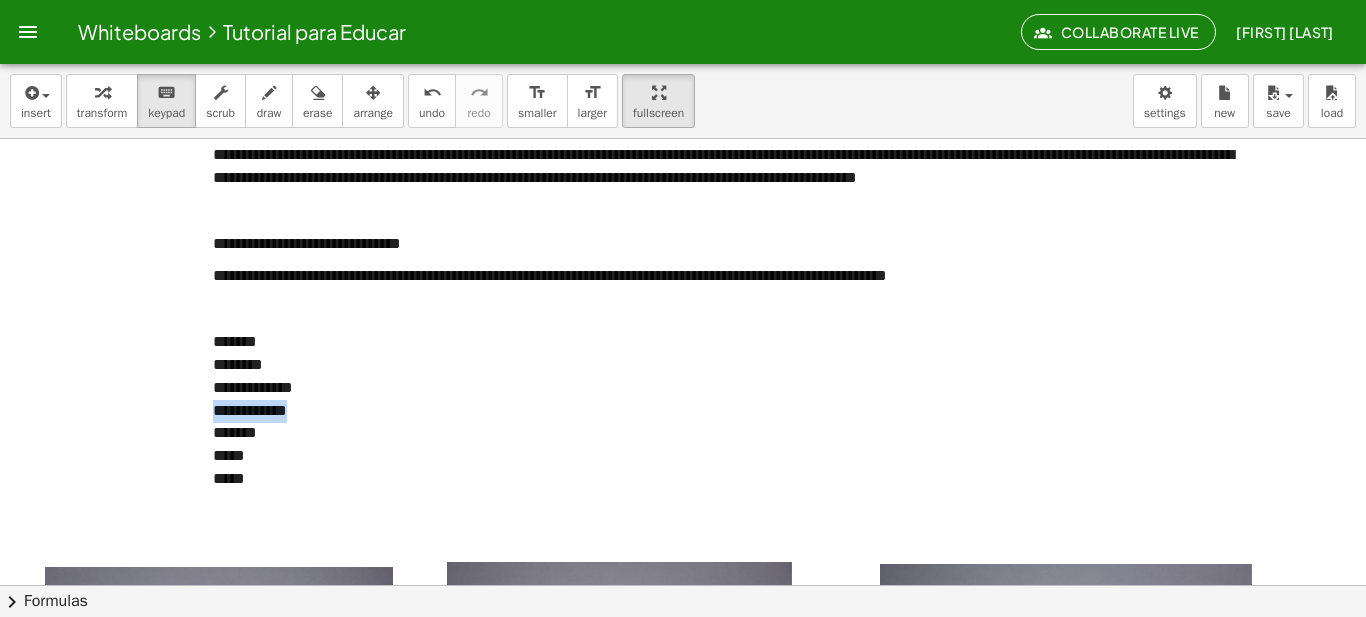 drag, startPoint x: 216, startPoint y: 413, endPoint x: 297, endPoint y: 408, distance: 81.154175 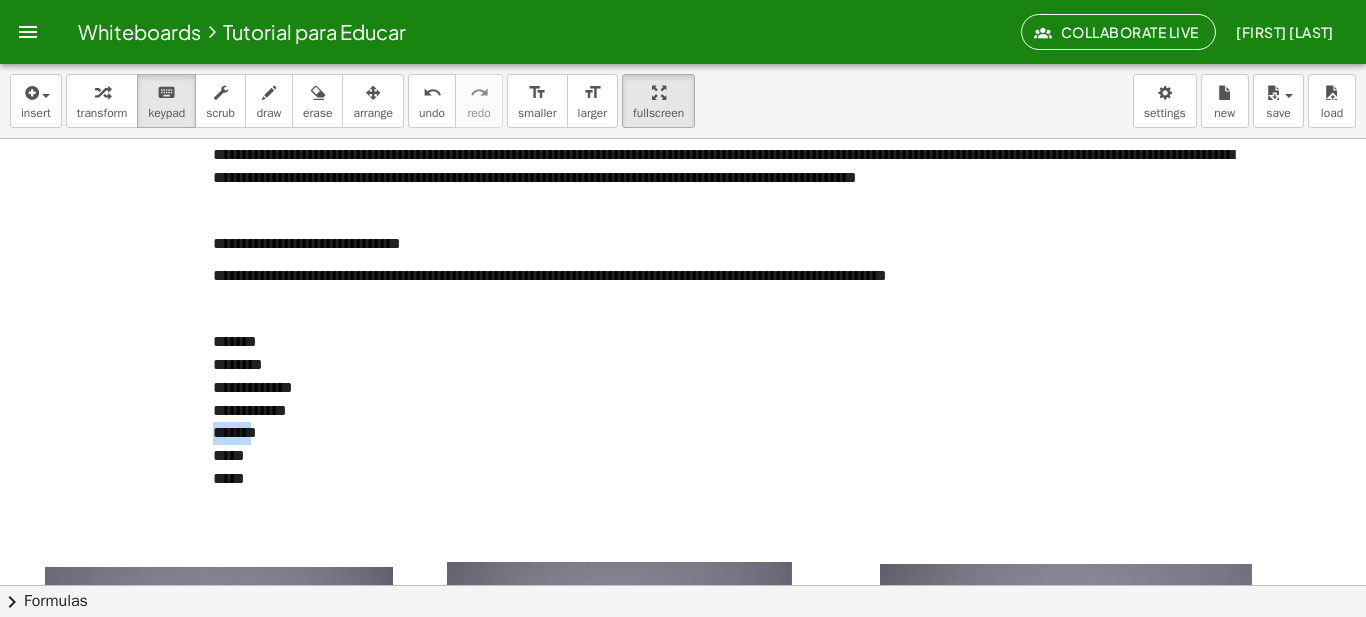 click on "**********" at bounding box center [253, 410] 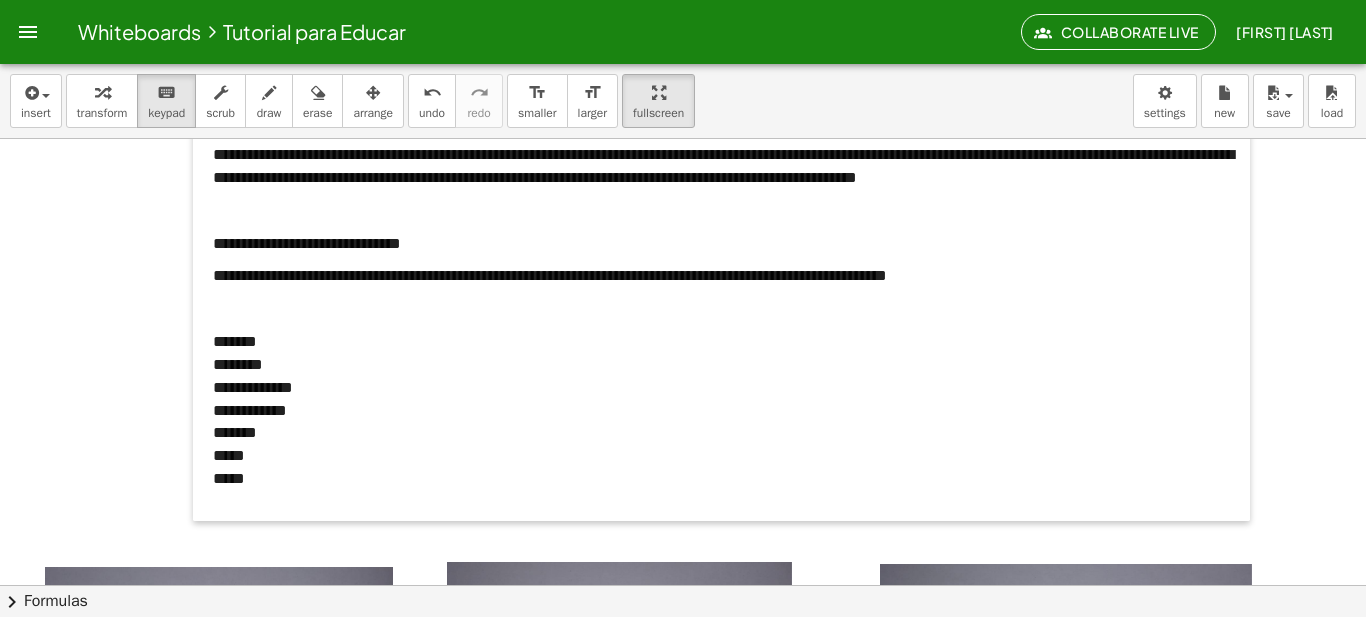 click at bounding box center [203, 322] 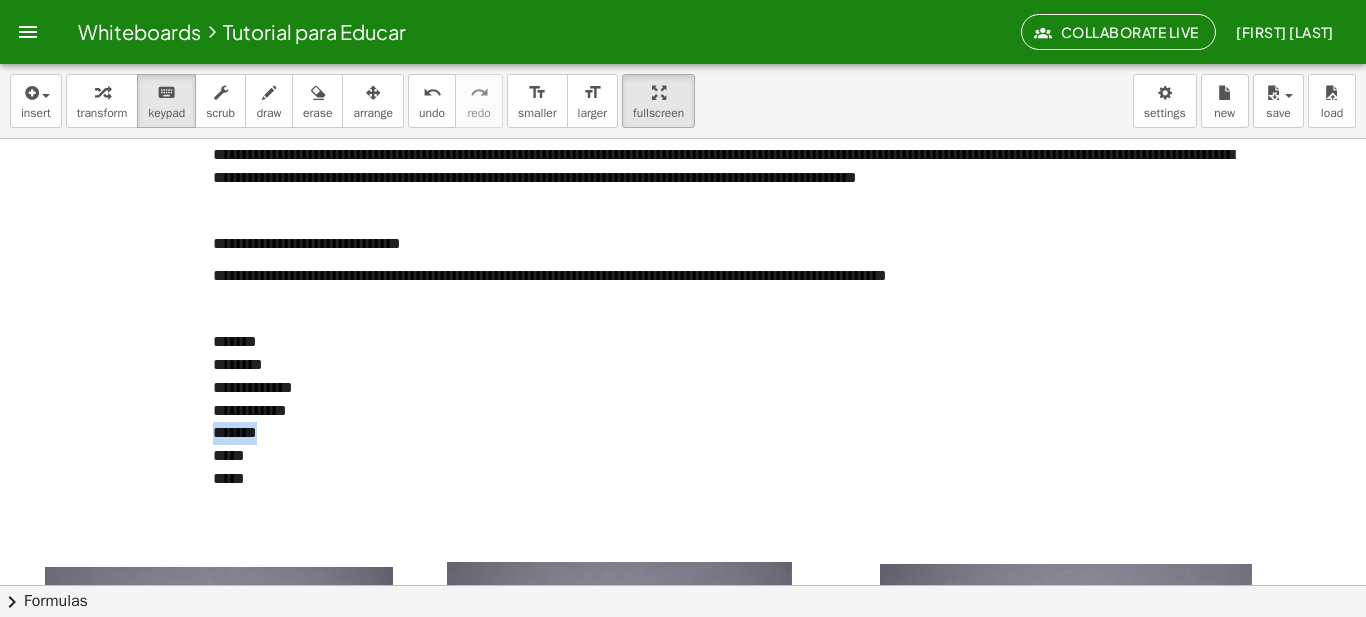 drag, startPoint x: 215, startPoint y: 434, endPoint x: 264, endPoint y: 431, distance: 49.09175 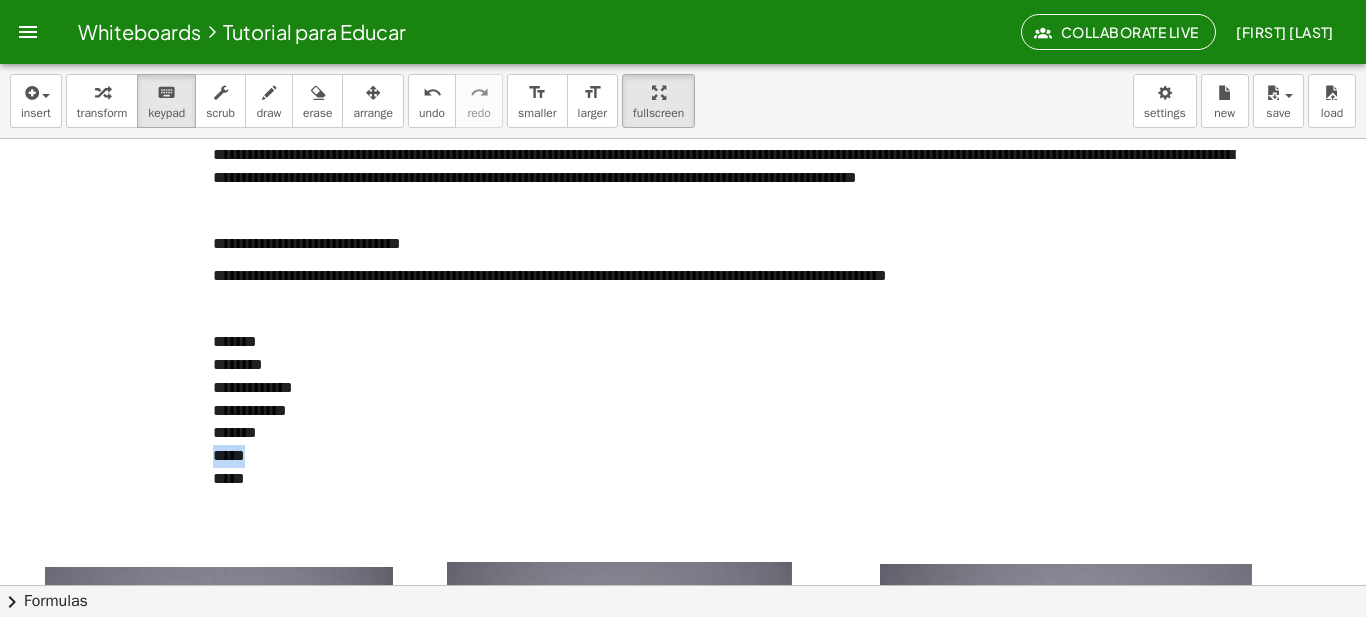 drag, startPoint x: 215, startPoint y: 458, endPoint x: 250, endPoint y: 454, distance: 35.22783 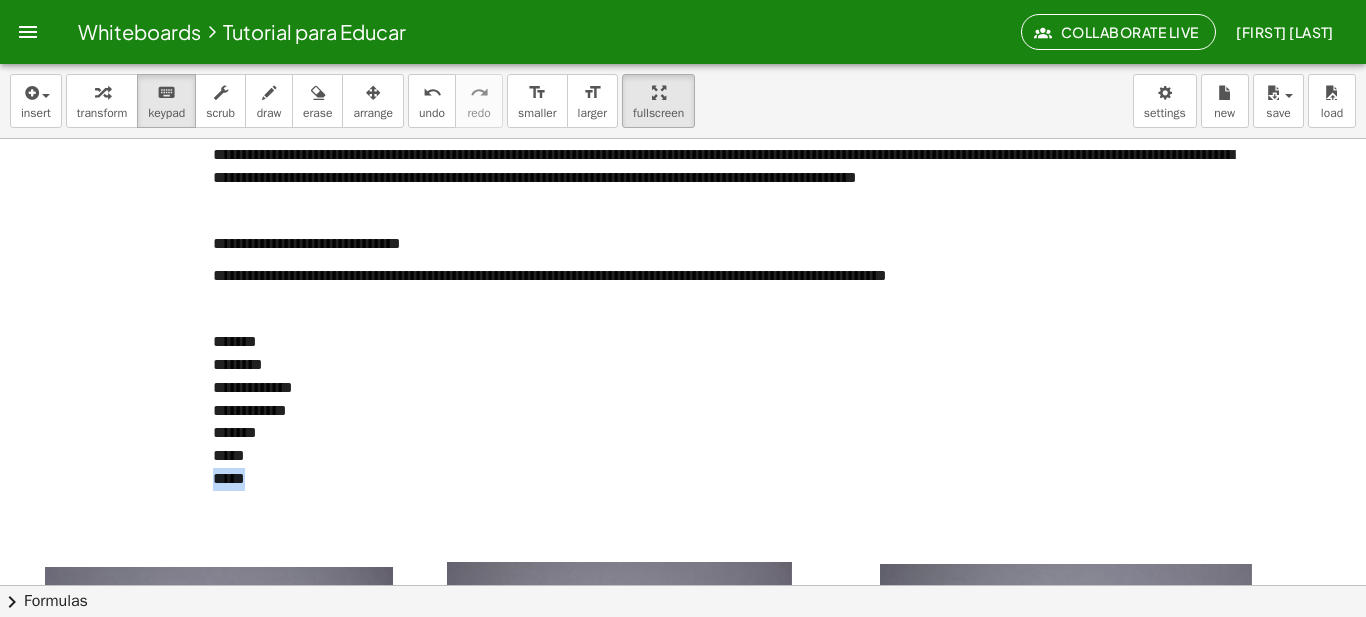 drag, startPoint x: 214, startPoint y: 483, endPoint x: 247, endPoint y: 482, distance: 33.01515 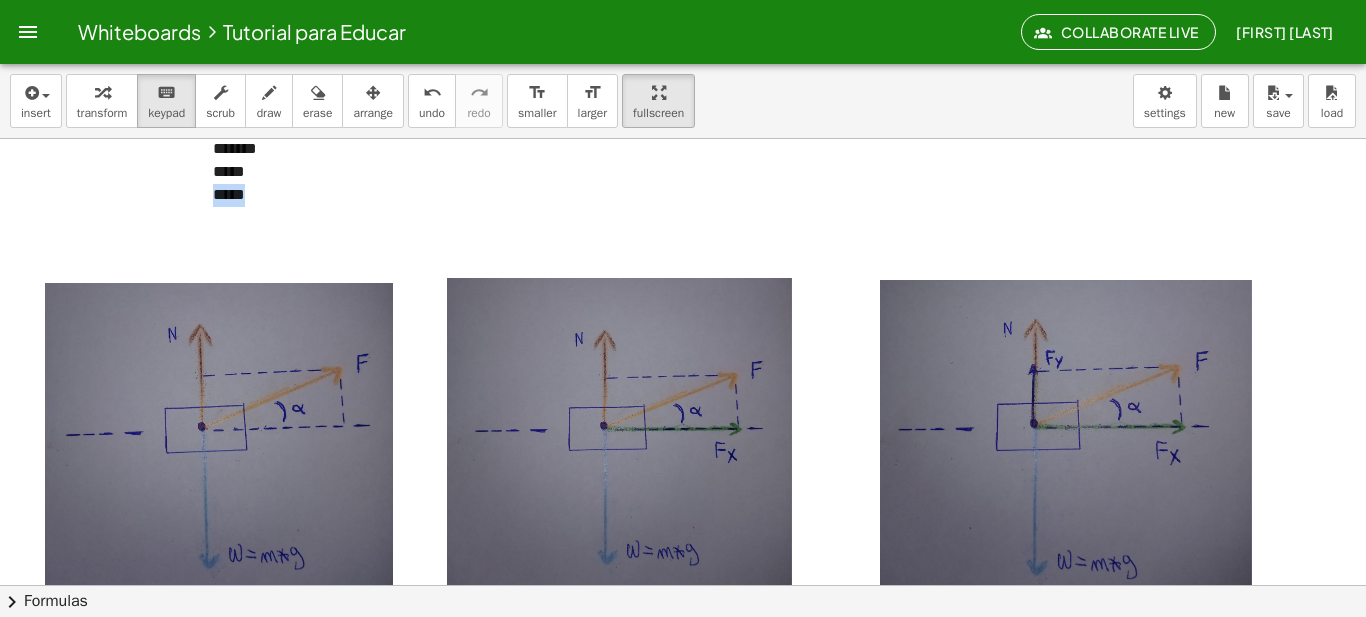 scroll, scrollTop: 356, scrollLeft: 0, axis: vertical 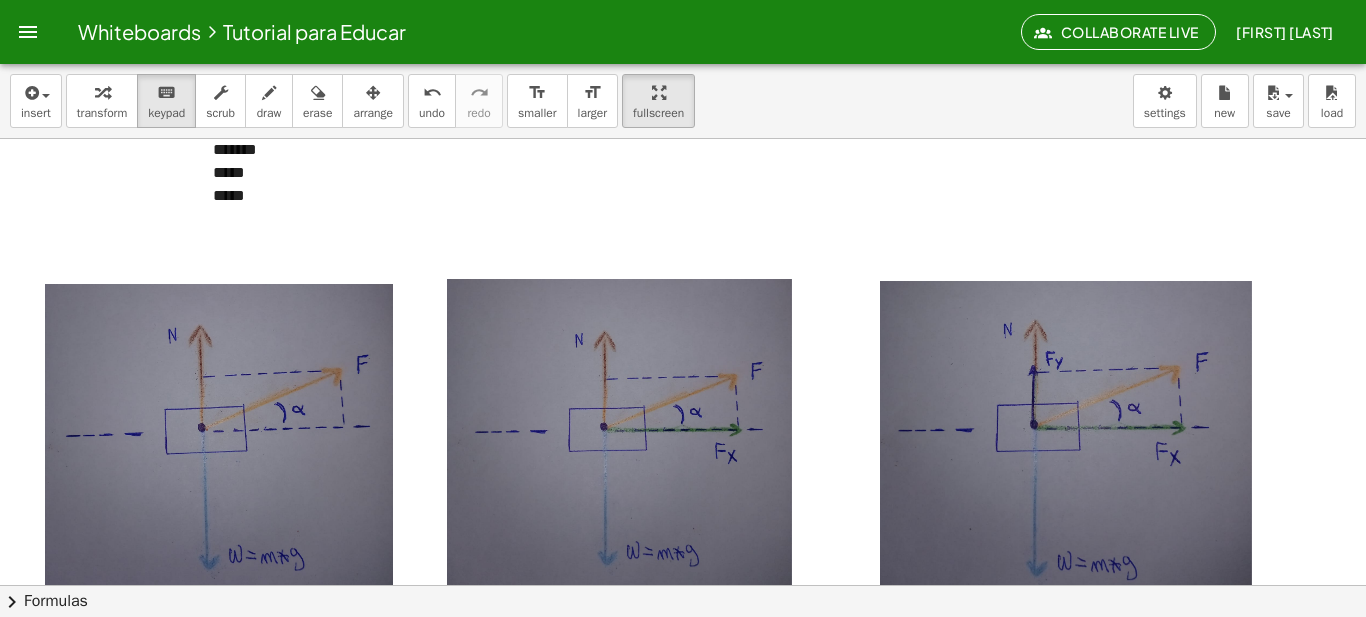 drag, startPoint x: 283, startPoint y: 430, endPoint x: 315, endPoint y: 424, distance: 32.55764 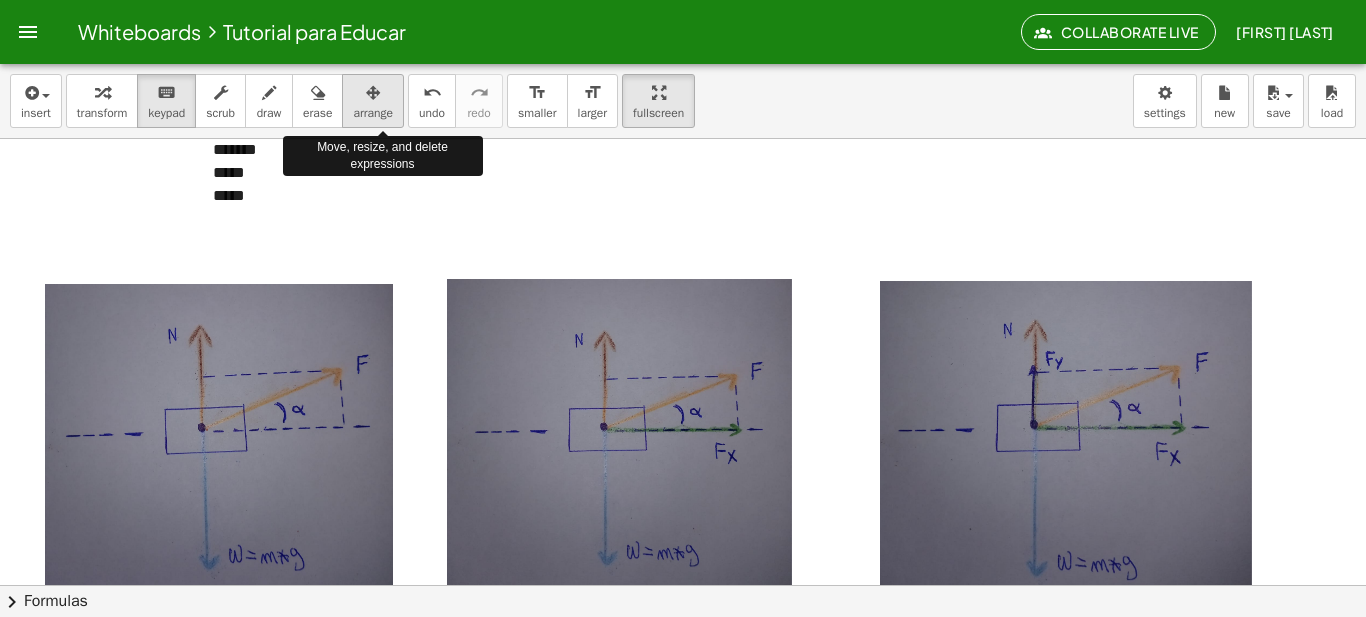 click on "arrange" at bounding box center [373, 113] 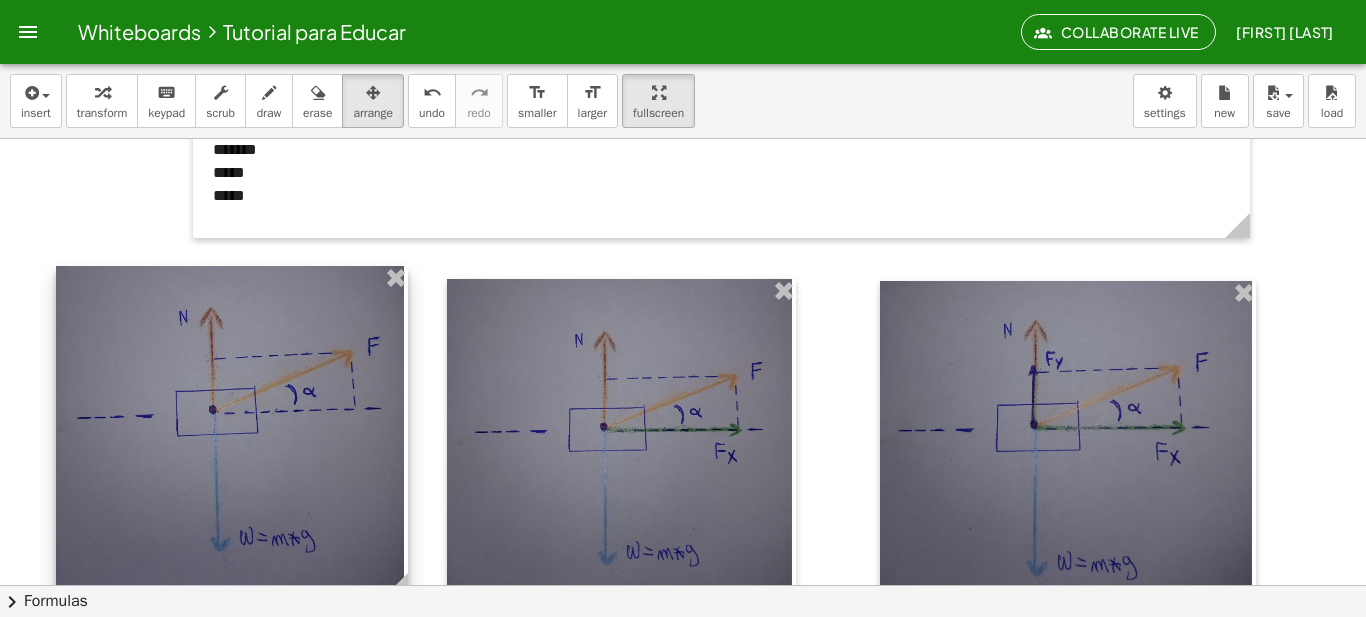 drag, startPoint x: 259, startPoint y: 471, endPoint x: 270, endPoint y: 453, distance: 21.095022 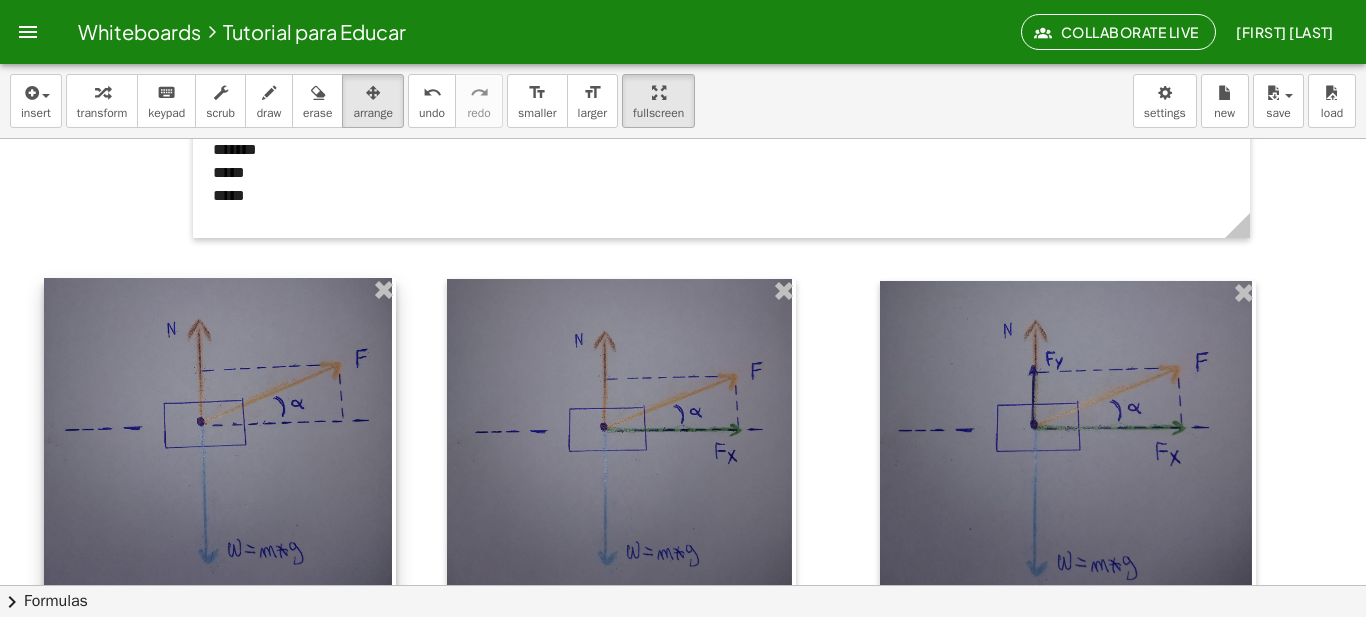 drag, startPoint x: 270, startPoint y: 453, endPoint x: 258, endPoint y: 466, distance: 17.691807 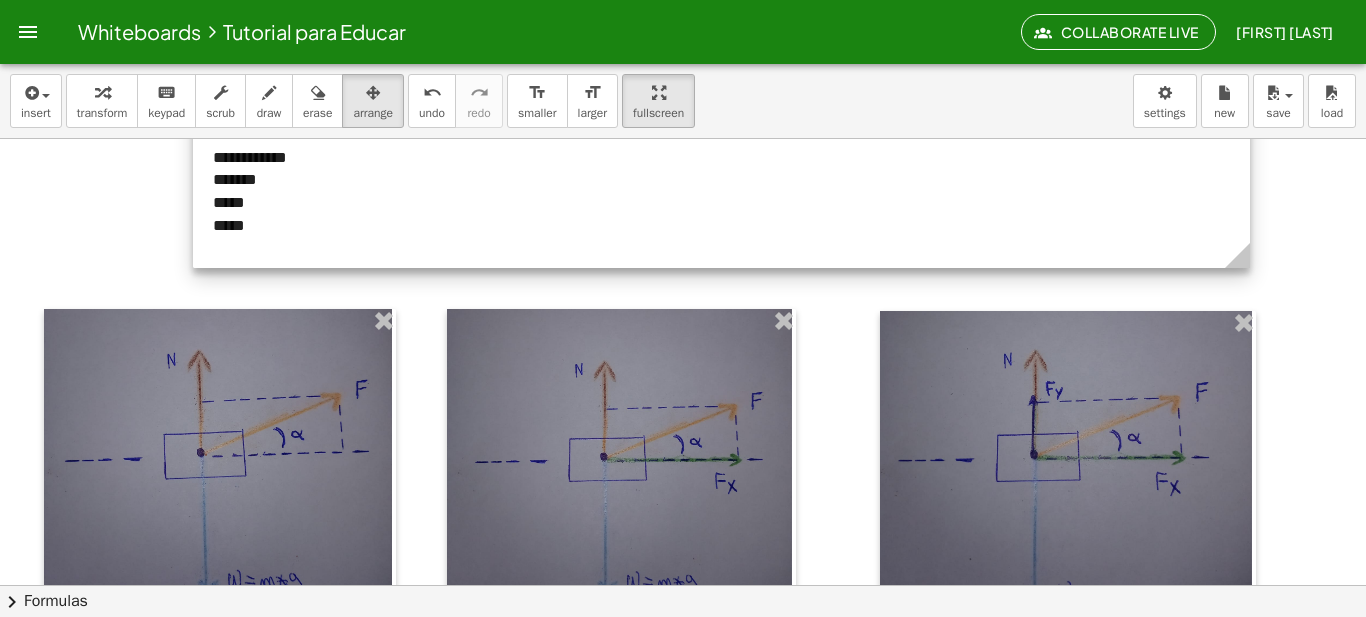 scroll, scrollTop: 297, scrollLeft: 0, axis: vertical 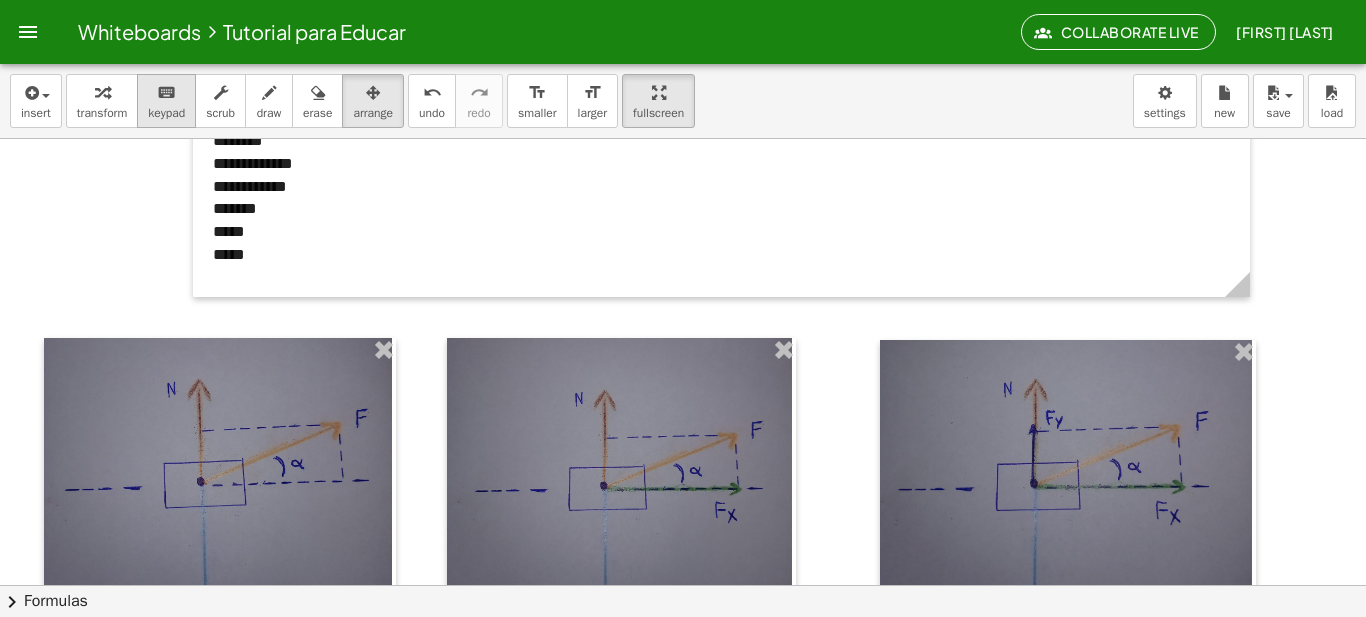 click on "keyboard" at bounding box center (166, 92) 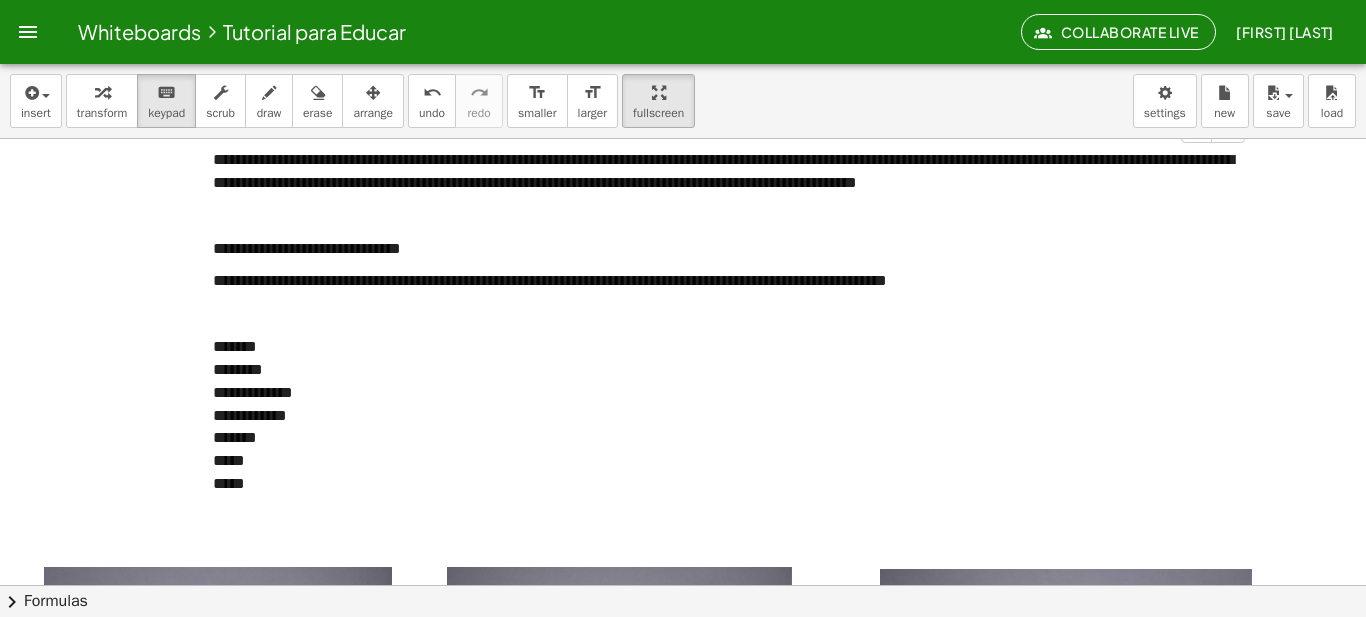 scroll, scrollTop: 0, scrollLeft: 0, axis: both 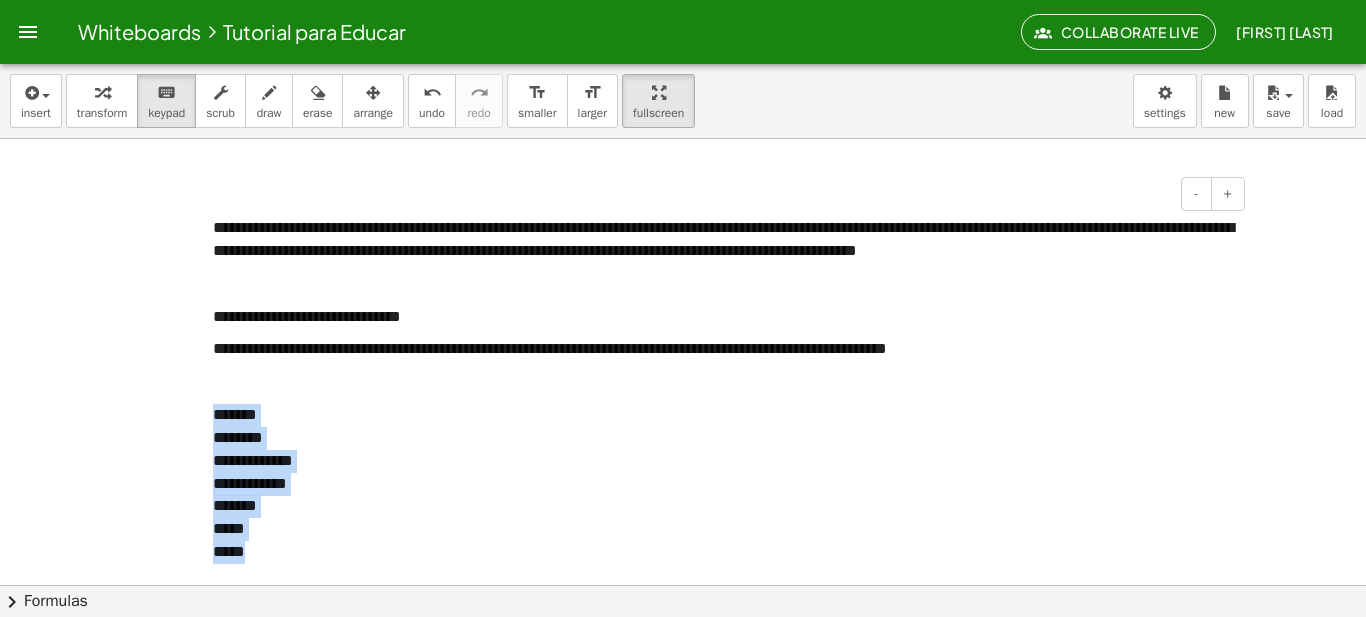 drag, startPoint x: 253, startPoint y: 552, endPoint x: 207, endPoint y: 416, distance: 143.5688 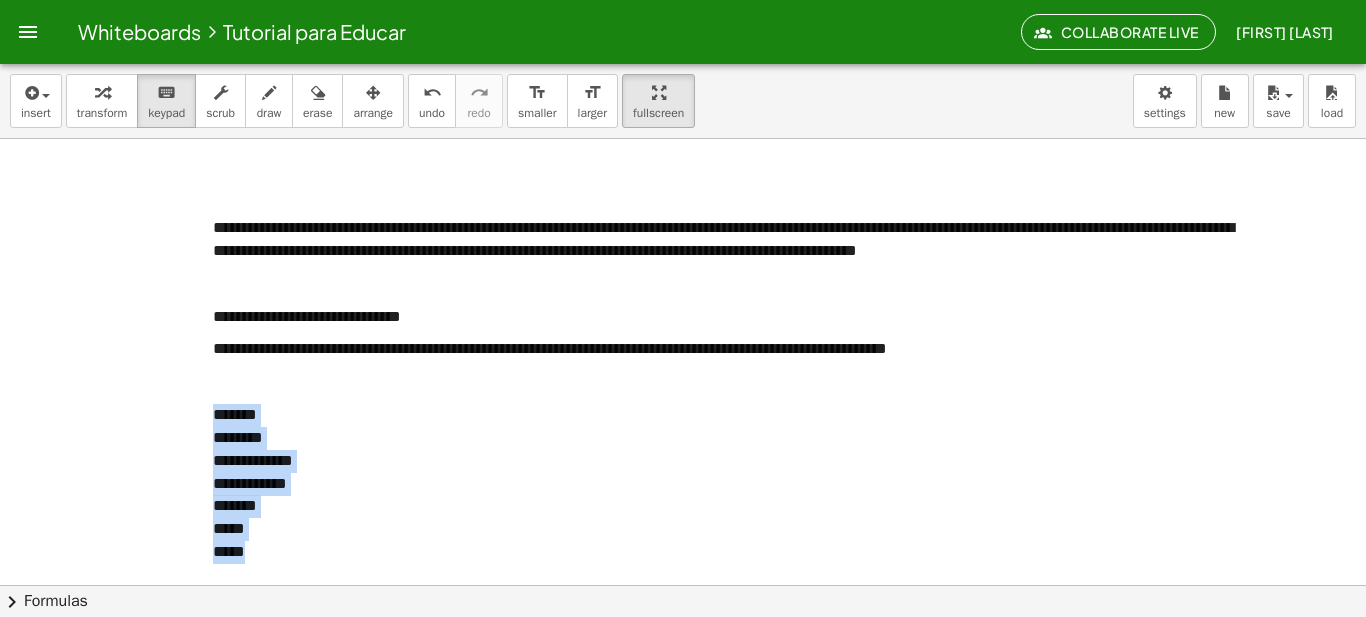 click at bounding box center (683, 1254) 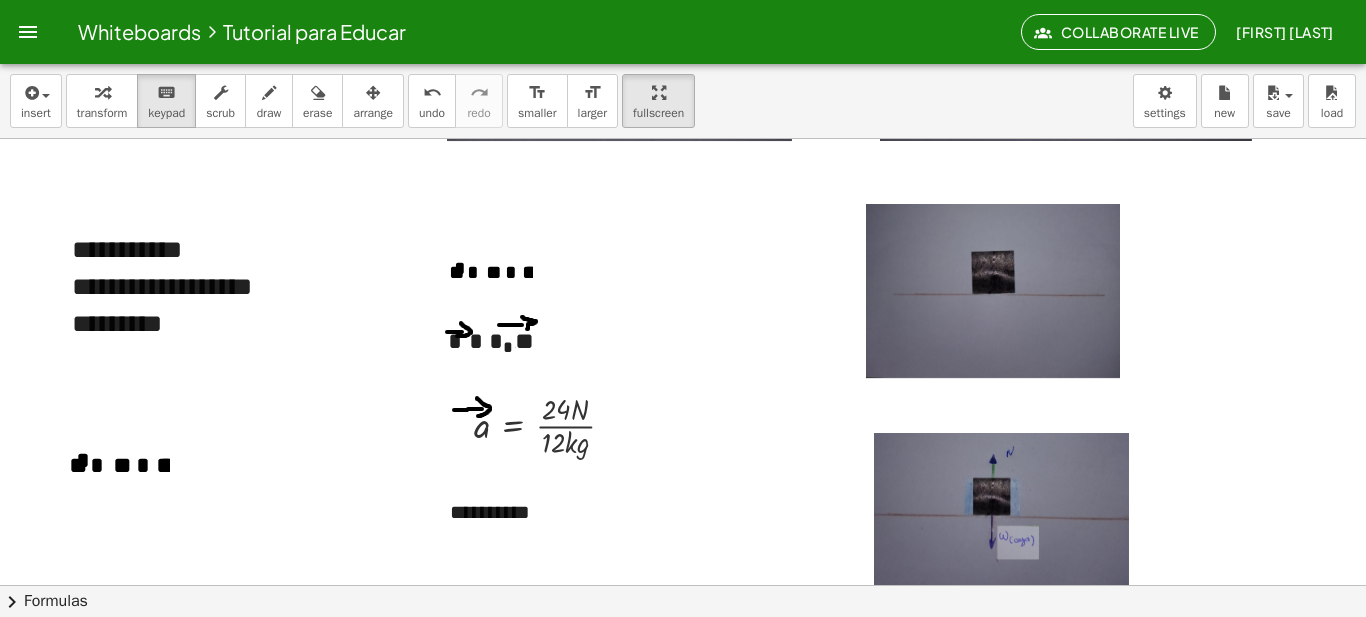 scroll, scrollTop: 834, scrollLeft: 0, axis: vertical 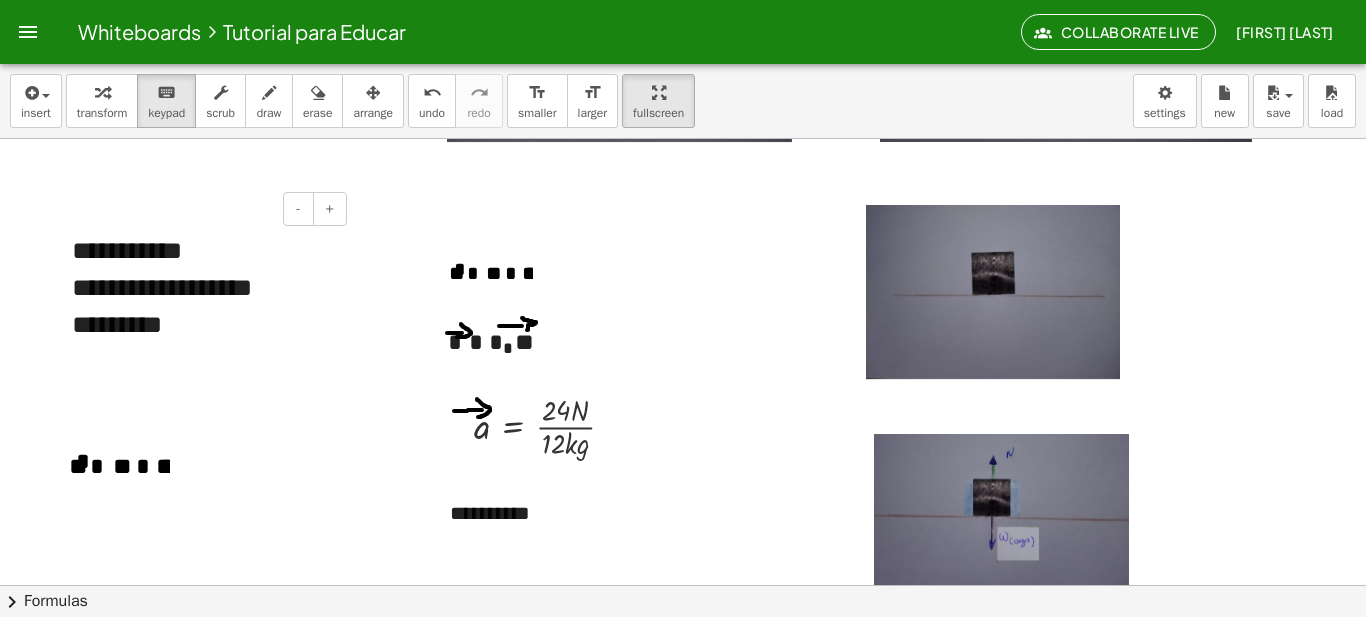 click on "**********" at bounding box center [202, 287] 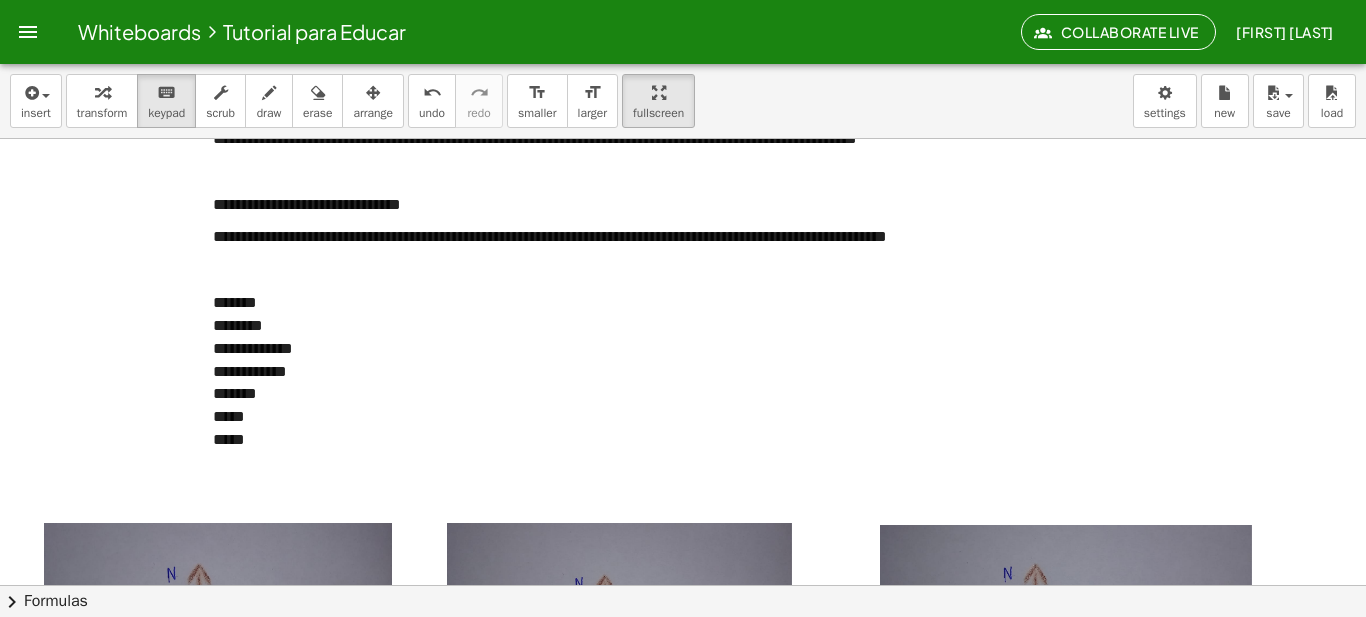 scroll, scrollTop: 0, scrollLeft: 0, axis: both 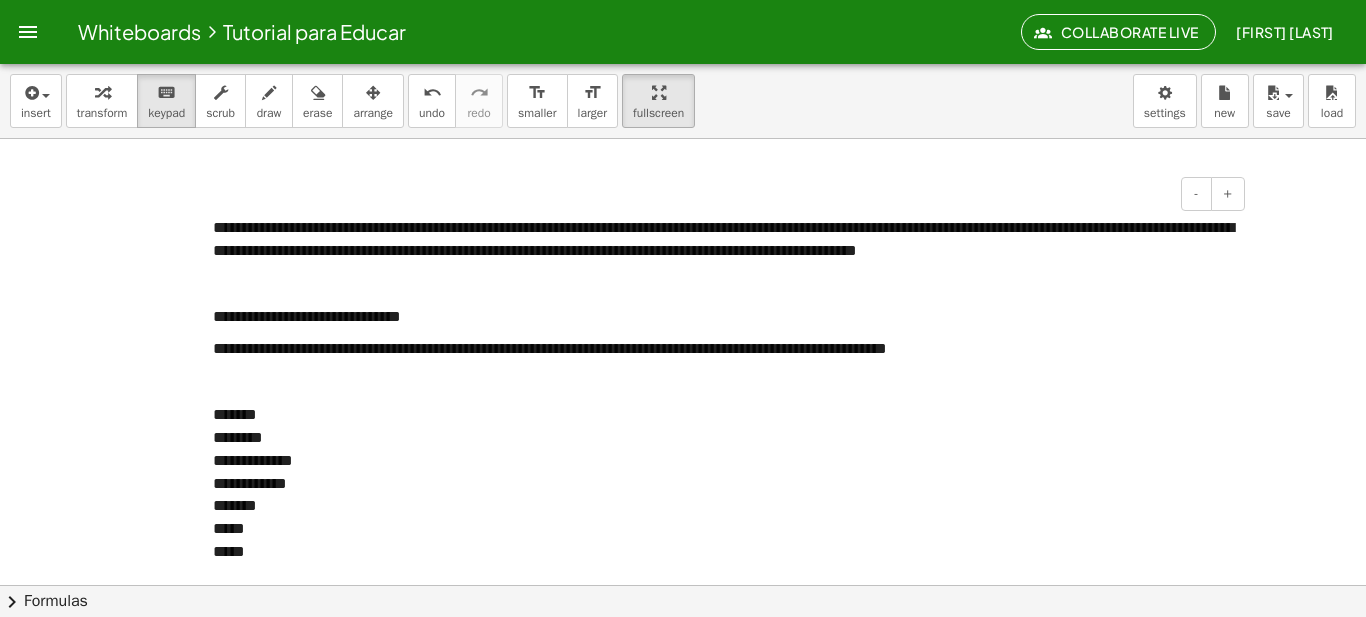 click on "**********" at bounding box center (723, 239) 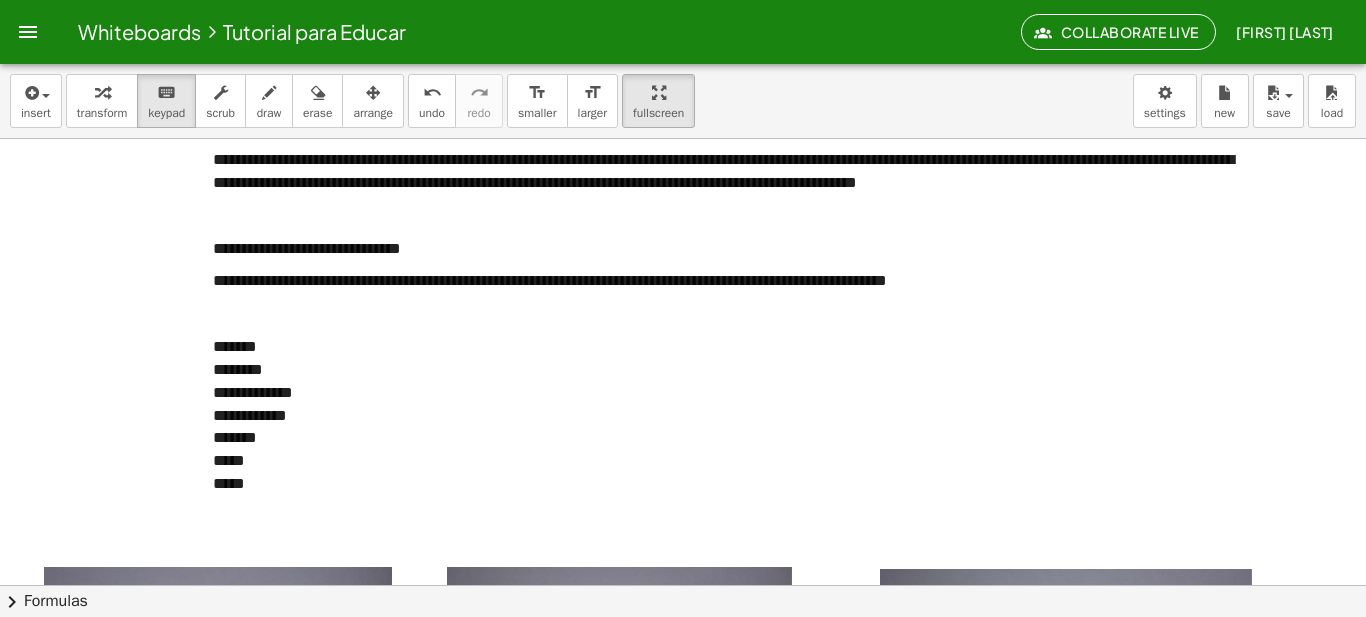 scroll, scrollTop: 92, scrollLeft: 0, axis: vertical 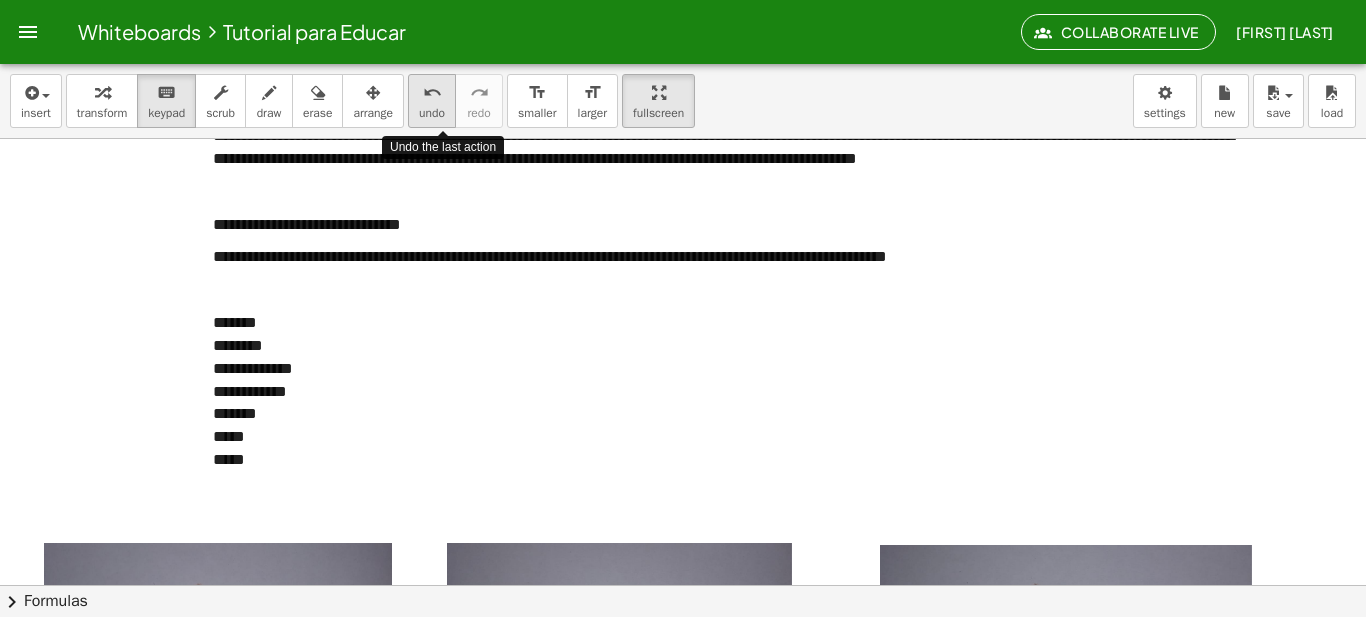 click on "undo" at bounding box center (432, 113) 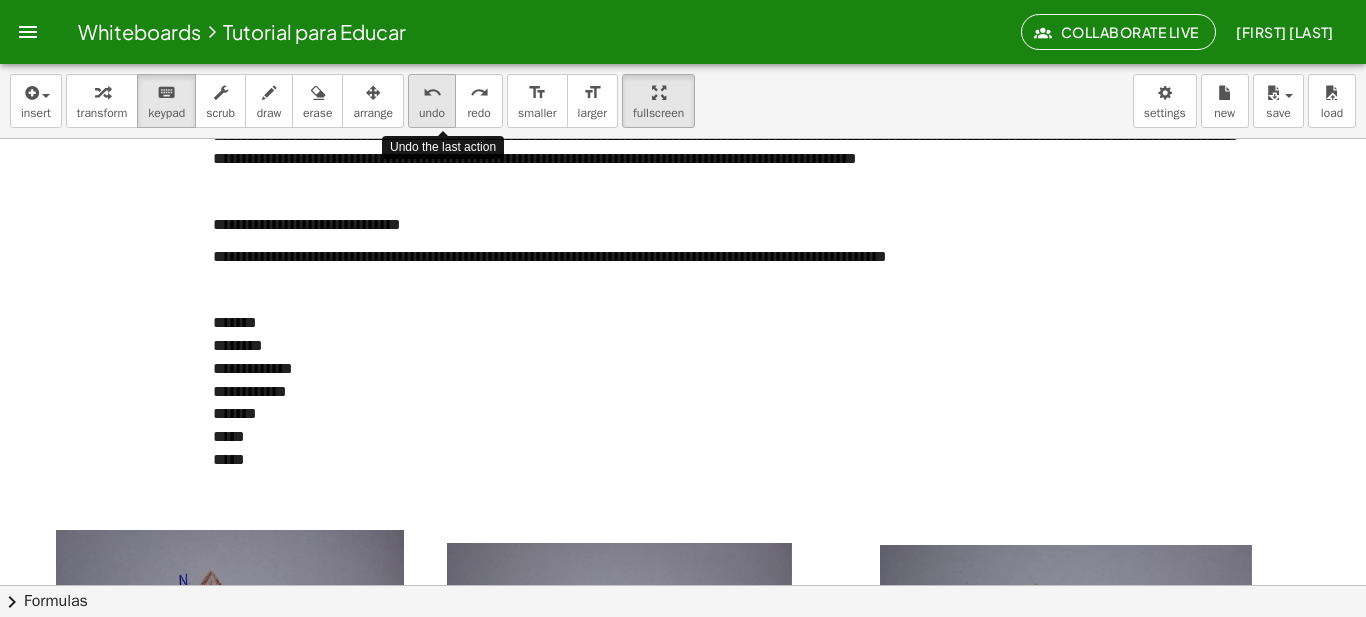 click on "undo" at bounding box center [432, 113] 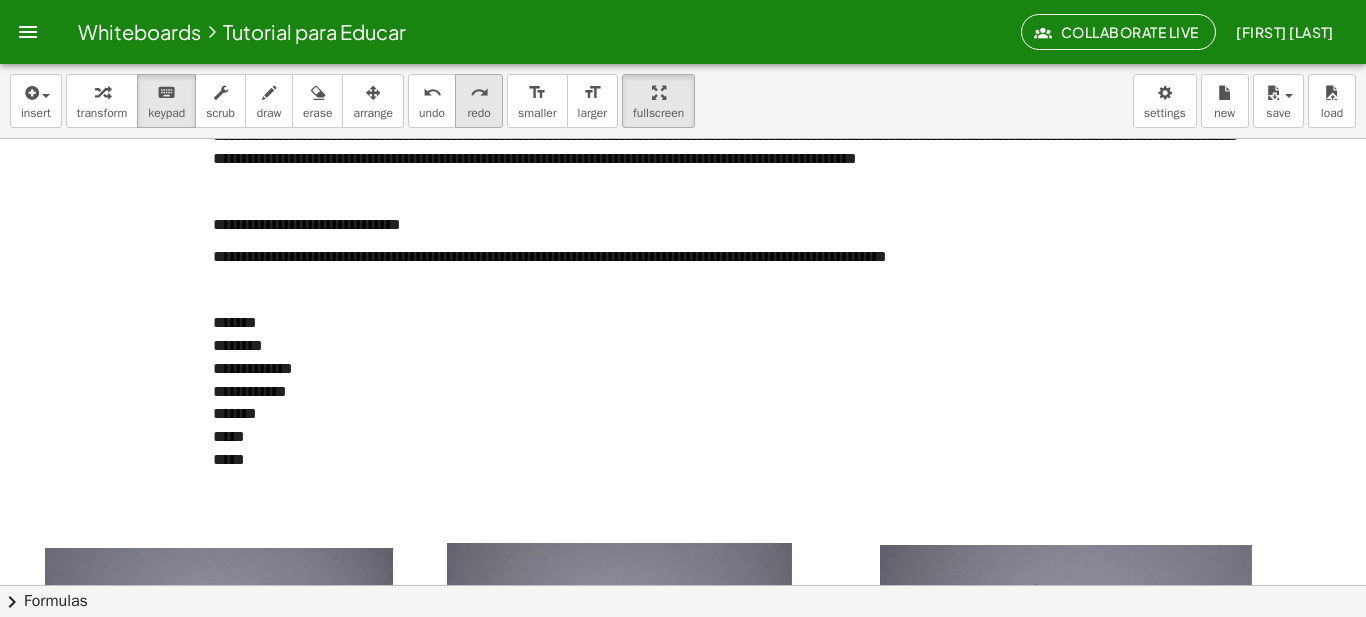 click on "redo" at bounding box center [478, 113] 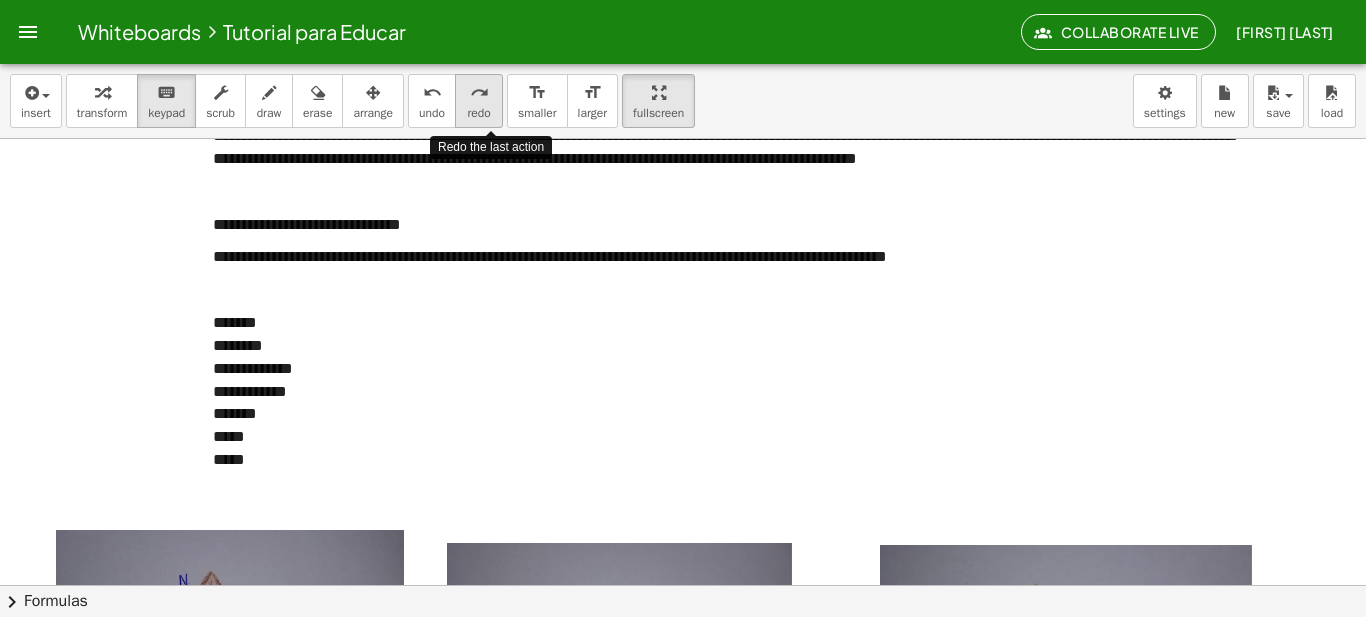 click on "redo" at bounding box center [478, 113] 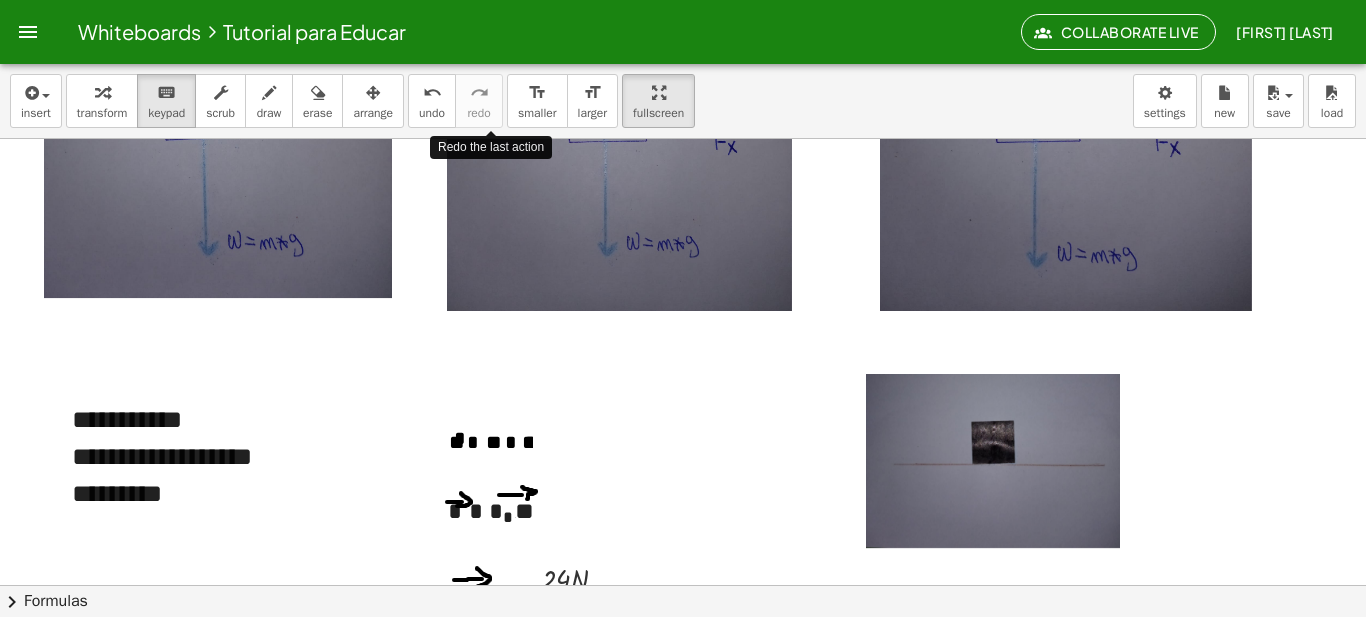 scroll, scrollTop: 656, scrollLeft: 0, axis: vertical 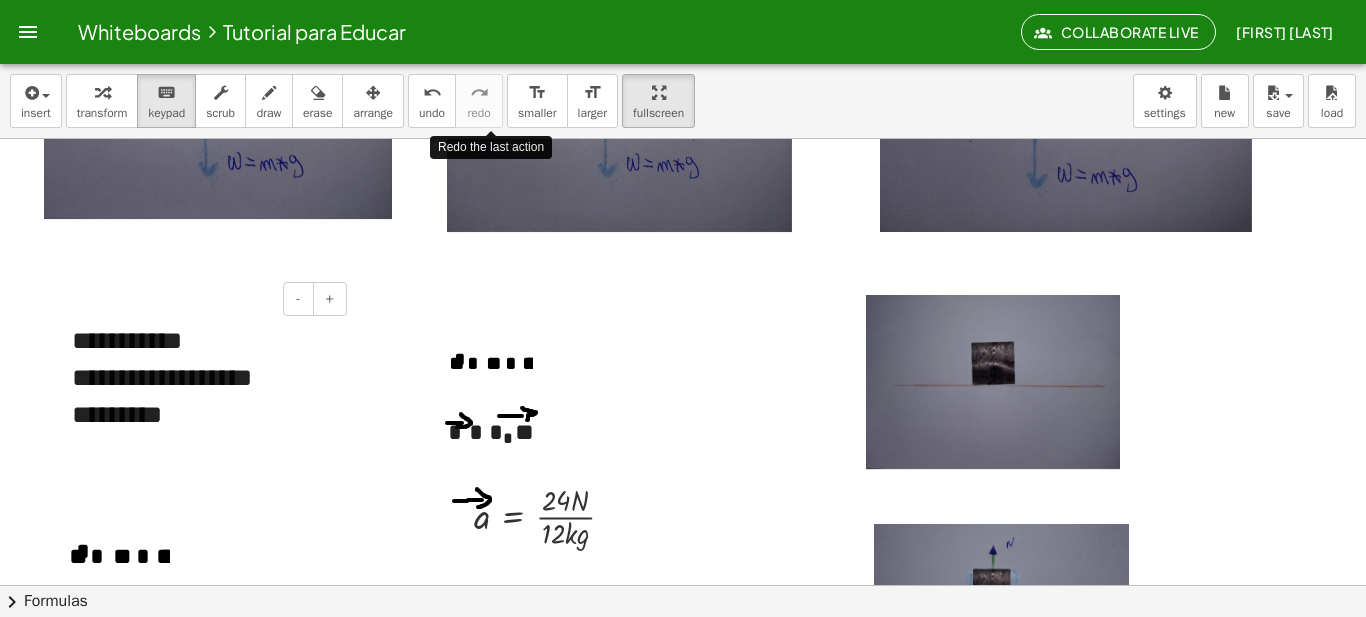 click on "**********" at bounding box center [202, 377] 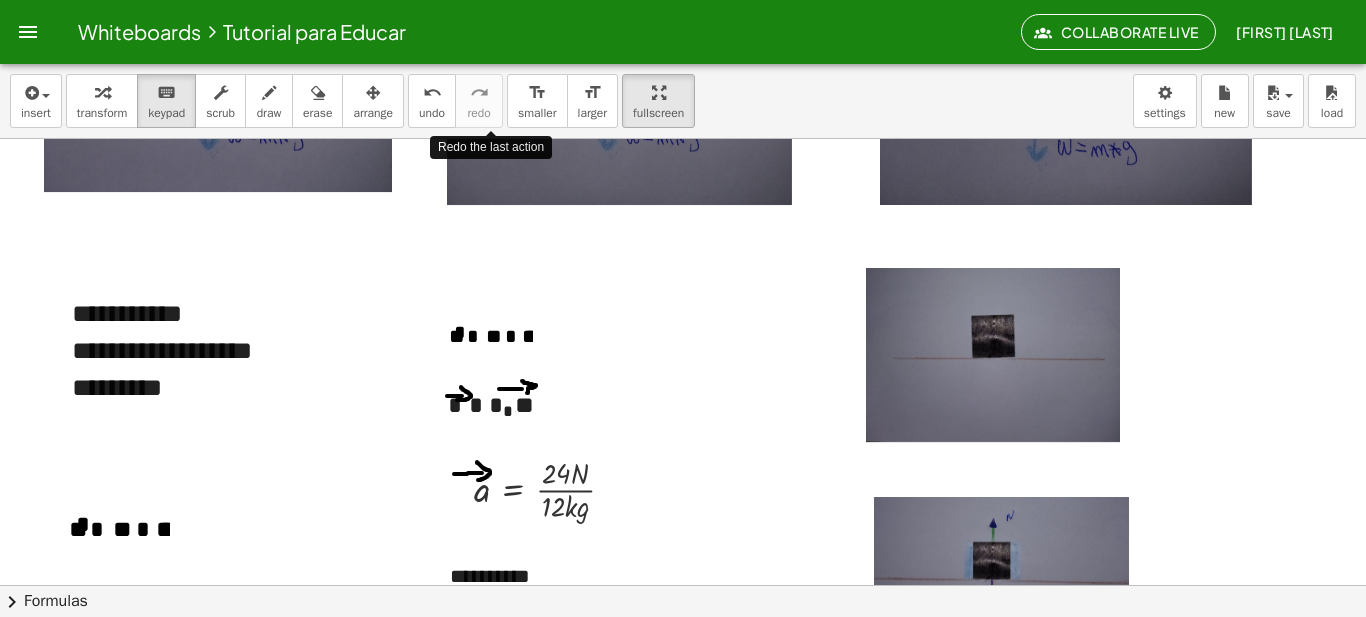 scroll, scrollTop: 773, scrollLeft: 0, axis: vertical 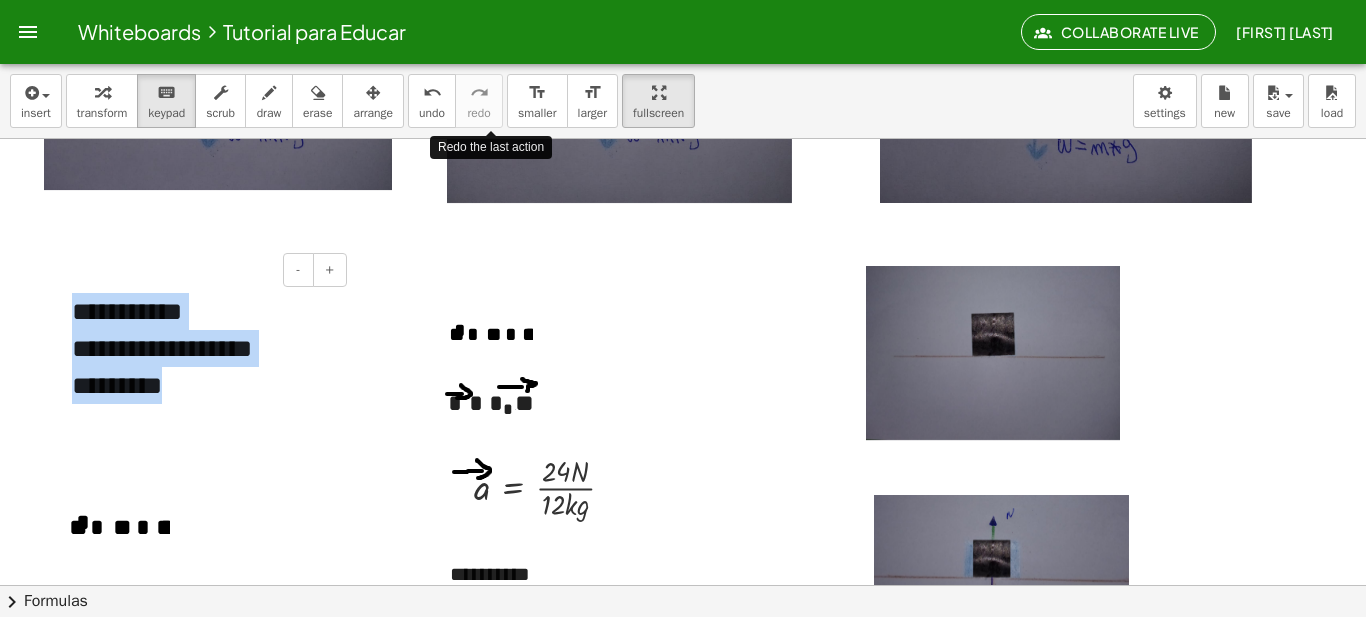 drag, startPoint x: 74, startPoint y: 317, endPoint x: 194, endPoint y: 388, distance: 139.43098 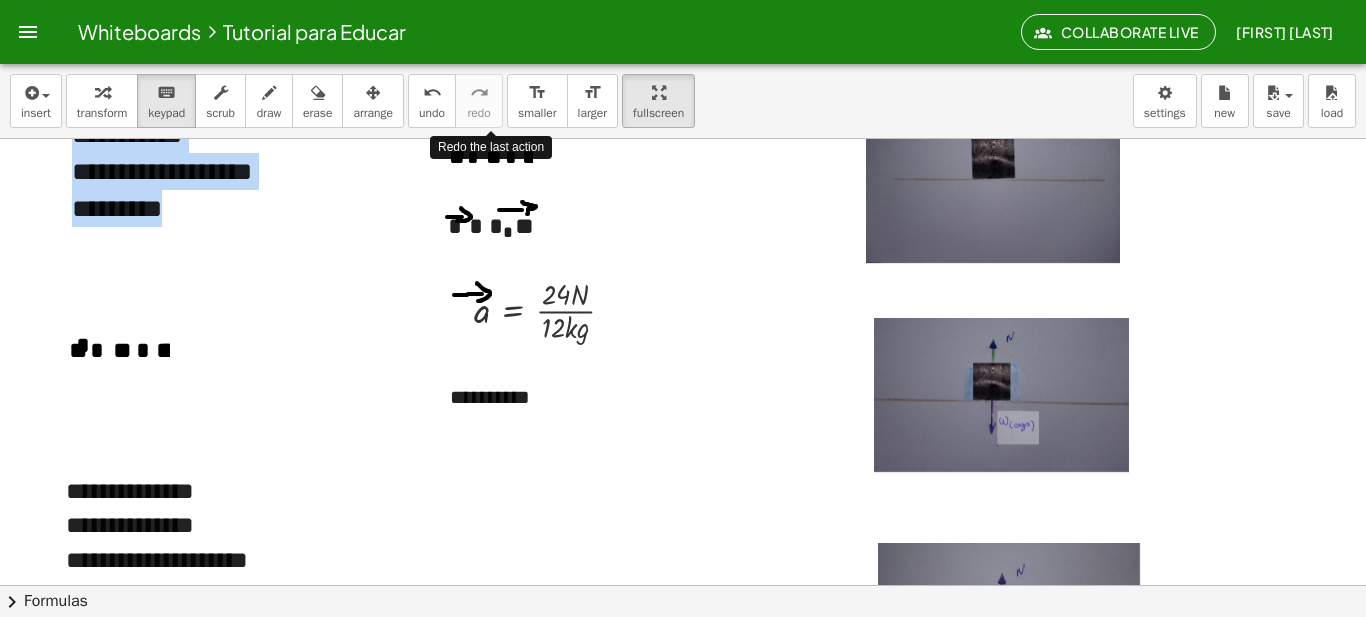 scroll, scrollTop: 946, scrollLeft: 0, axis: vertical 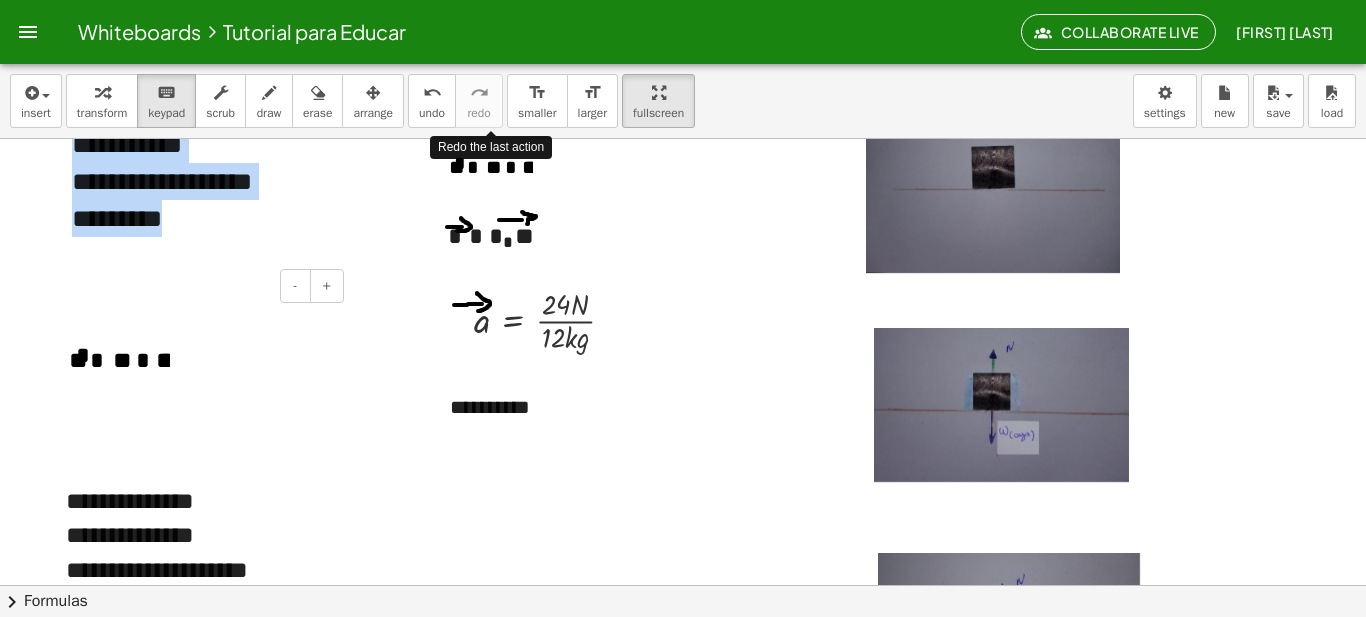 click on "**********" 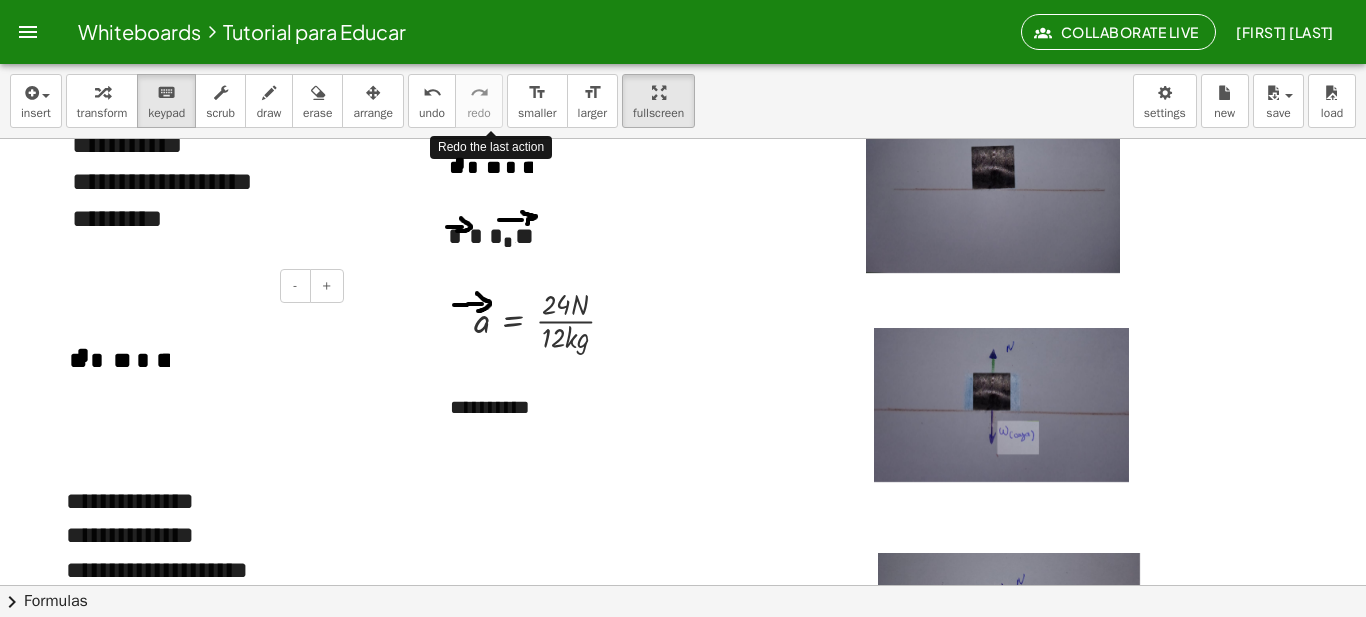 click on "**********" 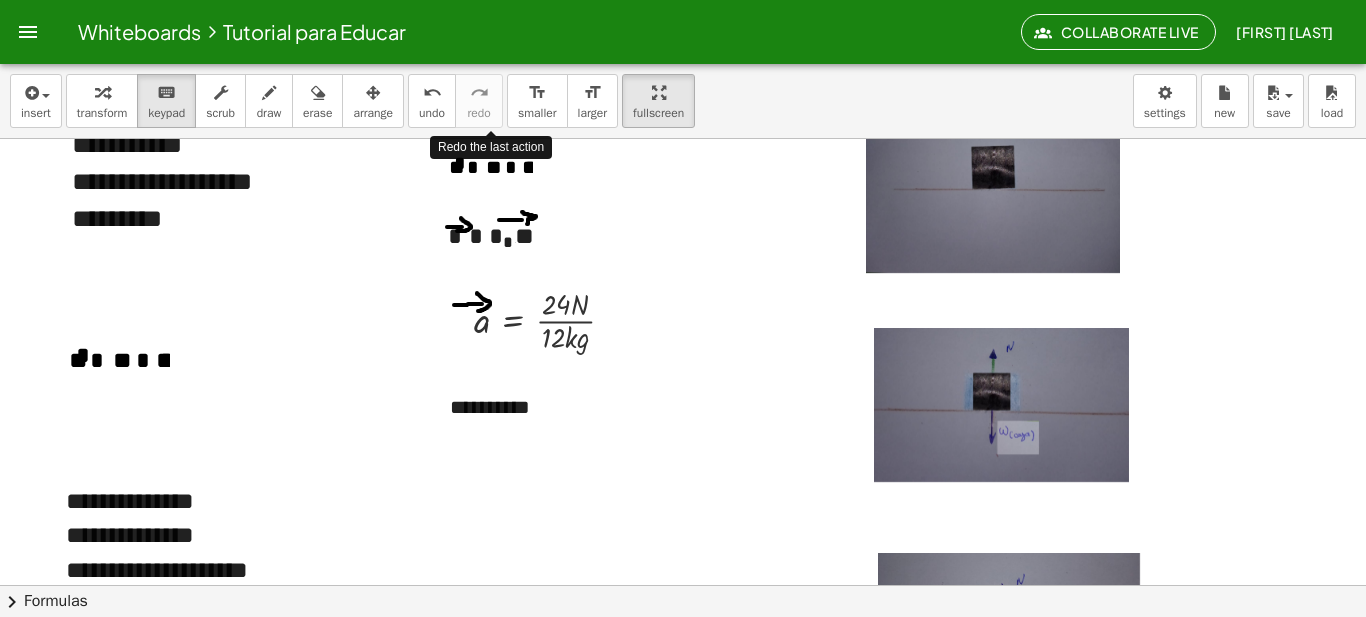 scroll, scrollTop: 914, scrollLeft: 0, axis: vertical 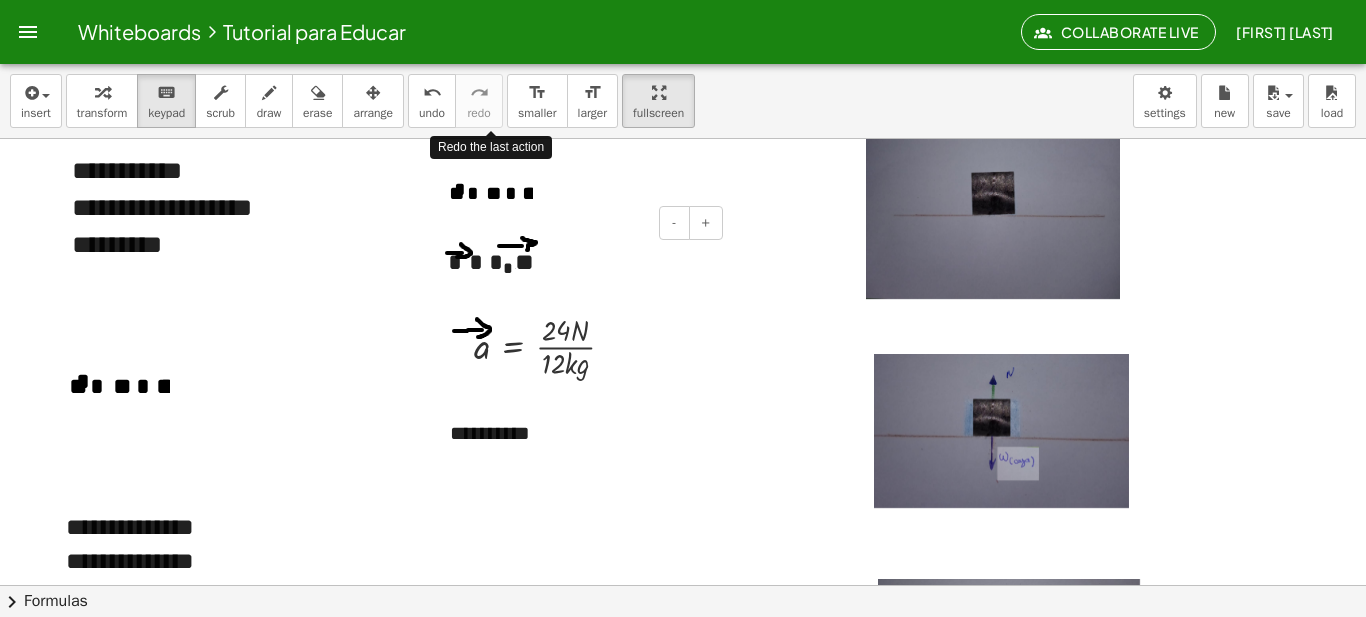 drag, startPoint x: 447, startPoint y: 263, endPoint x: 549, endPoint y: 259, distance: 102.0784 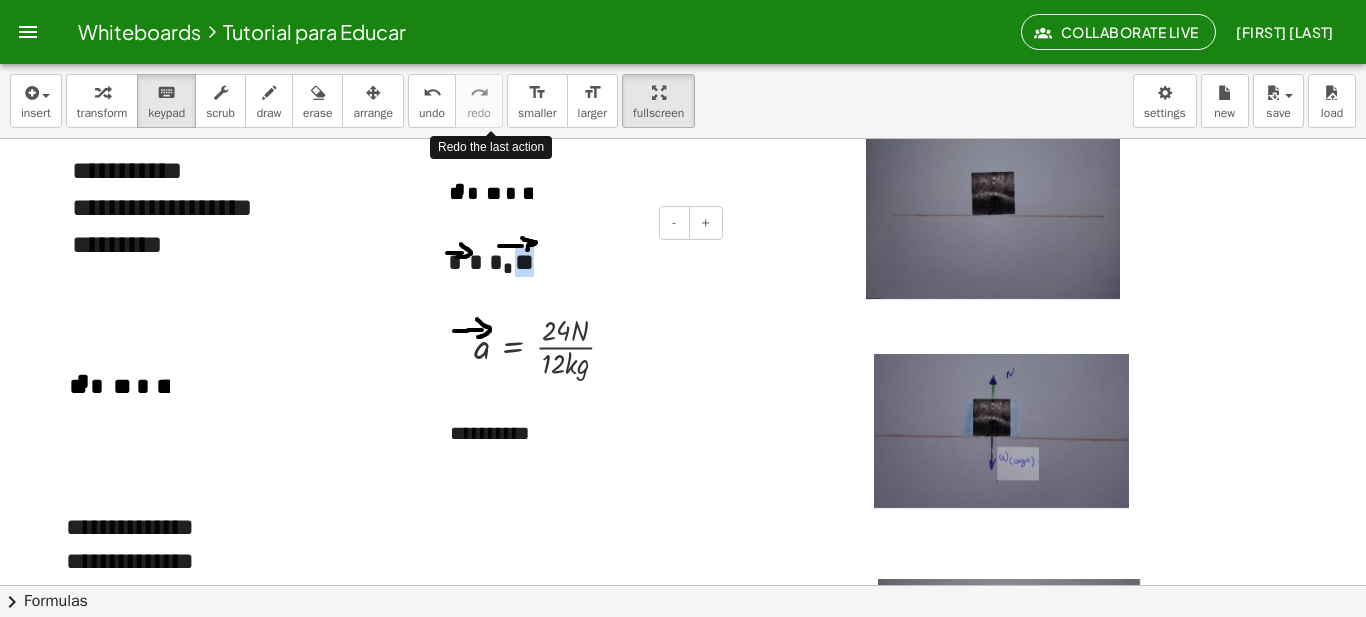 click on "*" at bounding box center [534, 262] 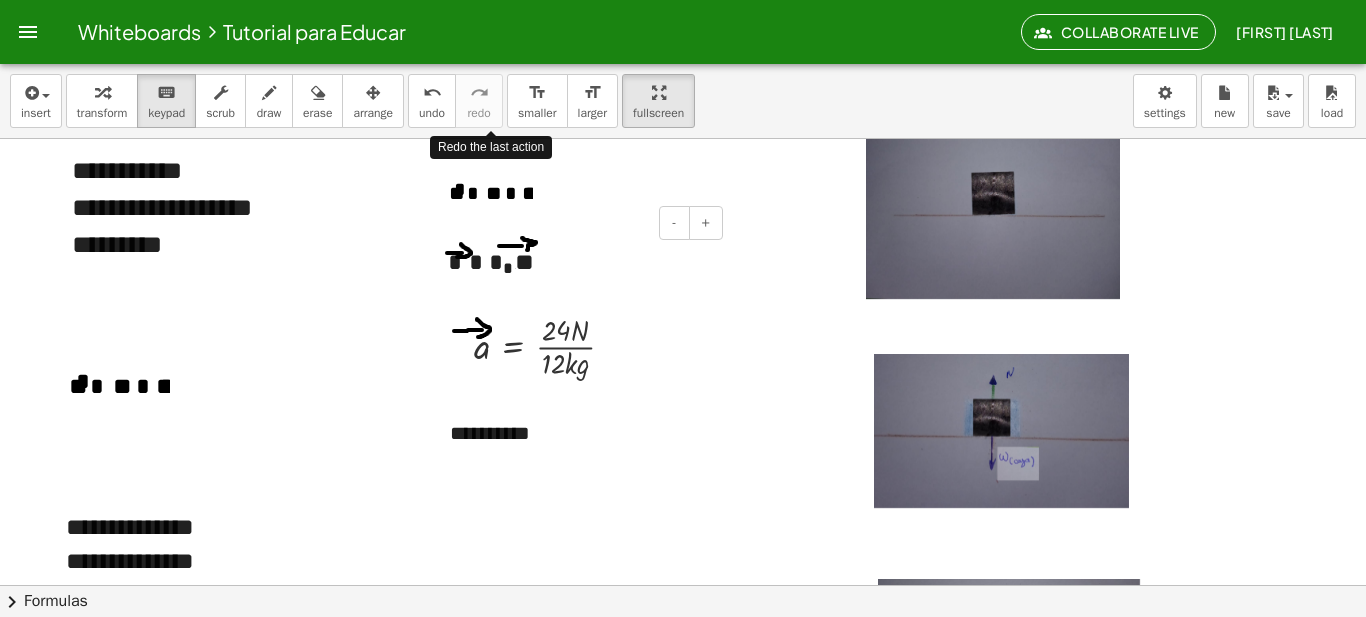 click at bounding box center [438, 261] 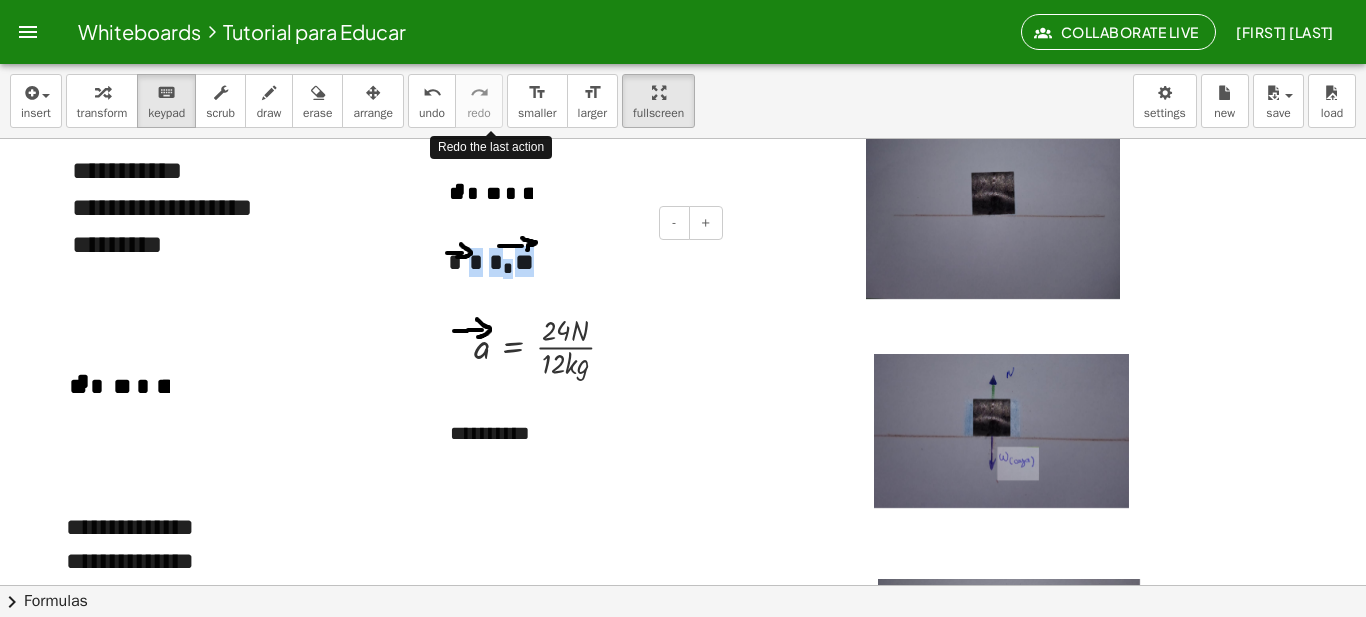 drag, startPoint x: 450, startPoint y: 264, endPoint x: 556, endPoint y: 257, distance: 106.23088 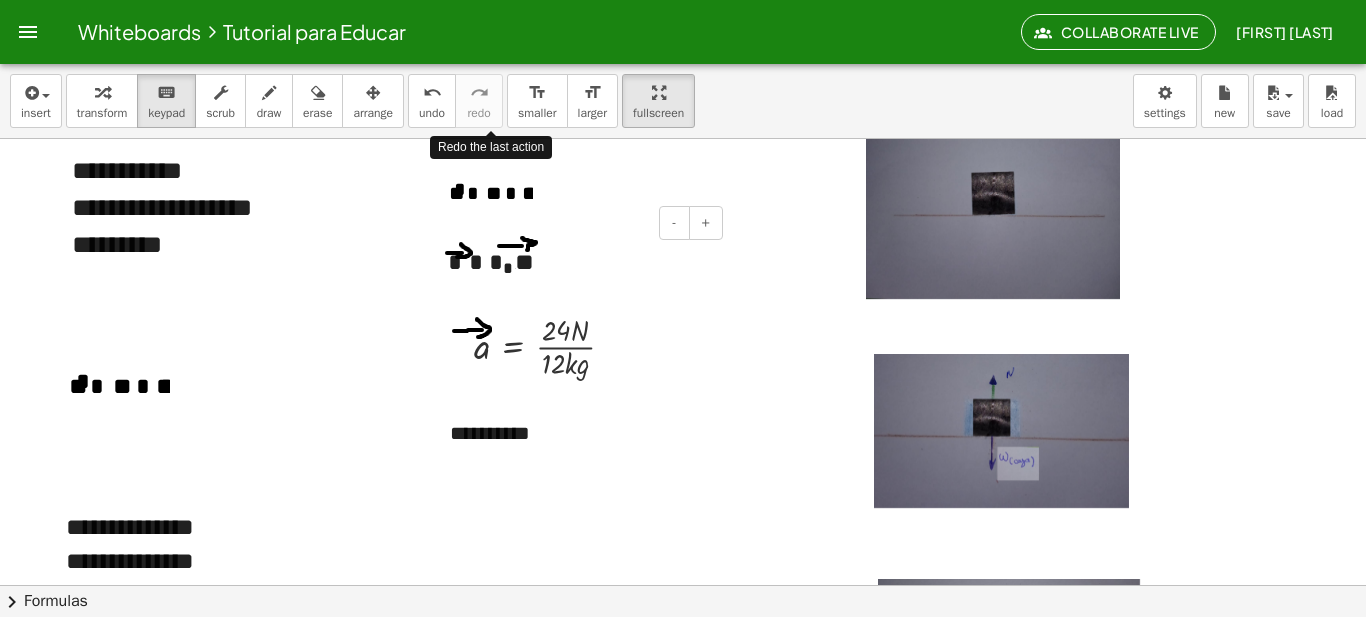 click at bounding box center (454, 260) 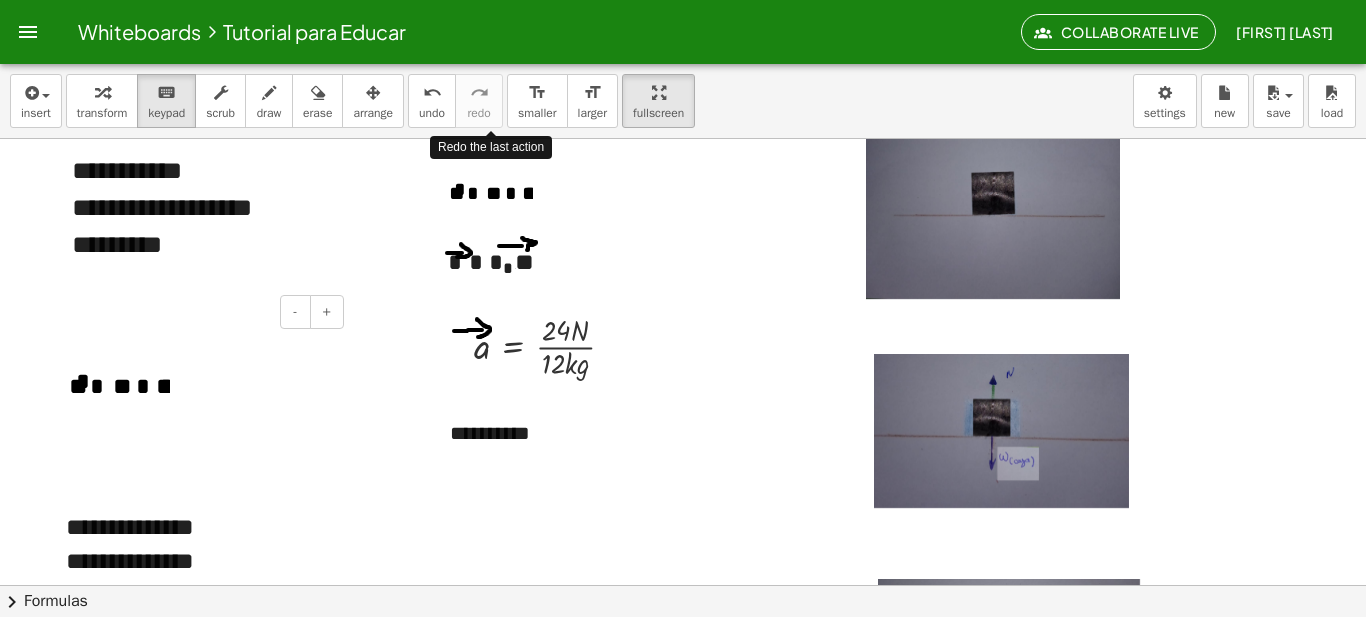 click on "**********" 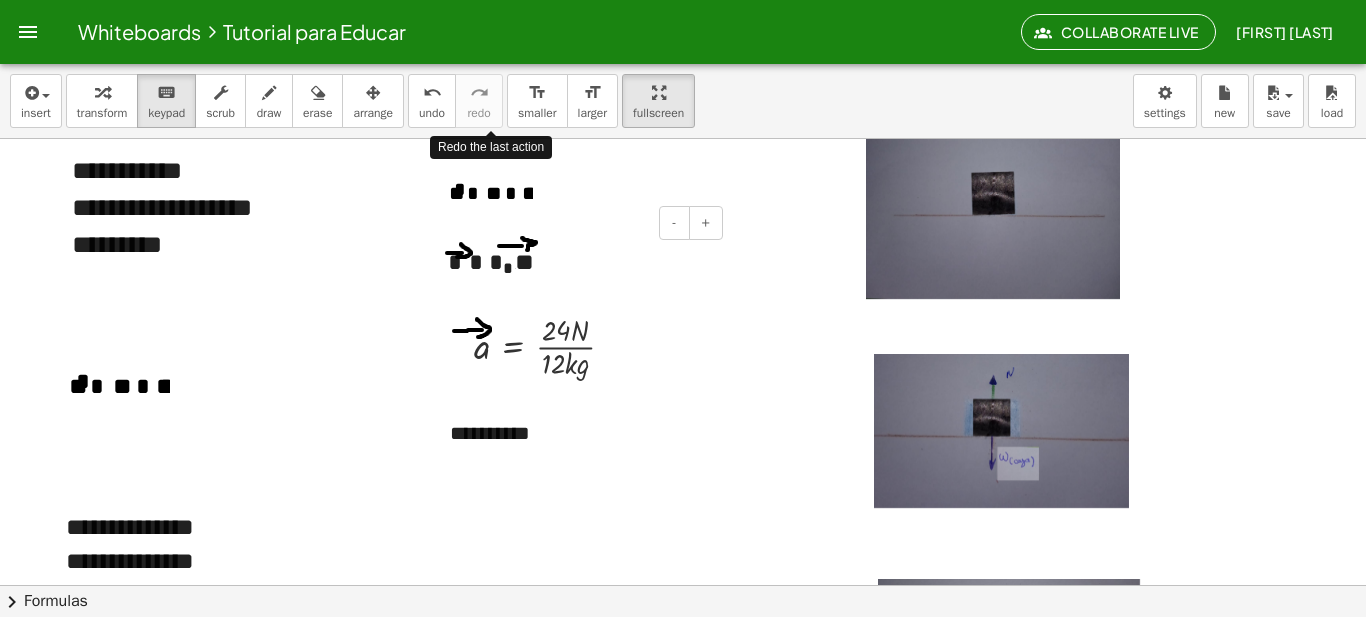 scroll, scrollTop: 734, scrollLeft: 0, axis: vertical 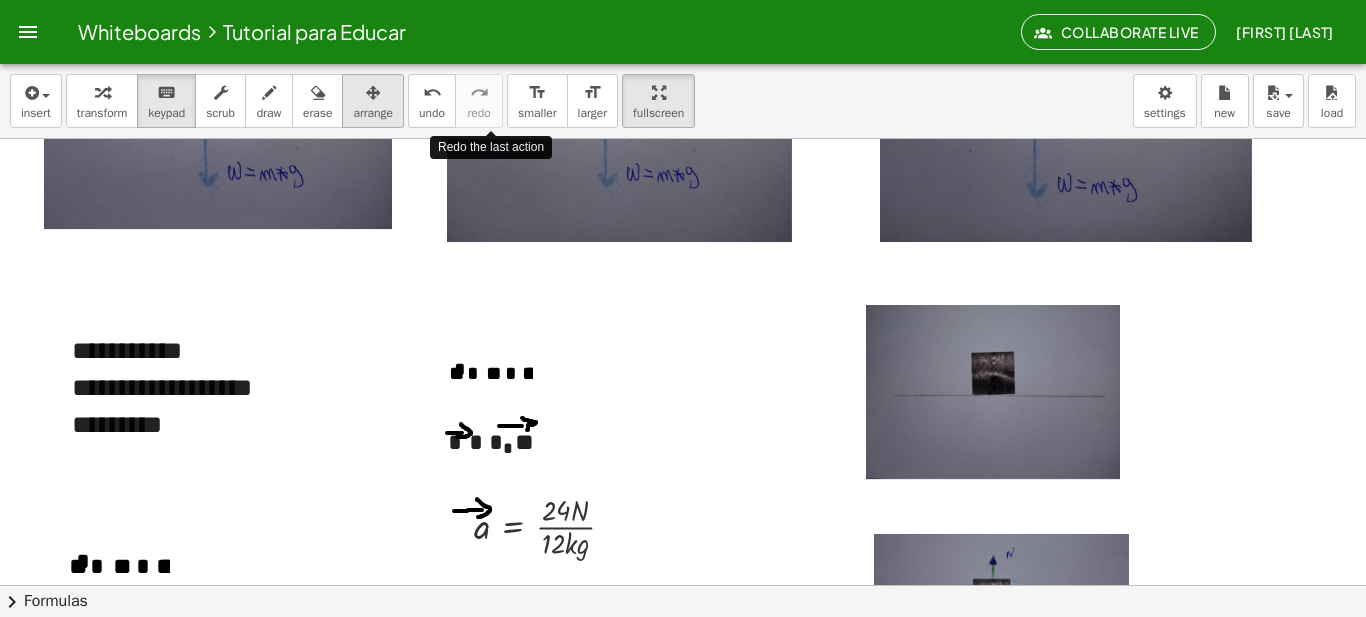 click on "arrange" at bounding box center [373, 101] 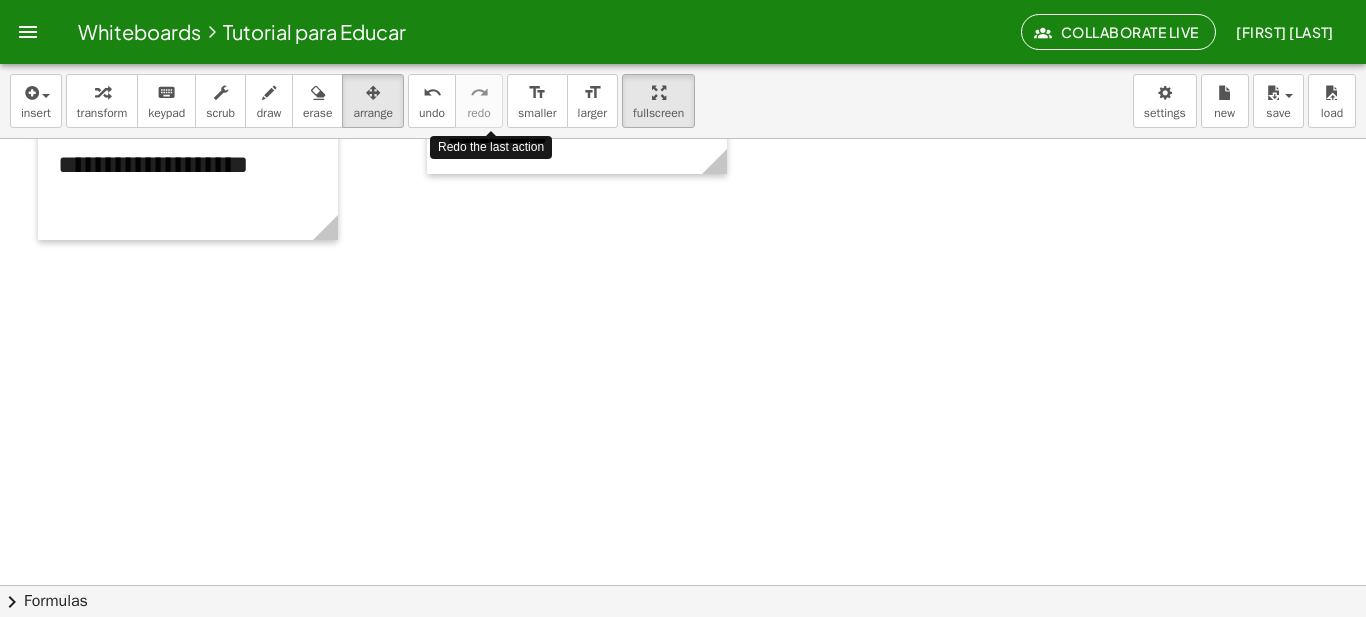 scroll, scrollTop: 1913, scrollLeft: 0, axis: vertical 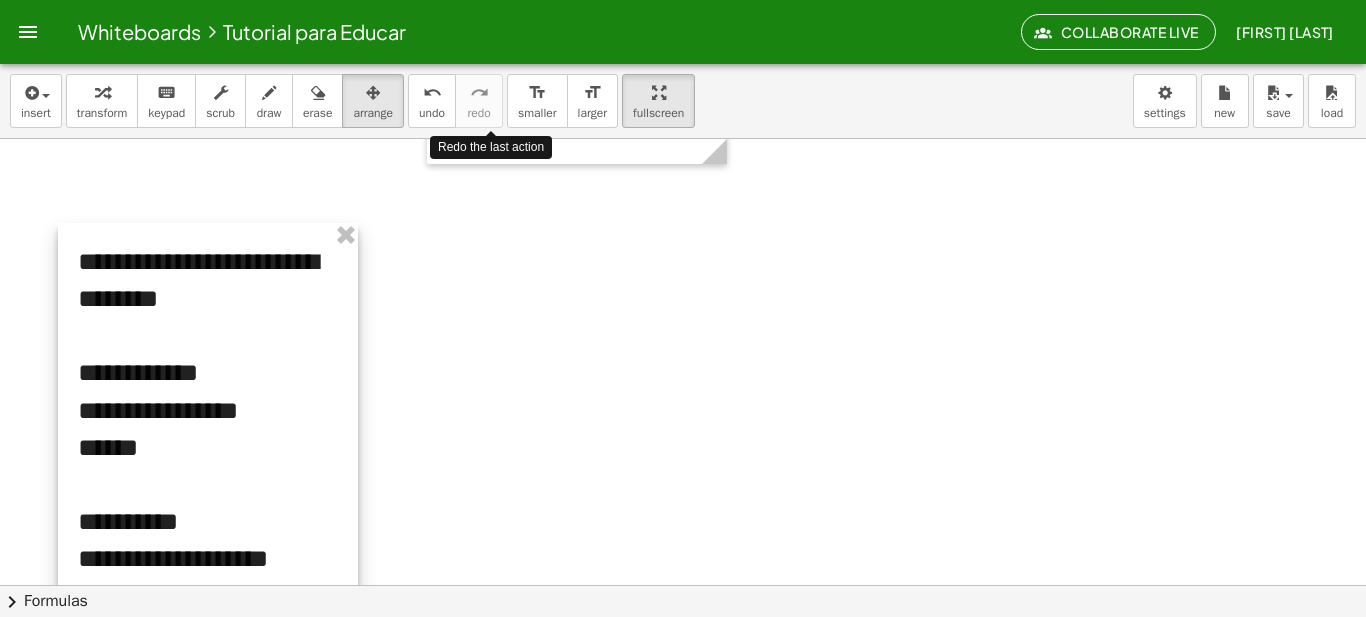drag, startPoint x: 162, startPoint y: 178, endPoint x: 180, endPoint y: 582, distance: 404.4008 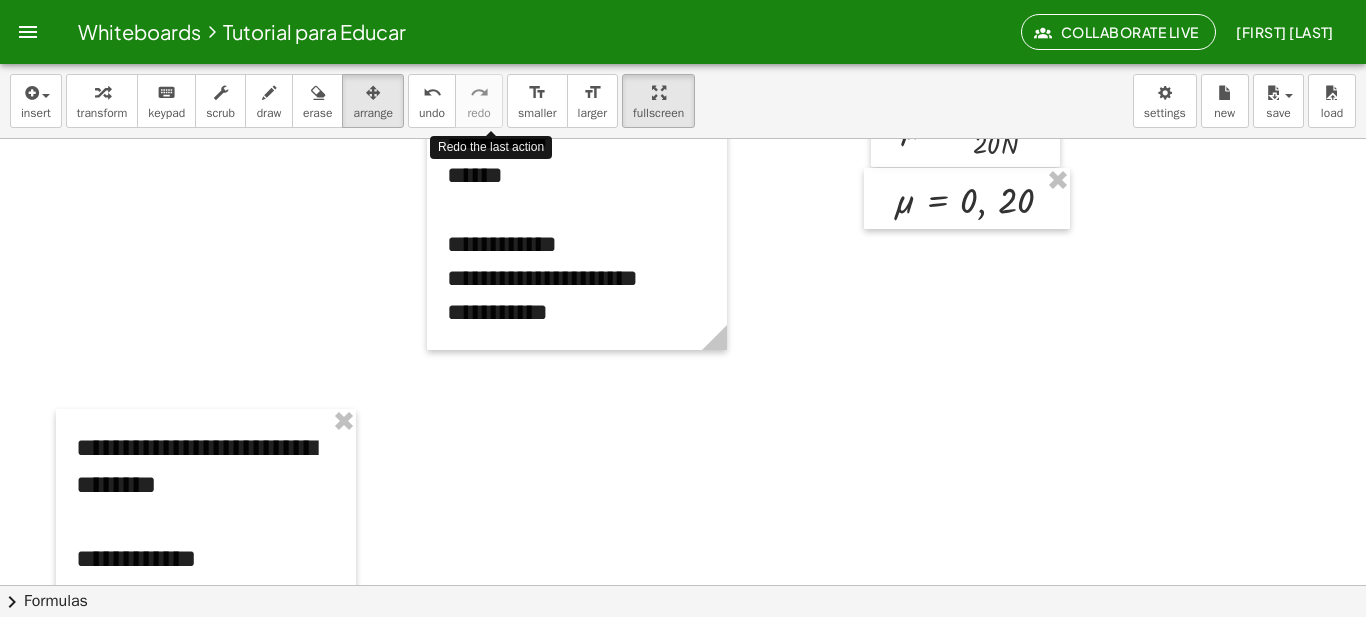 scroll, scrollTop: 1710, scrollLeft: 0, axis: vertical 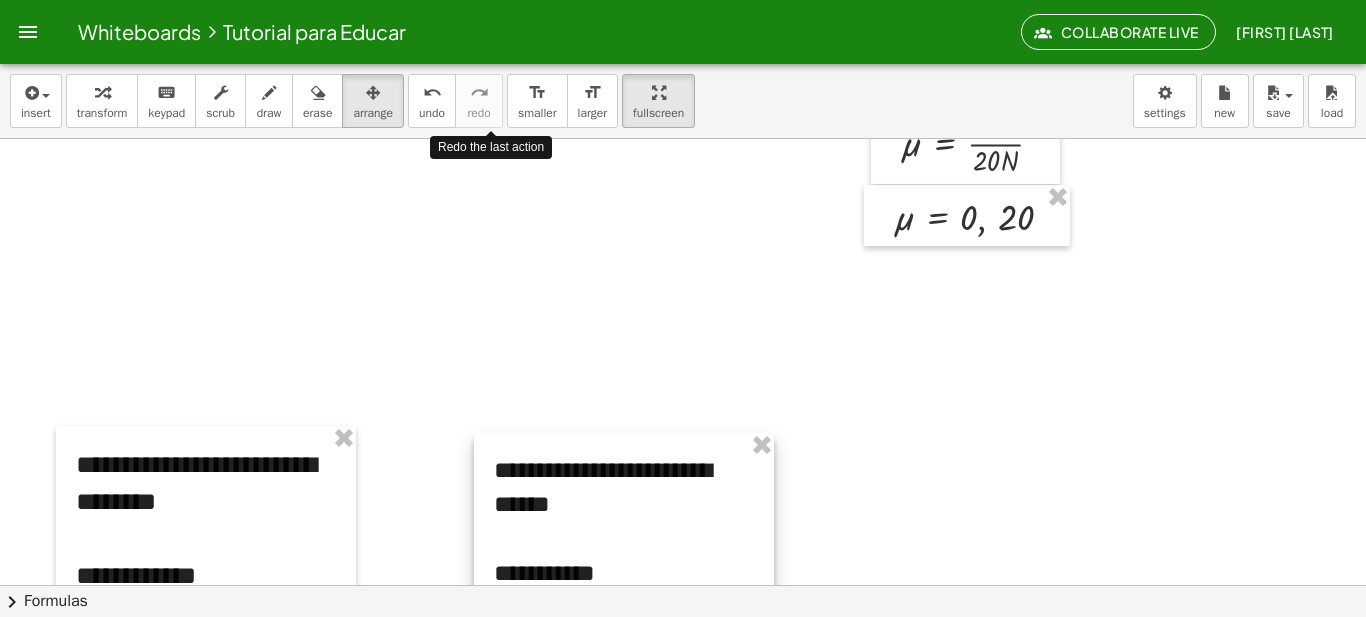 drag, startPoint x: 624, startPoint y: 204, endPoint x: 671, endPoint y: 619, distance: 417.65295 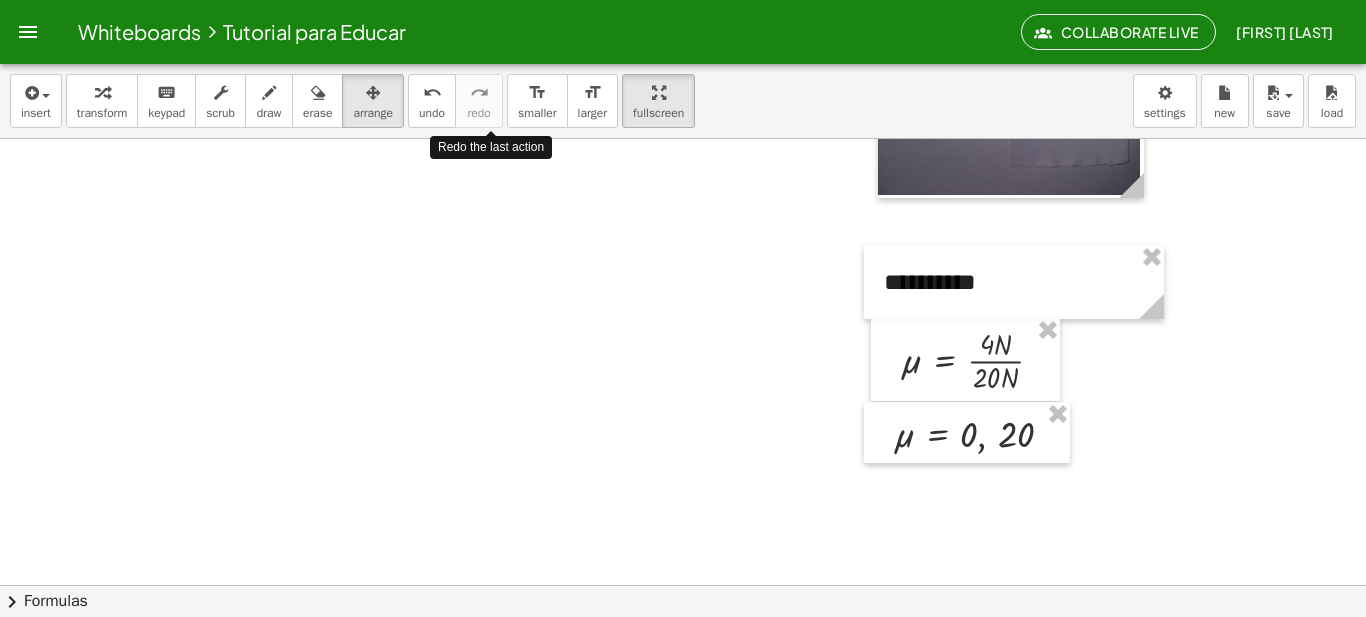 scroll, scrollTop: 1476, scrollLeft: 0, axis: vertical 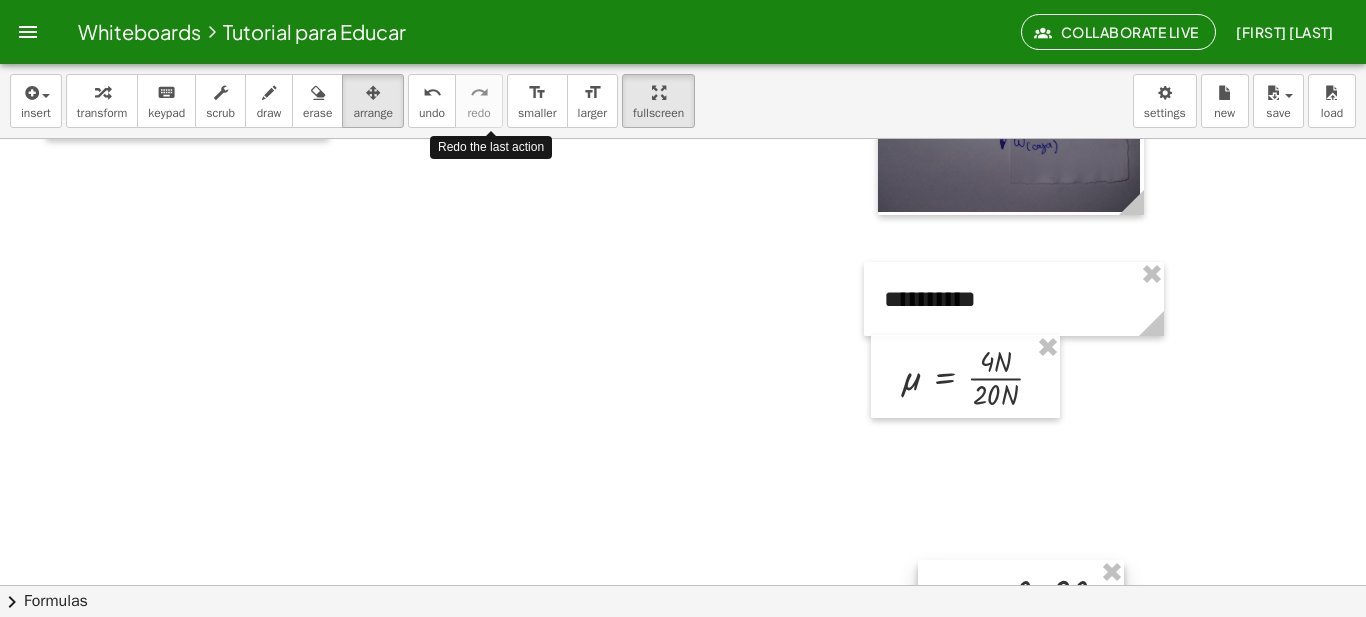 drag, startPoint x: 954, startPoint y: 451, endPoint x: 1008, endPoint y: 592, distance: 150.98676 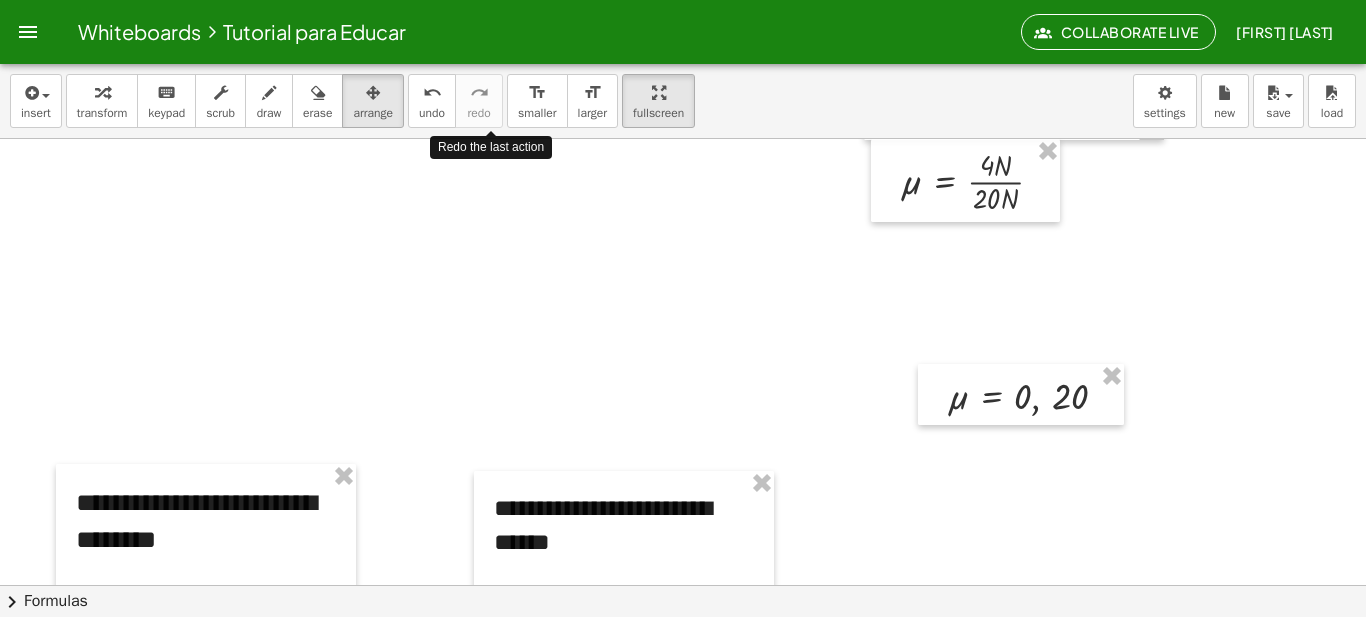 scroll, scrollTop: 1697, scrollLeft: 0, axis: vertical 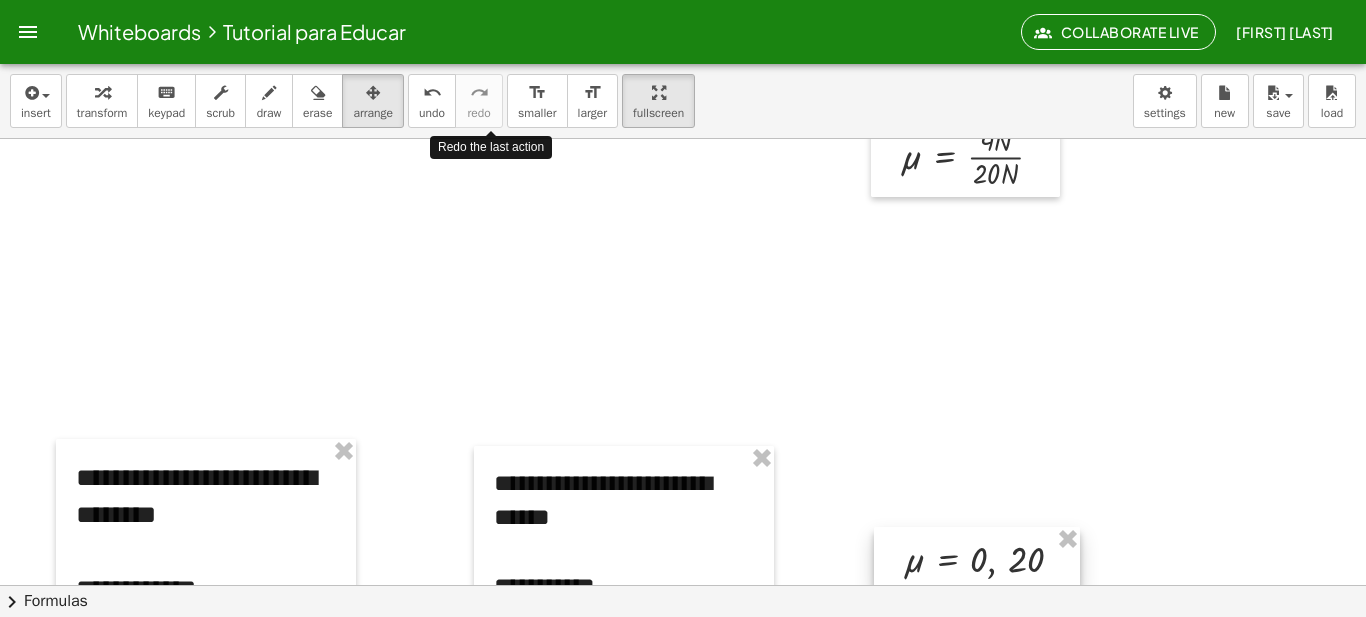 drag, startPoint x: 1060, startPoint y: 374, endPoint x: 1018, endPoint y: 562, distance: 192.63437 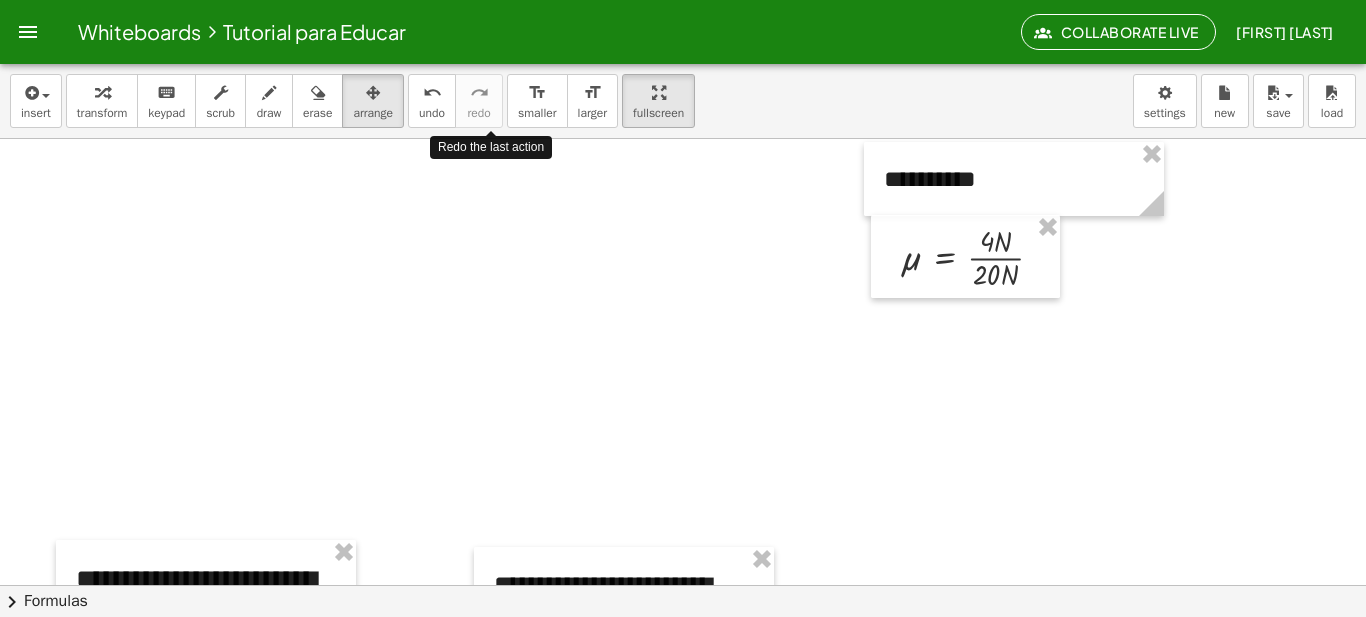 scroll, scrollTop: 1584, scrollLeft: 0, axis: vertical 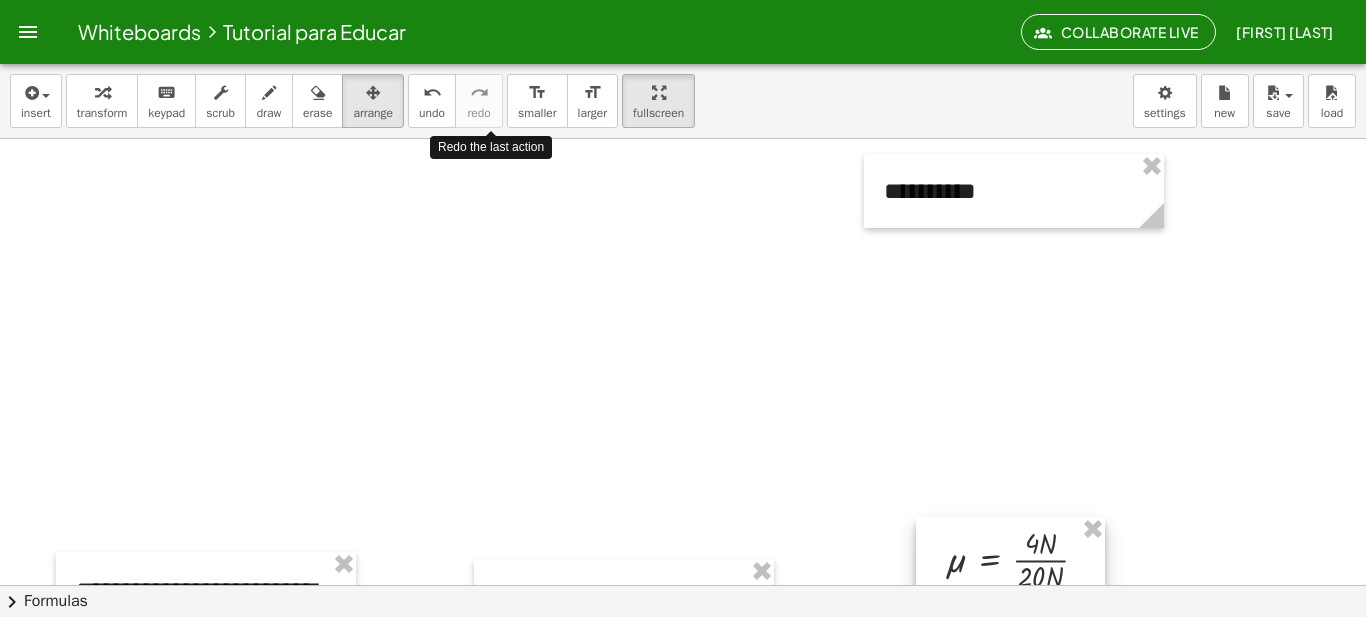 drag, startPoint x: 980, startPoint y: 286, endPoint x: 1024, endPoint y: 576, distance: 293.31894 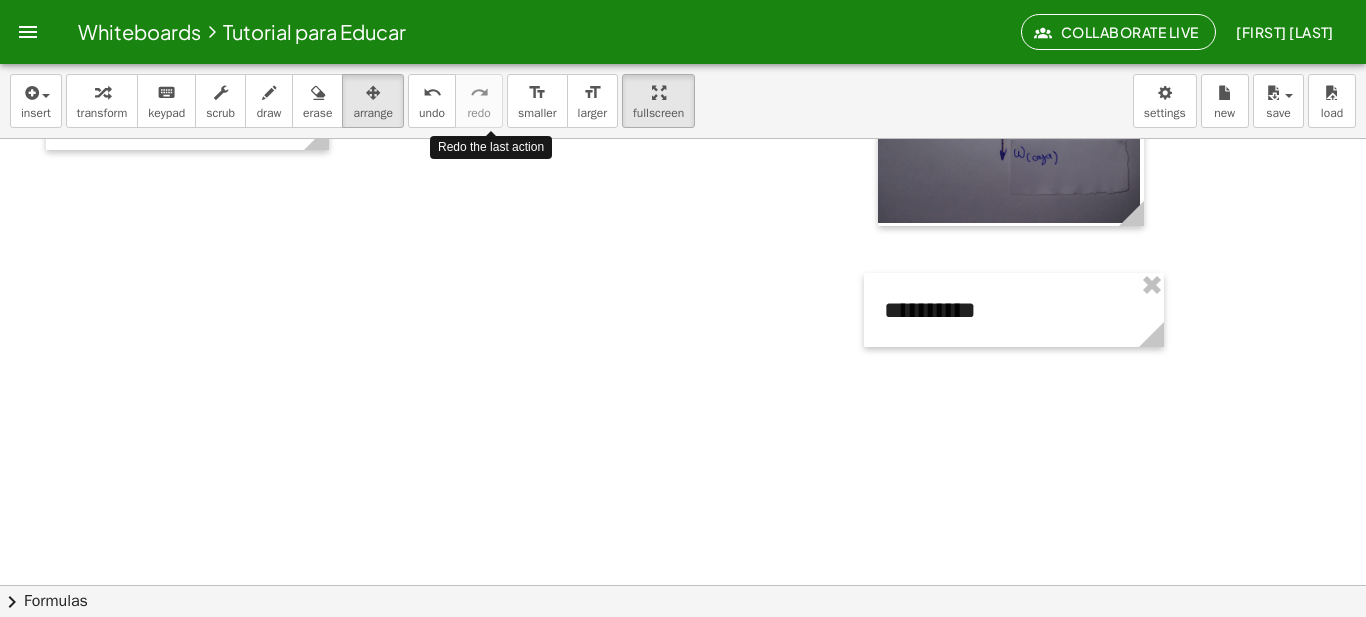 scroll, scrollTop: 1462, scrollLeft: 0, axis: vertical 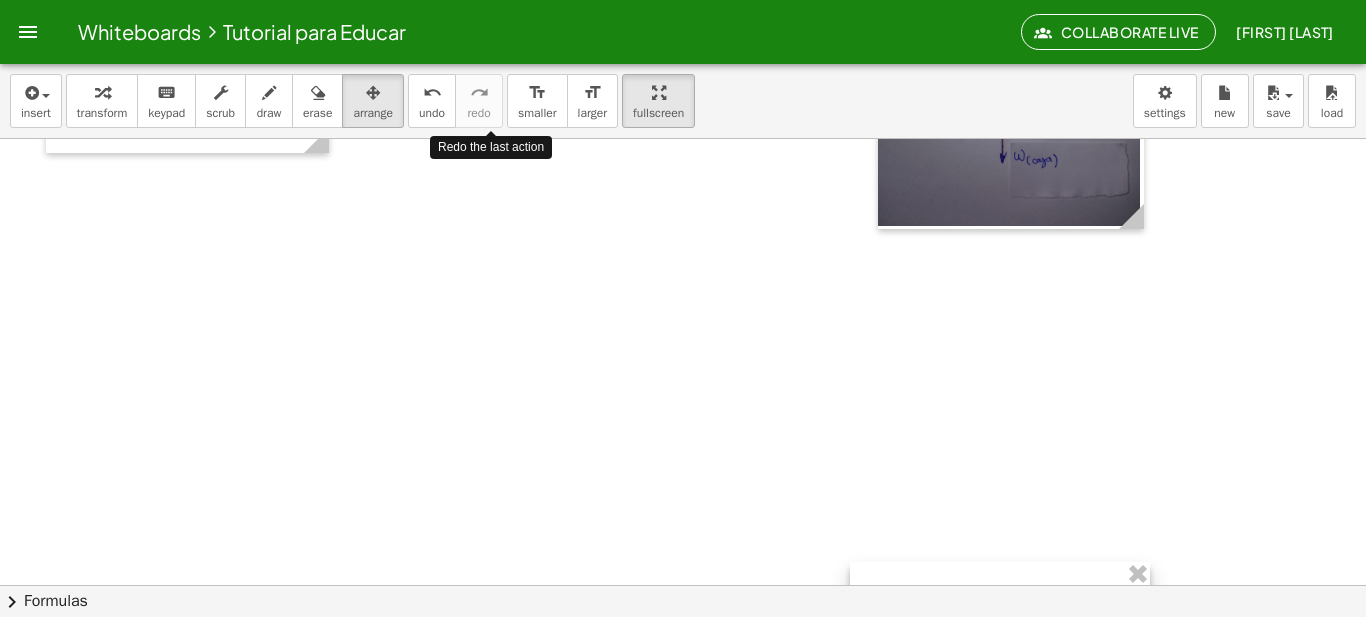 drag, startPoint x: 1024, startPoint y: 342, endPoint x: 1008, endPoint y: 629, distance: 287.44565 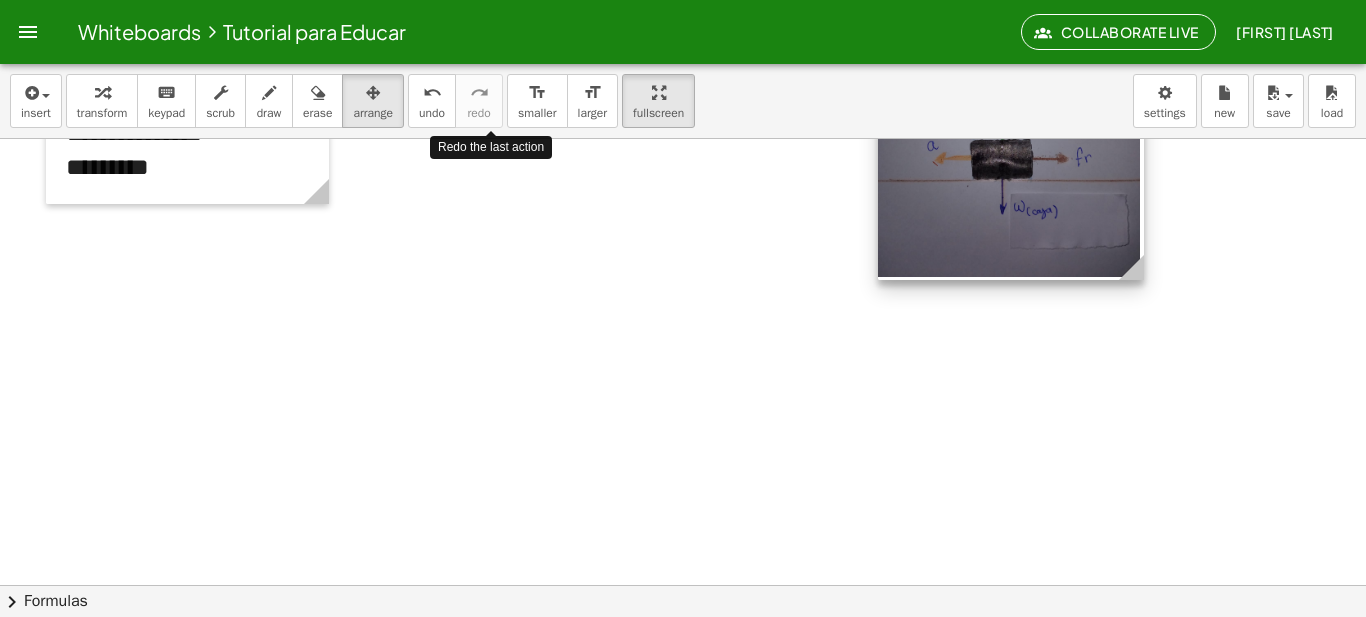 scroll, scrollTop: 1418, scrollLeft: 0, axis: vertical 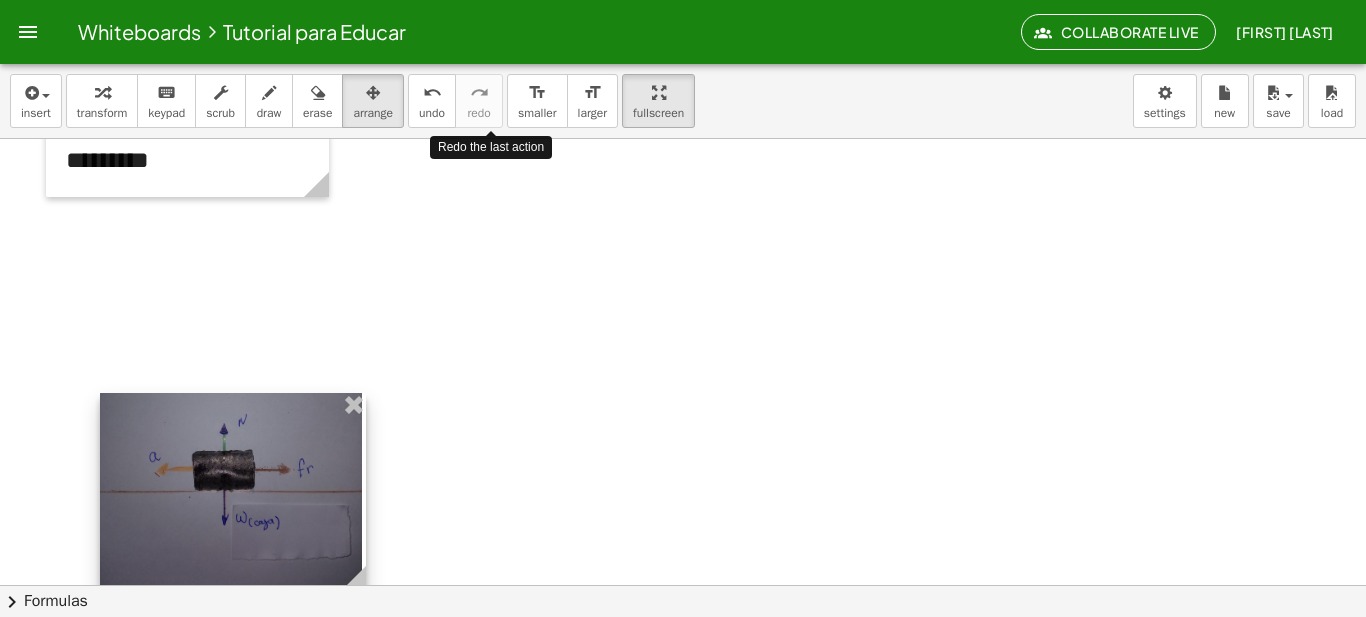 drag, startPoint x: 985, startPoint y: 226, endPoint x: 204, endPoint y: 549, distance: 845.1568 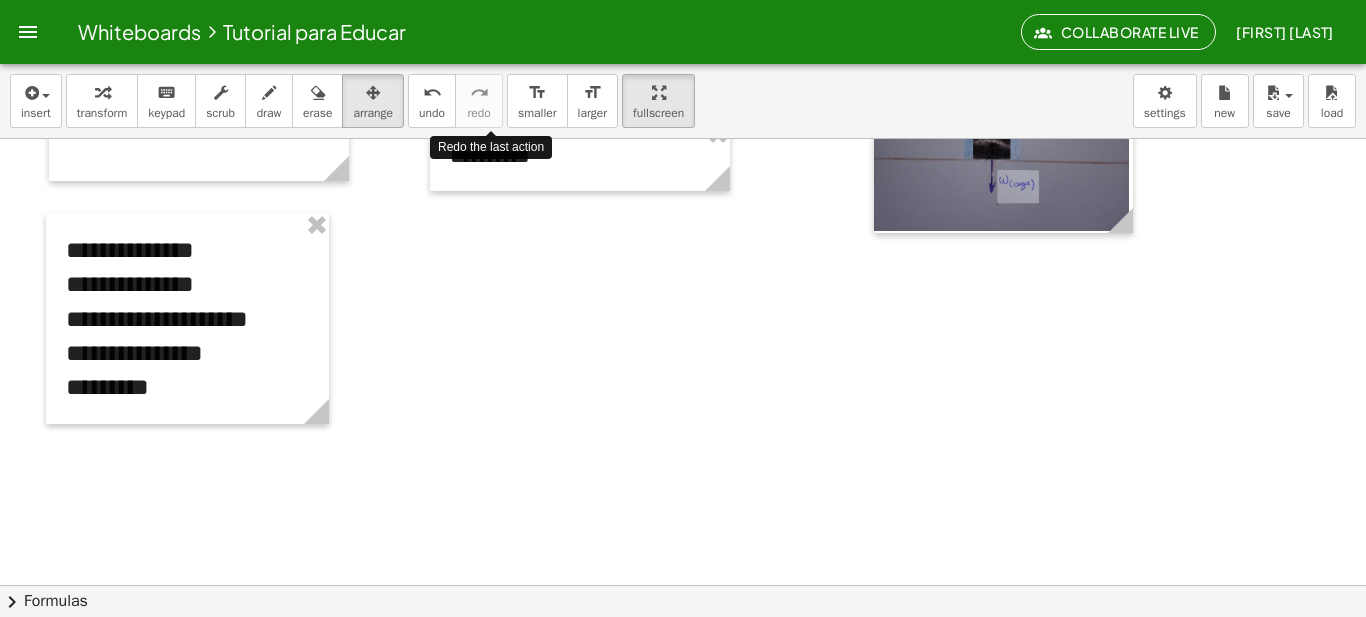 scroll, scrollTop: 1187, scrollLeft: 0, axis: vertical 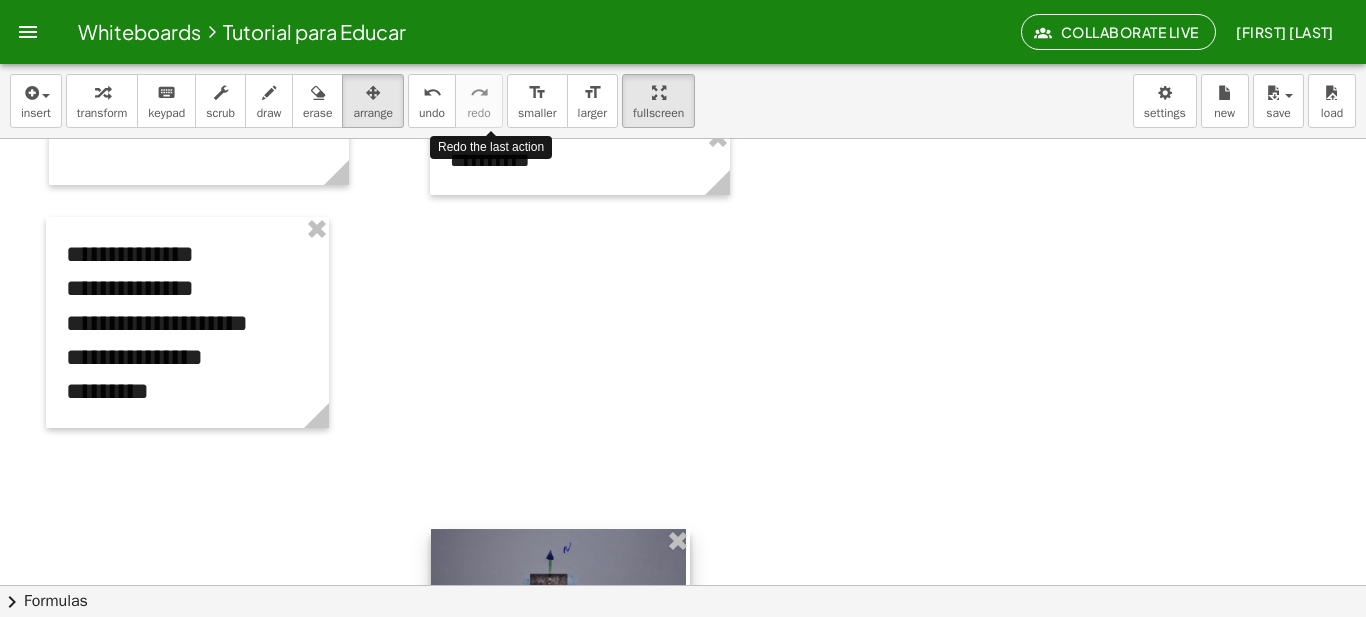 drag, startPoint x: 1059, startPoint y: 204, endPoint x: 616, endPoint y: 652, distance: 630.04205 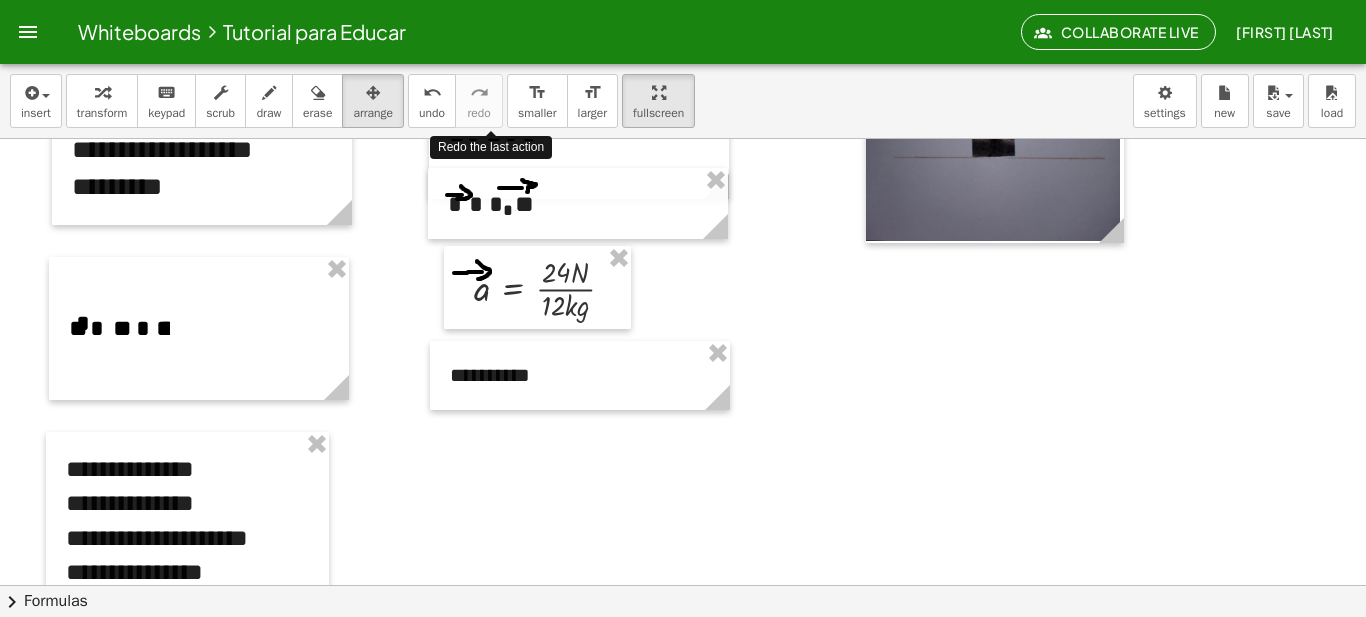 scroll, scrollTop: 957, scrollLeft: 0, axis: vertical 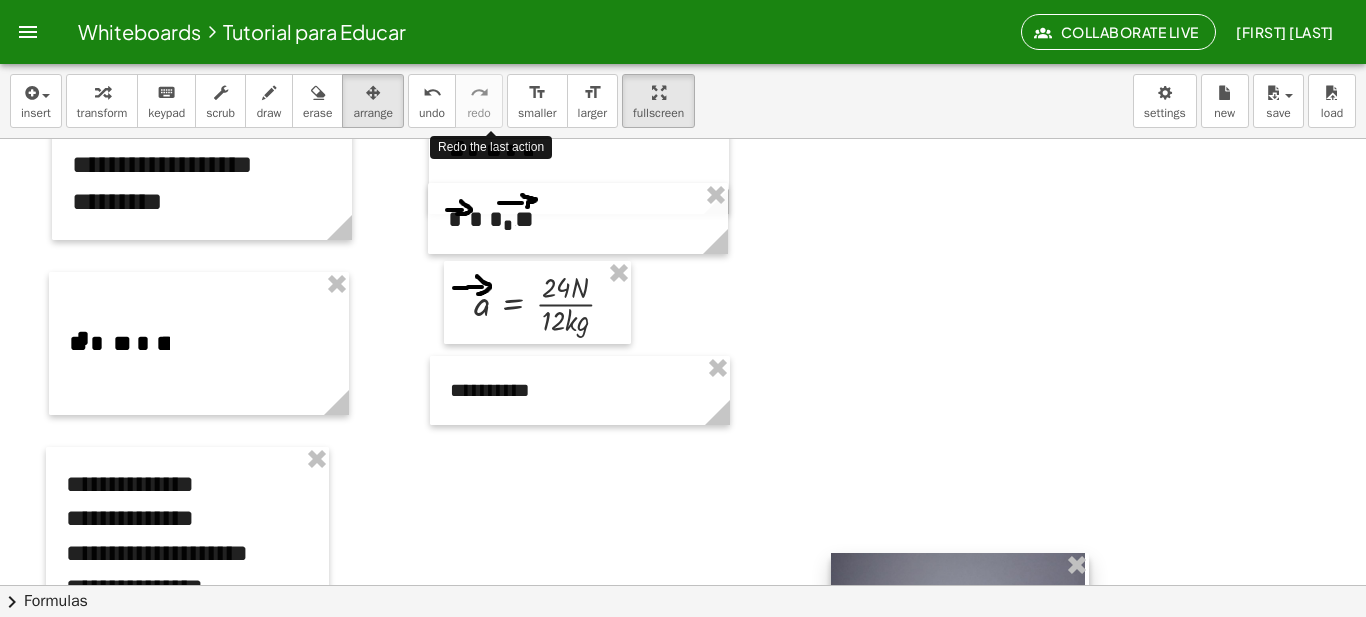 drag, startPoint x: 985, startPoint y: 187, endPoint x: 949, endPoint y: 659, distance: 473.37088 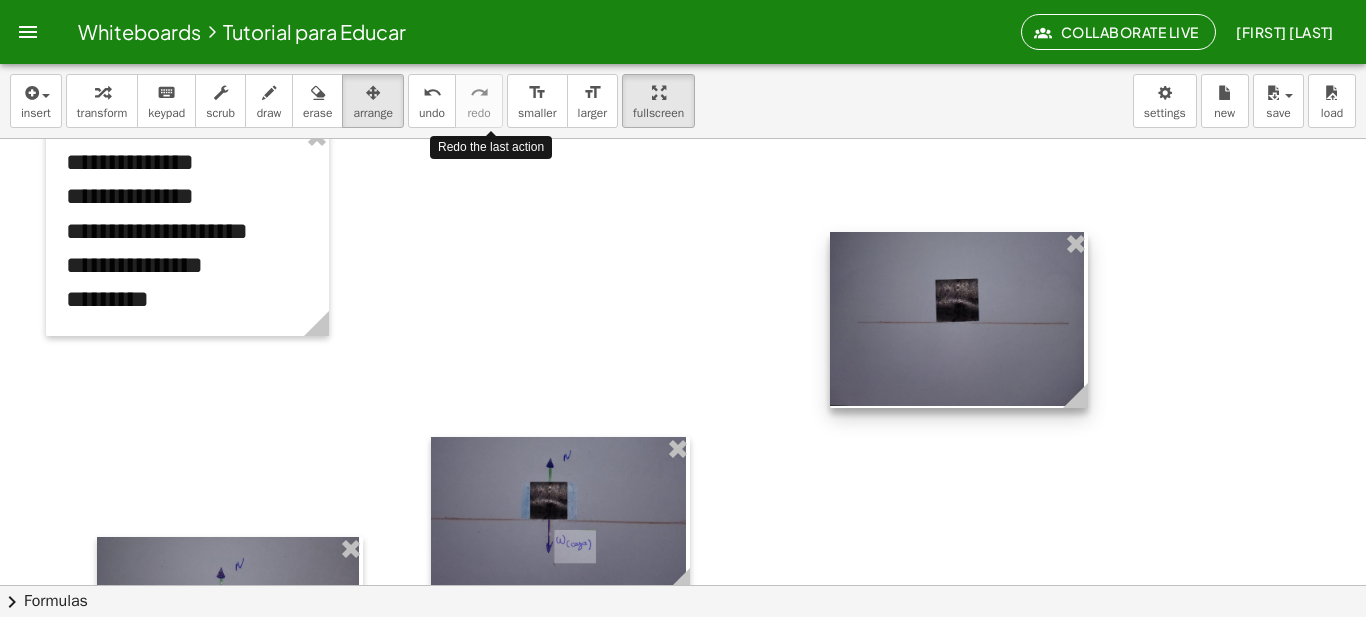 scroll, scrollTop: 1300, scrollLeft: 0, axis: vertical 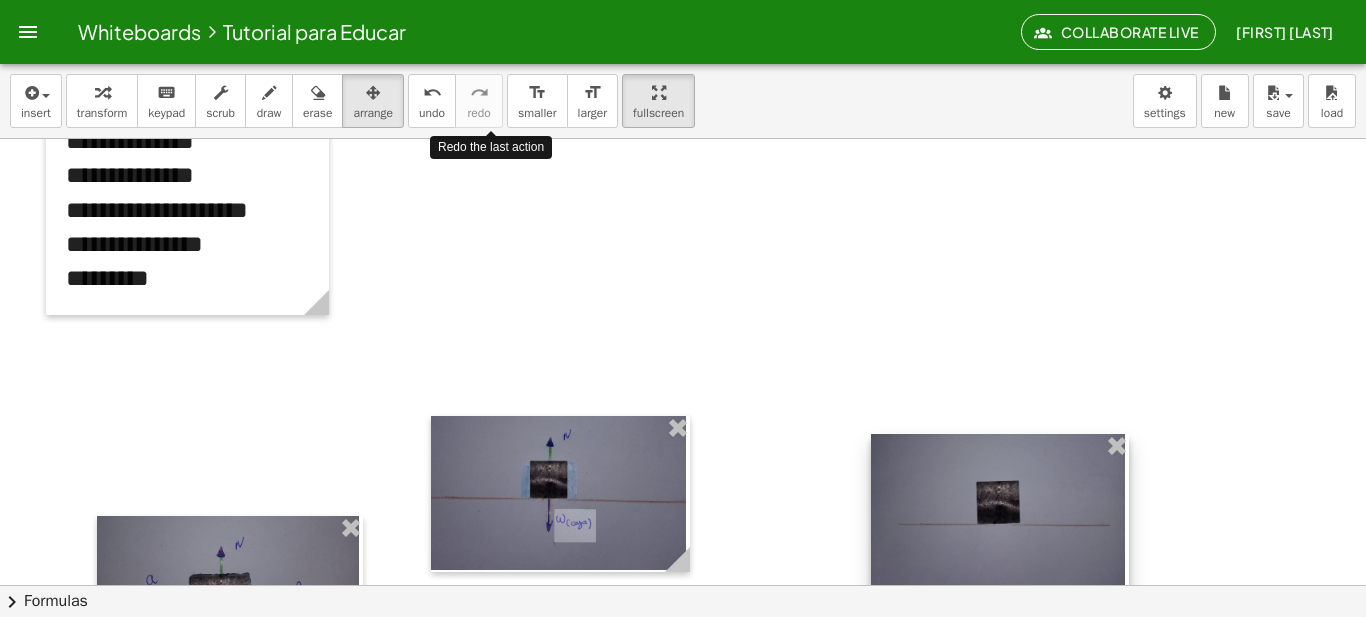 drag, startPoint x: 969, startPoint y: 337, endPoint x: 989, endPoint y: 314, distance: 30.479502 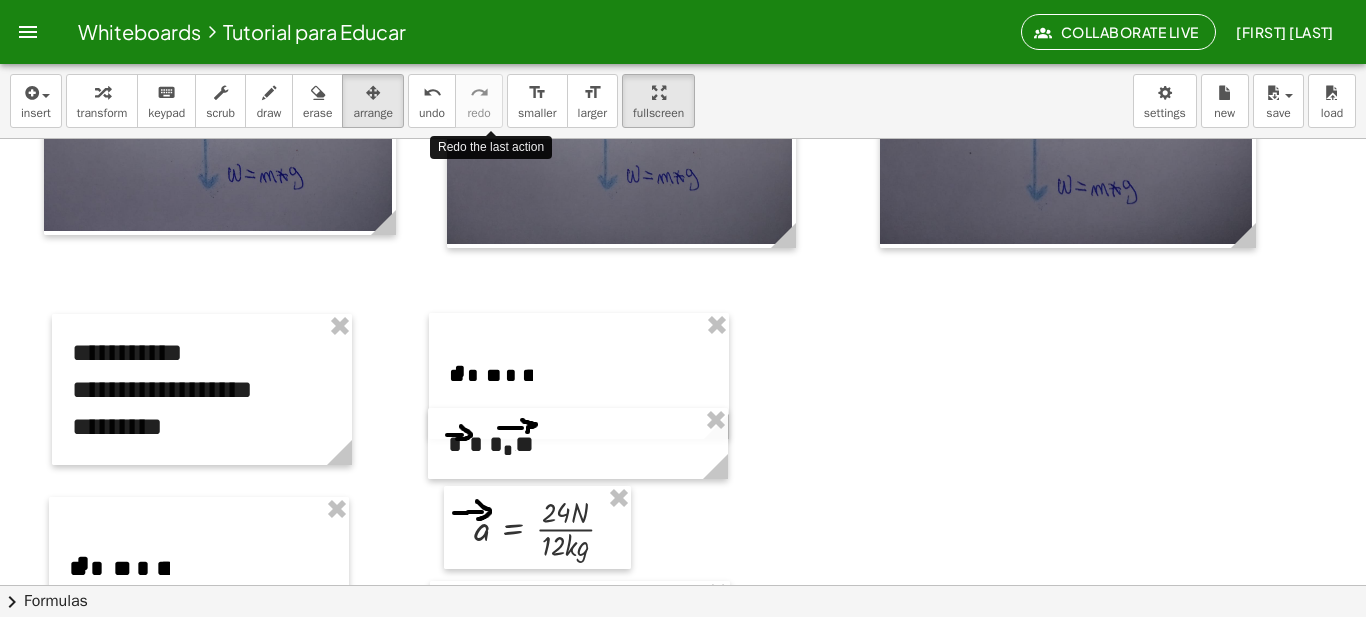scroll, scrollTop: 730, scrollLeft: 0, axis: vertical 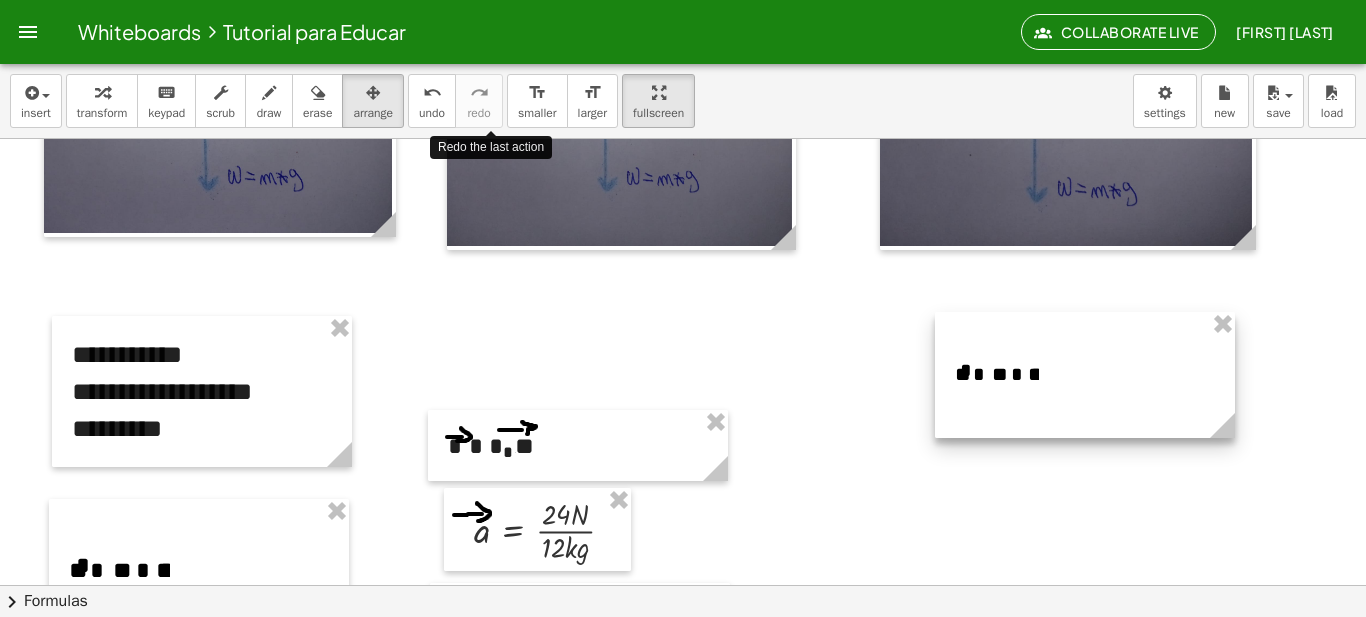drag, startPoint x: 587, startPoint y: 389, endPoint x: 1093, endPoint y: 386, distance: 506.00888 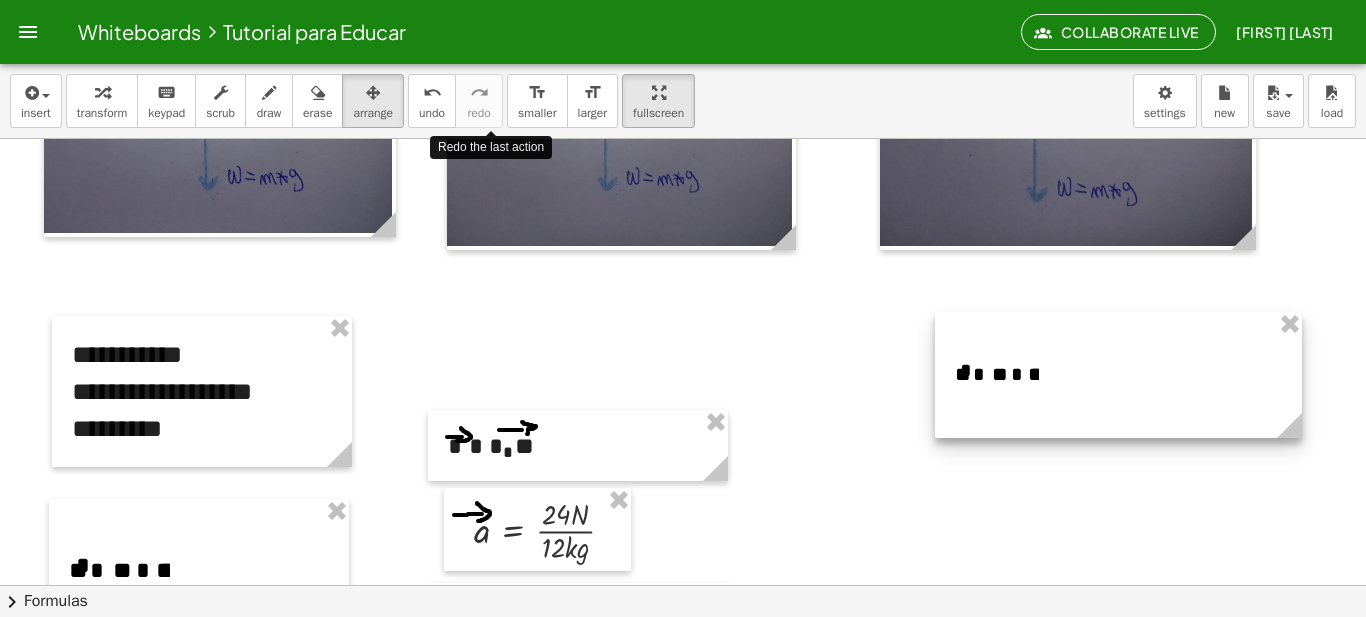 drag, startPoint x: 1228, startPoint y: 430, endPoint x: 1295, endPoint y: 418, distance: 68.06615 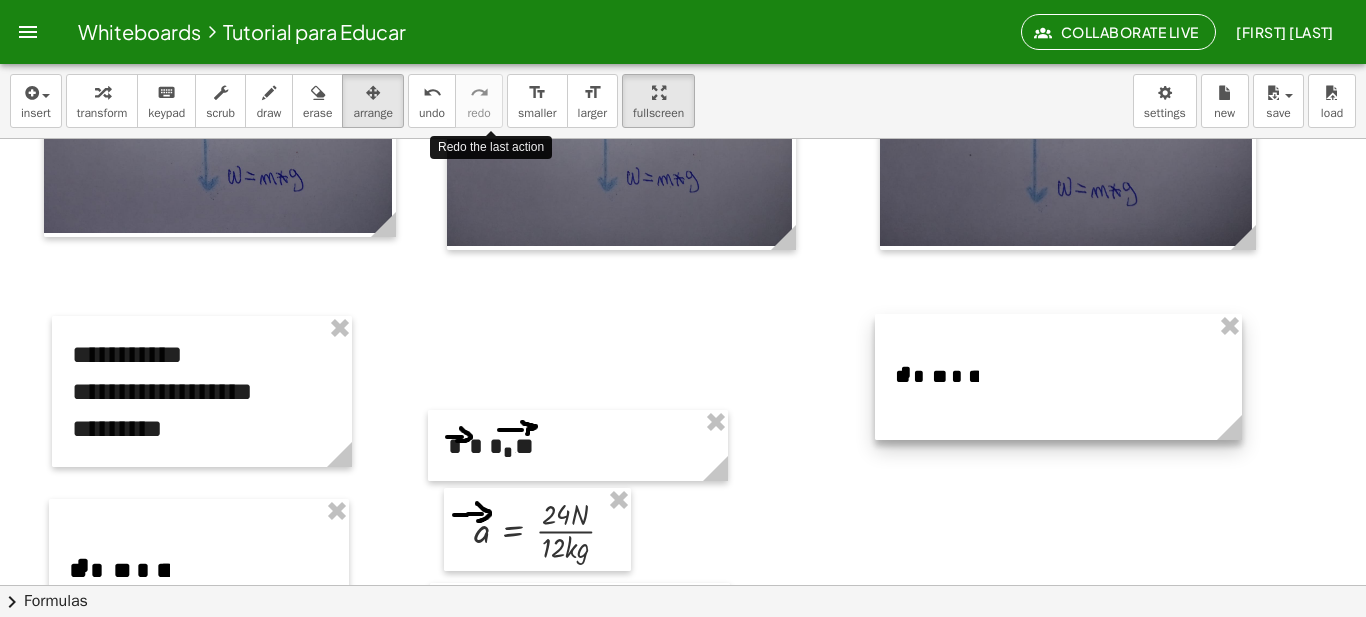 drag, startPoint x: 1251, startPoint y: 403, endPoint x: 1191, endPoint y: 405, distance: 60.033325 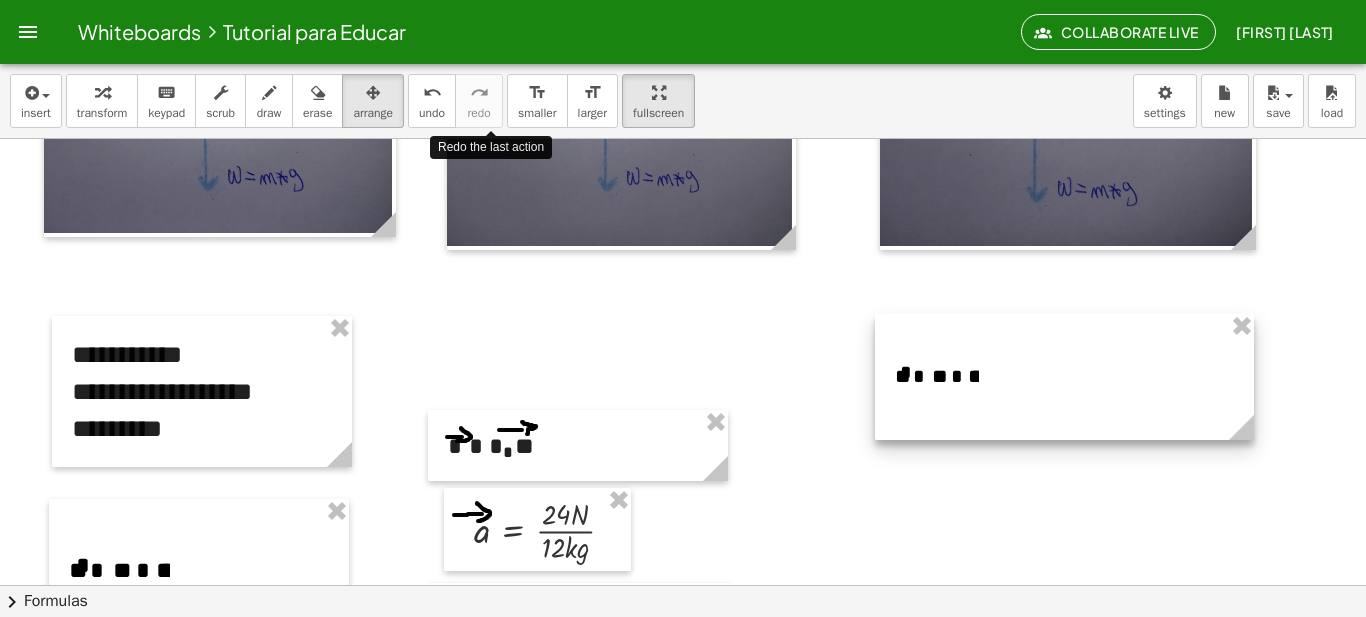 drag, startPoint x: 1238, startPoint y: 433, endPoint x: 1250, endPoint y: 431, distance: 12.165525 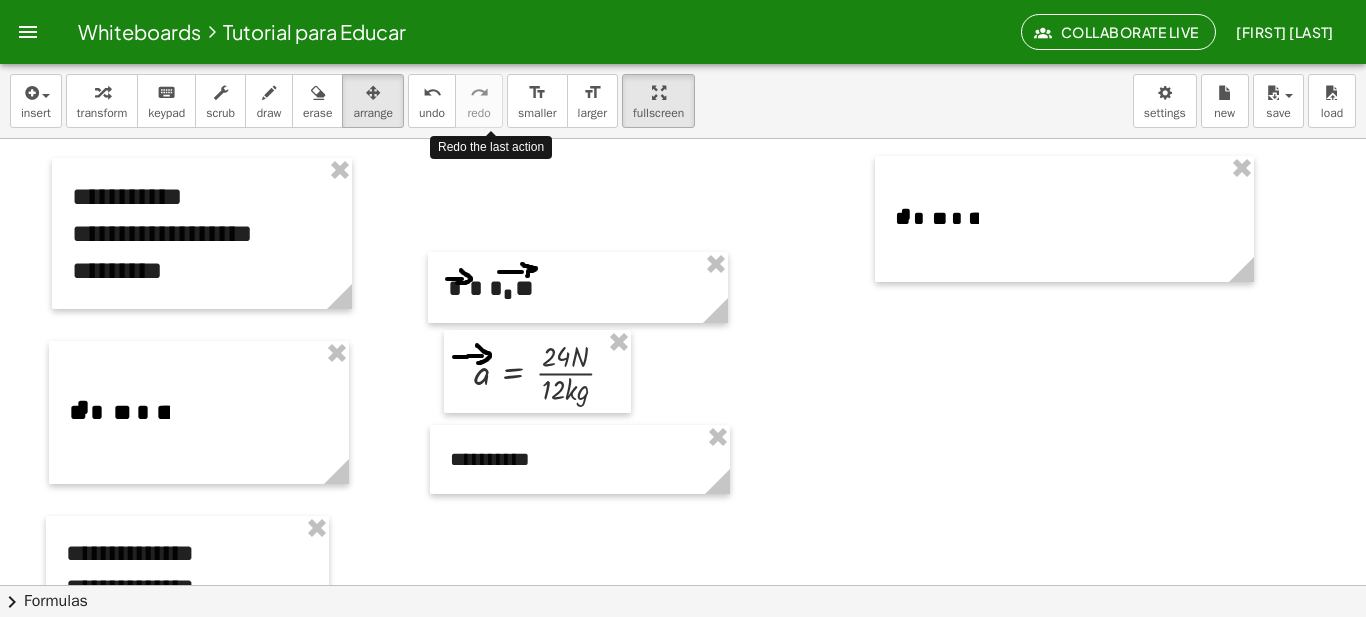 scroll, scrollTop: 891, scrollLeft: 0, axis: vertical 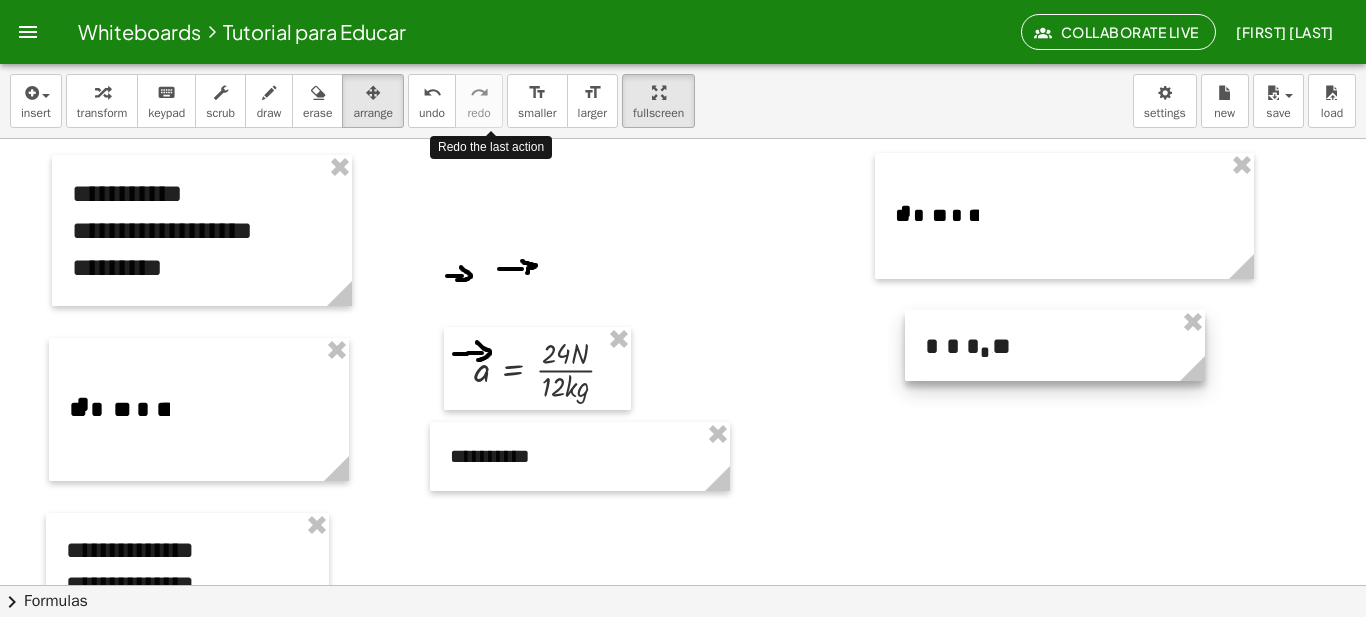 drag, startPoint x: 595, startPoint y: 288, endPoint x: 1072, endPoint y: 349, distance: 480.8846 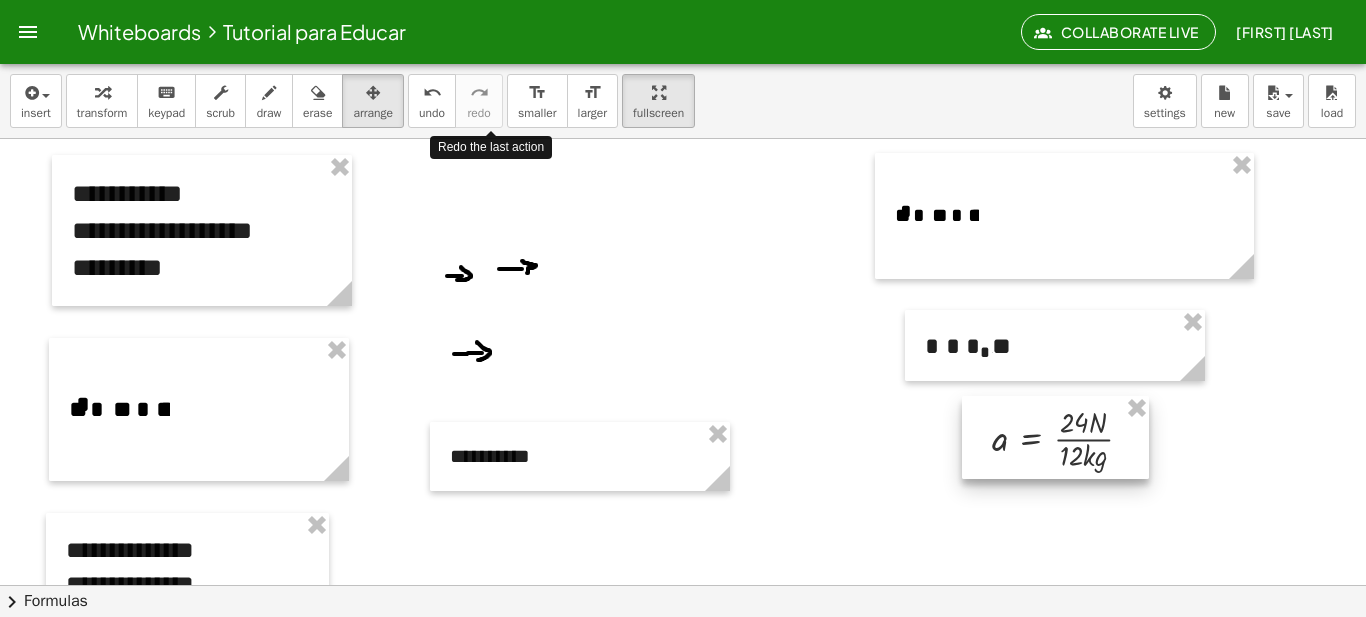 drag, startPoint x: 575, startPoint y: 368, endPoint x: 1092, endPoint y: 443, distance: 522.41174 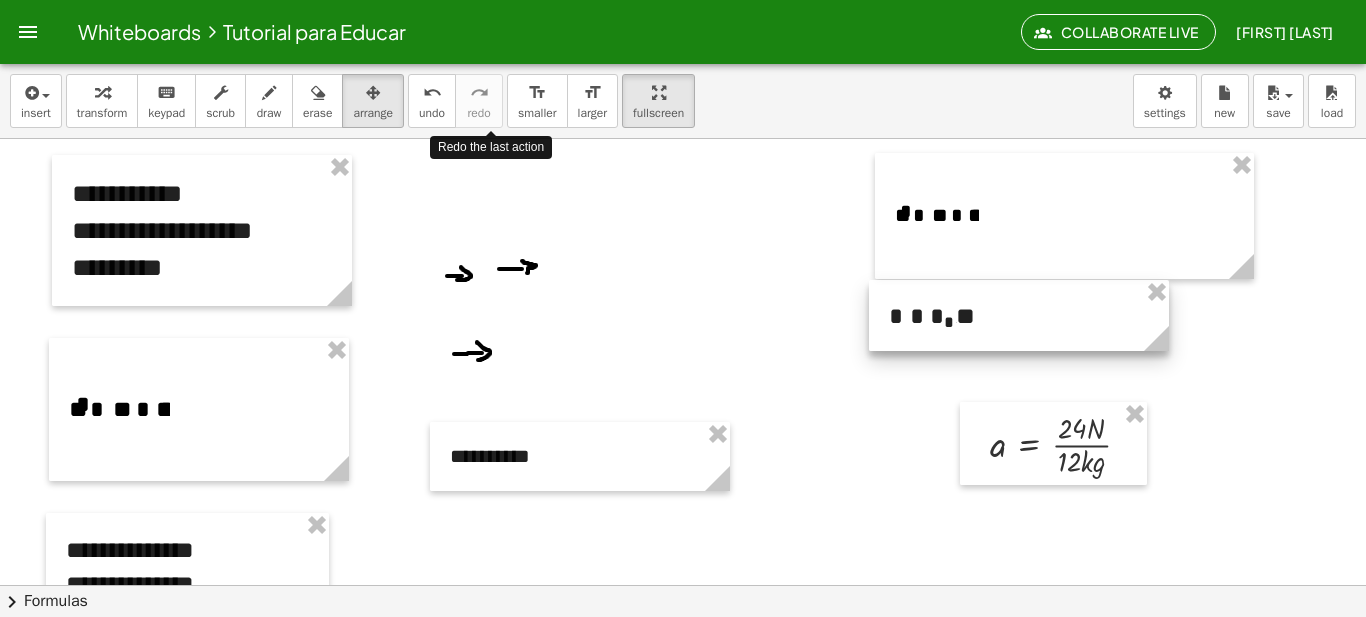 drag, startPoint x: 1066, startPoint y: 348, endPoint x: 1030, endPoint y: 318, distance: 46.8615 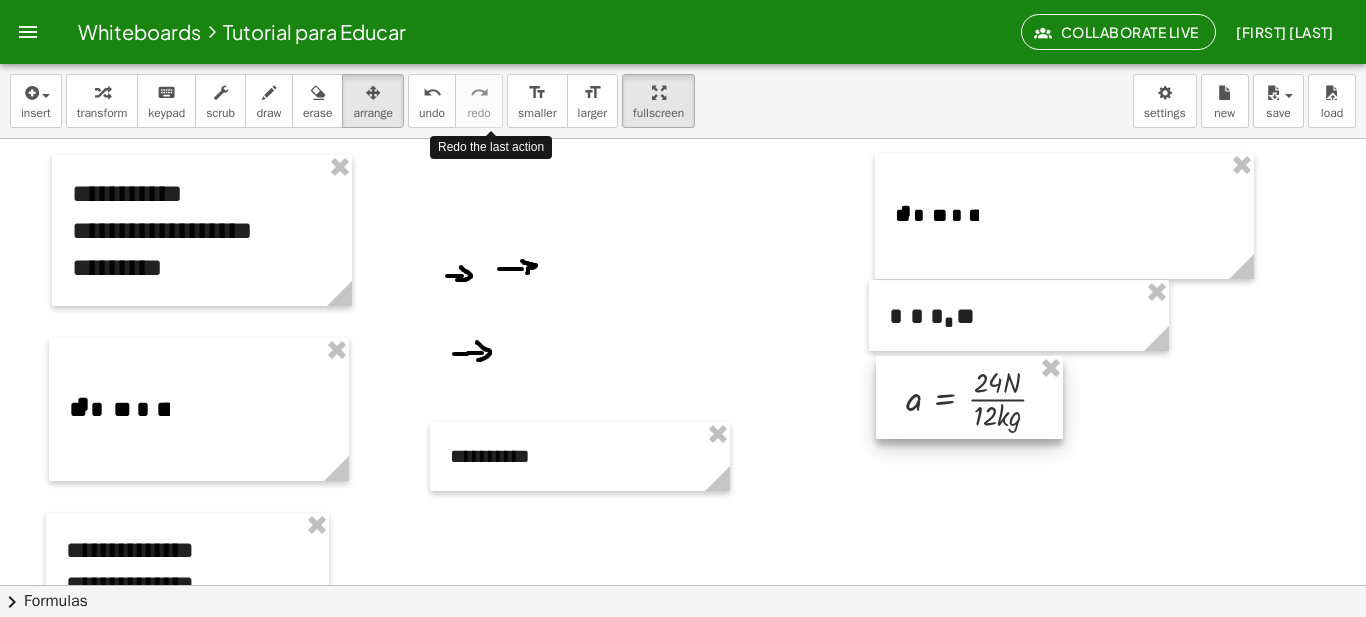 drag, startPoint x: 1048, startPoint y: 446, endPoint x: 964, endPoint y: 402, distance: 94.82616 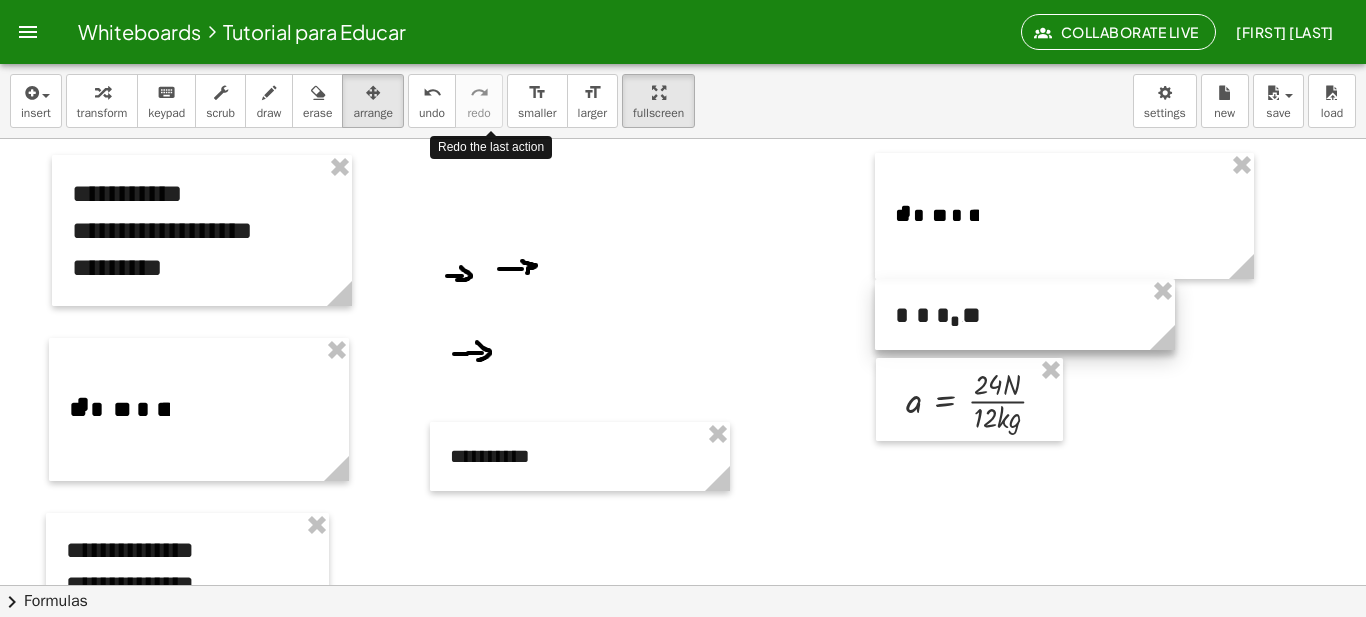 click at bounding box center [1025, 314] 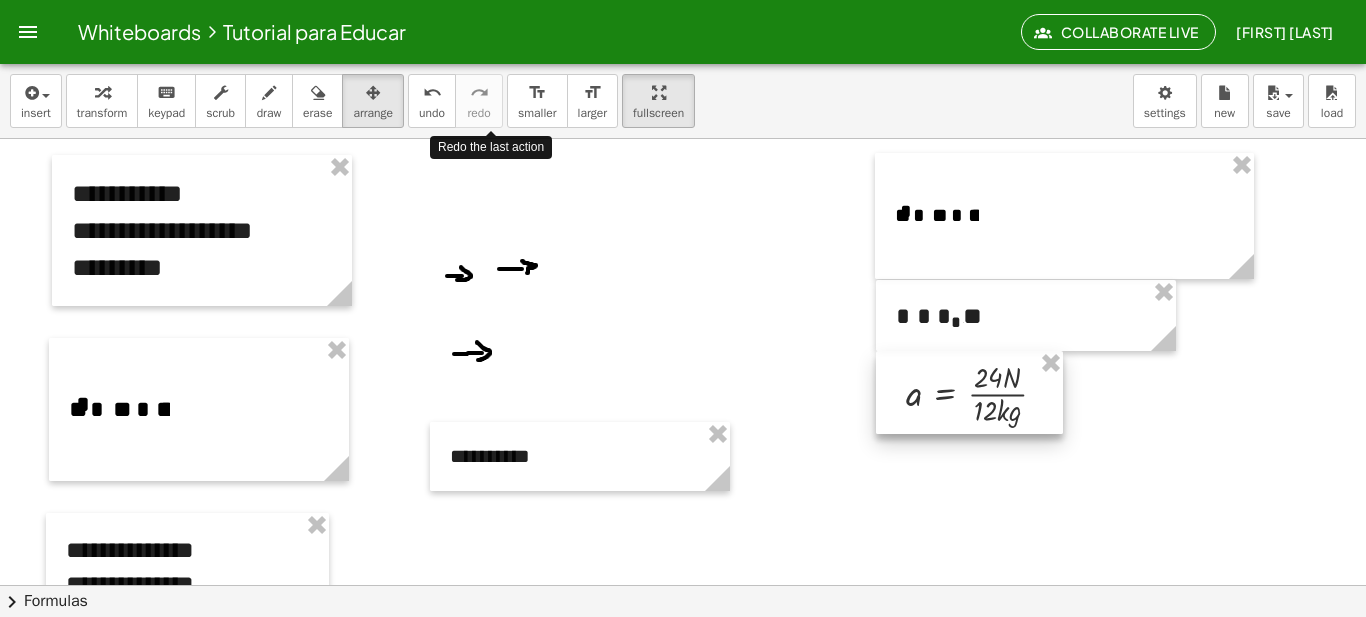 click at bounding box center [969, 392] 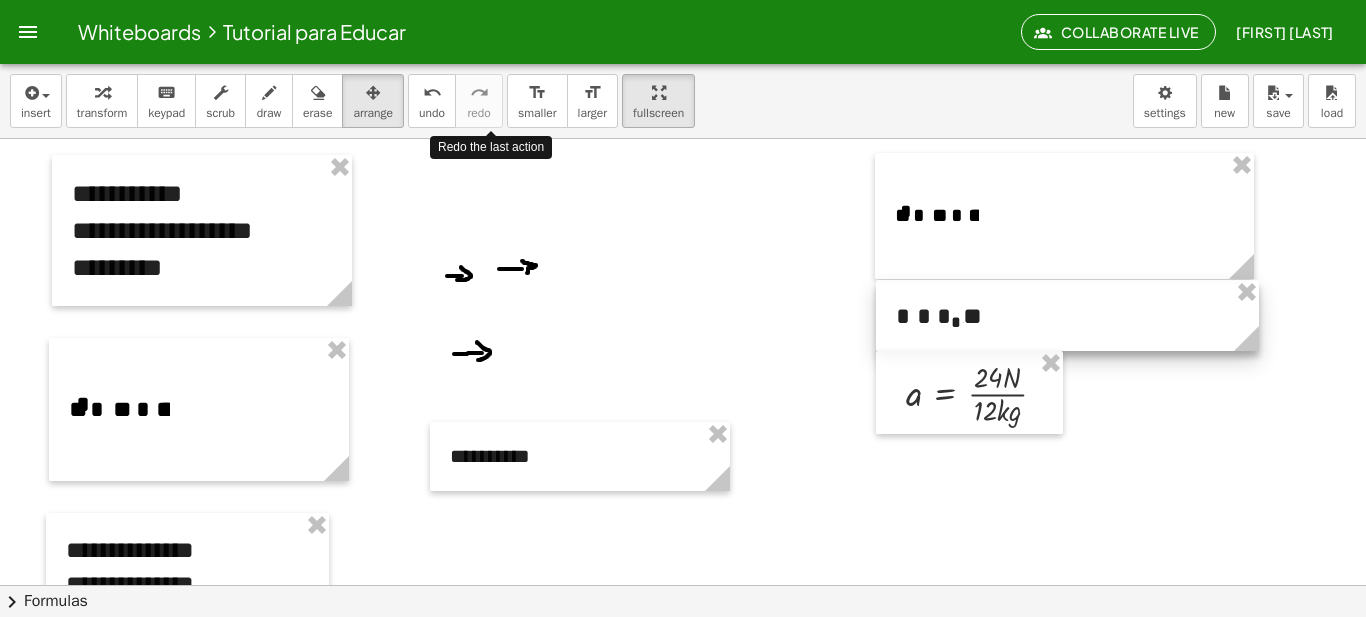 drag, startPoint x: 1170, startPoint y: 338, endPoint x: 1047, endPoint y: 423, distance: 149.51254 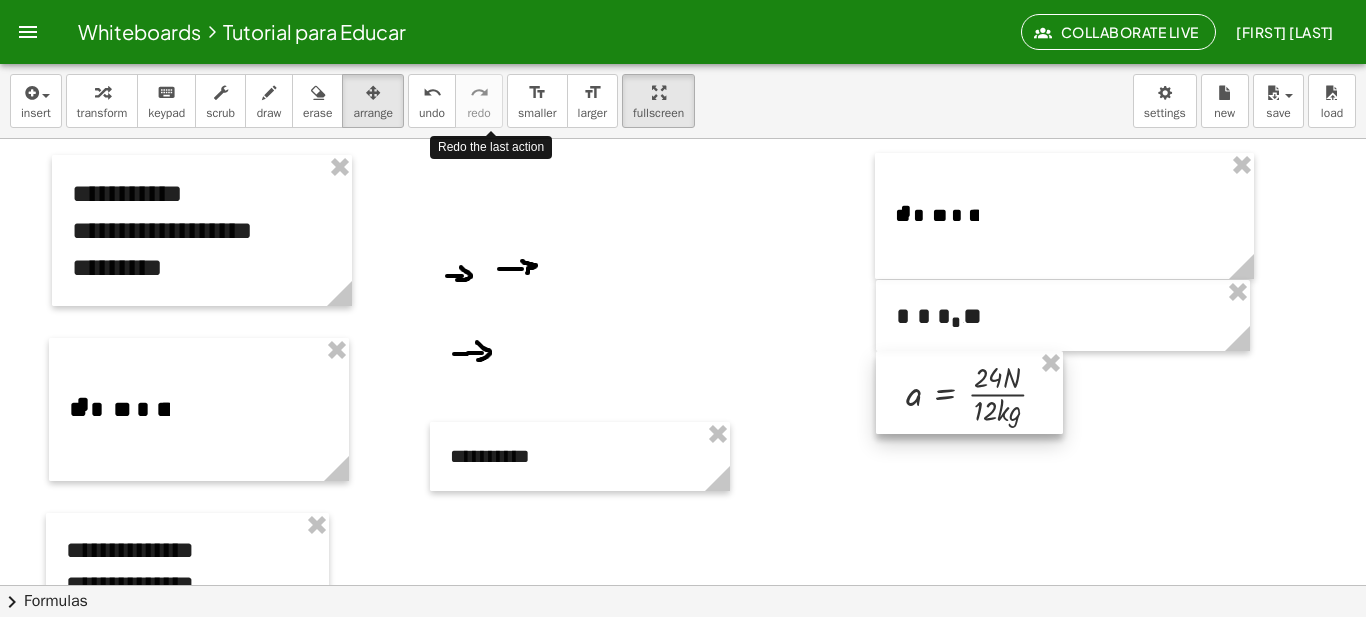 click at bounding box center (969, 392) 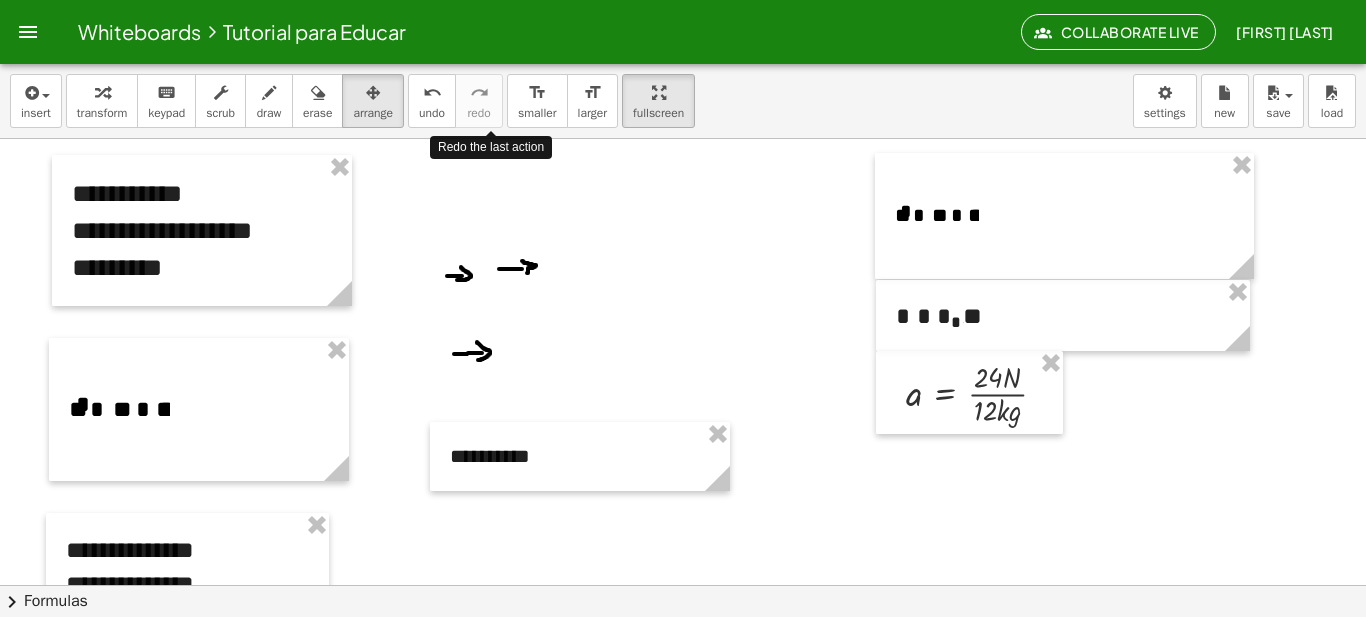 click at bounding box center [683, 586] 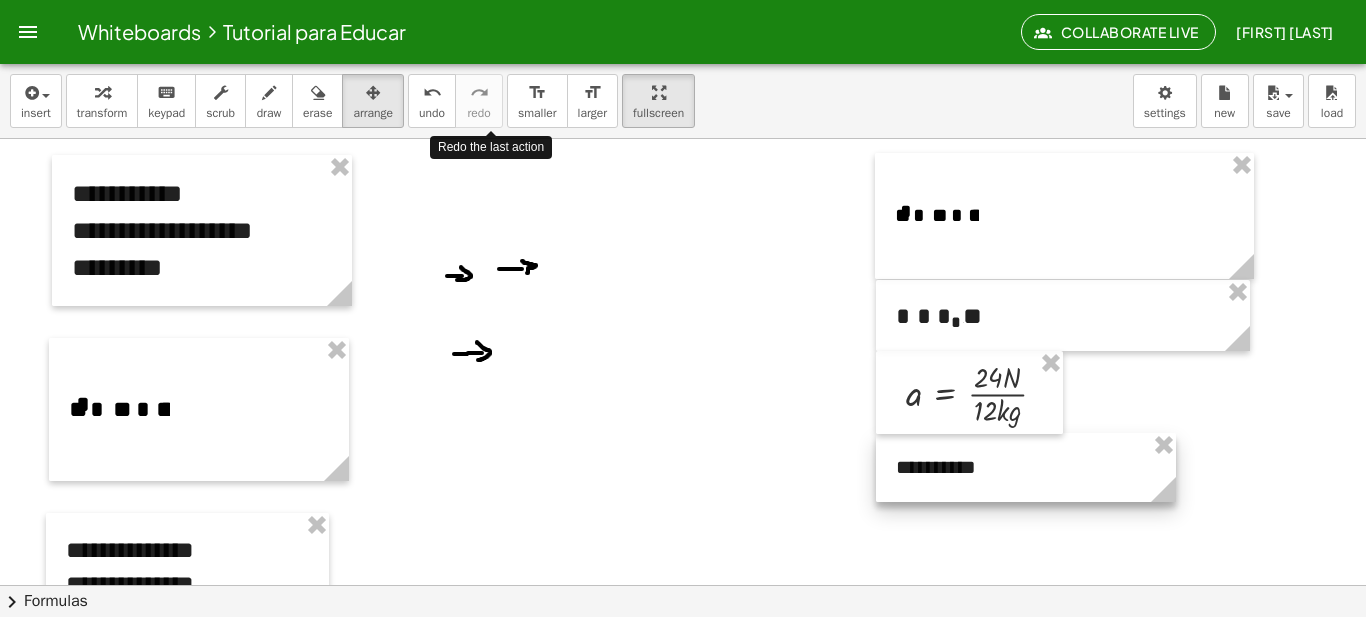 drag, startPoint x: 600, startPoint y: 453, endPoint x: 1046, endPoint y: 464, distance: 446.13562 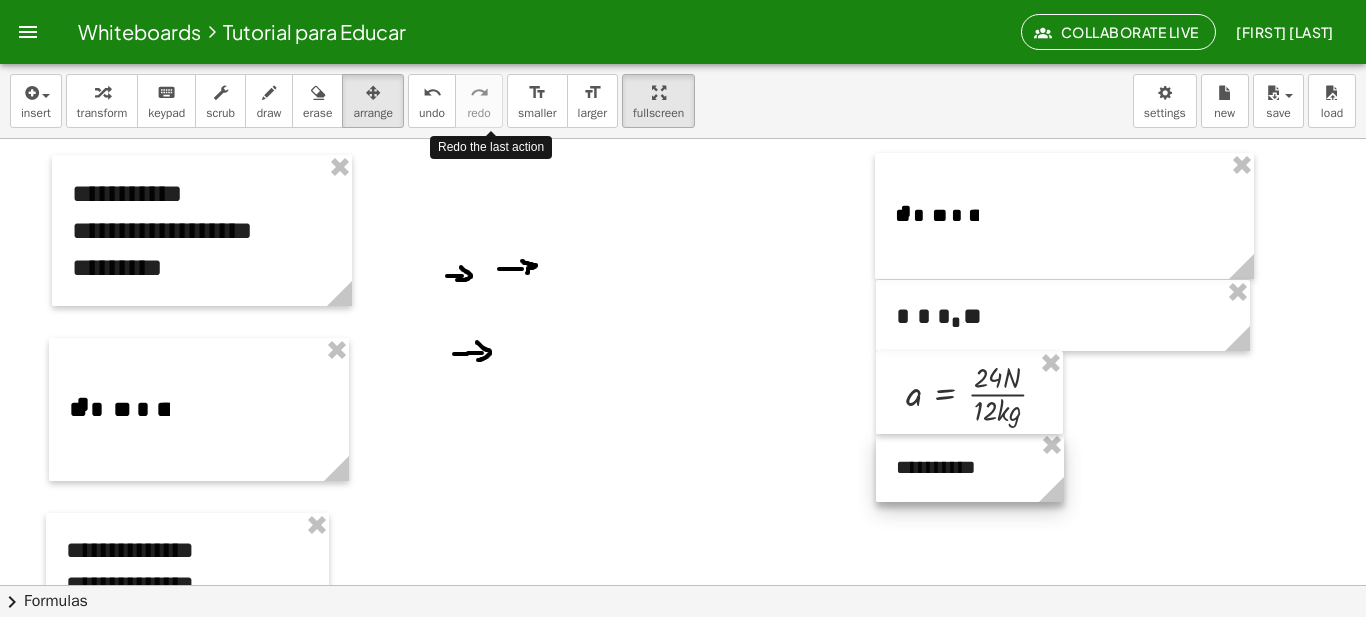 drag, startPoint x: 1175, startPoint y: 497, endPoint x: 1063, endPoint y: 465, distance: 116.48176 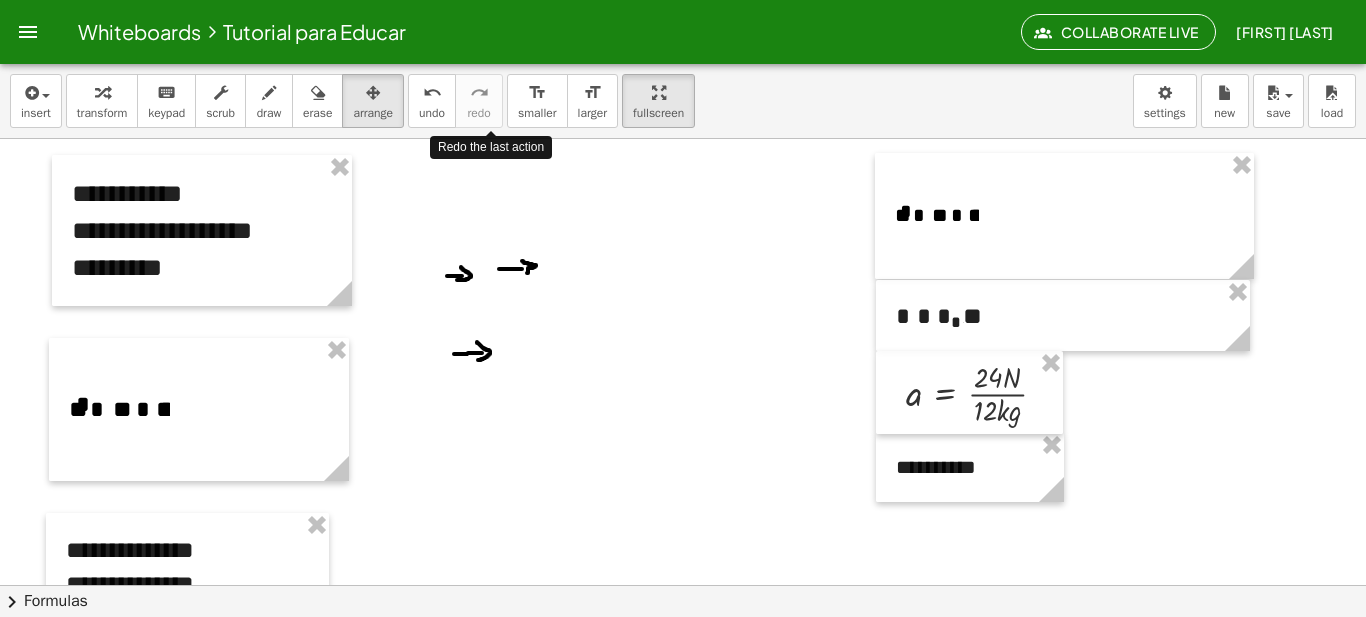 click at bounding box center (683, 586) 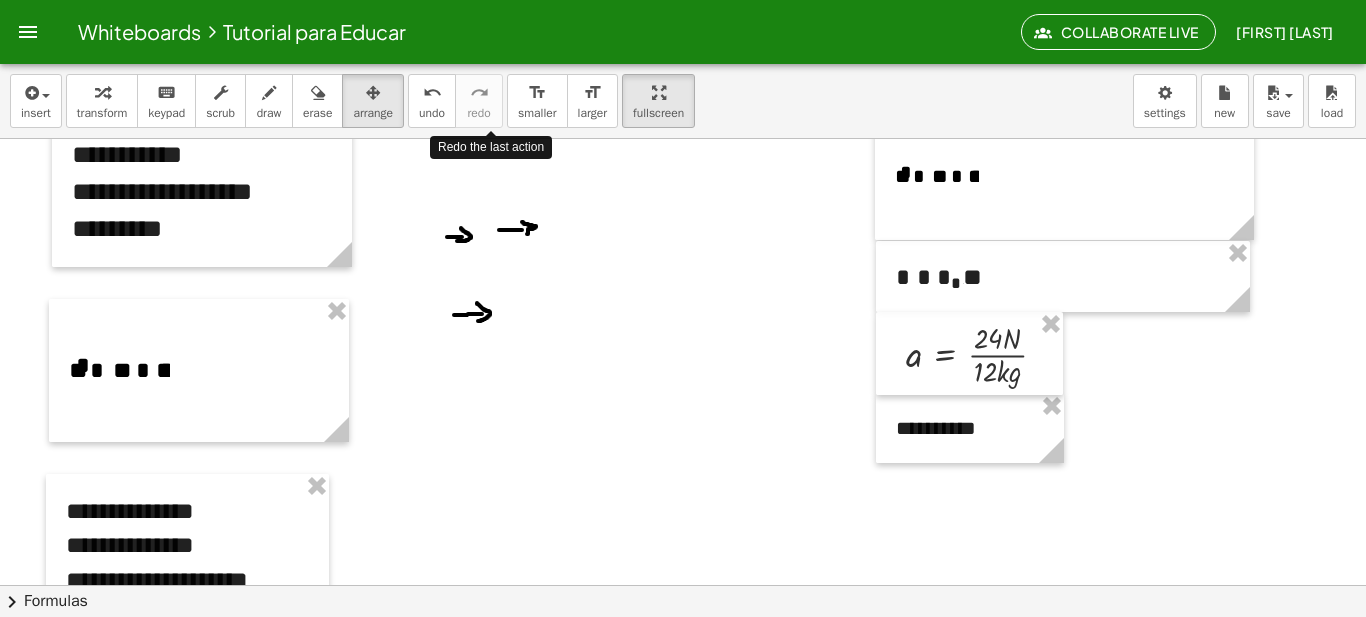 scroll, scrollTop: 922, scrollLeft: 0, axis: vertical 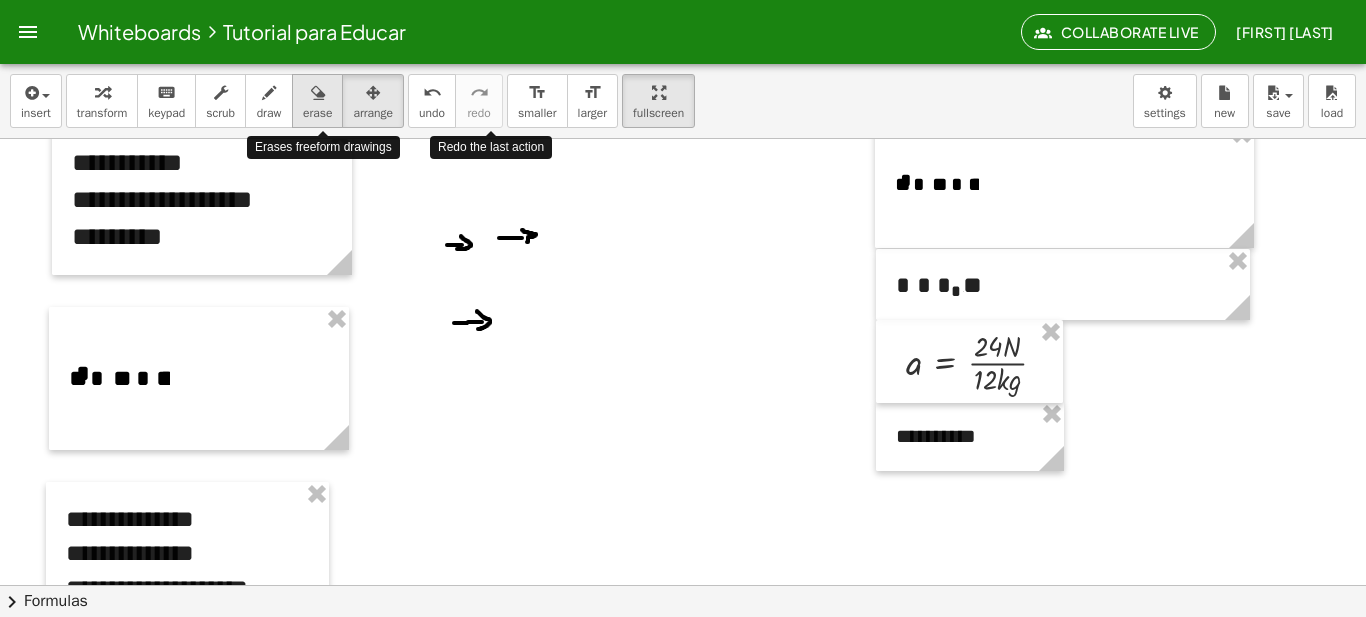 click at bounding box center (317, 92) 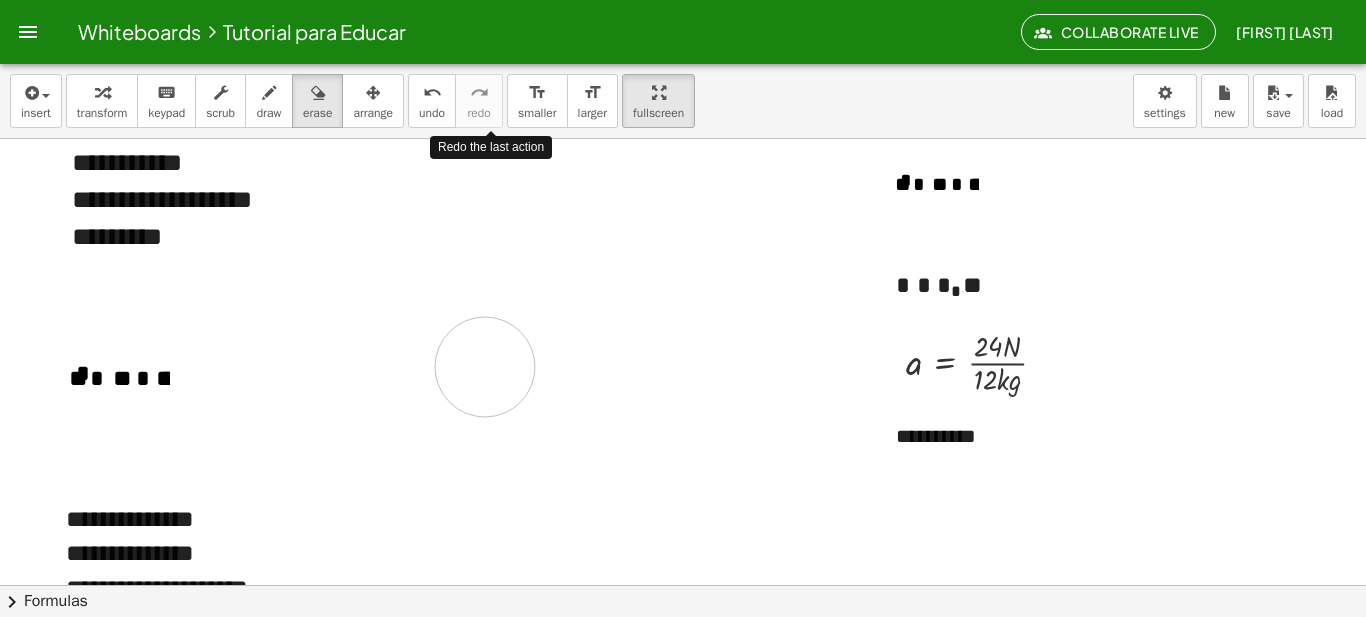drag, startPoint x: 566, startPoint y: 264, endPoint x: 677, endPoint y: 428, distance: 198.03282 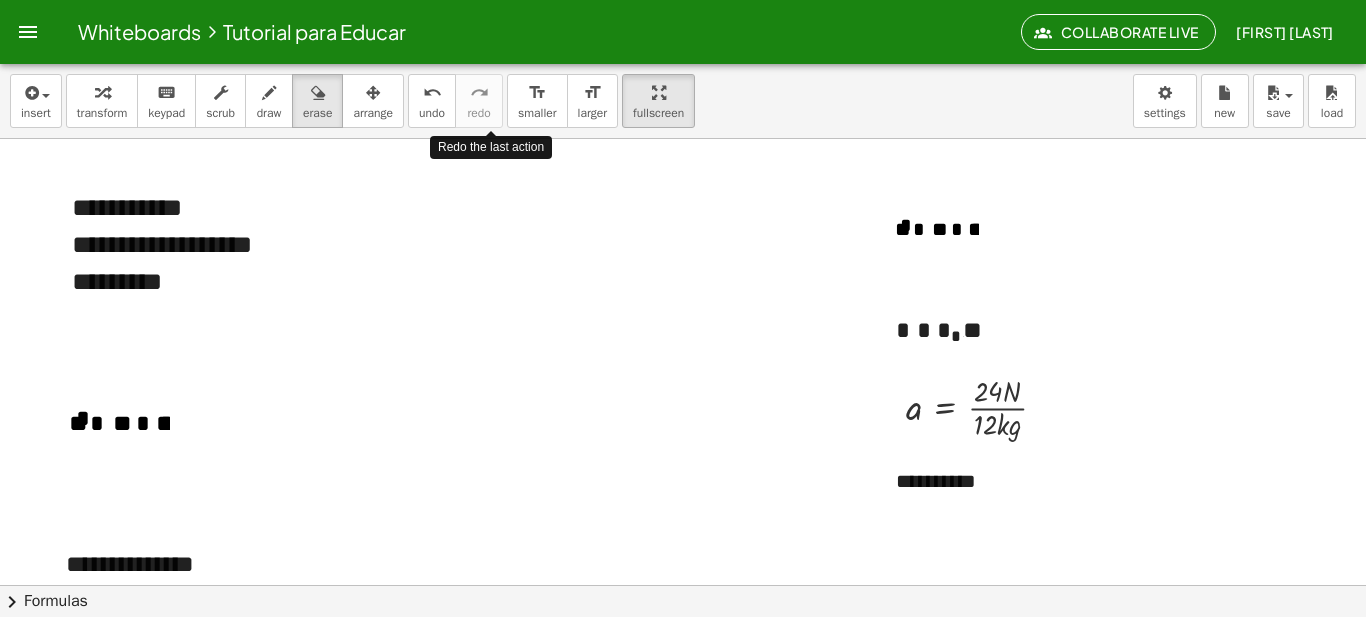 scroll, scrollTop: 904, scrollLeft: 0, axis: vertical 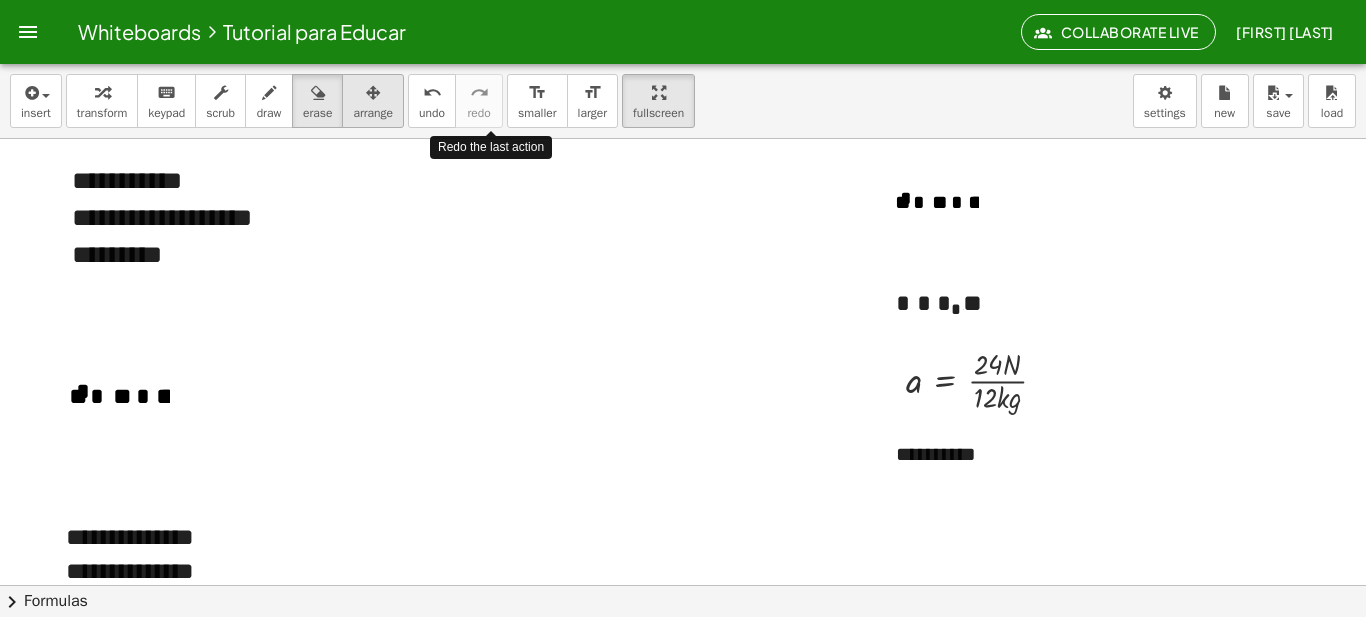 click at bounding box center (373, 93) 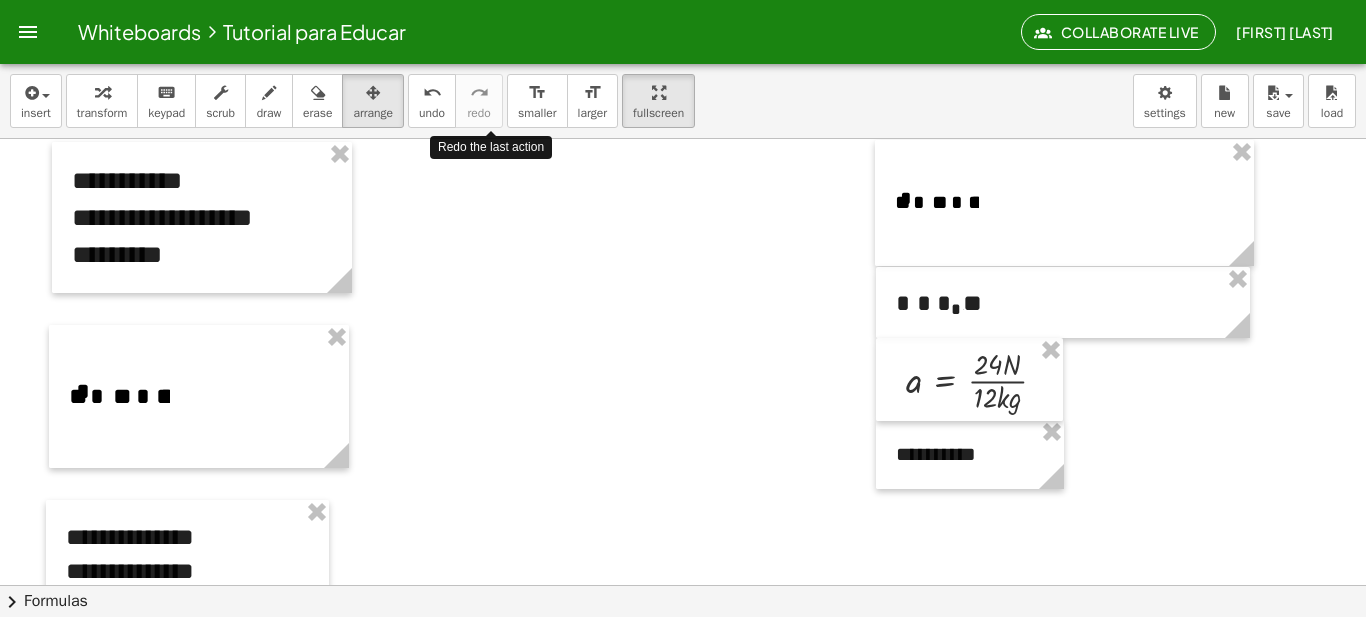 click at bounding box center (683, 573) 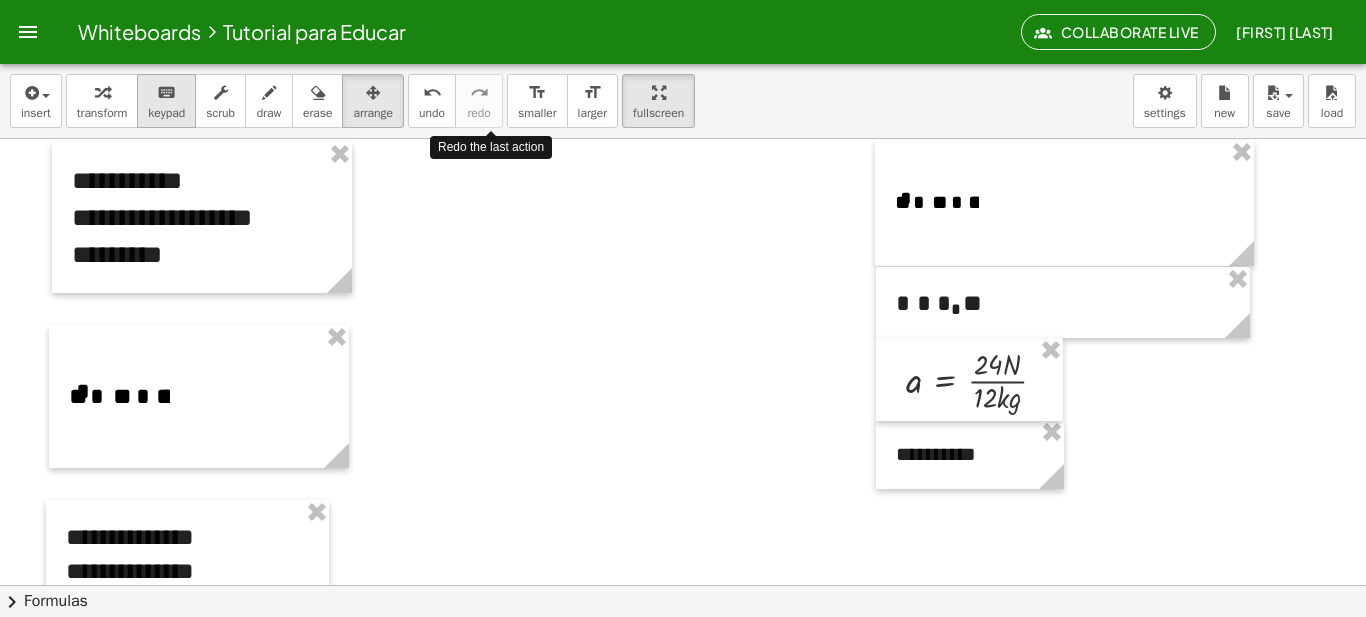 click on "keyboard" at bounding box center [166, 93] 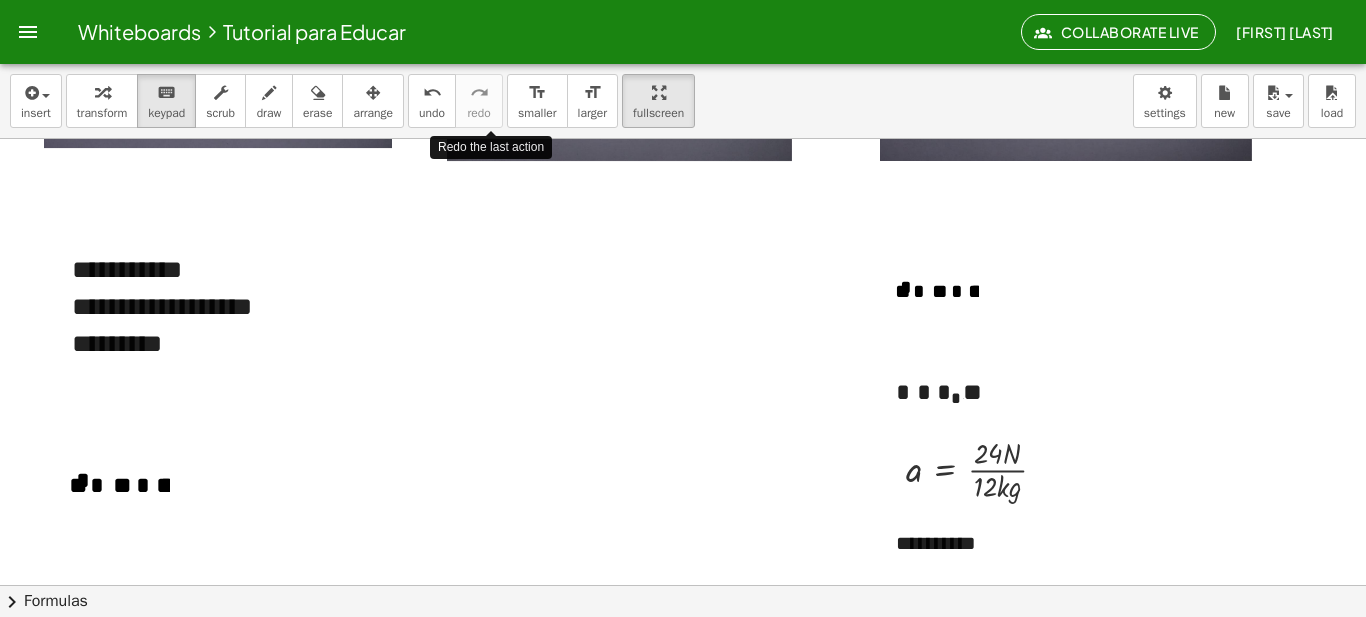 scroll, scrollTop: 816, scrollLeft: 0, axis: vertical 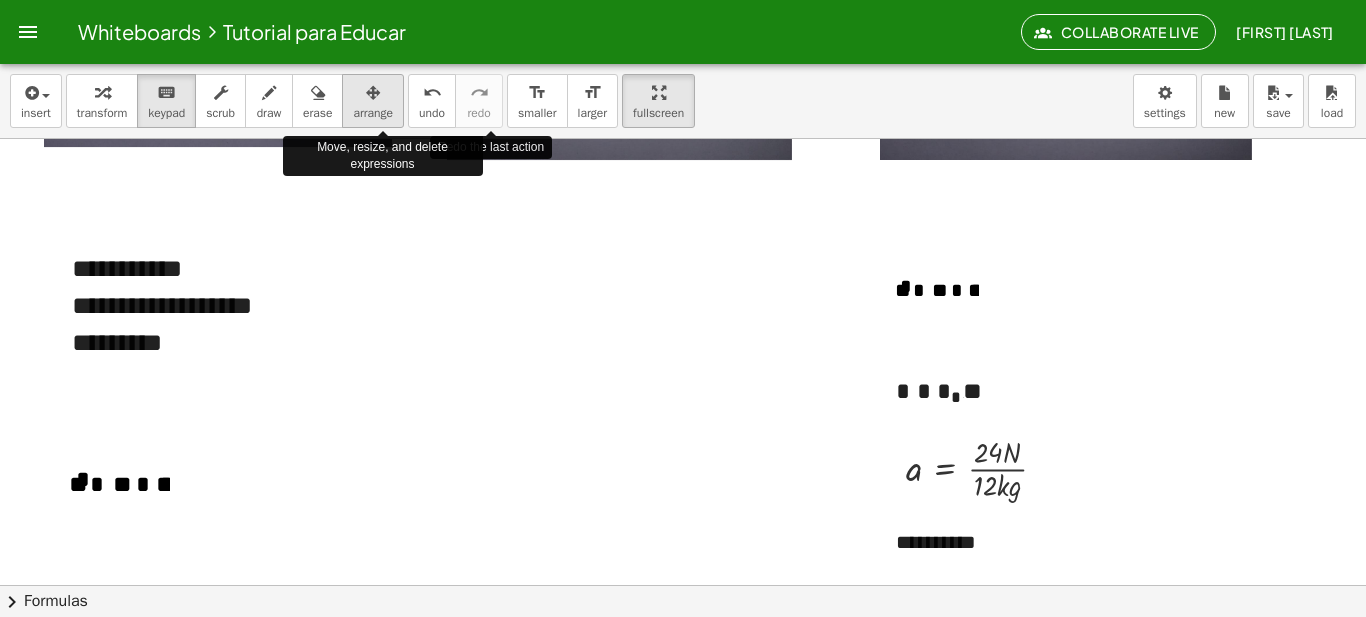 click on "arrange" at bounding box center (373, 113) 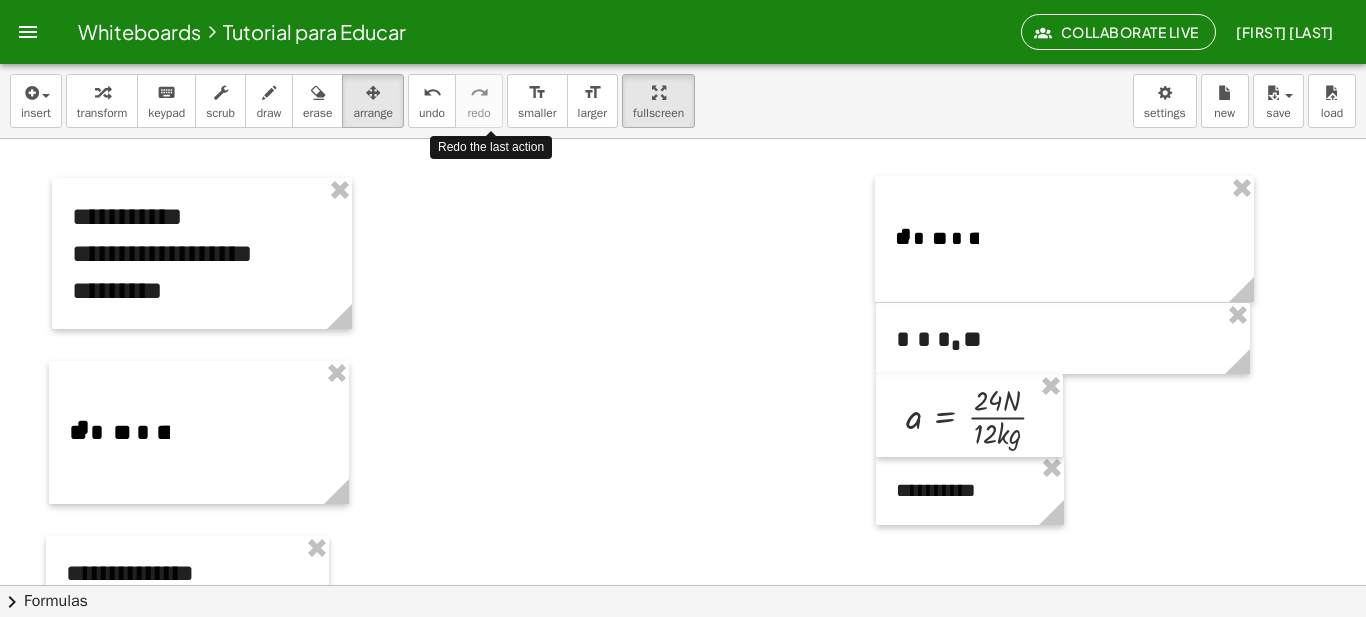 scroll, scrollTop: 873, scrollLeft: 0, axis: vertical 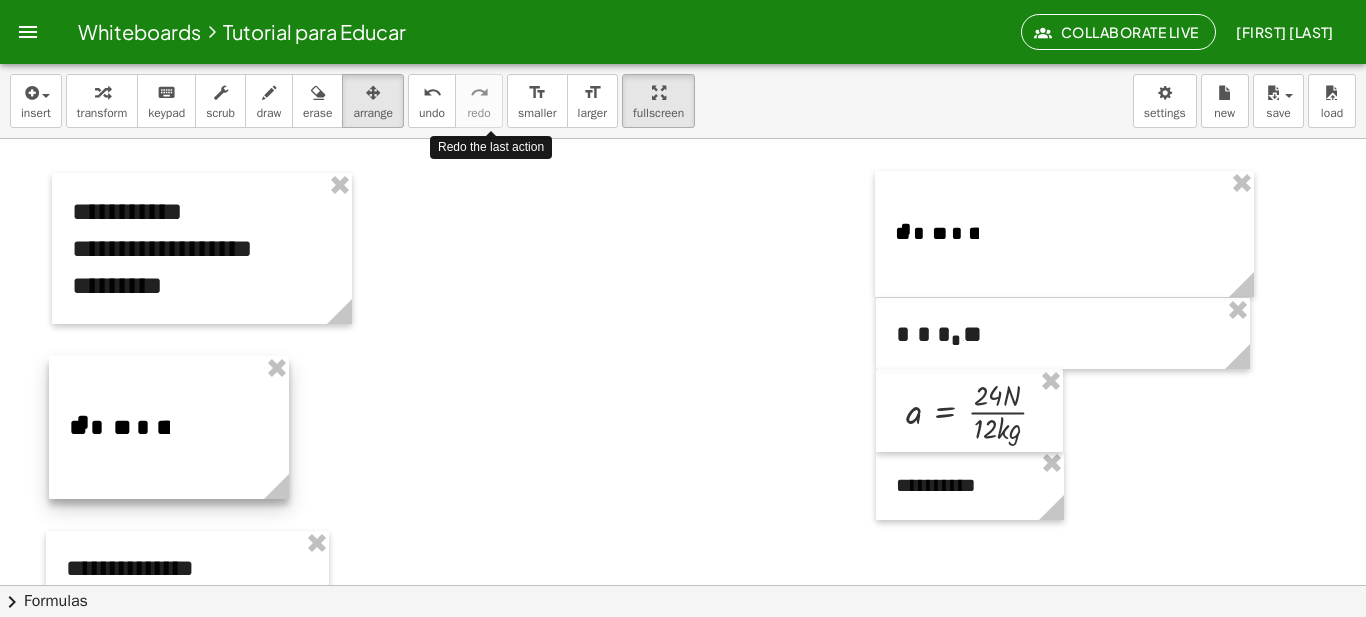 drag, startPoint x: 339, startPoint y: 487, endPoint x: 279, endPoint y: 433, distance: 80.72174 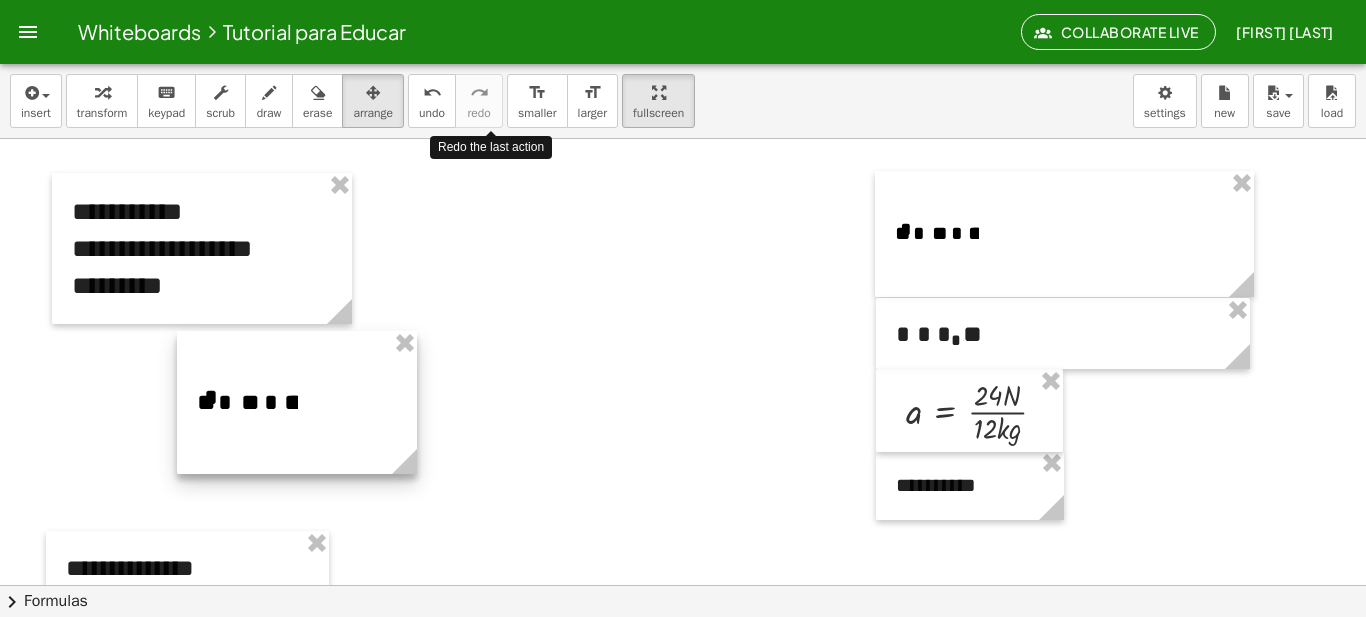 drag, startPoint x: 236, startPoint y: 432, endPoint x: 665, endPoint y: 332, distance: 440.50085 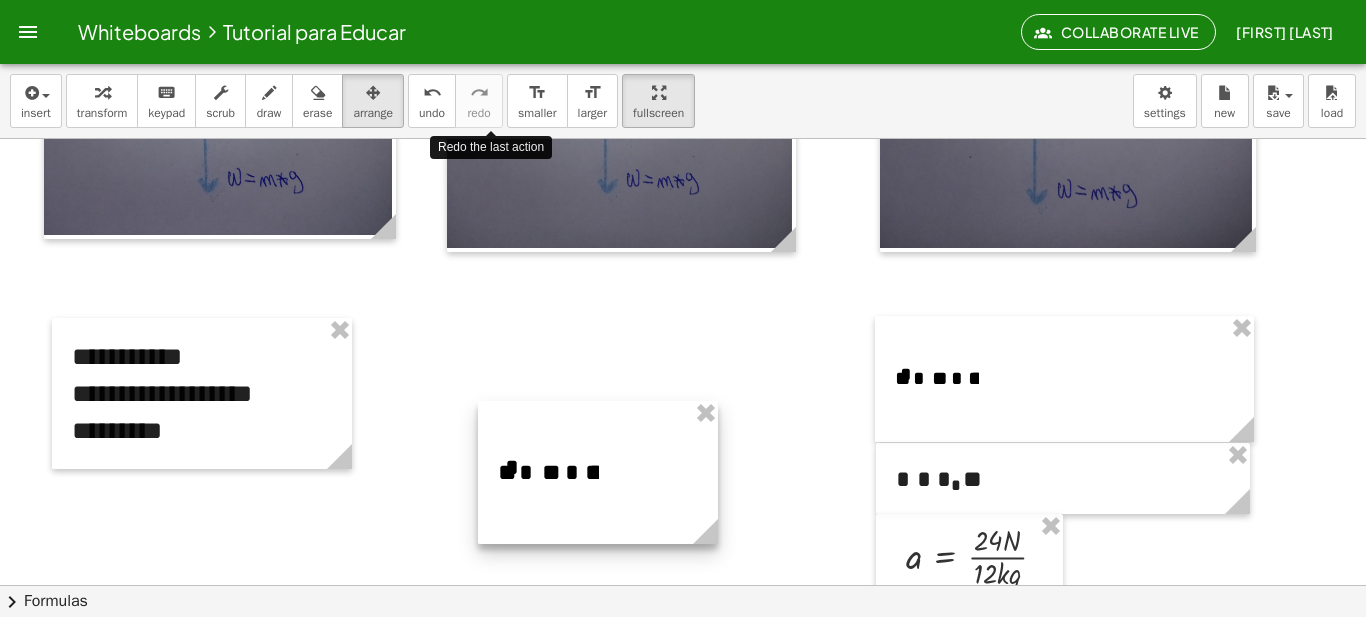 scroll, scrollTop: 722, scrollLeft: 0, axis: vertical 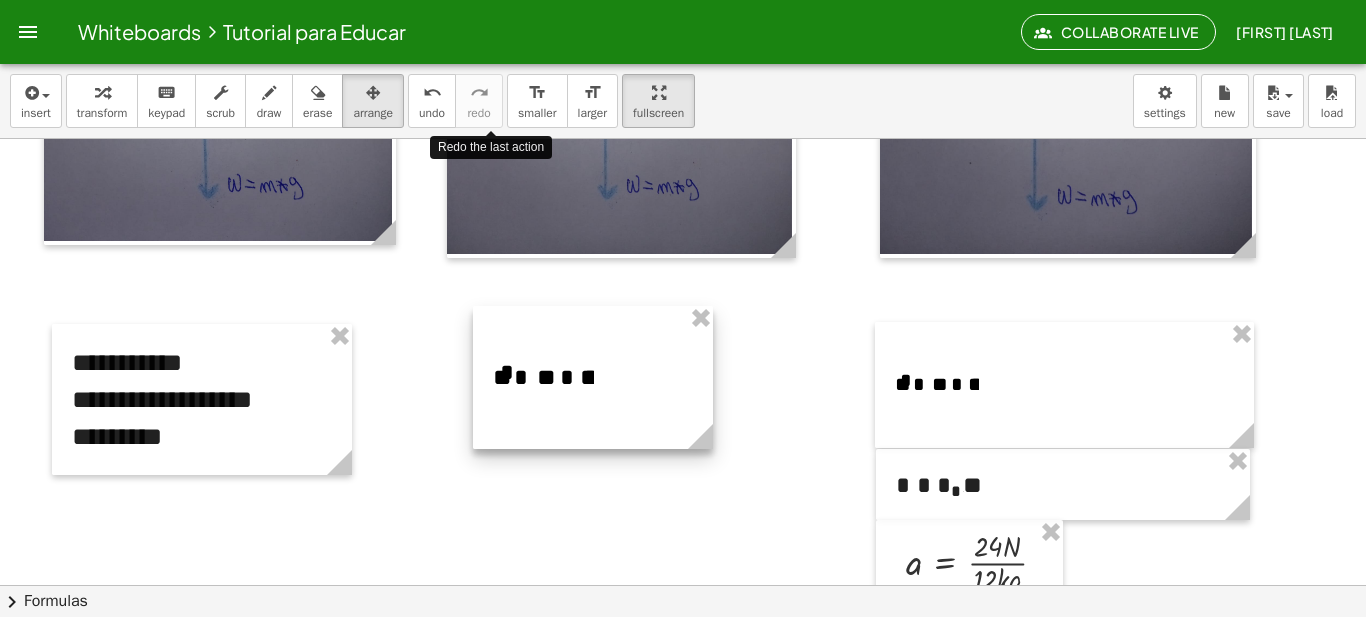 drag, startPoint x: 570, startPoint y: 504, endPoint x: 565, endPoint y: 402, distance: 102.122475 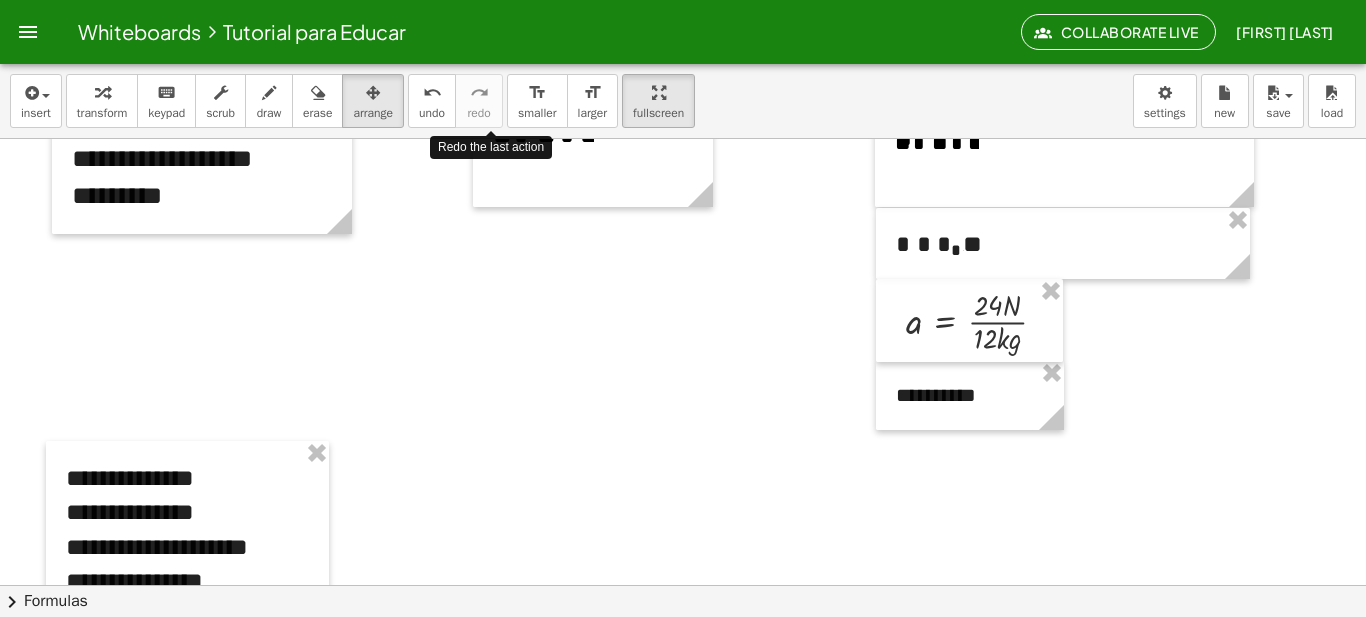scroll, scrollTop: 964, scrollLeft: 0, axis: vertical 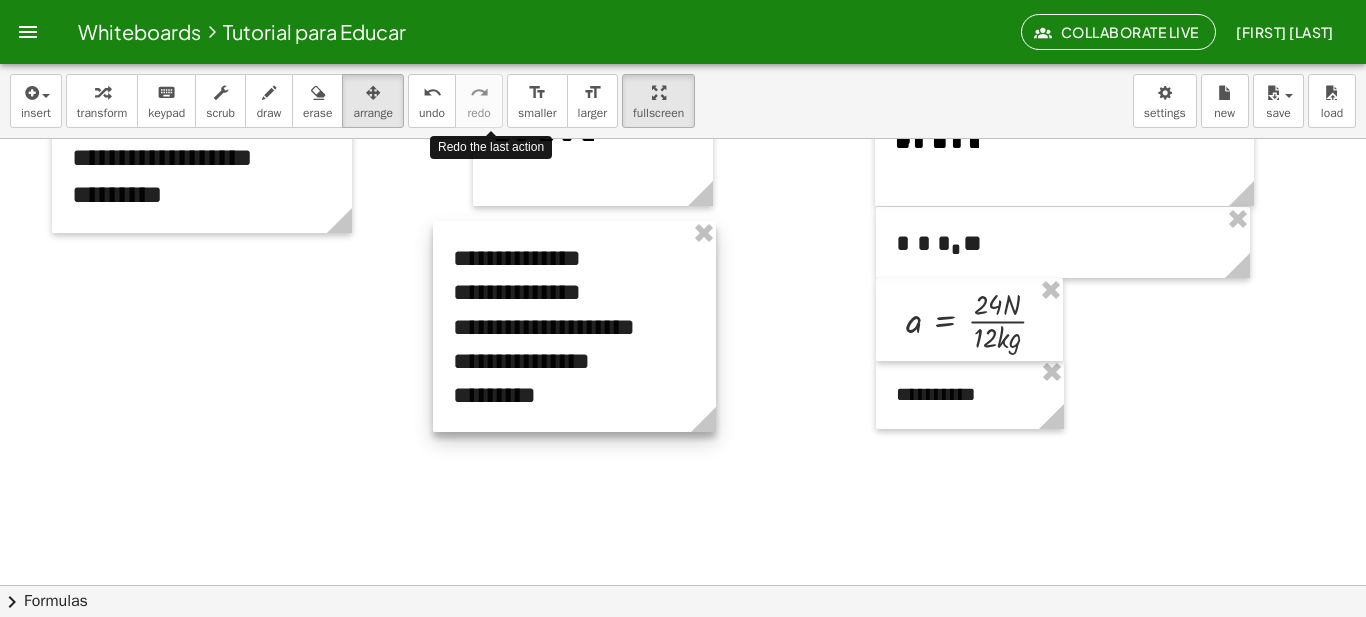 drag, startPoint x: 263, startPoint y: 507, endPoint x: 651, endPoint y: 291, distance: 444.07205 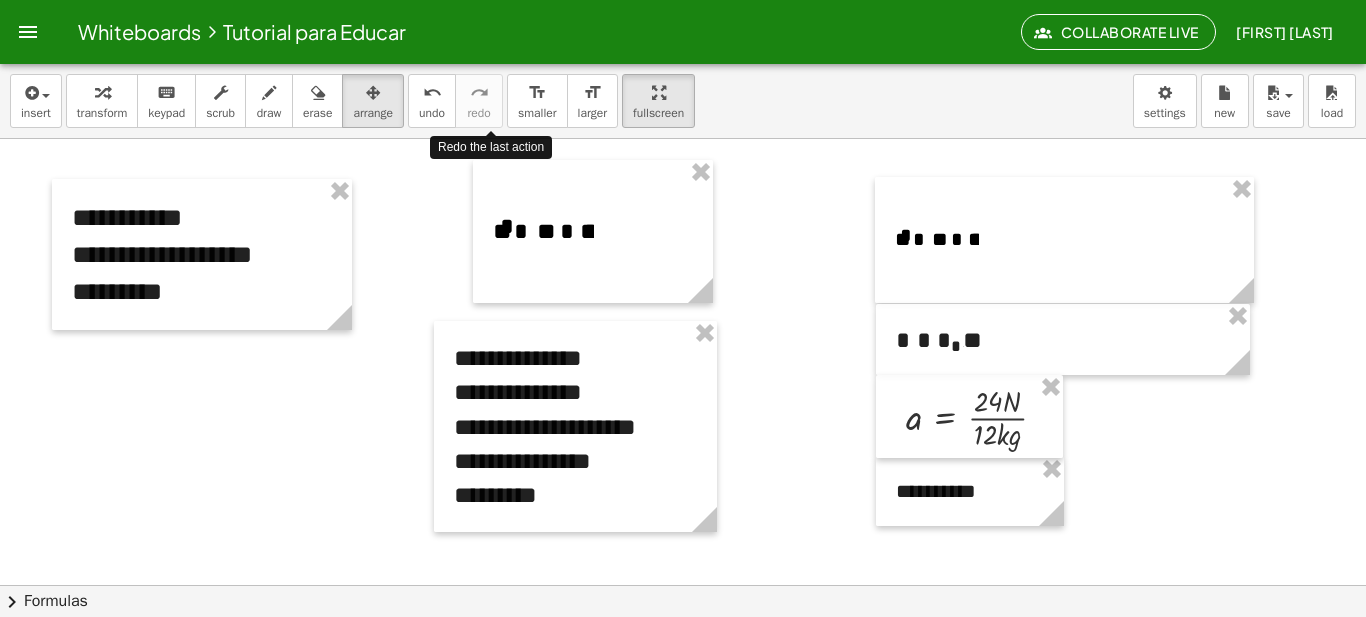 scroll, scrollTop: 855, scrollLeft: 0, axis: vertical 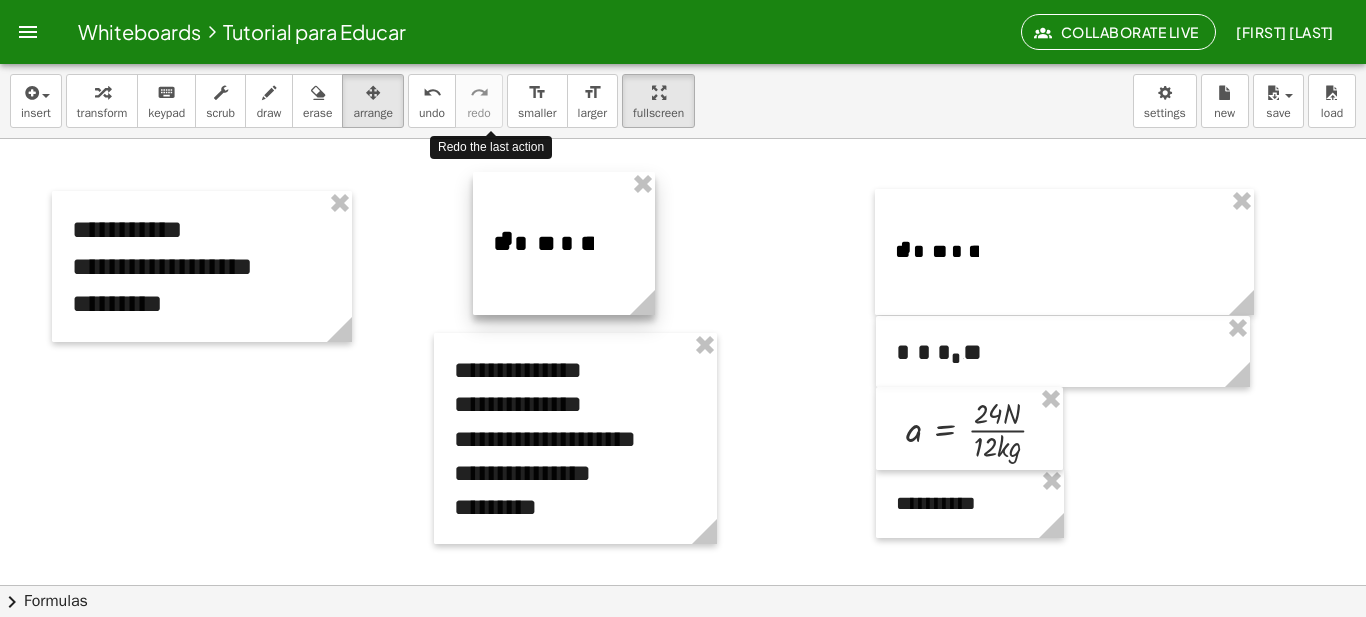 drag, startPoint x: 698, startPoint y: 306, endPoint x: 640, endPoint y: 289, distance: 60.440052 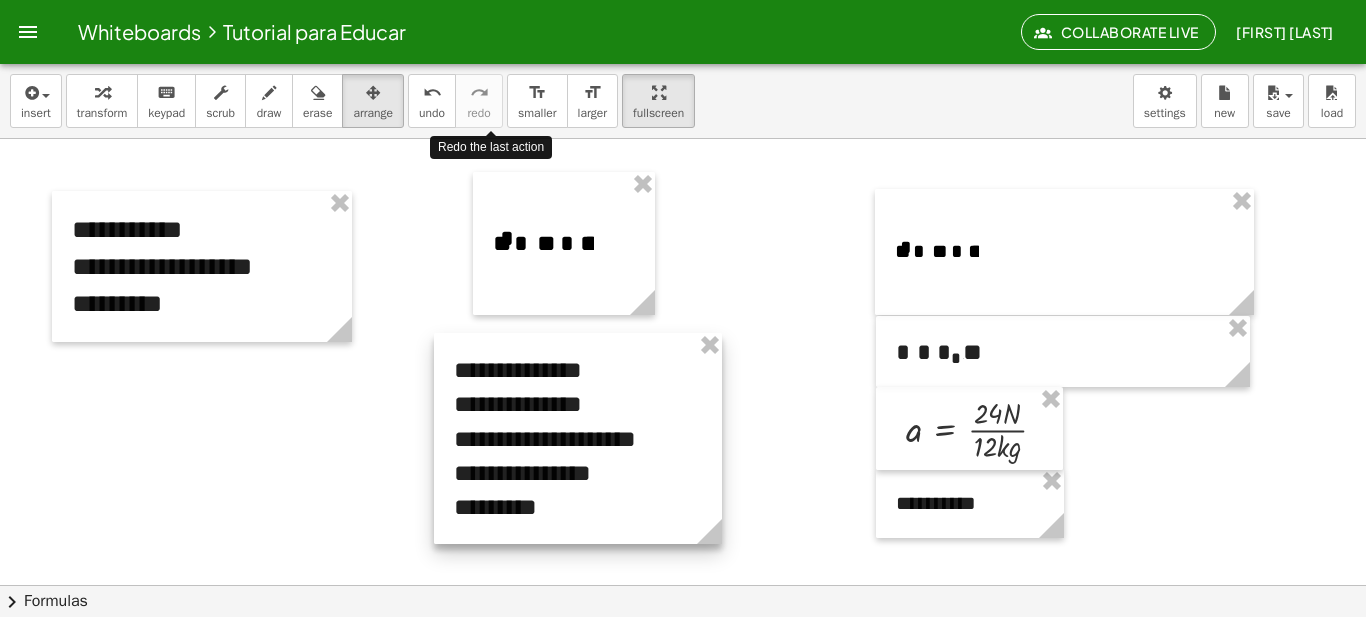 click 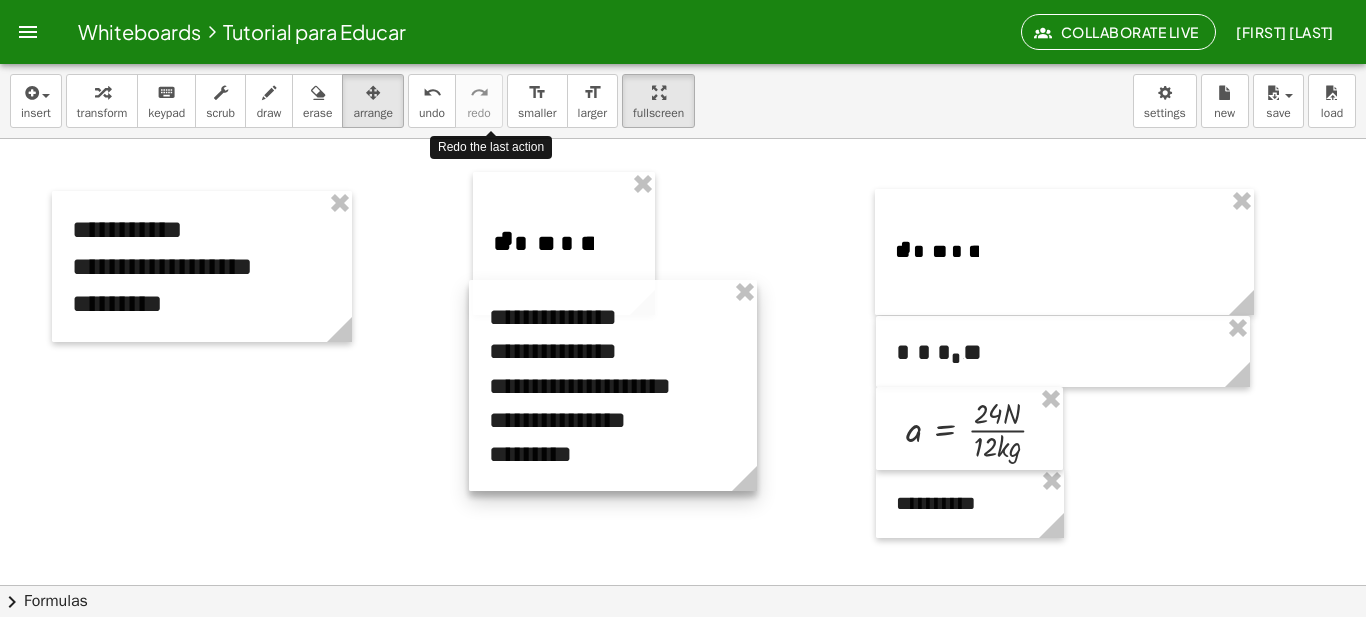 drag, startPoint x: 695, startPoint y: 480, endPoint x: 730, endPoint y: 427, distance: 63.51378 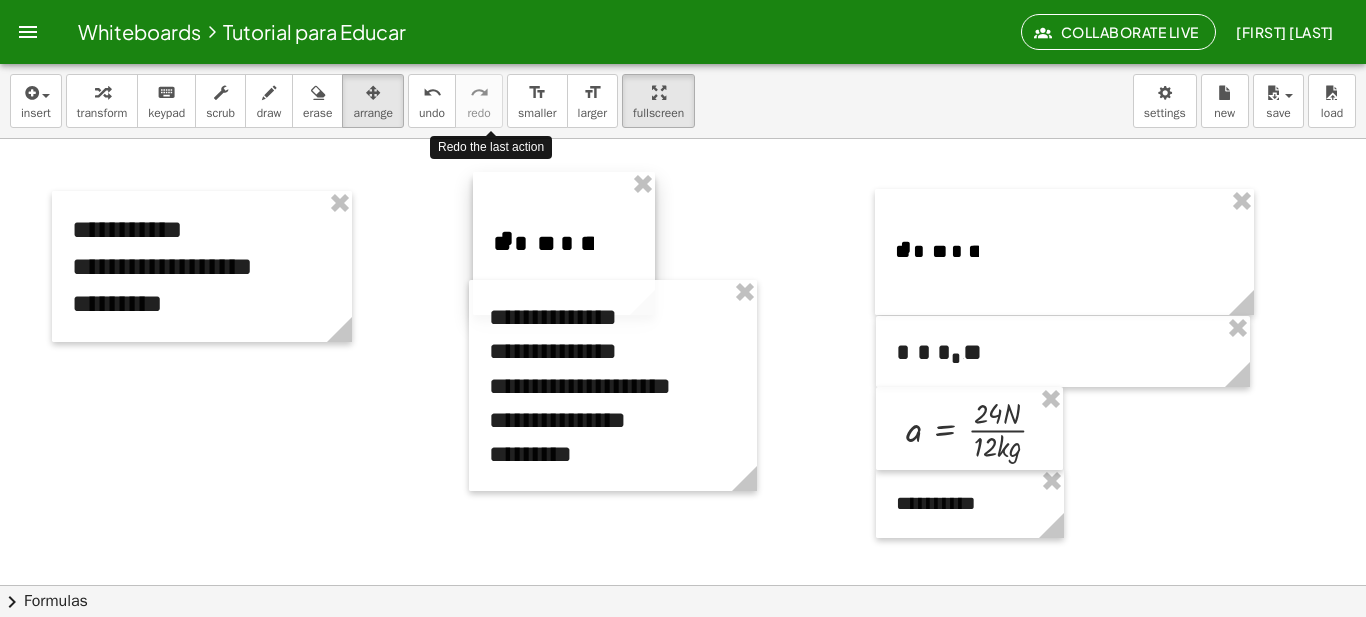 click at bounding box center [564, 243] 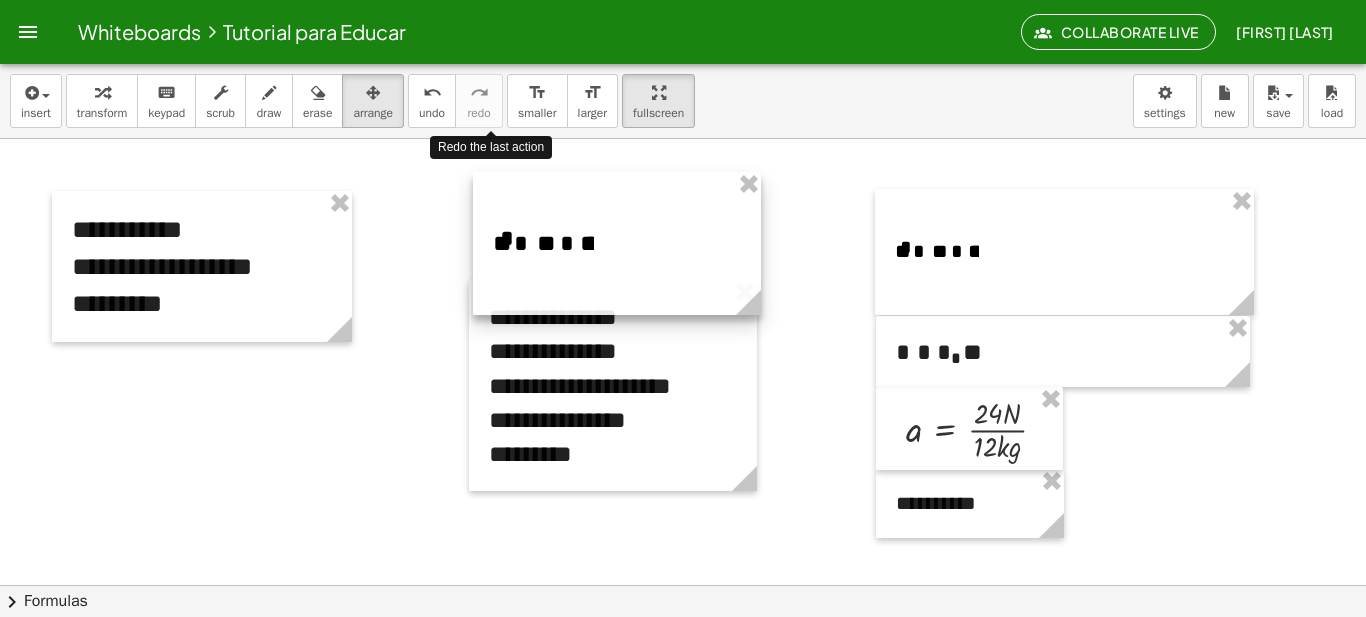 drag, startPoint x: 648, startPoint y: 308, endPoint x: 754, endPoint y: 303, distance: 106.11786 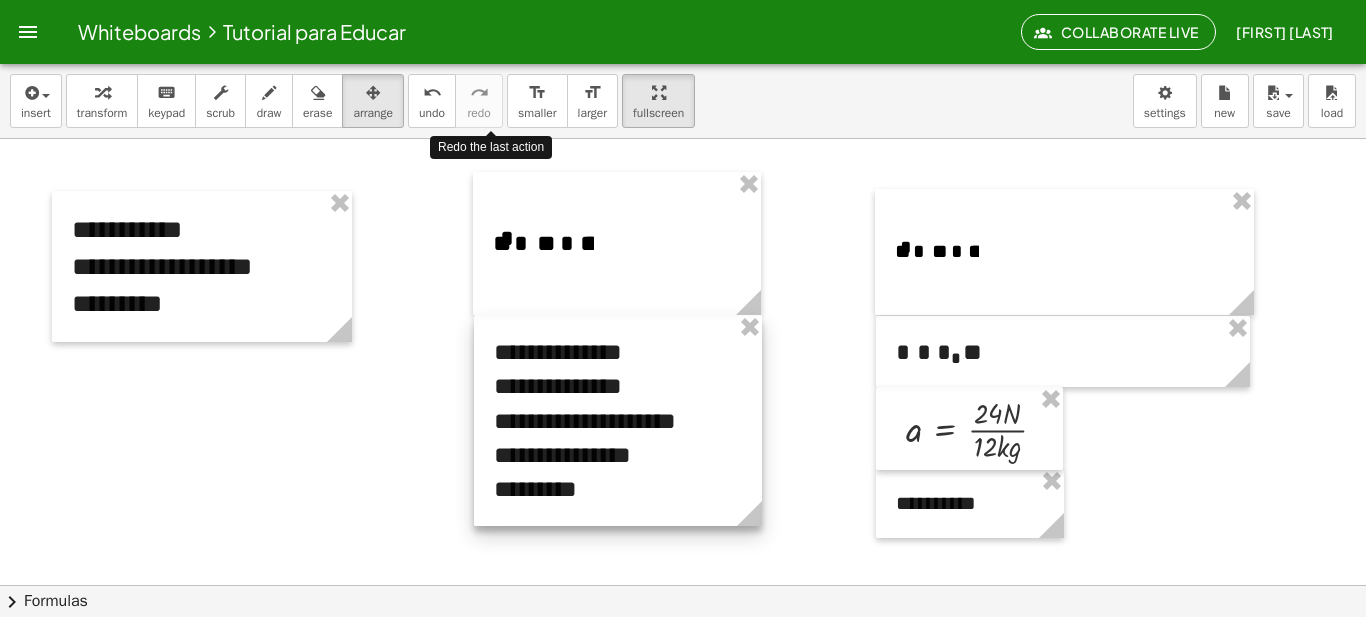 drag, startPoint x: 691, startPoint y: 370, endPoint x: 696, endPoint y: 405, distance: 35.35534 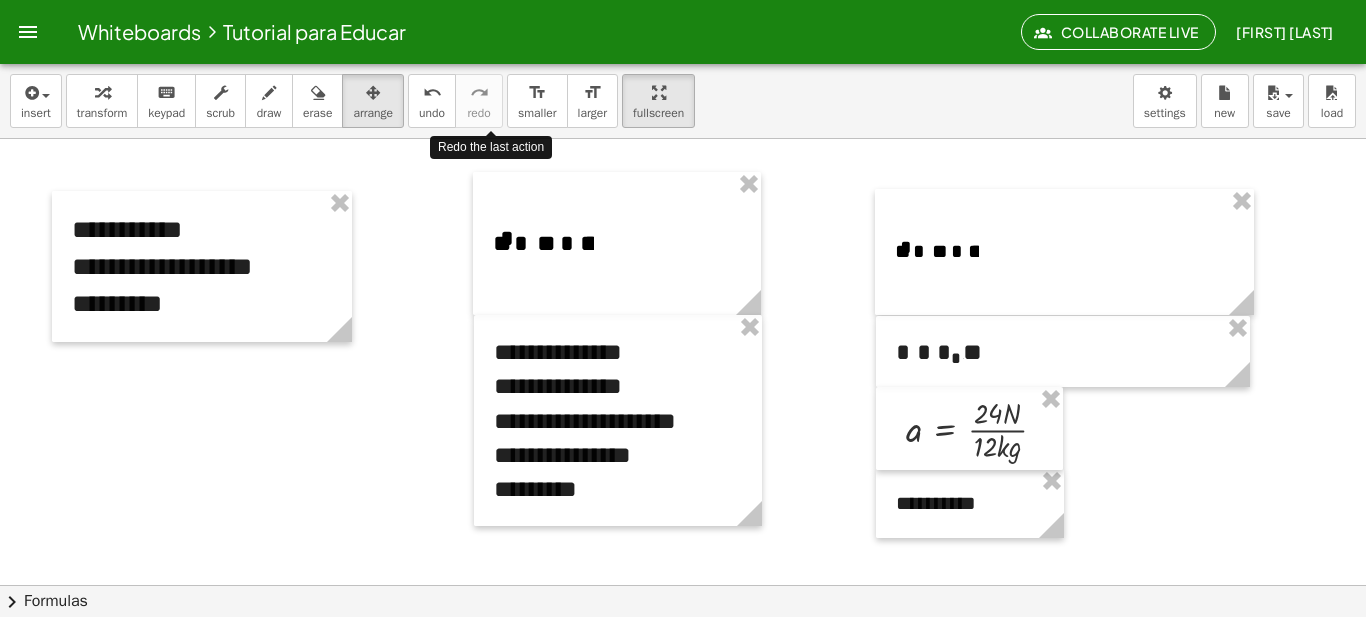 click at bounding box center [683, 622] 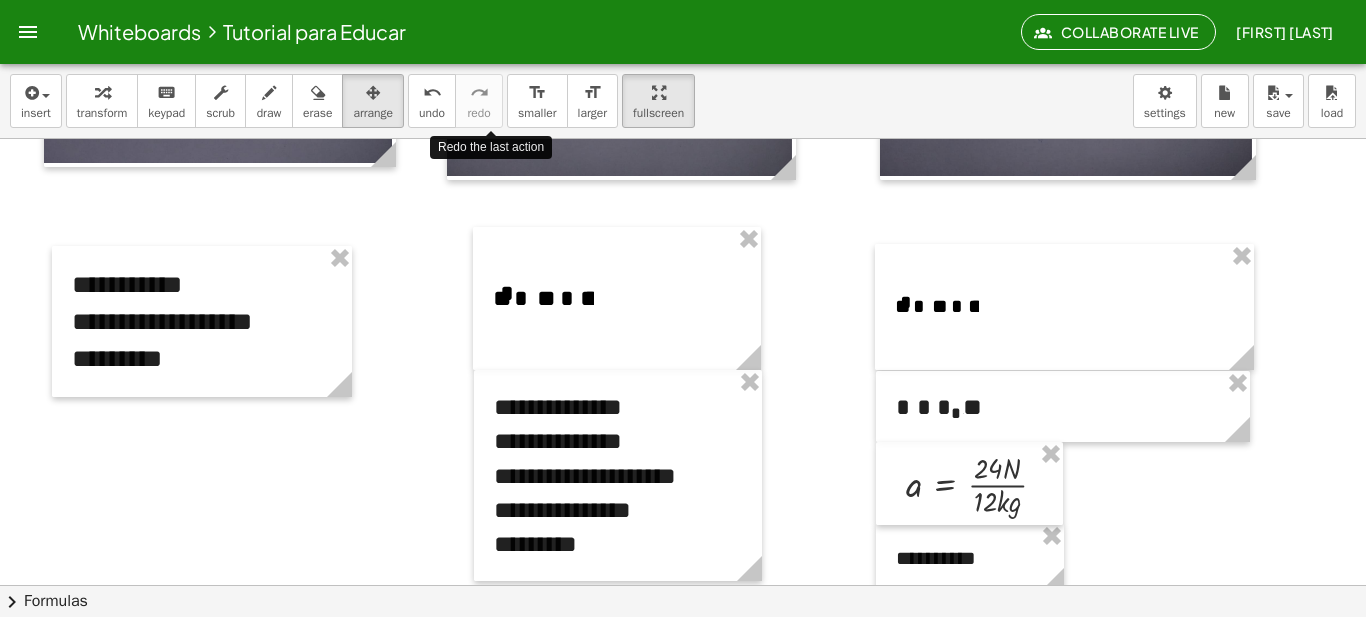 scroll, scrollTop: 807, scrollLeft: 0, axis: vertical 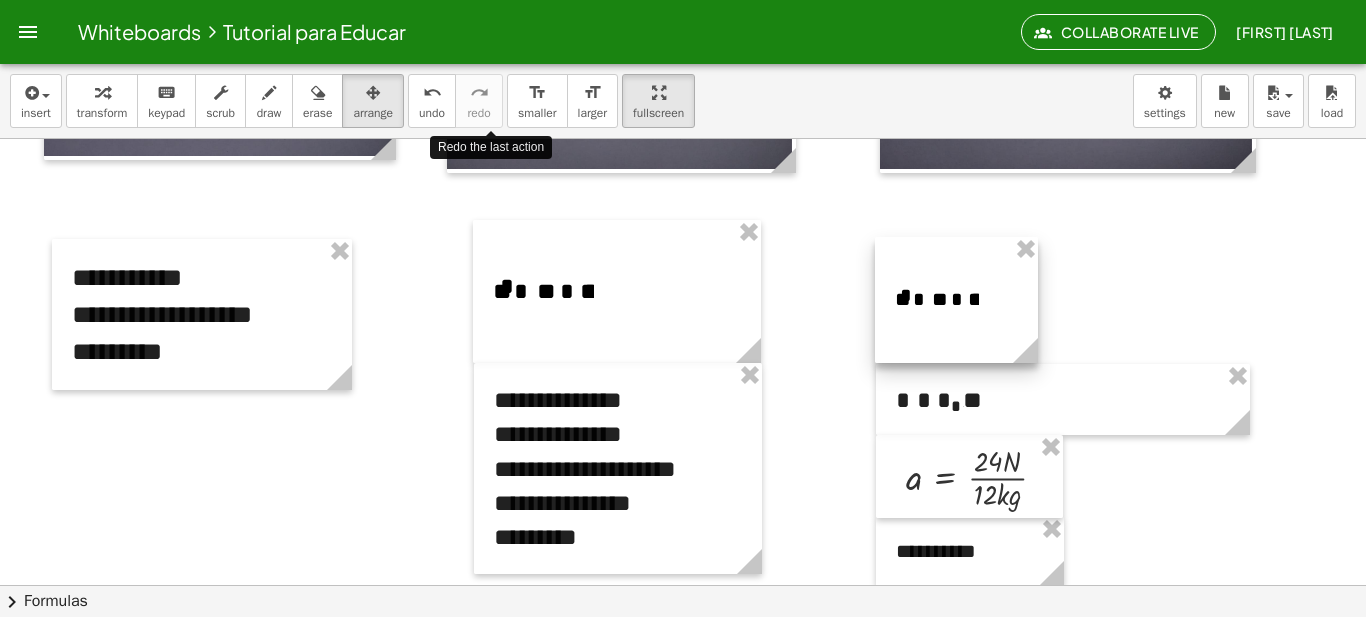 drag, startPoint x: 1242, startPoint y: 358, endPoint x: 1026, endPoint y: 334, distance: 217.32924 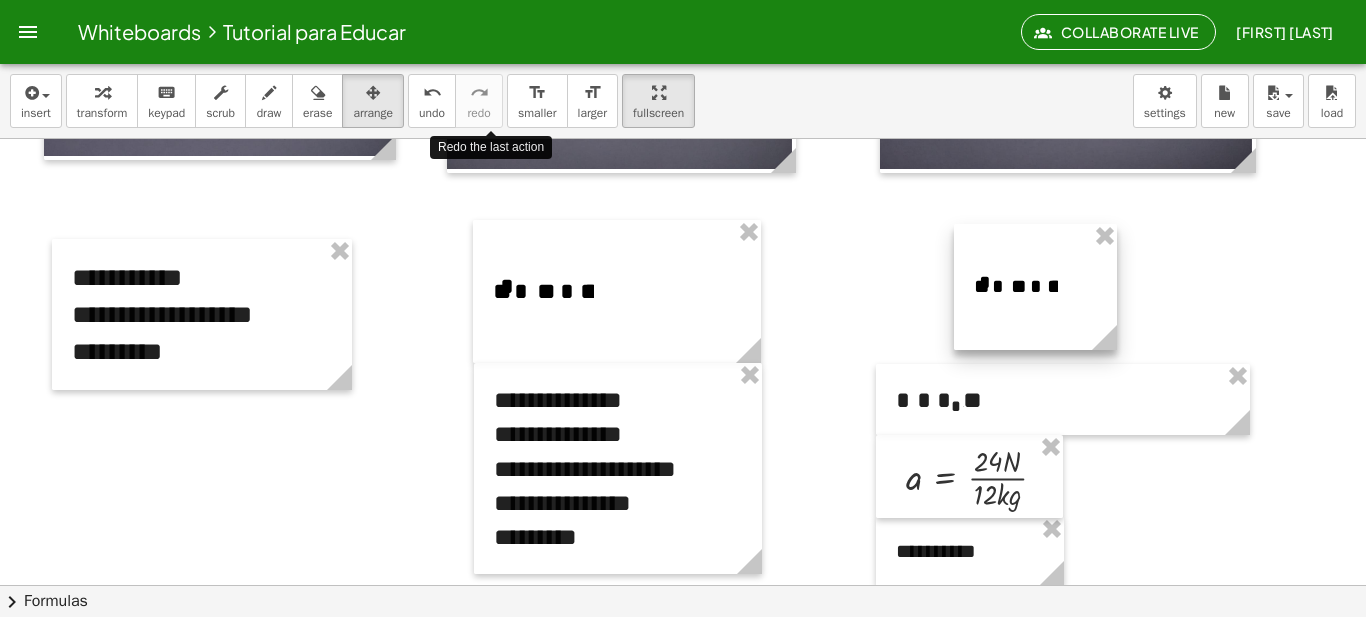 click at bounding box center (1035, 287) 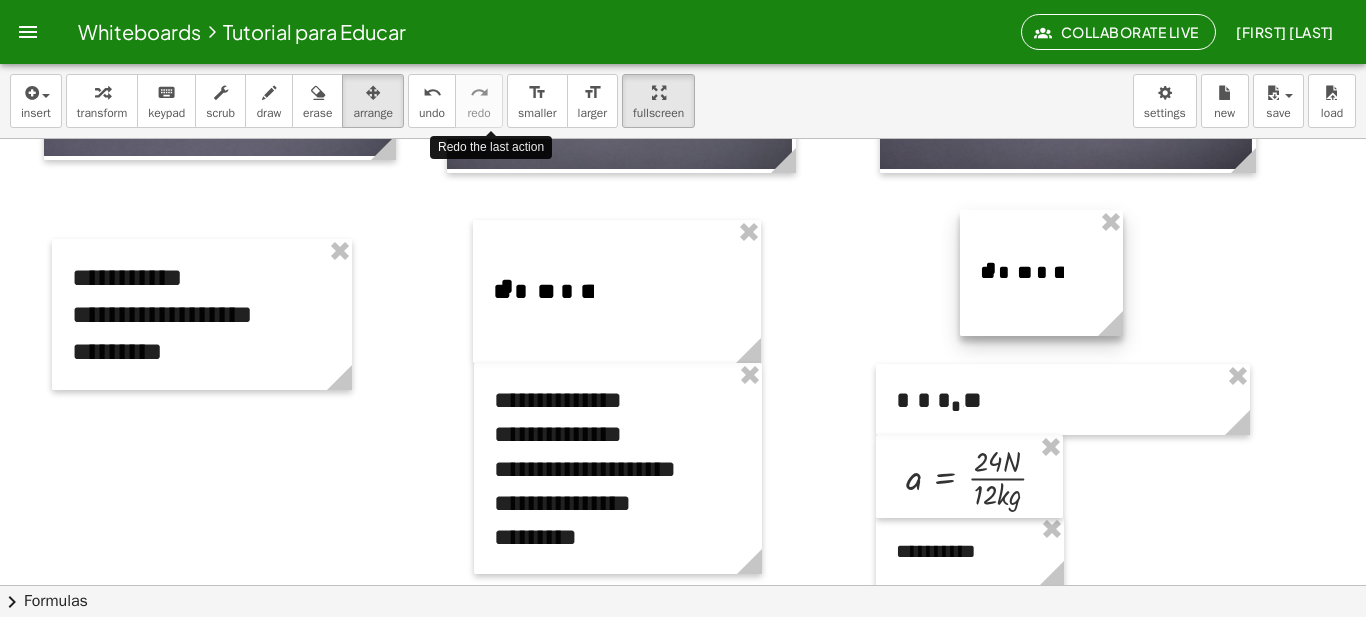 drag, startPoint x: 1032, startPoint y: 267, endPoint x: 1039, endPoint y: 251, distance: 17.464249 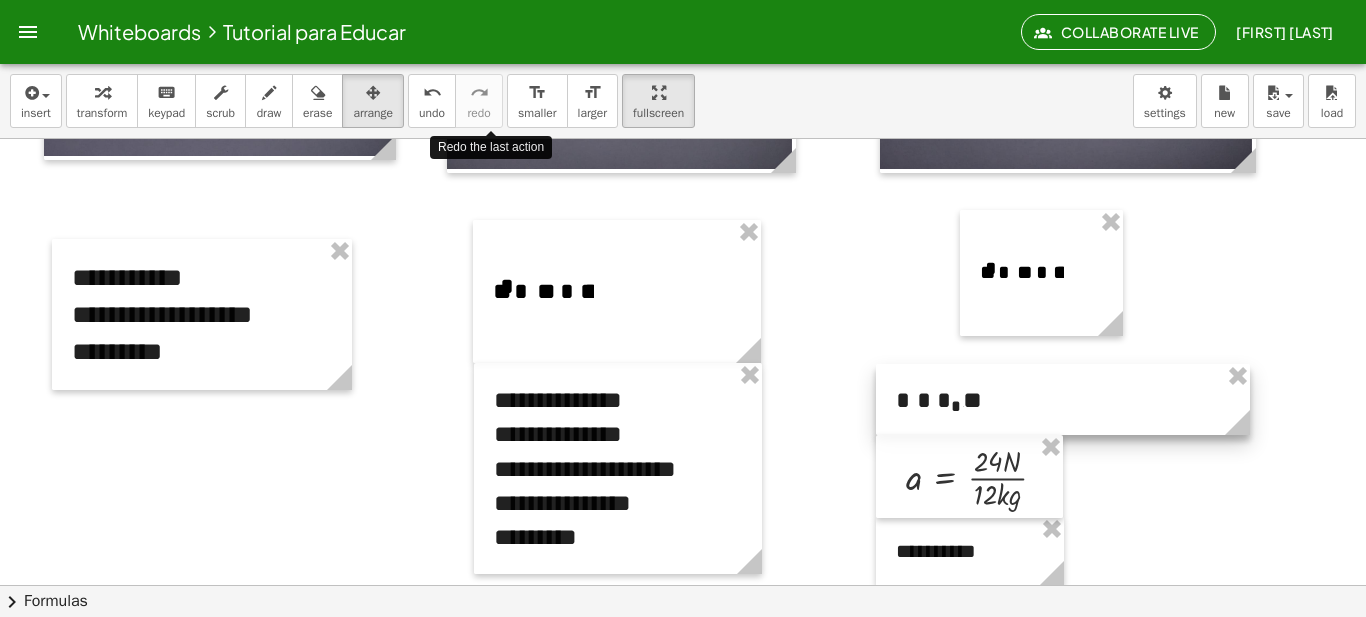 click at bounding box center [1063, 399] 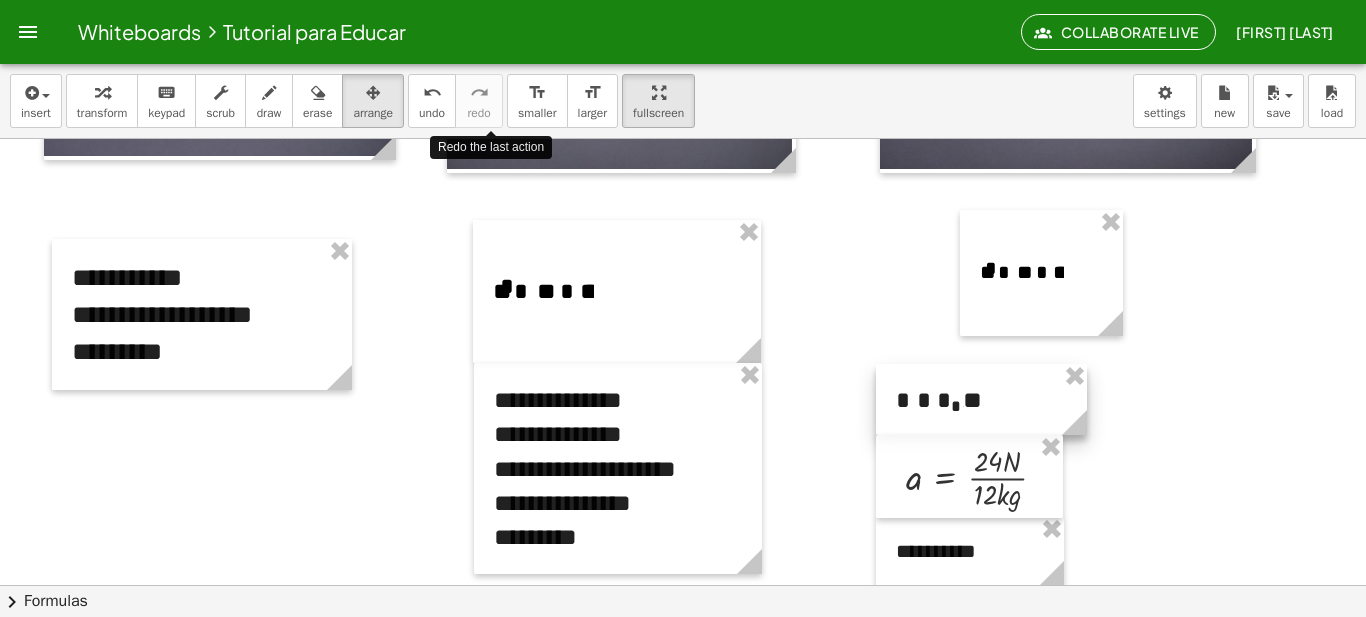 drag, startPoint x: 1241, startPoint y: 430, endPoint x: 1075, endPoint y: 395, distance: 169.64964 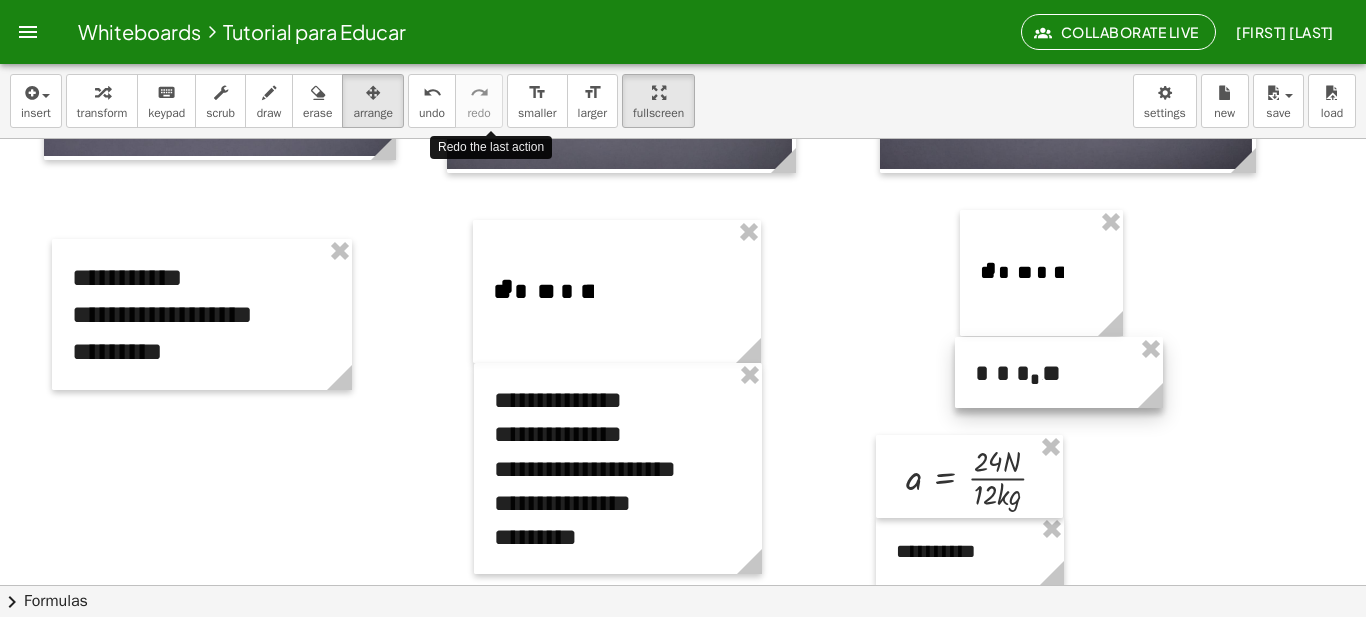 drag, startPoint x: 1013, startPoint y: 406, endPoint x: 1092, endPoint y: 380, distance: 83.1685 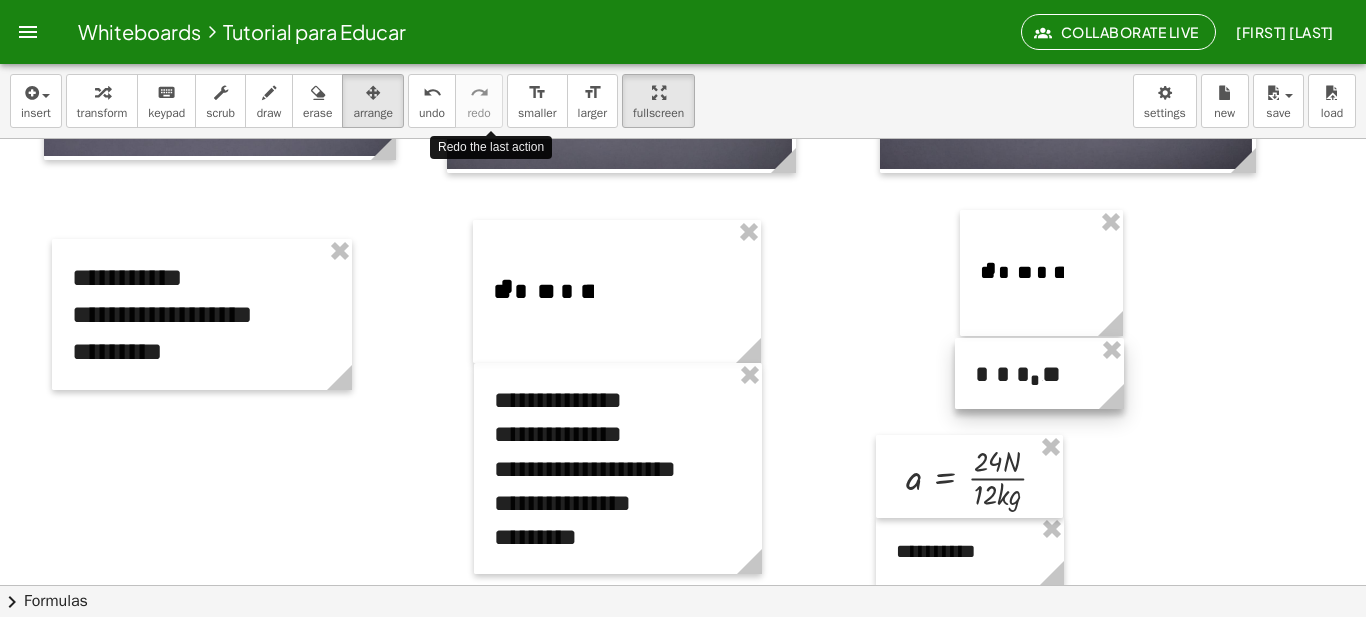 drag, startPoint x: 1159, startPoint y: 402, endPoint x: 1120, endPoint y: 397, distance: 39.319206 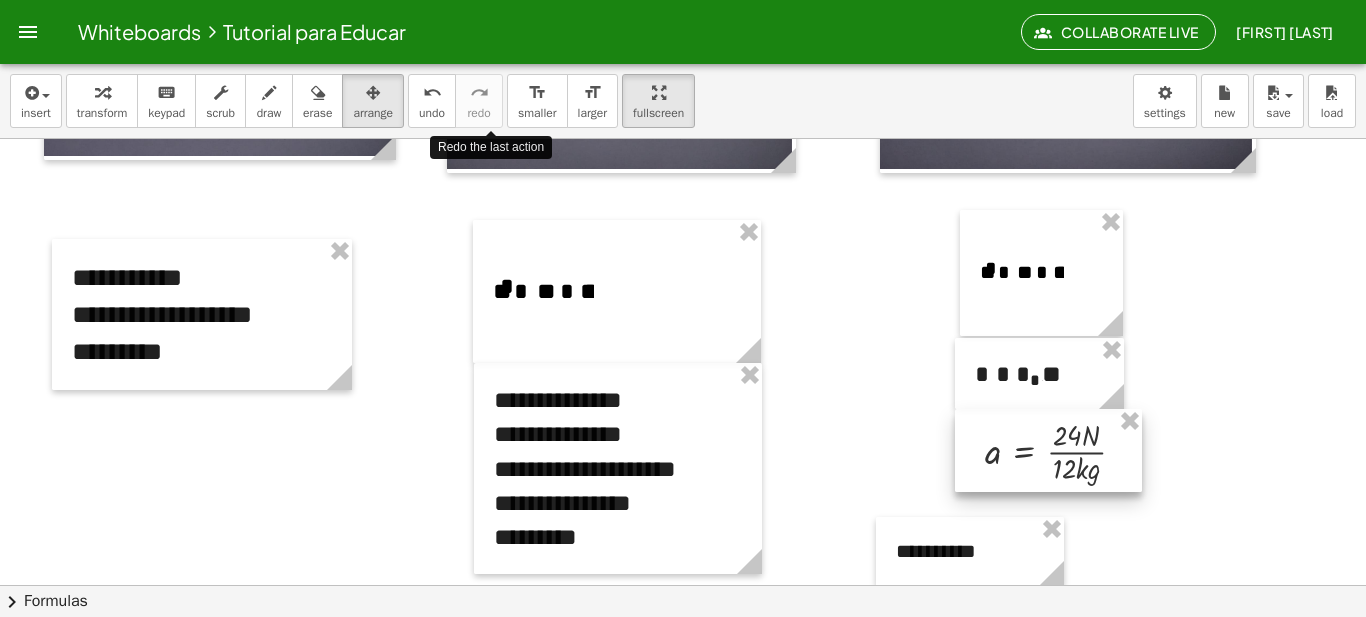 drag, startPoint x: 953, startPoint y: 487, endPoint x: 1032, endPoint y: 461, distance: 83.1685 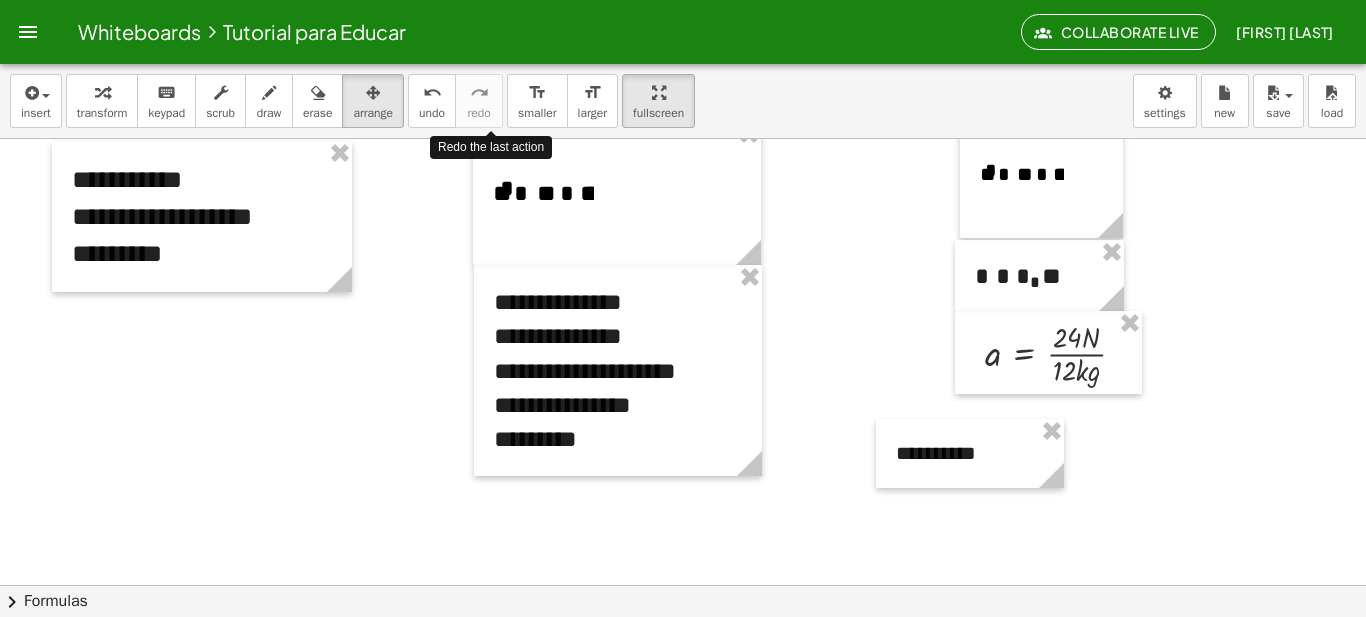 scroll, scrollTop: 908, scrollLeft: 0, axis: vertical 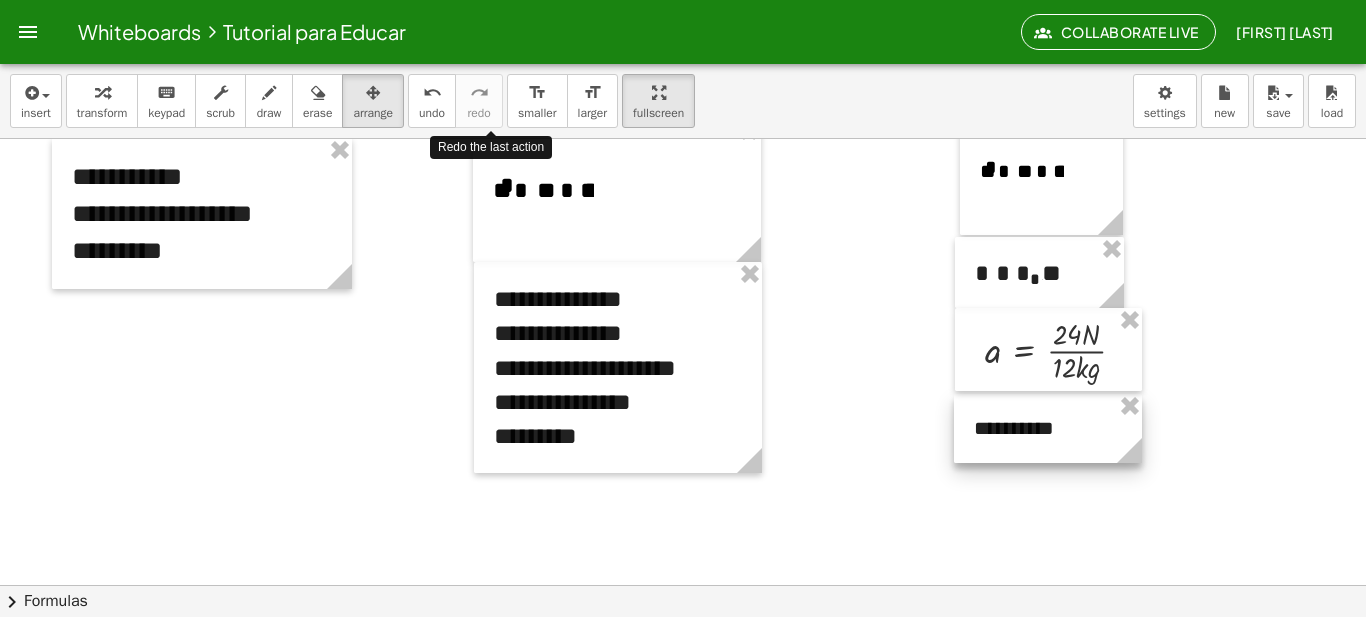drag, startPoint x: 956, startPoint y: 463, endPoint x: 1034, endPoint y: 440, distance: 81.32035 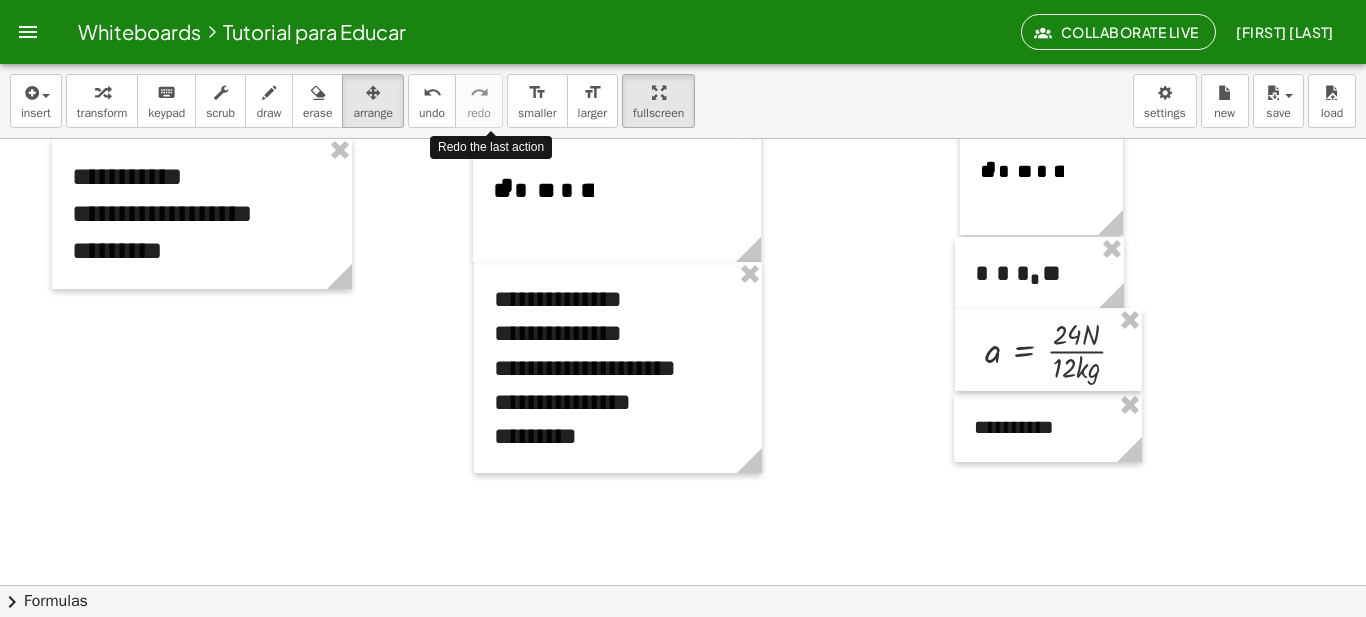 click at bounding box center [683, 569] 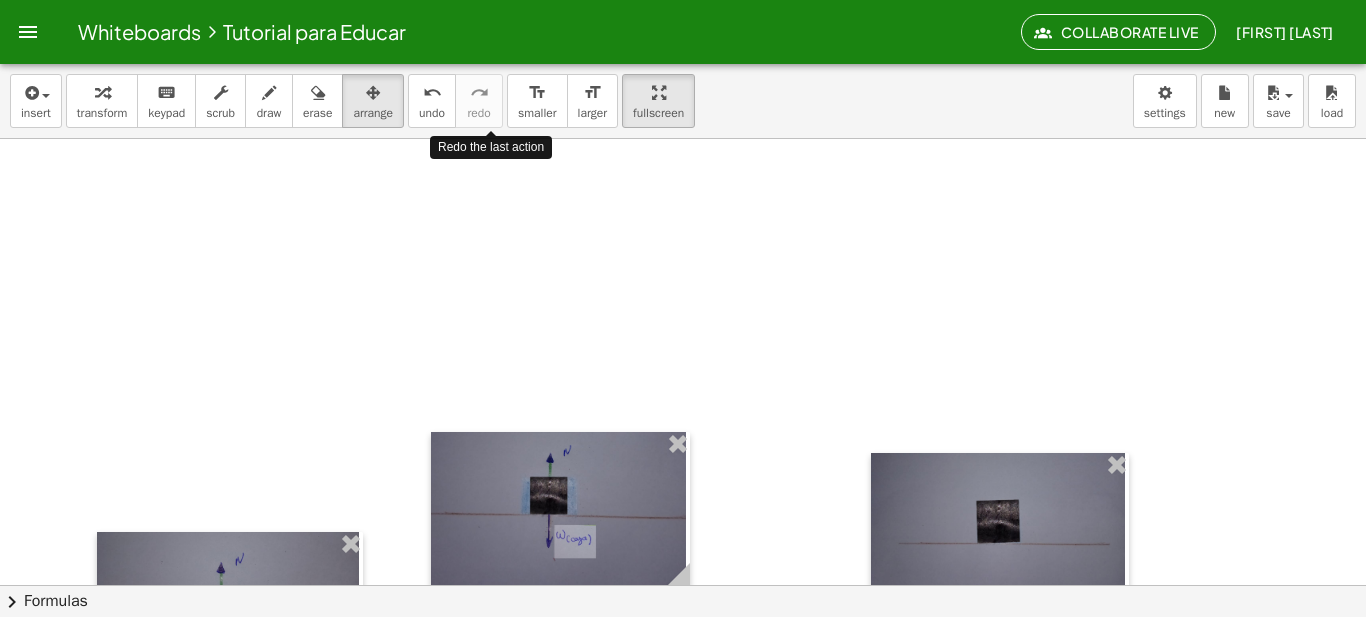 scroll, scrollTop: 1287, scrollLeft: 0, axis: vertical 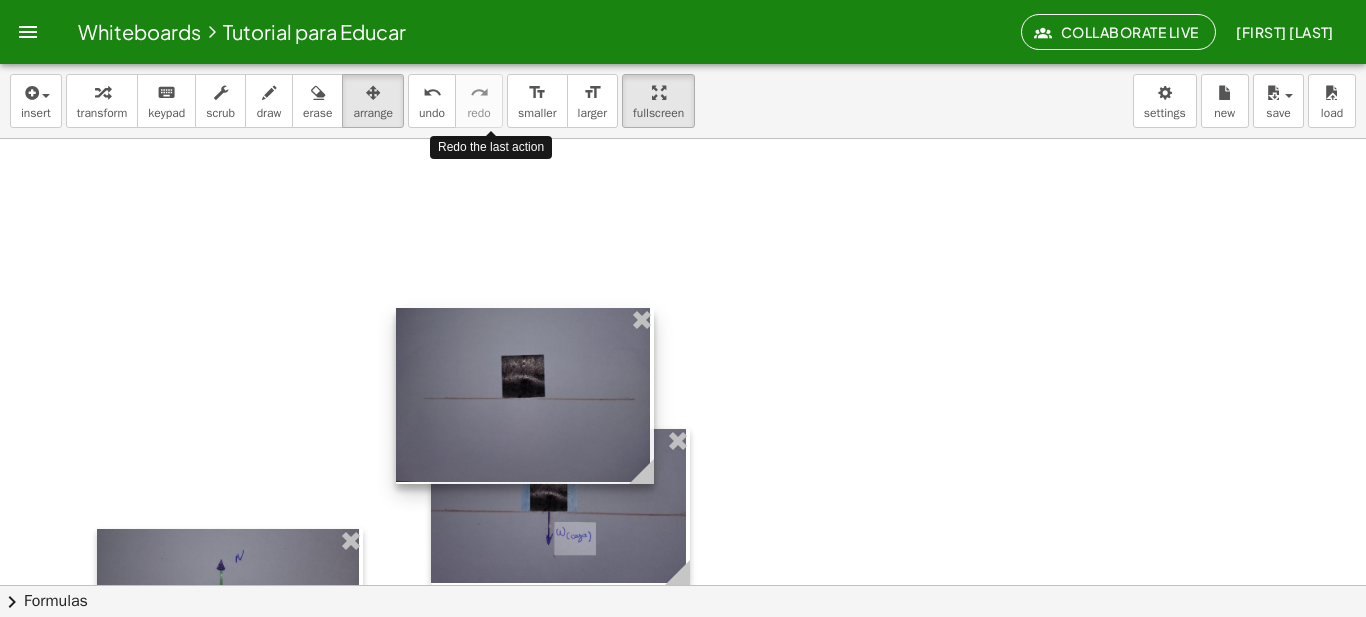 drag, startPoint x: 998, startPoint y: 538, endPoint x: 517, endPoint y: 385, distance: 504.74747 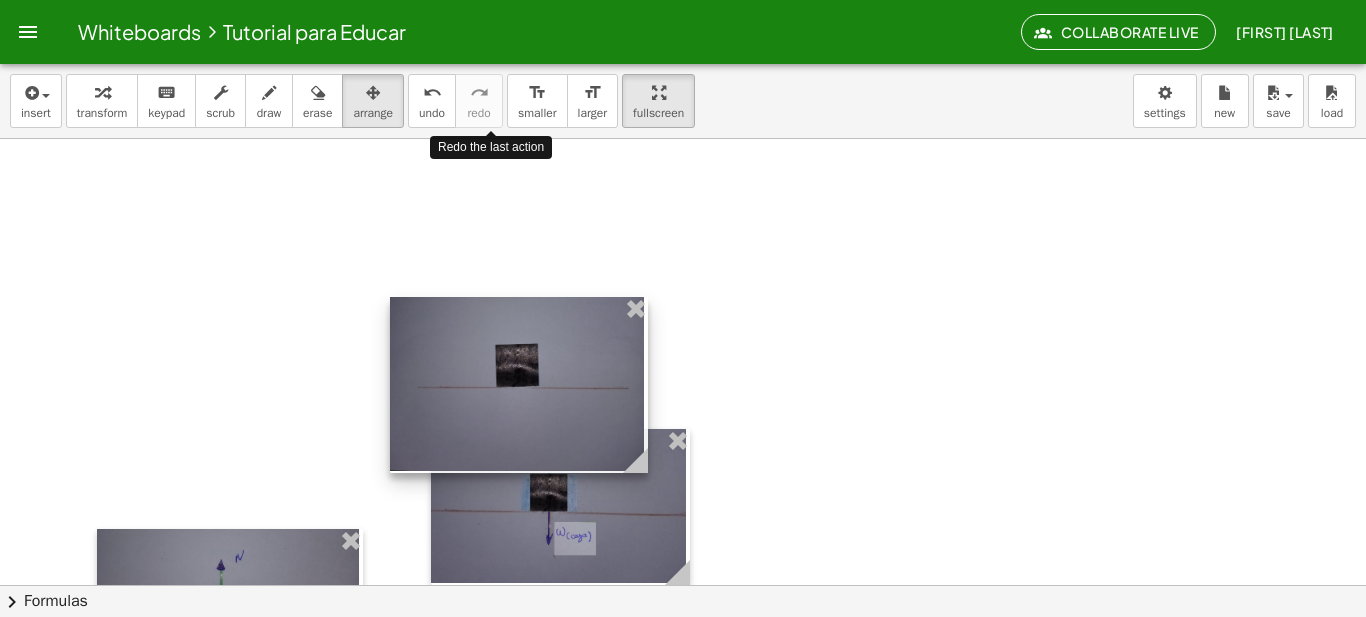 click at bounding box center (519, 385) 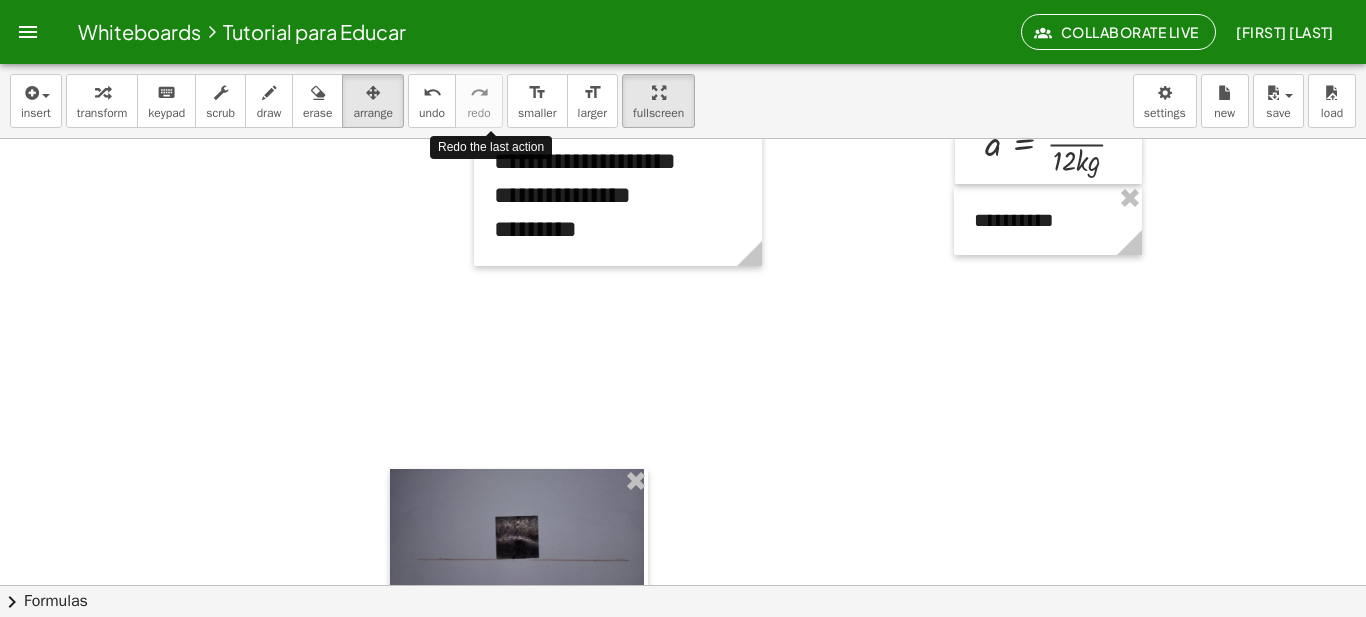 scroll, scrollTop: 1113, scrollLeft: 0, axis: vertical 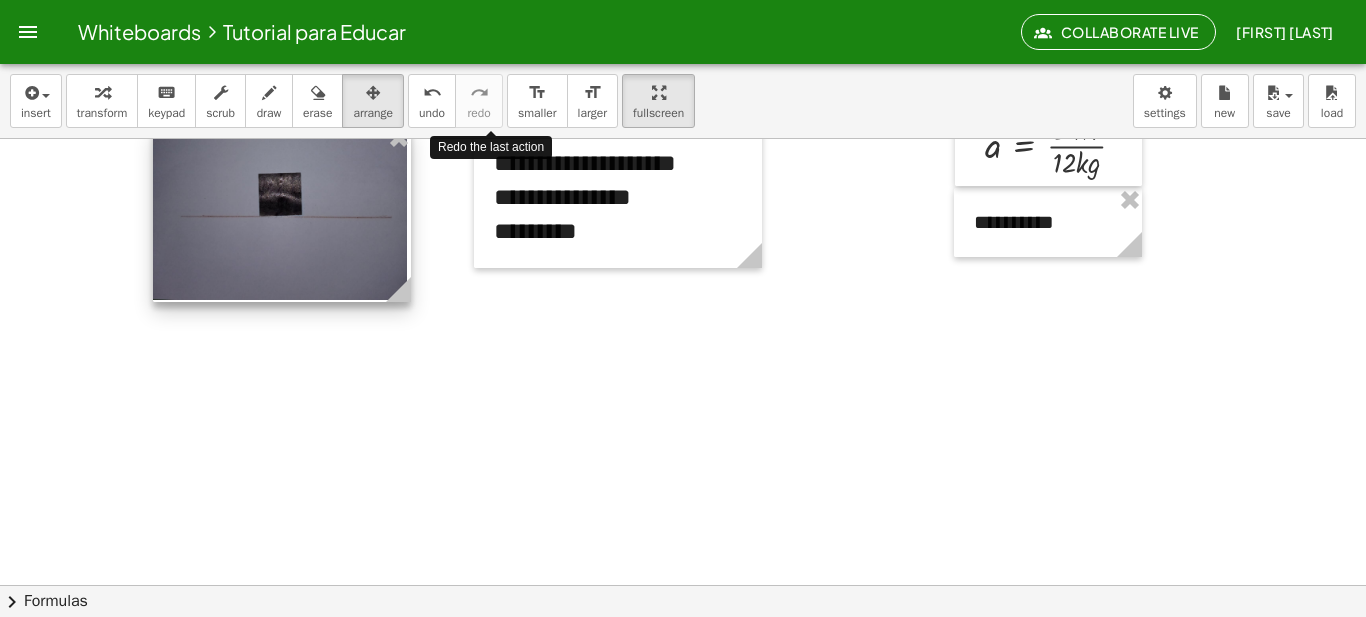 drag, startPoint x: 475, startPoint y: 564, endPoint x: 237, endPoint y: 219, distance: 419.12885 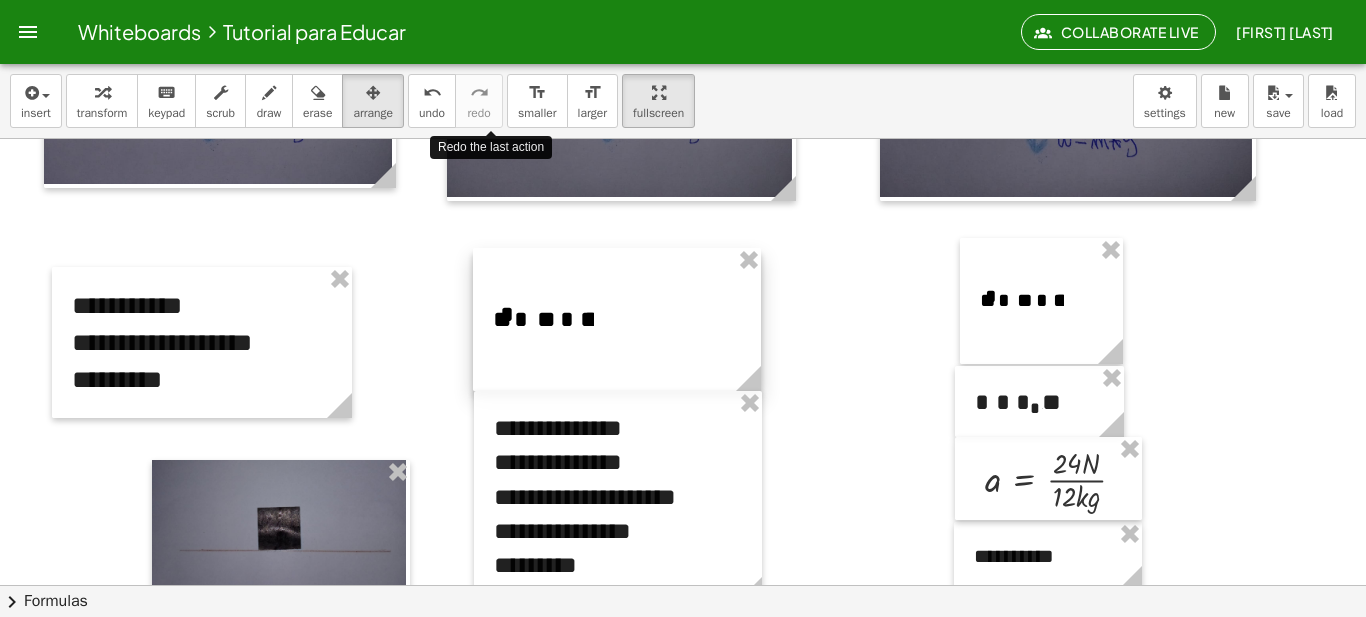 scroll, scrollTop: 783, scrollLeft: 0, axis: vertical 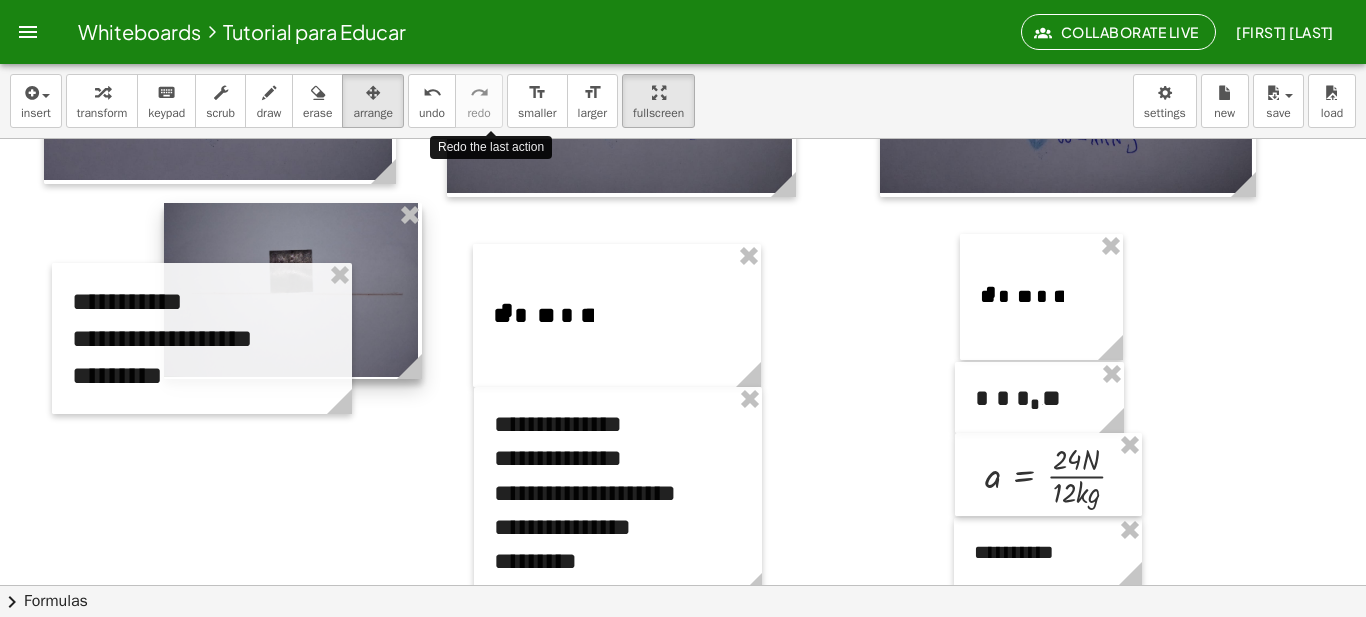 drag, startPoint x: 303, startPoint y: 482, endPoint x: 302, endPoint y: 201, distance: 281.00177 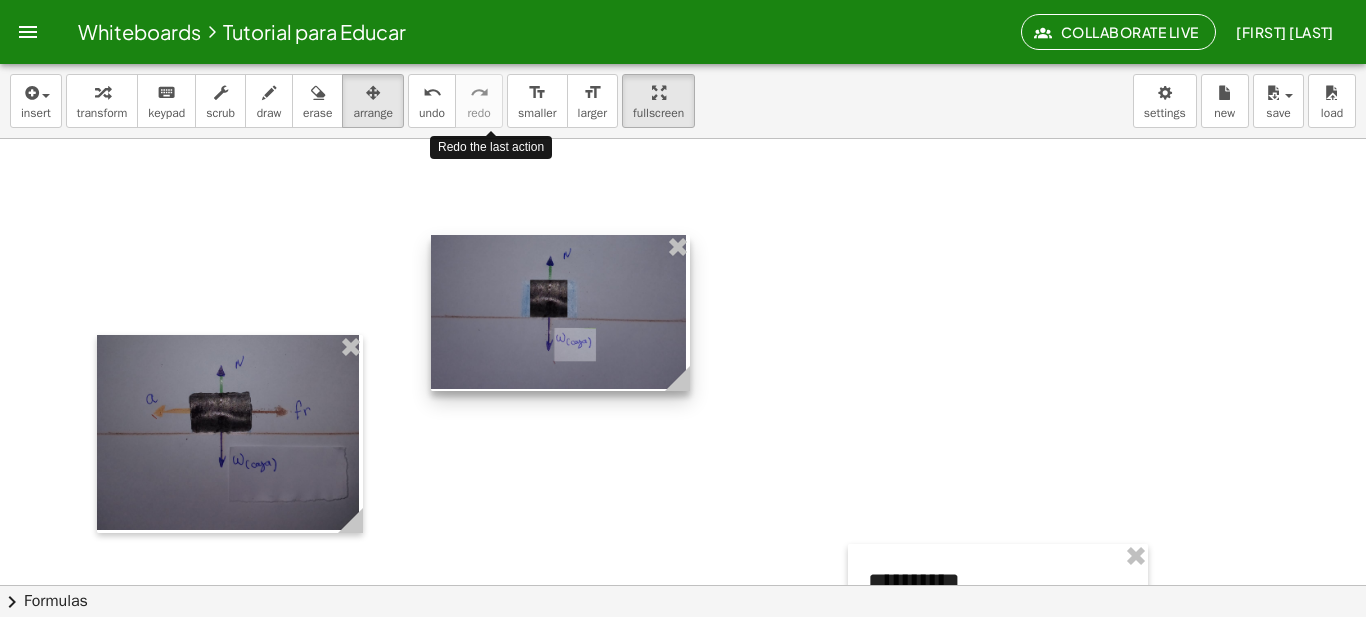 scroll, scrollTop: 1437, scrollLeft: 0, axis: vertical 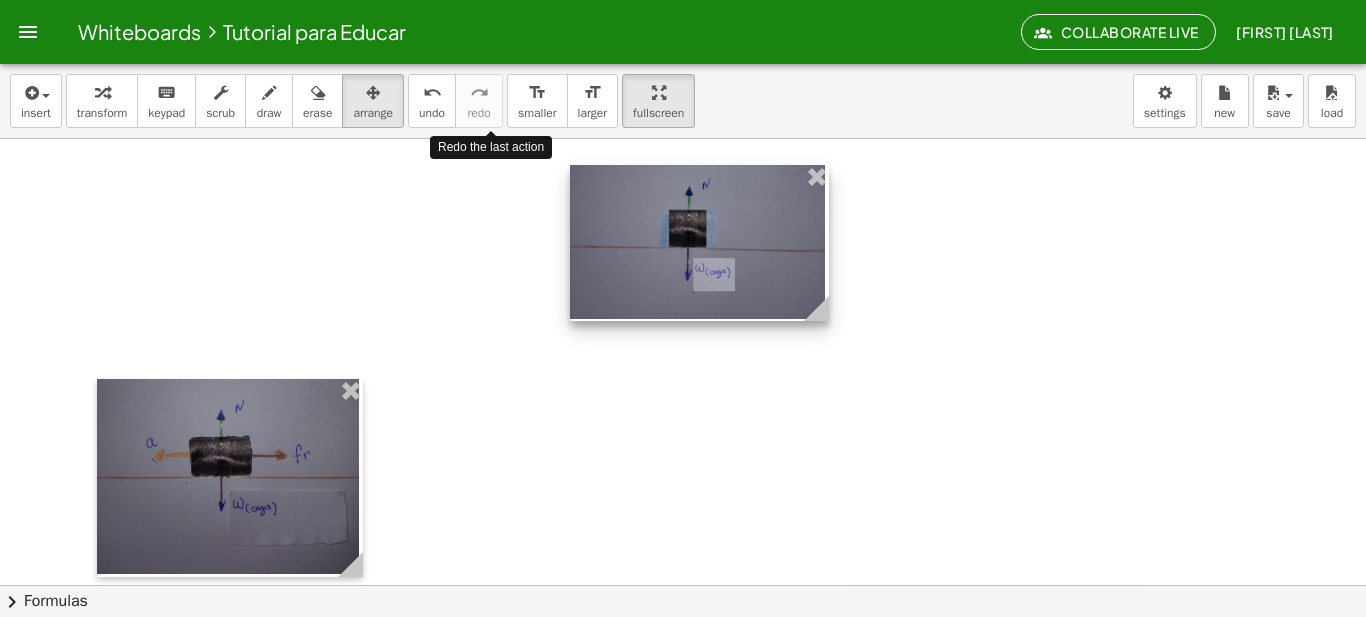 drag, startPoint x: 640, startPoint y: 362, endPoint x: 827, endPoint y: 167, distance: 270.174 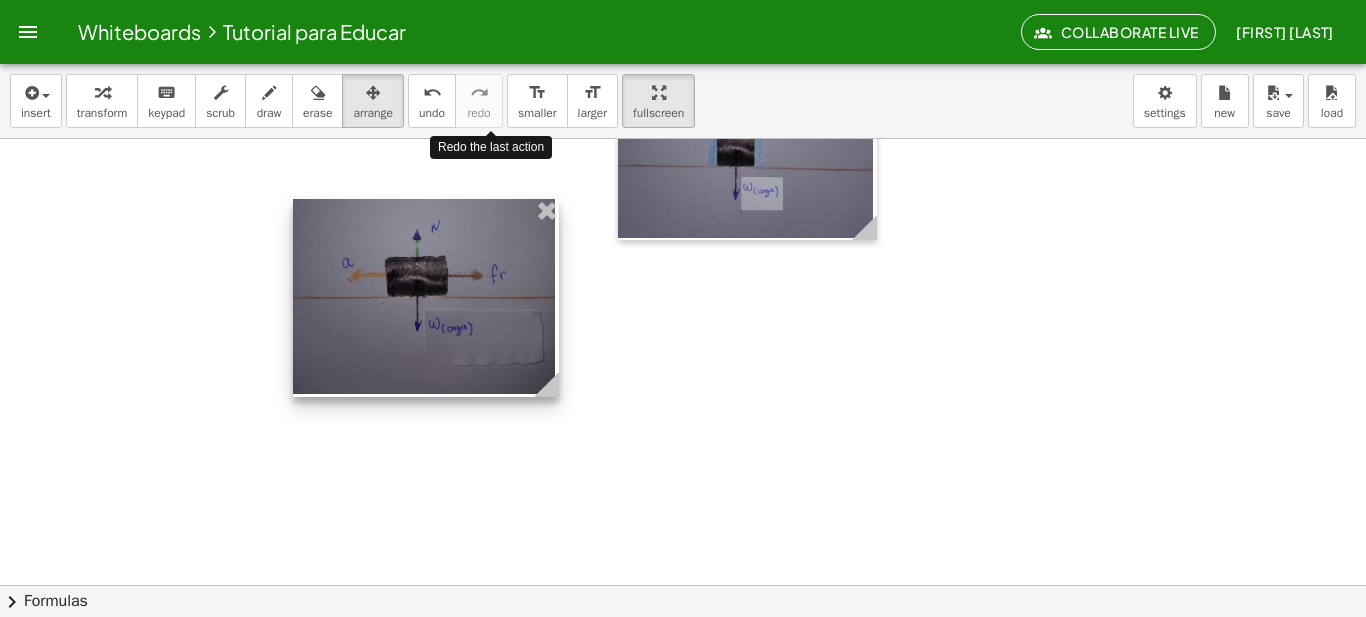drag, startPoint x: 227, startPoint y: 427, endPoint x: 423, endPoint y: 247, distance: 266.11276 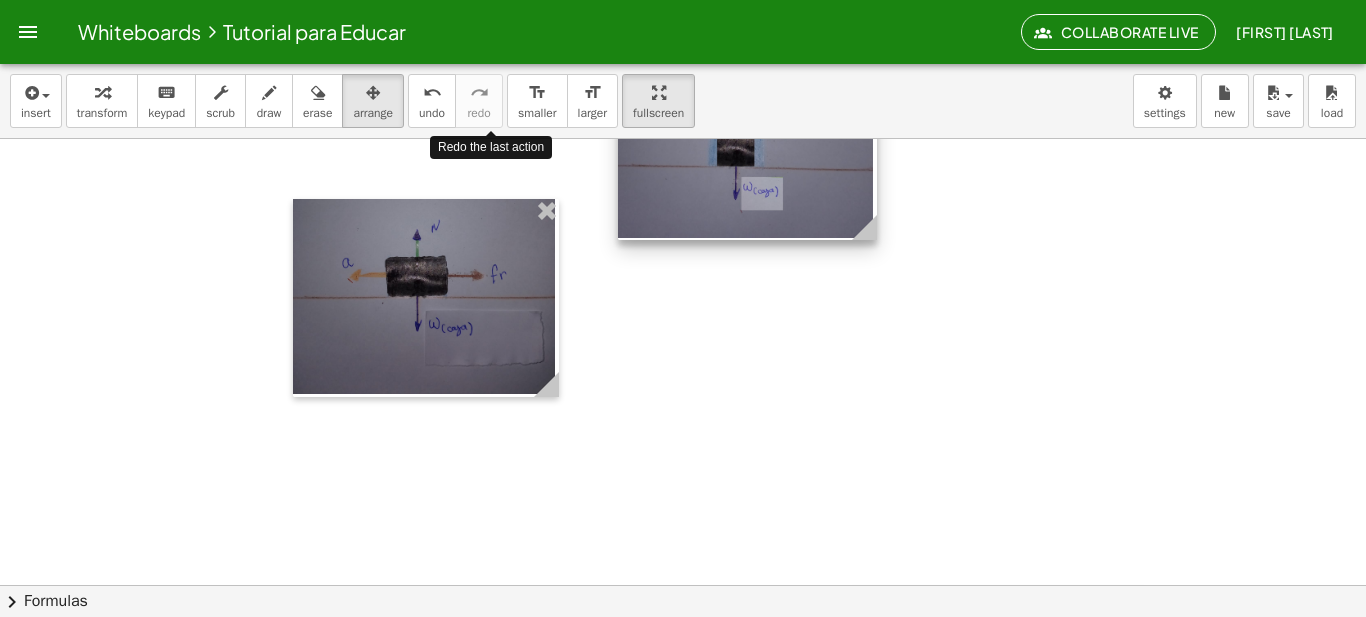 scroll, scrollTop: 1095, scrollLeft: 0, axis: vertical 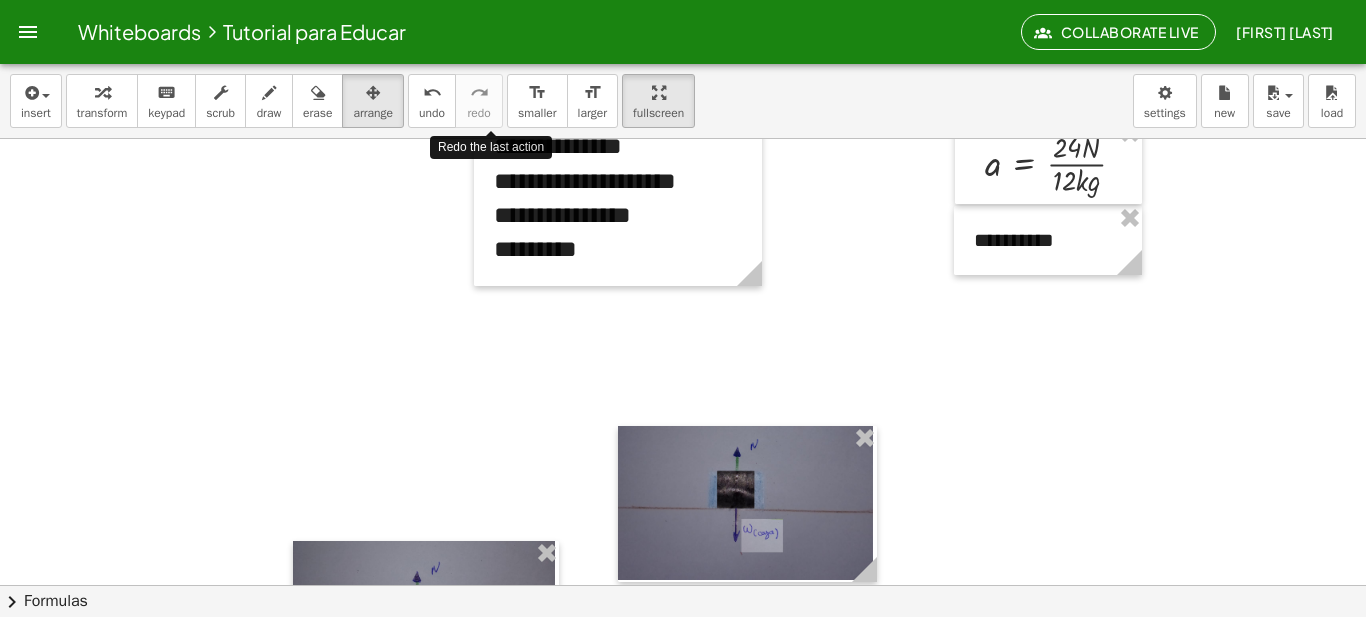 drag, startPoint x: 773, startPoint y: 475, endPoint x: 818, endPoint y: 330, distance: 151.82227 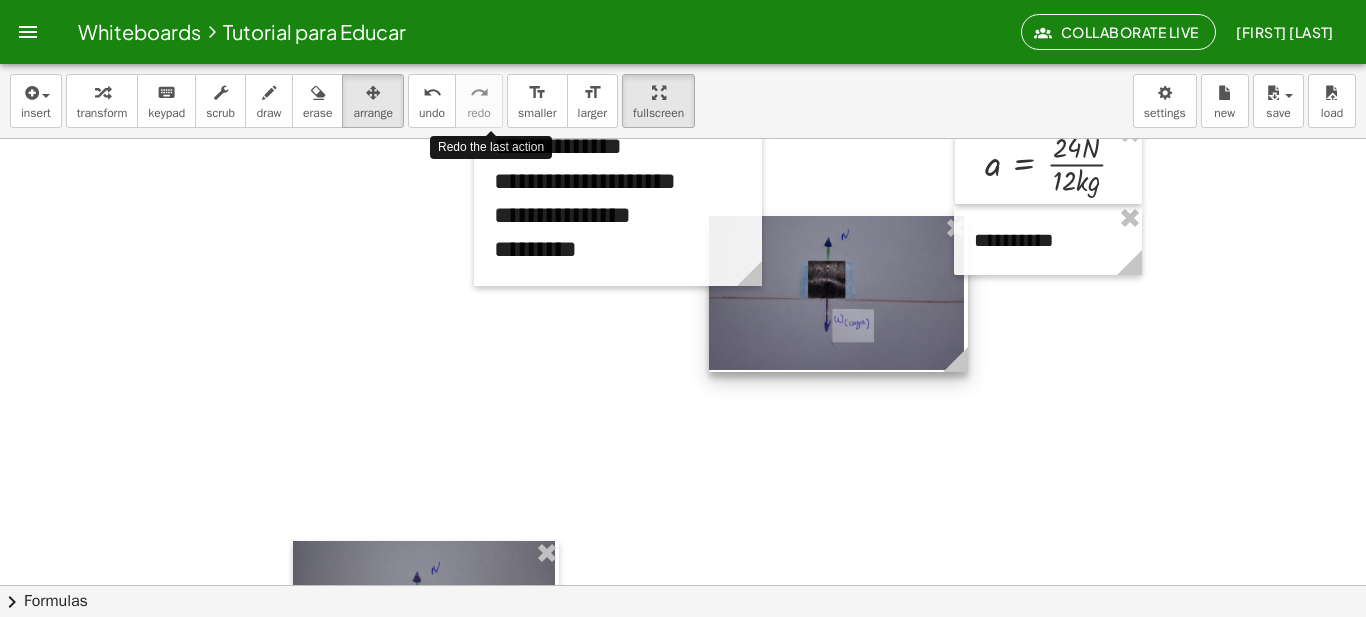 drag, startPoint x: 717, startPoint y: 514, endPoint x: 847, endPoint y: 242, distance: 301.46973 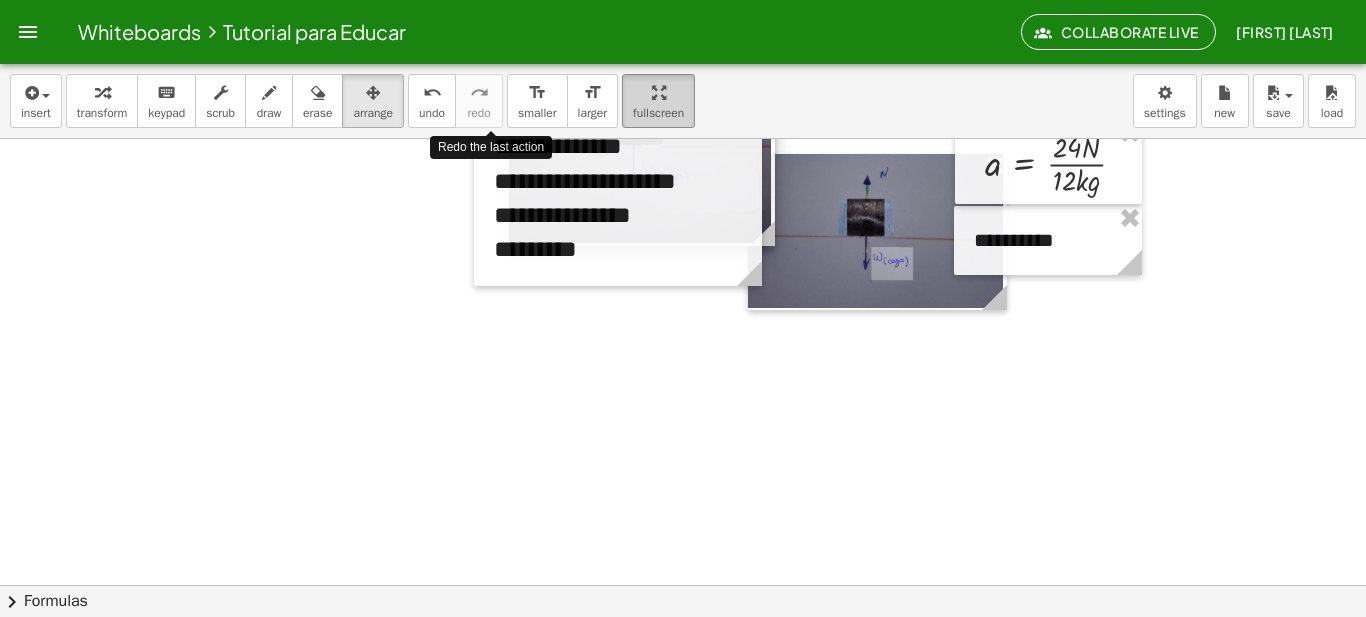 drag, startPoint x: 474, startPoint y: 575, endPoint x: 690, endPoint y: 82, distance: 538.2425 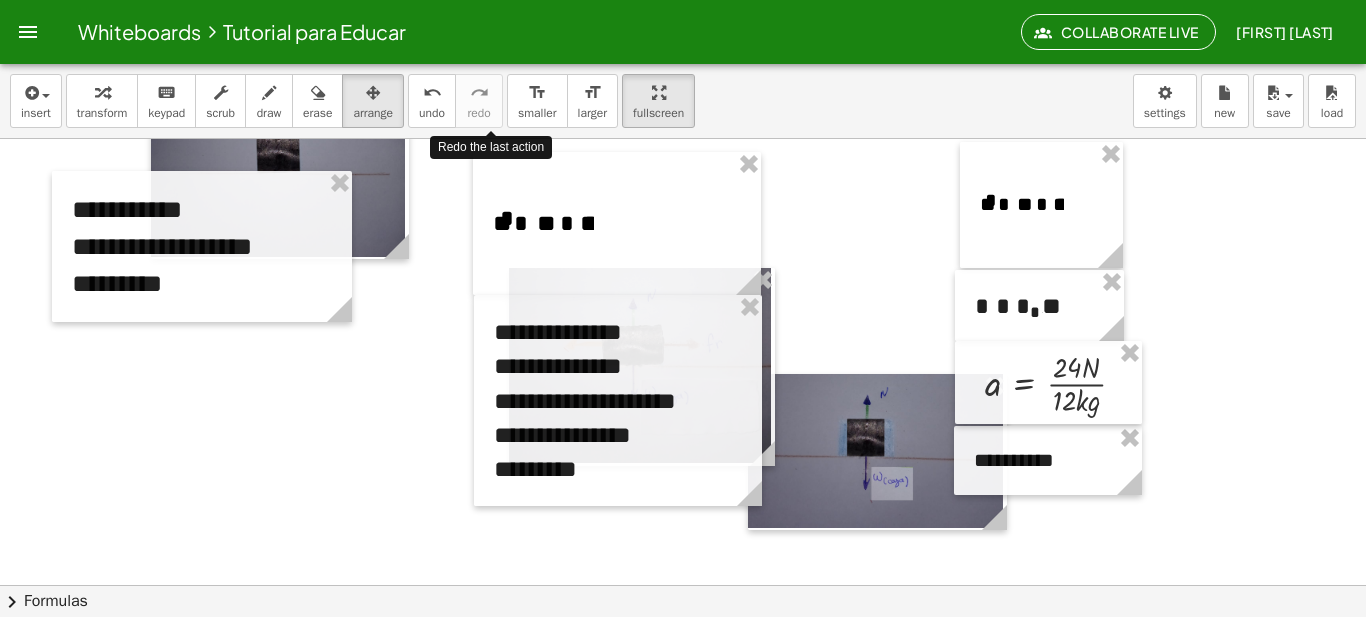 scroll, scrollTop: 871, scrollLeft: 0, axis: vertical 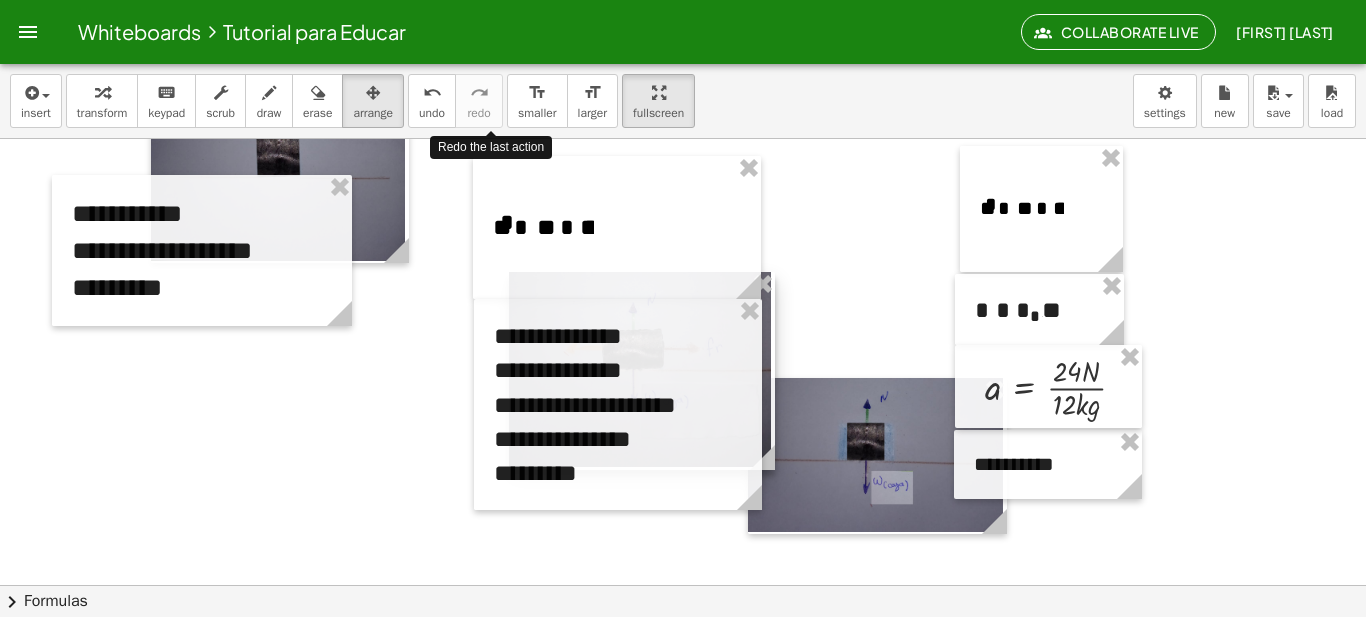 click at bounding box center [642, 371] 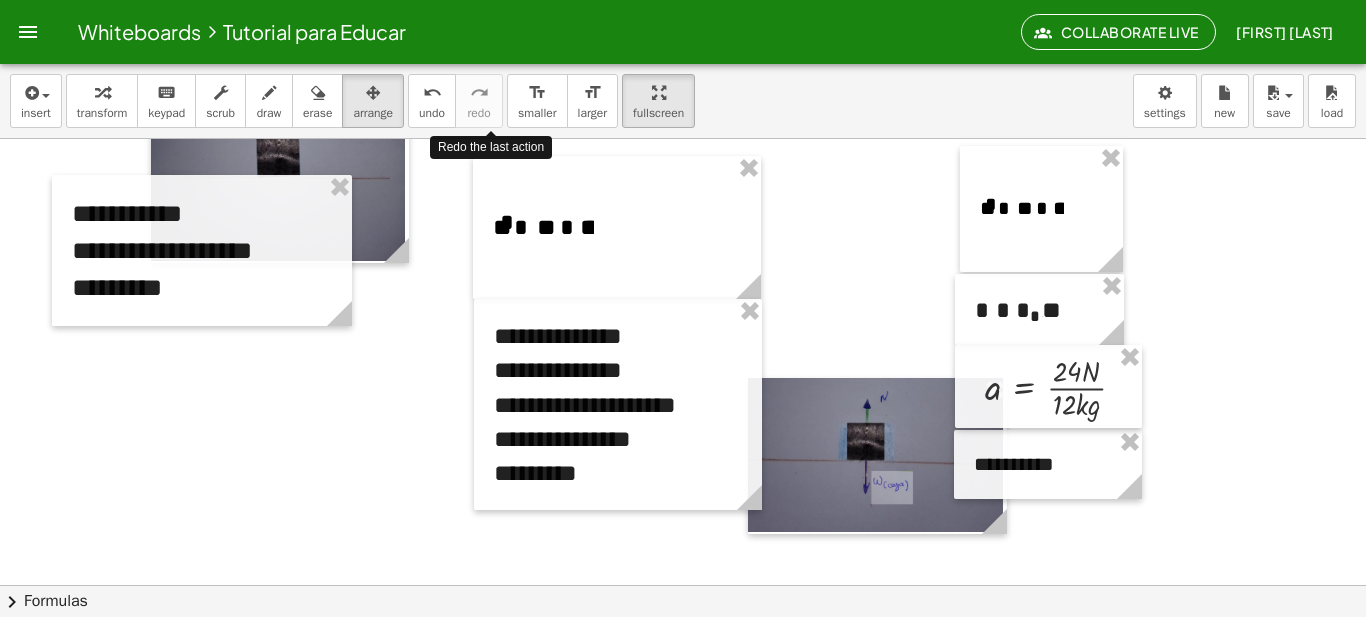 drag, startPoint x: 769, startPoint y: 321, endPoint x: 897, endPoint y: -103, distance: 442.89954 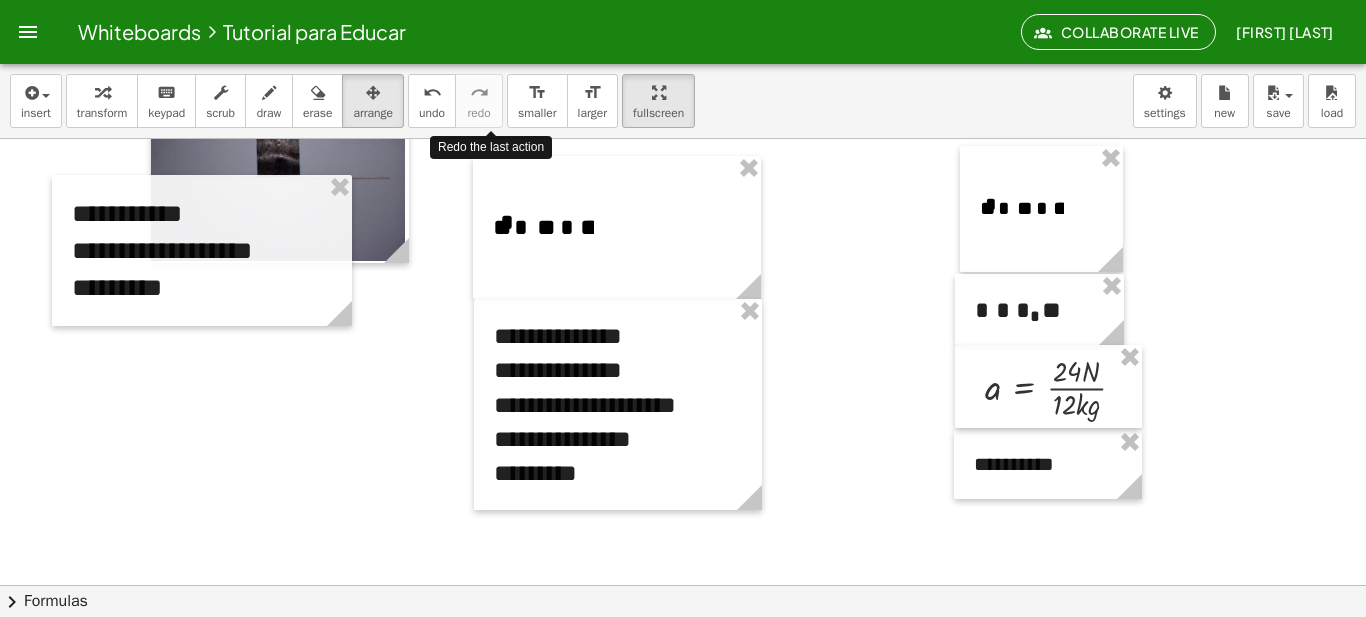 drag, startPoint x: 869, startPoint y: 439, endPoint x: 1084, endPoint y: -103, distance: 583.08575 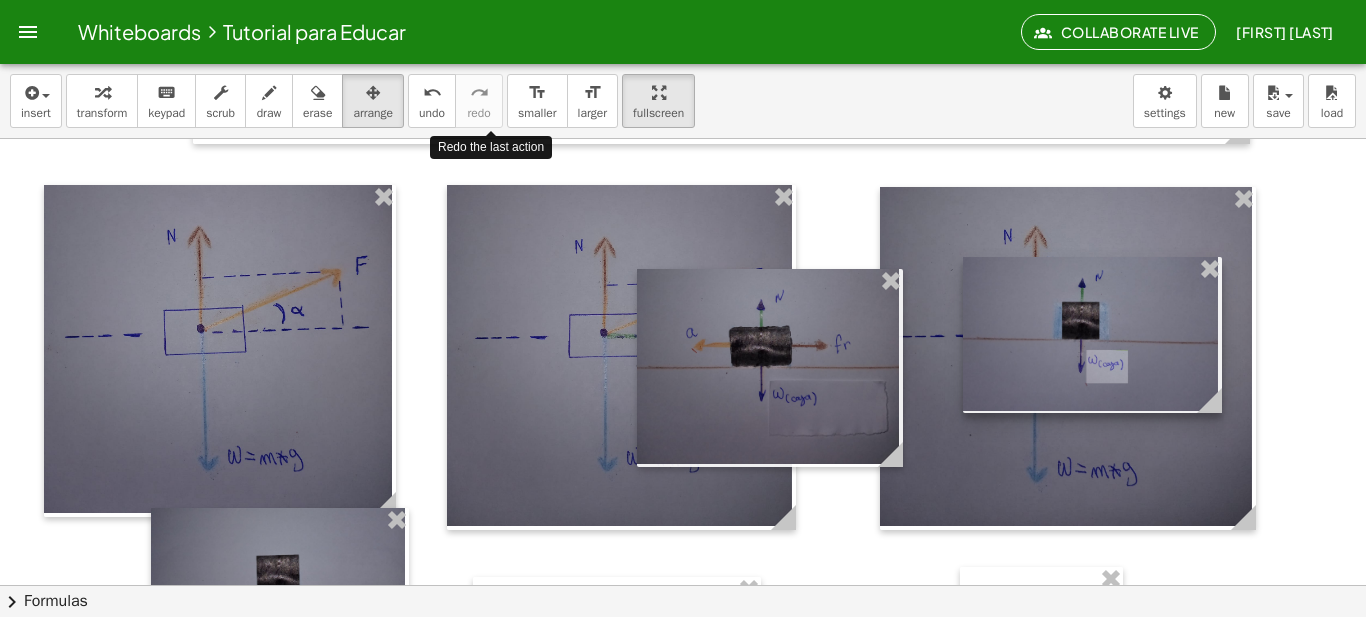 scroll, scrollTop: 448, scrollLeft: 0, axis: vertical 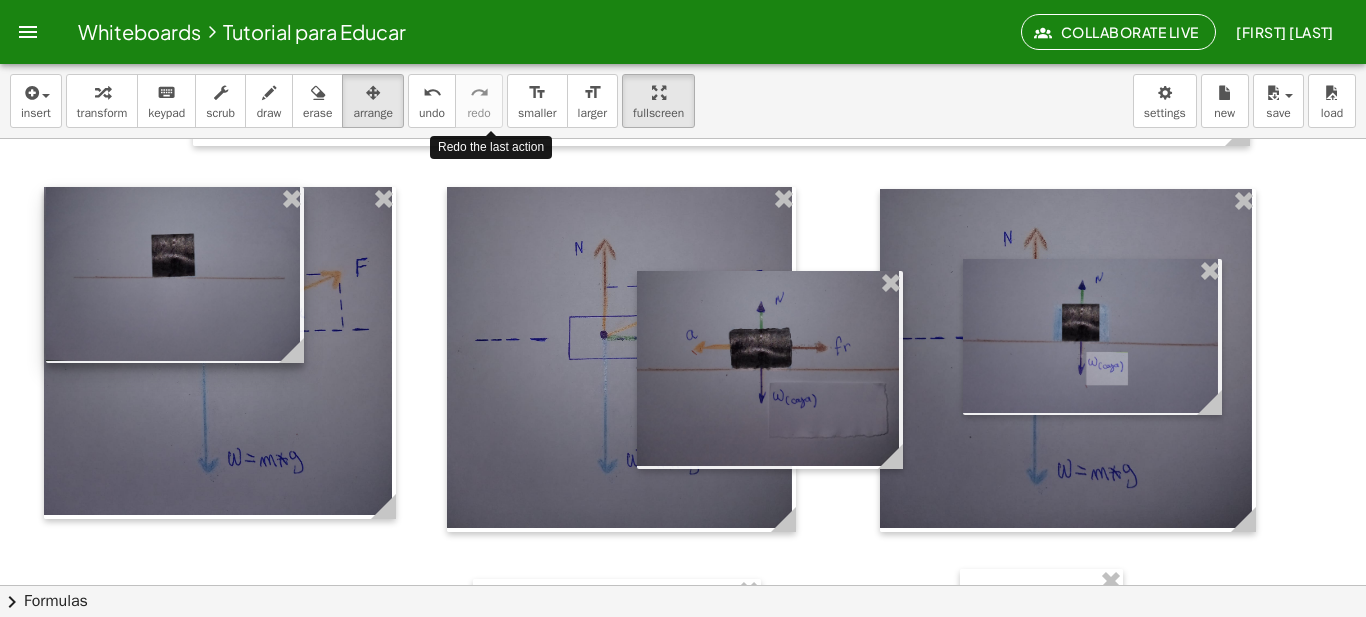 drag, startPoint x: 292, startPoint y: 552, endPoint x: 187, endPoint y: 229, distance: 339.63803 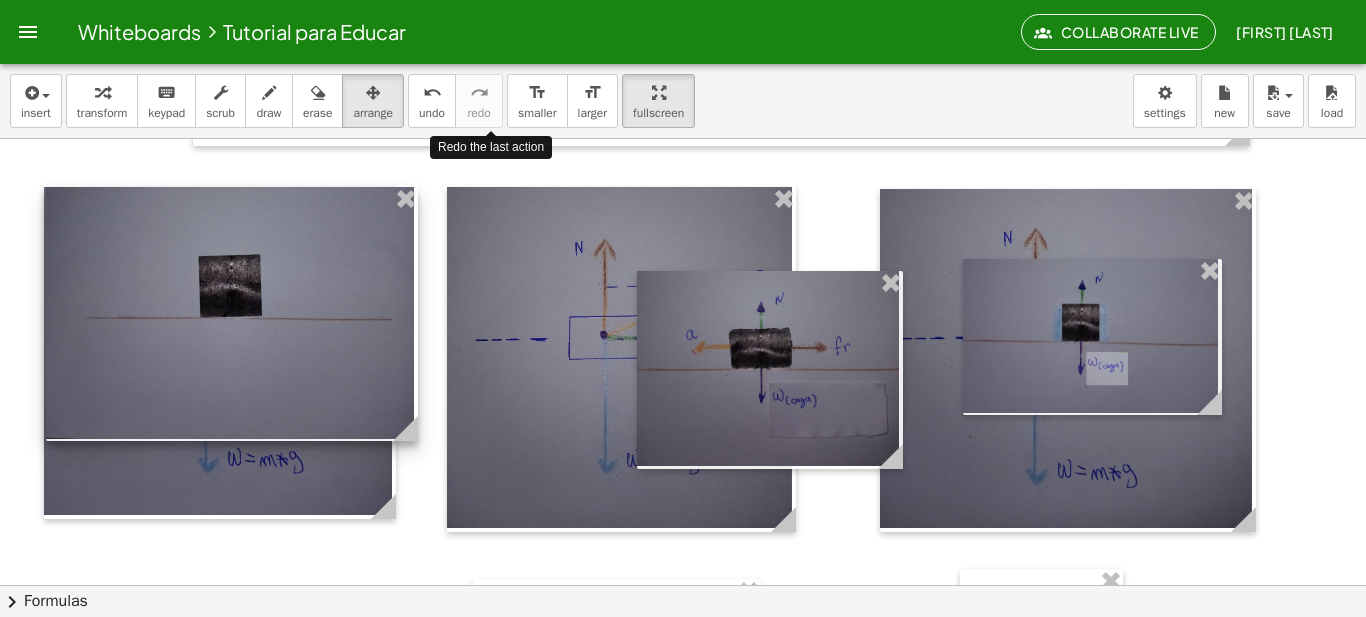 drag, startPoint x: 292, startPoint y: 359, endPoint x: 406, endPoint y: 534, distance: 208.85641 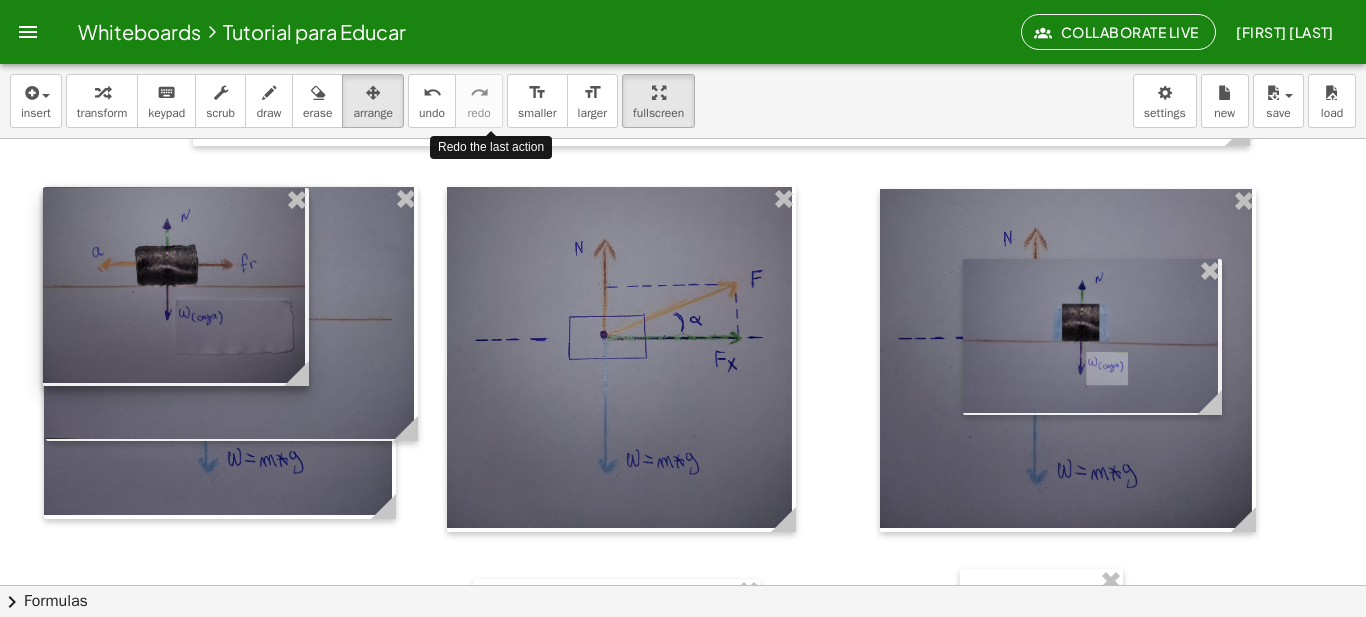 drag, startPoint x: 787, startPoint y: 405, endPoint x: 193, endPoint y: 322, distance: 599.7708 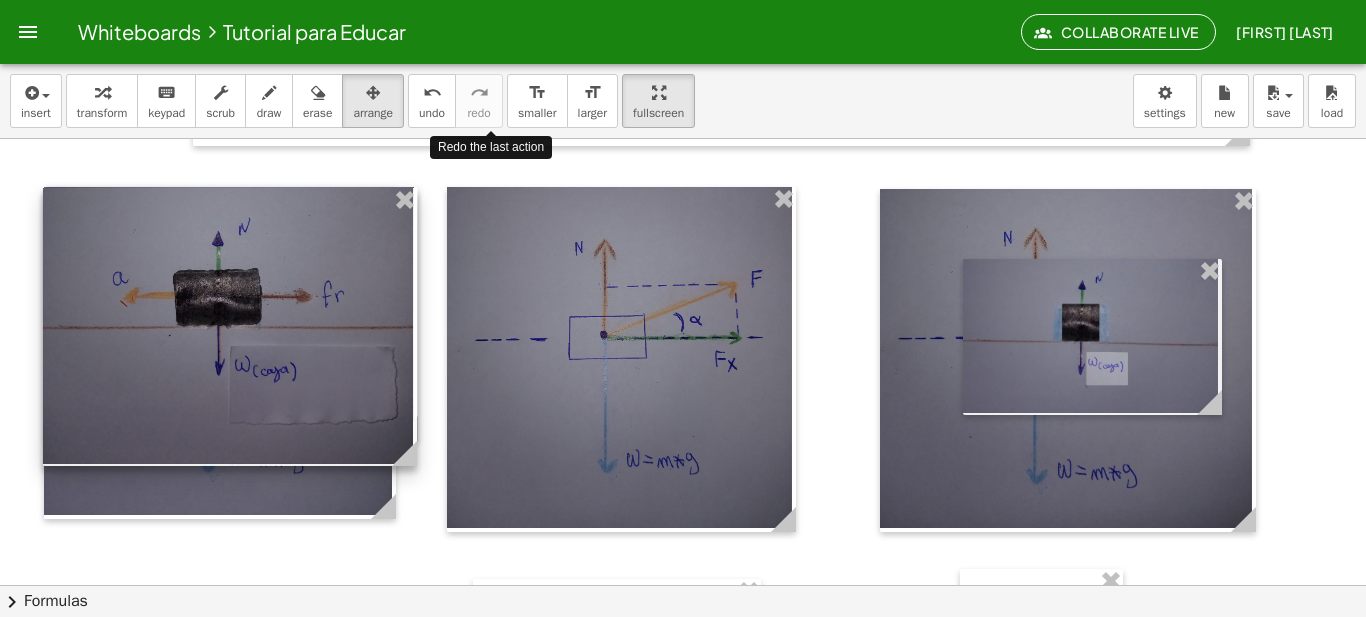 drag, startPoint x: 297, startPoint y: 379, endPoint x: 405, endPoint y: 466, distance: 138.68309 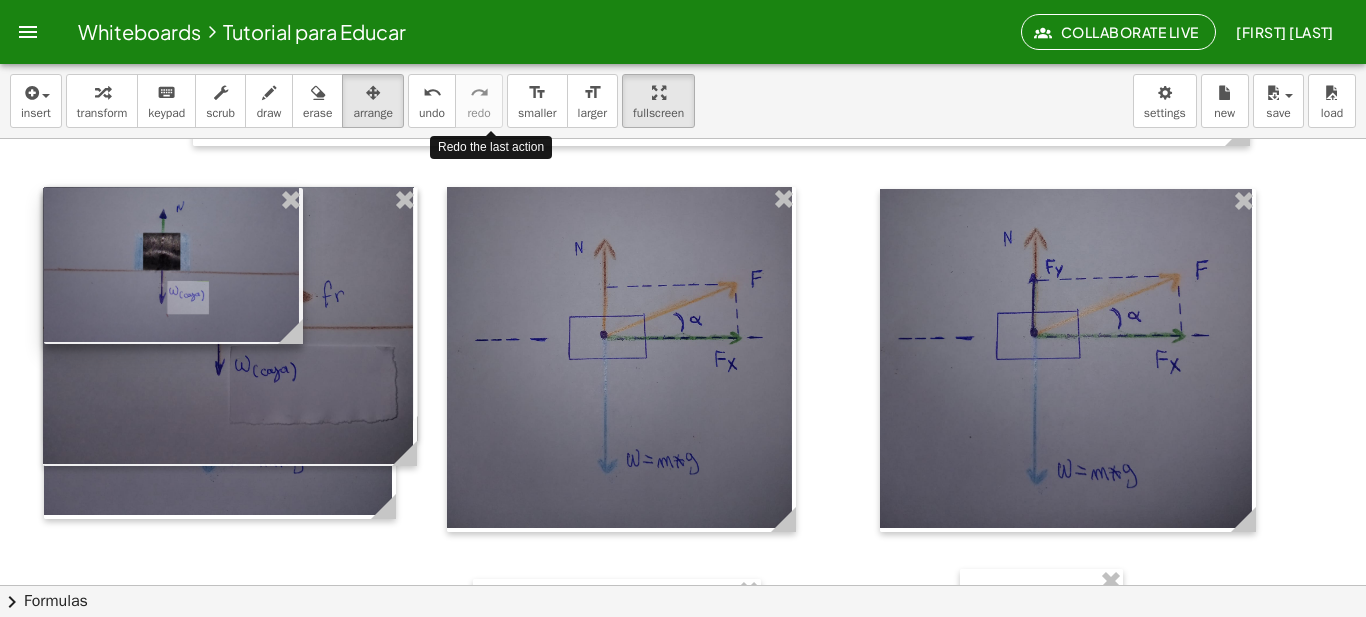 drag, startPoint x: 1074, startPoint y: 356, endPoint x: 155, endPoint y: 285, distance: 921.7386 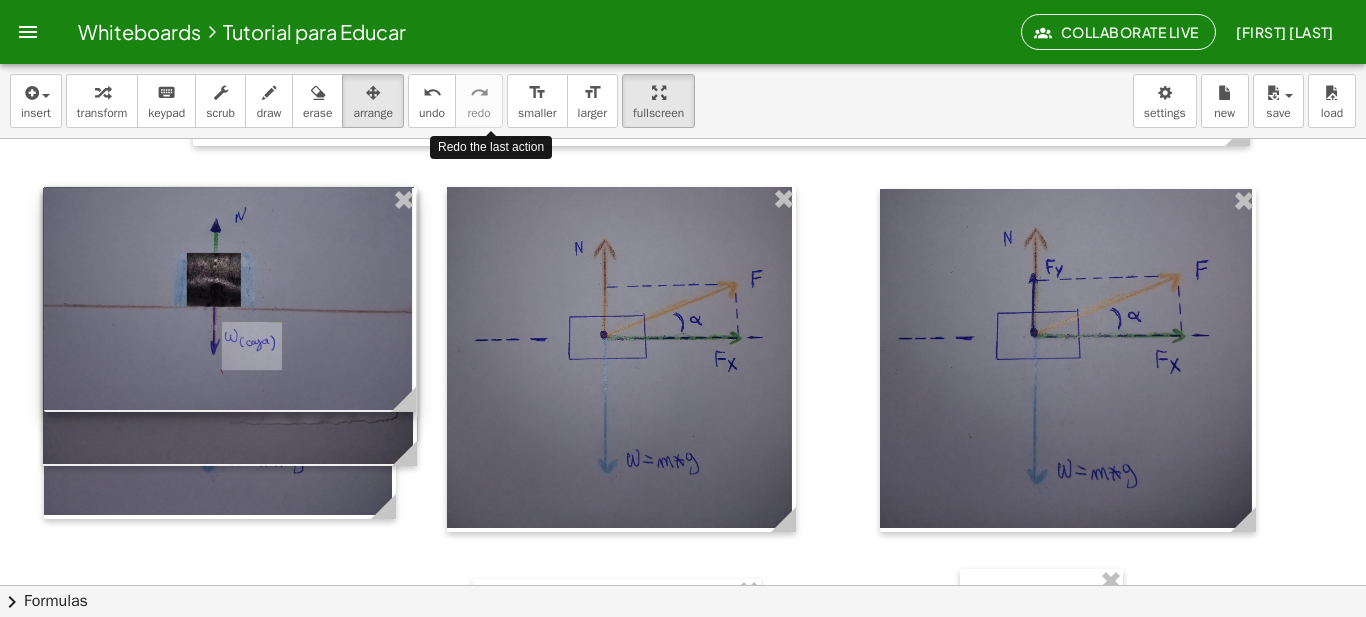 drag, startPoint x: 298, startPoint y: 338, endPoint x: 411, endPoint y: 476, distance: 178.36198 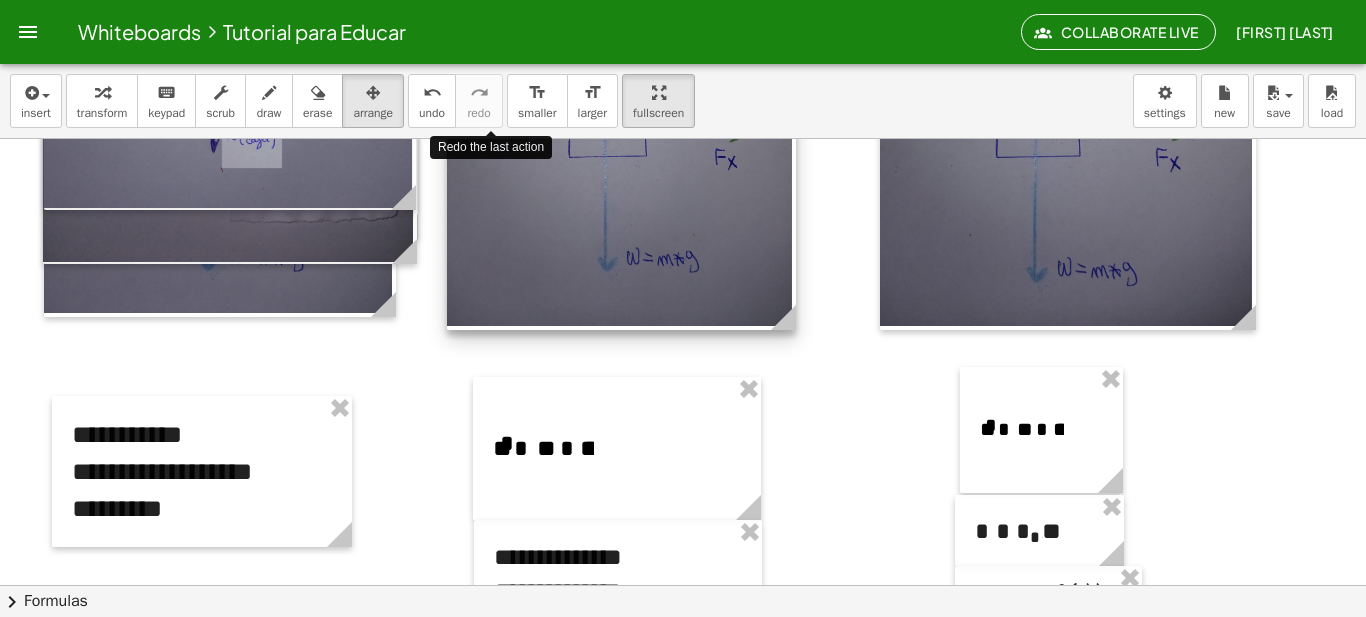 scroll, scrollTop: 619, scrollLeft: 0, axis: vertical 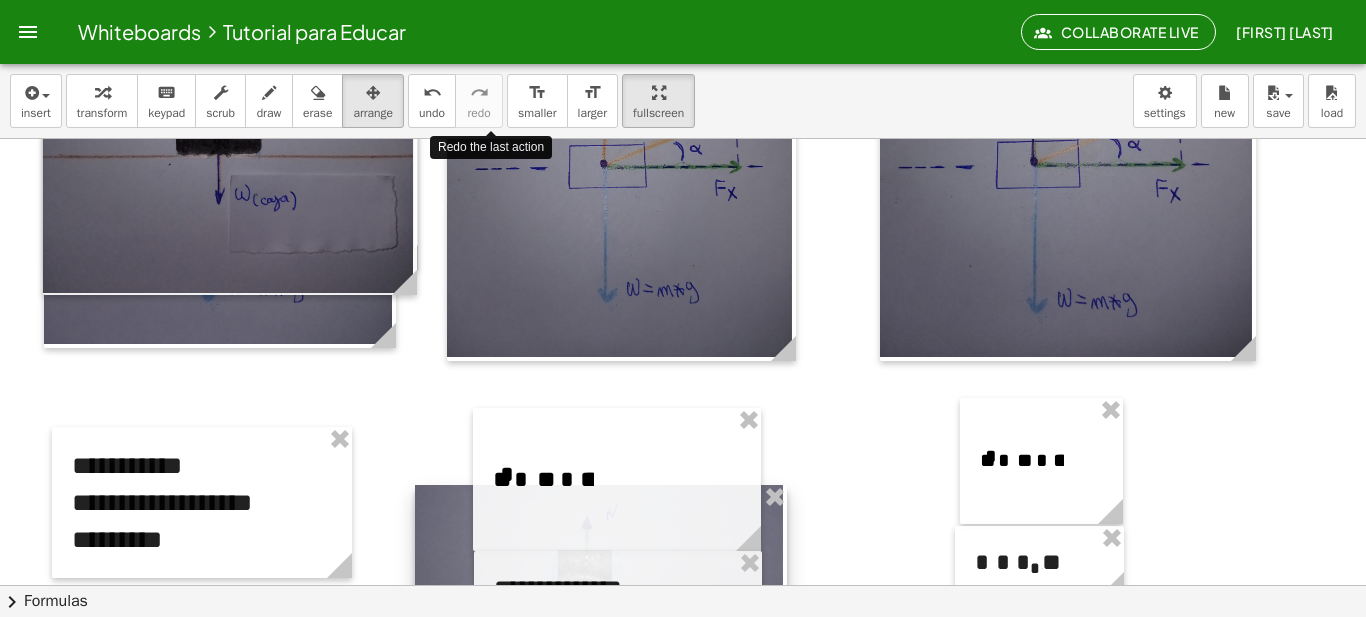drag, startPoint x: 296, startPoint y: 196, endPoint x: 667, endPoint y: 664, distance: 597.21436 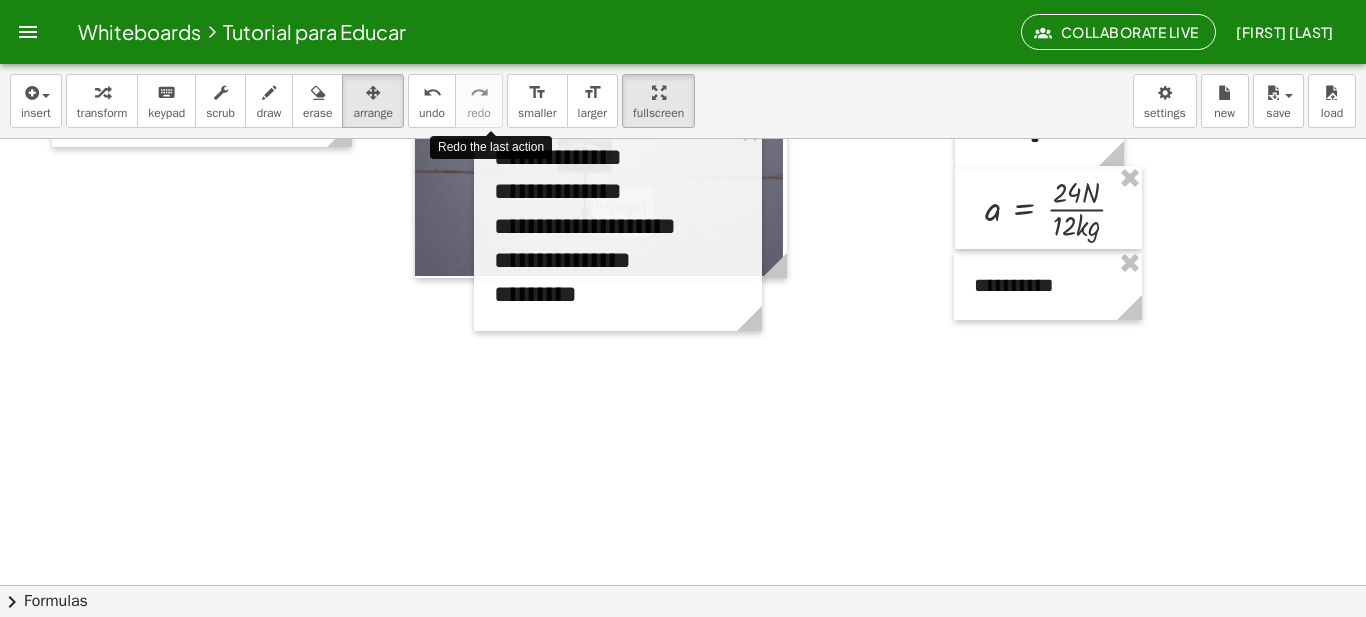 scroll, scrollTop: 1052, scrollLeft: 0, axis: vertical 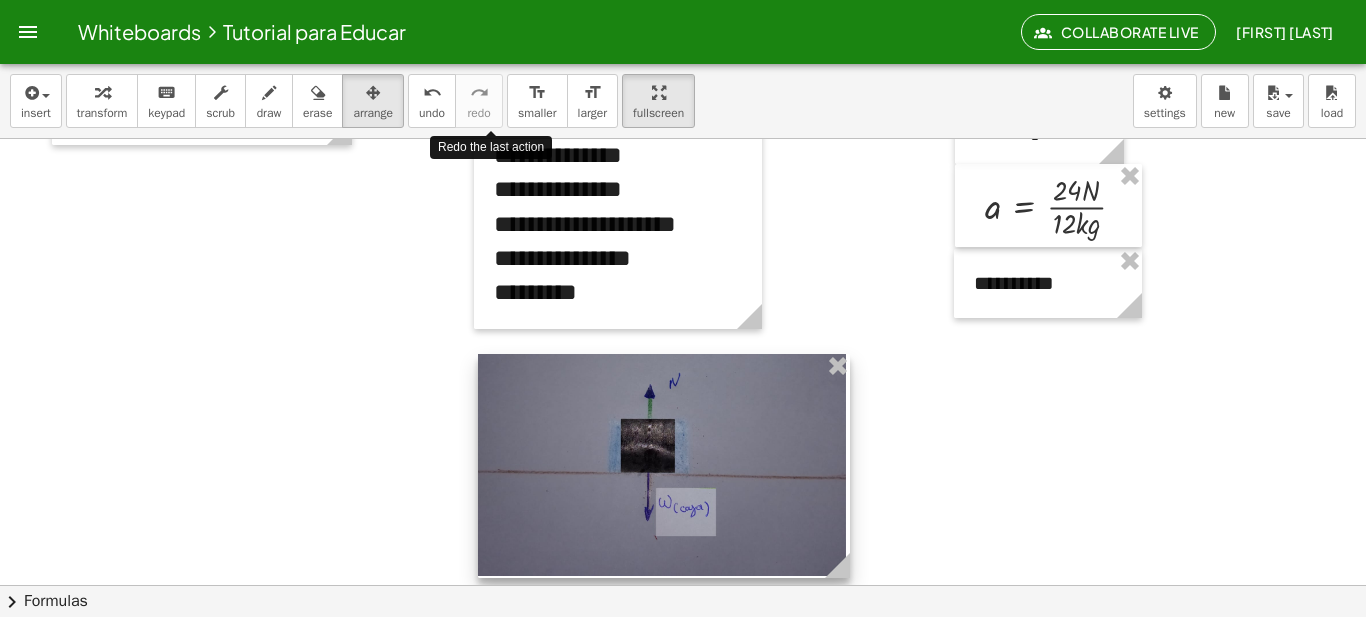 drag, startPoint x: 450, startPoint y: 226, endPoint x: 512, endPoint y: 528, distance: 308.29855 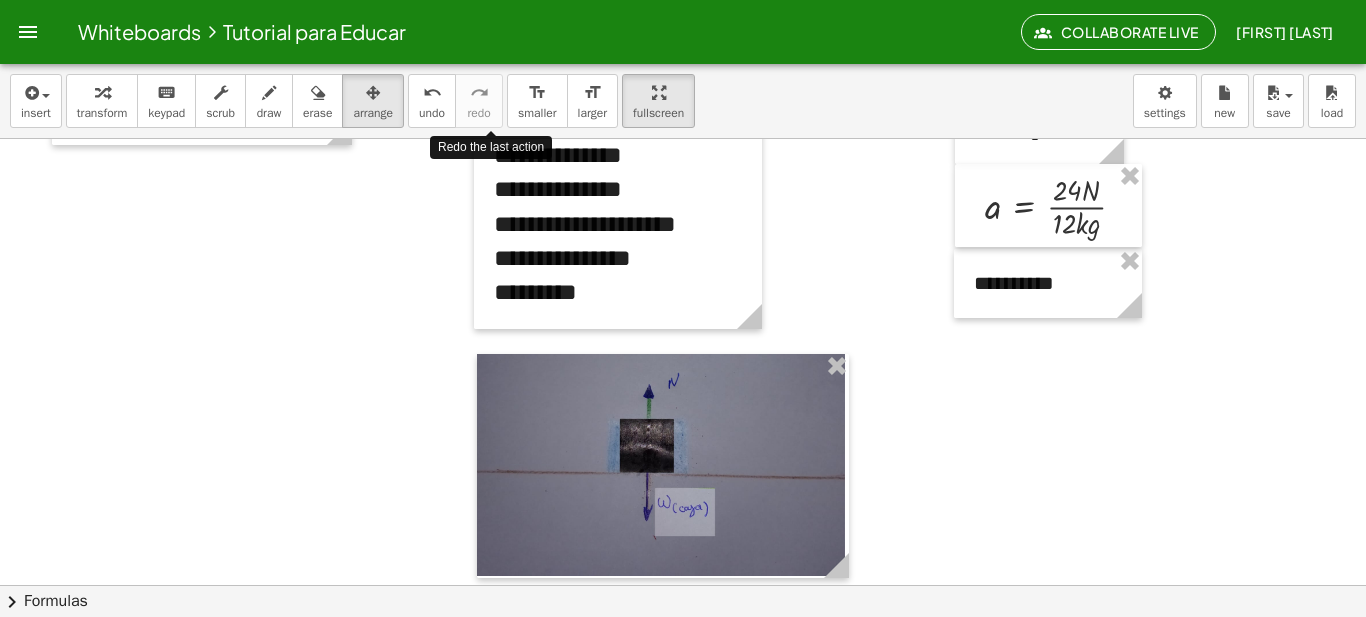 scroll, scrollTop: 642, scrollLeft: 0, axis: vertical 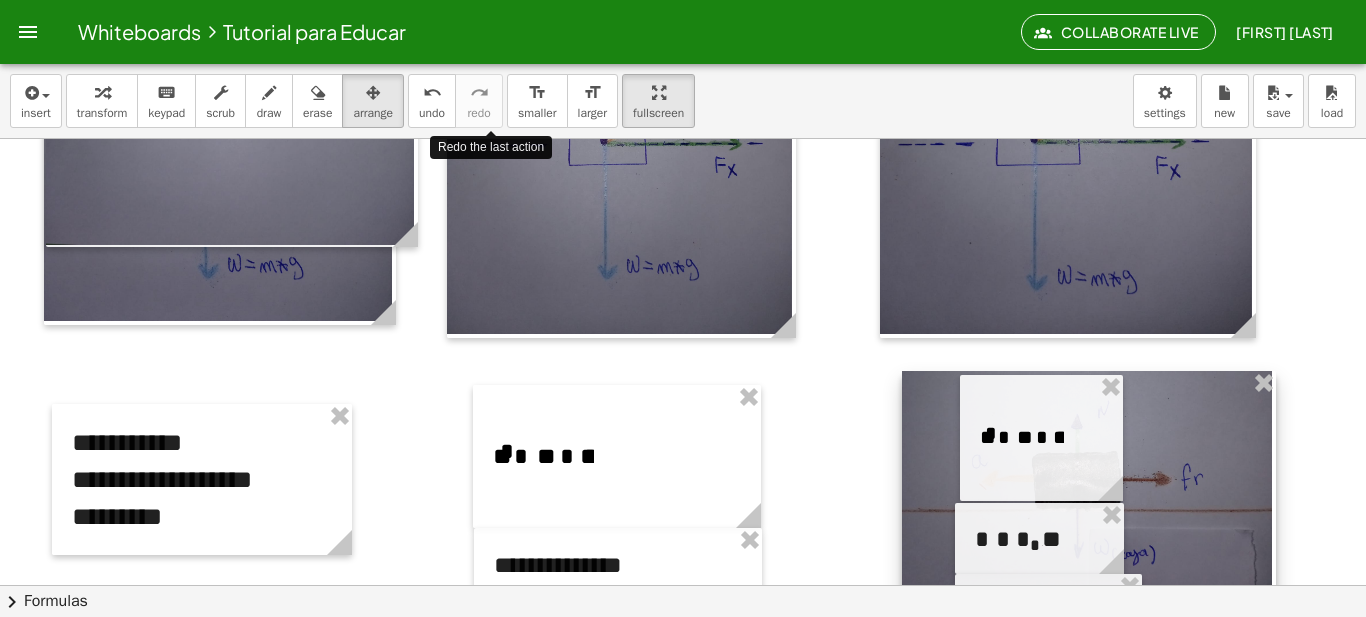 drag, startPoint x: 333, startPoint y: 248, endPoint x: 1193, endPoint y: 627, distance: 939.809 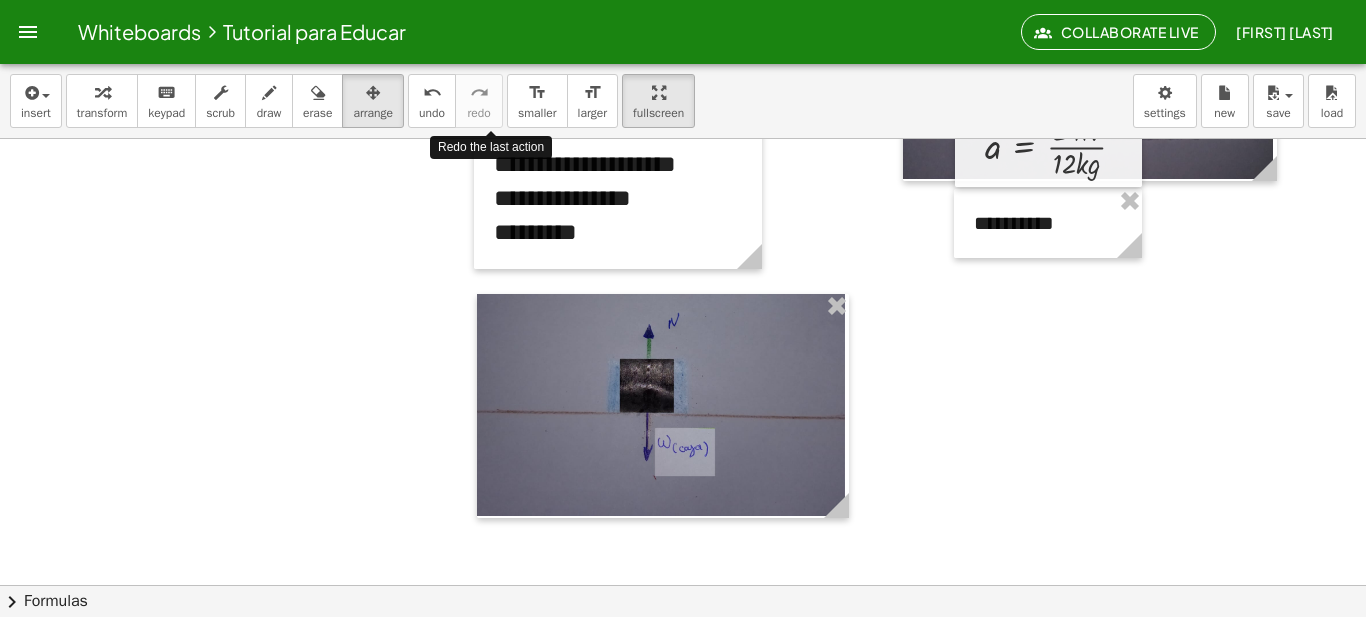 scroll, scrollTop: 1111, scrollLeft: 0, axis: vertical 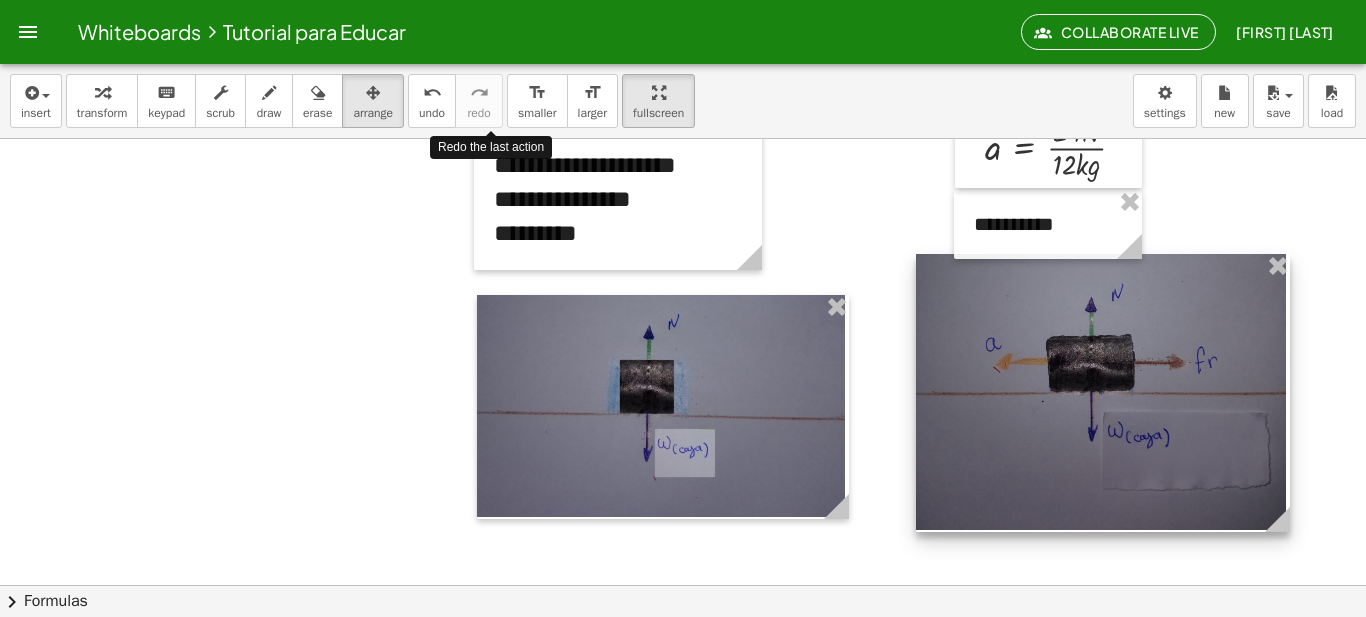 drag, startPoint x: 1228, startPoint y: 173, endPoint x: 1241, endPoint y: 523, distance: 350.24133 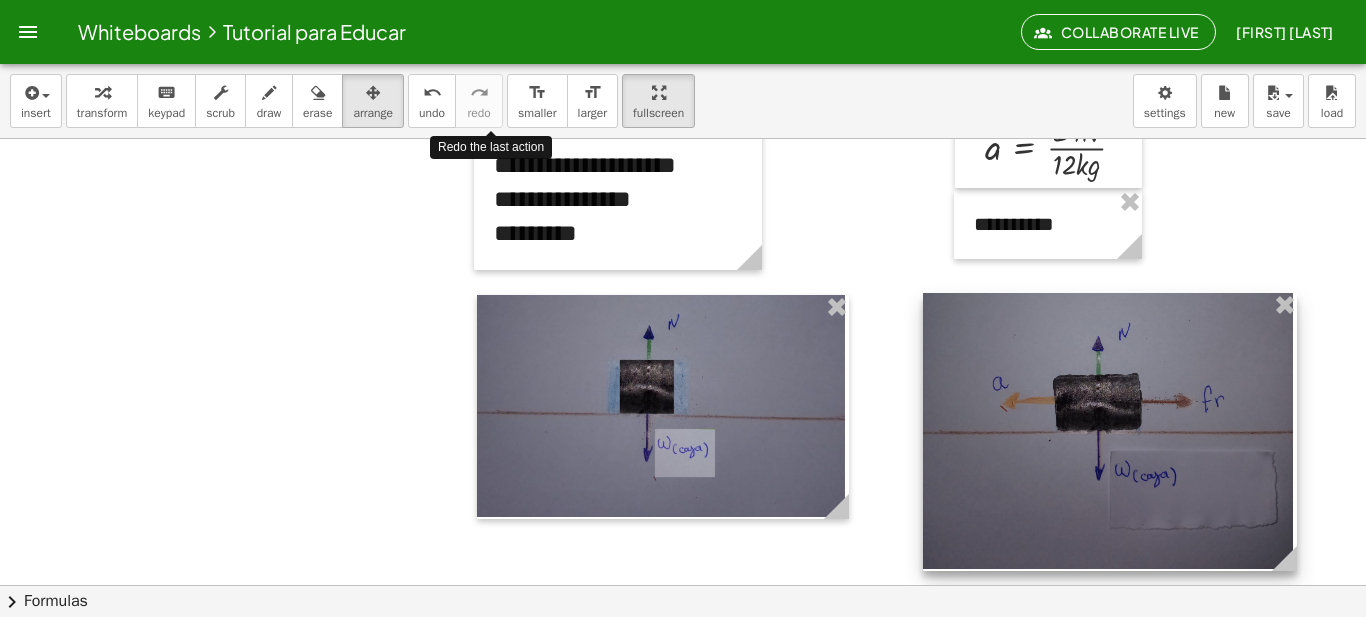 drag, startPoint x: 1193, startPoint y: 445, endPoint x: 1200, endPoint y: 483, distance: 38.63936 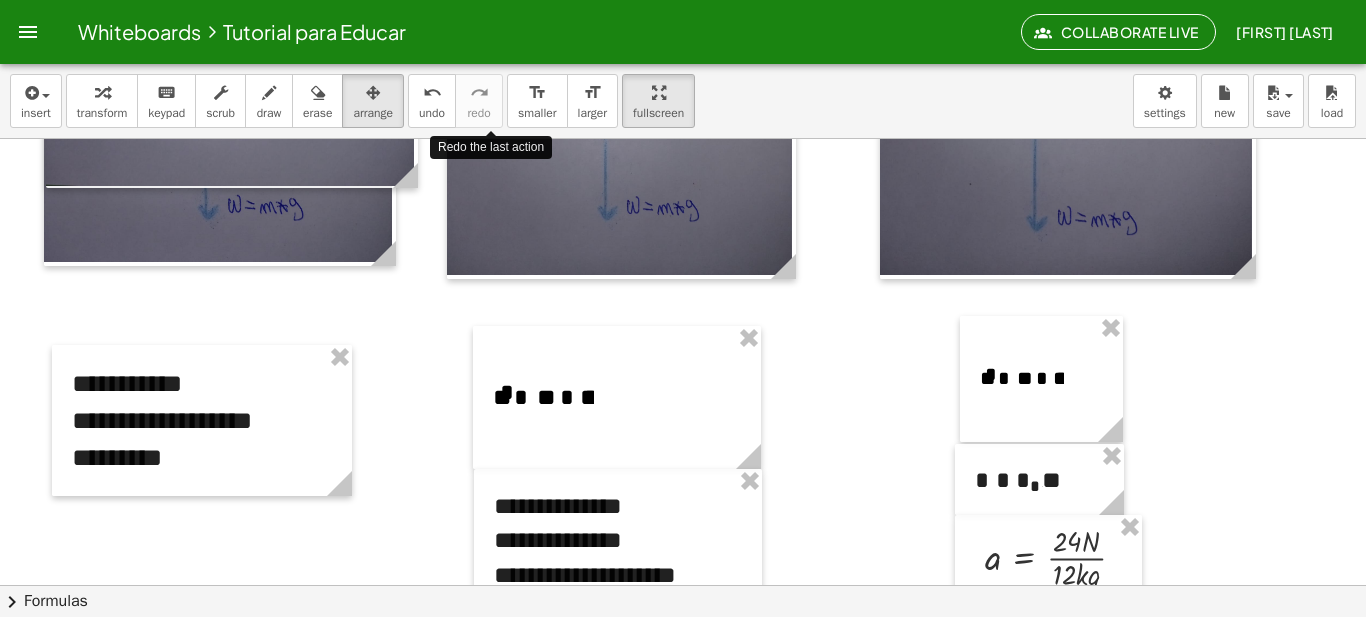 scroll, scrollTop: 696, scrollLeft: 0, axis: vertical 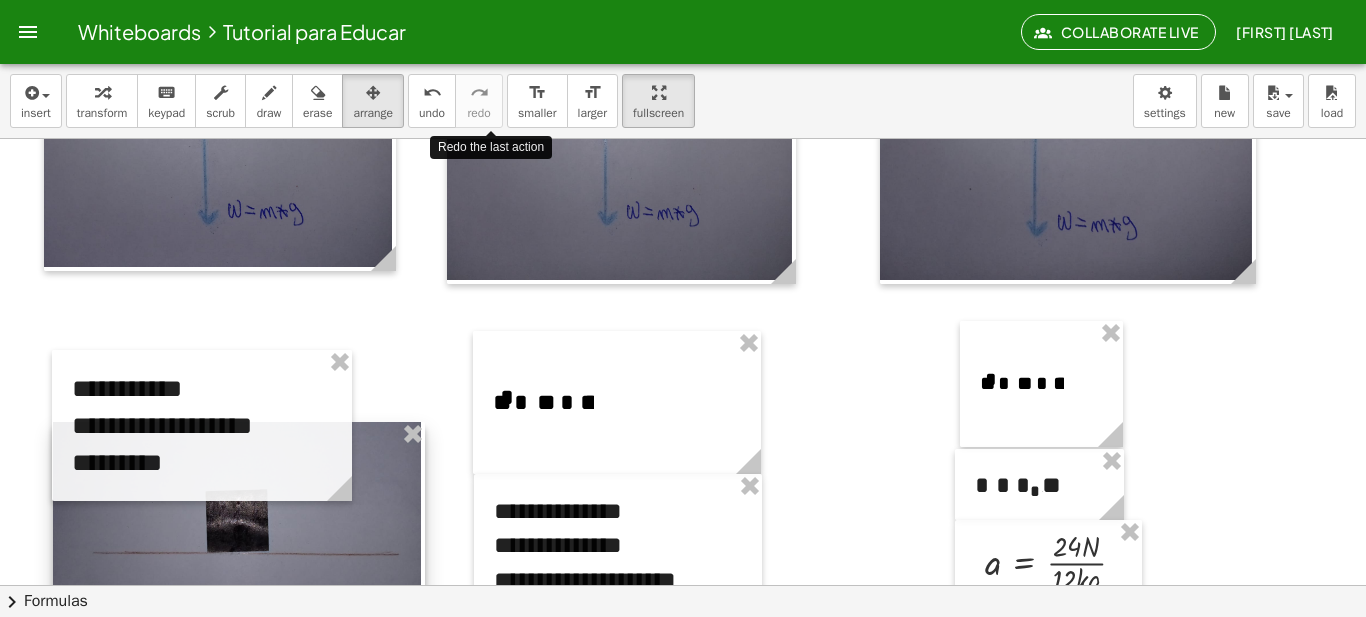 drag, startPoint x: 241, startPoint y: 162, endPoint x: 248, endPoint y: 647, distance: 485.0505 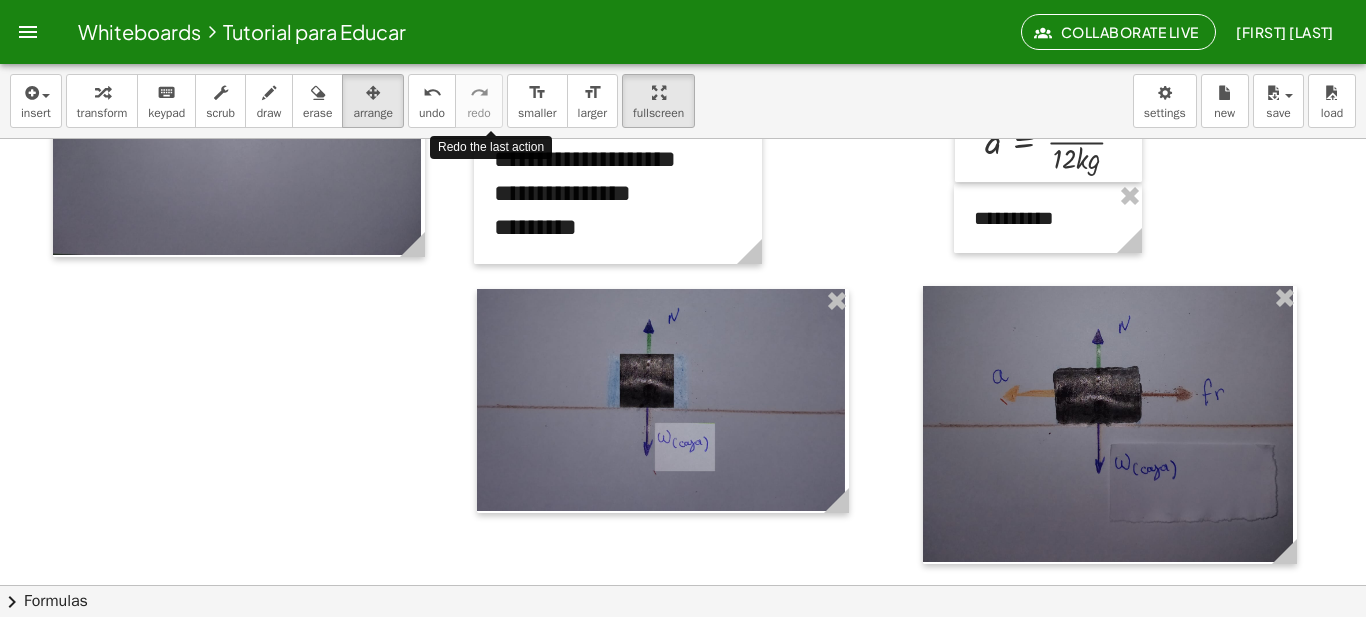 scroll, scrollTop: 1138, scrollLeft: 0, axis: vertical 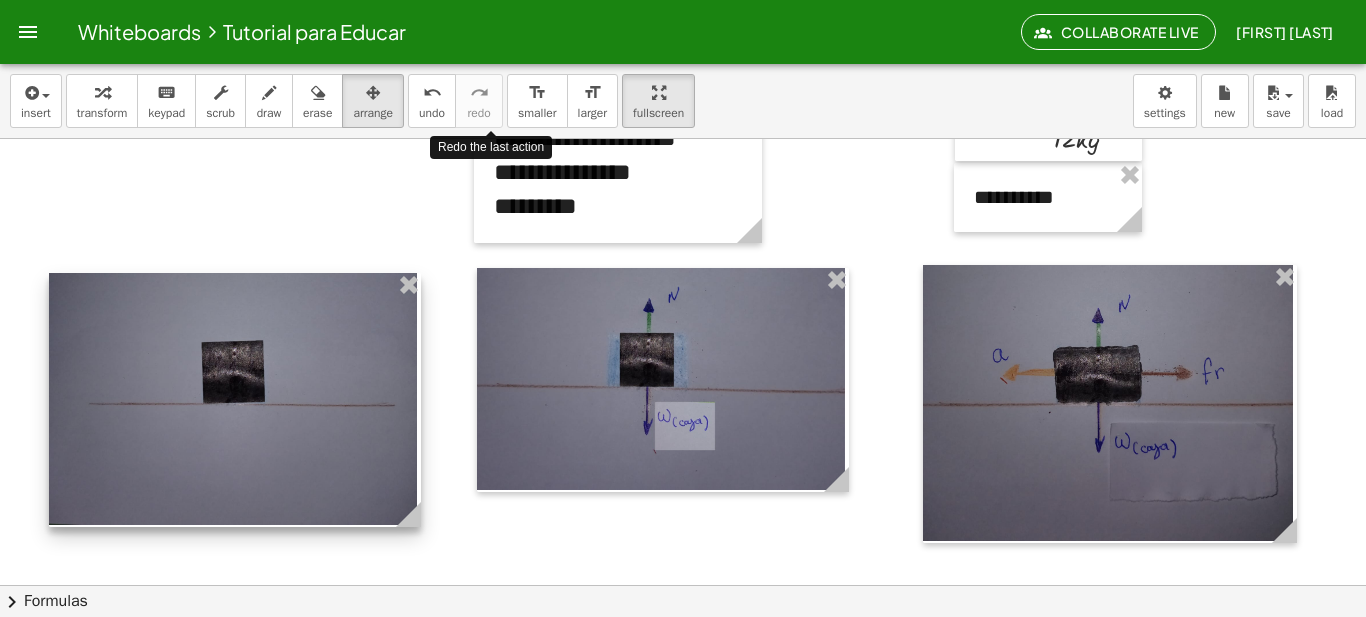 drag, startPoint x: 329, startPoint y: 190, endPoint x: 325, endPoint y: 480, distance: 290.0276 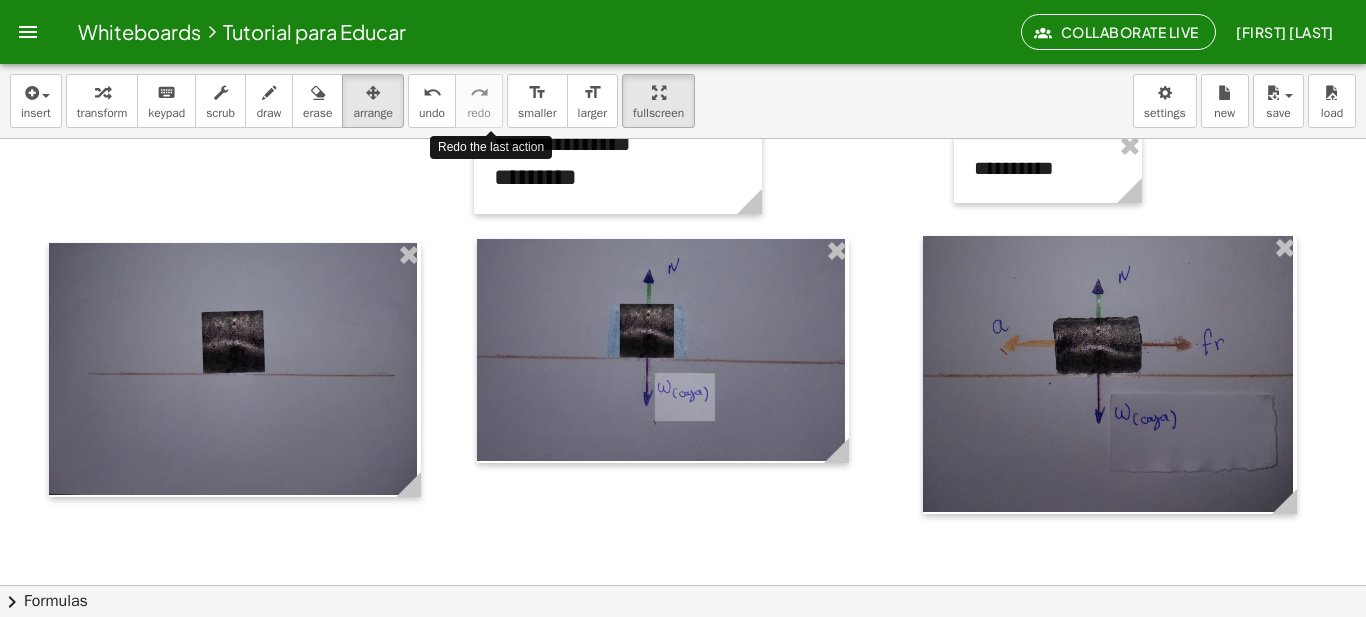 scroll, scrollTop: 1175, scrollLeft: 0, axis: vertical 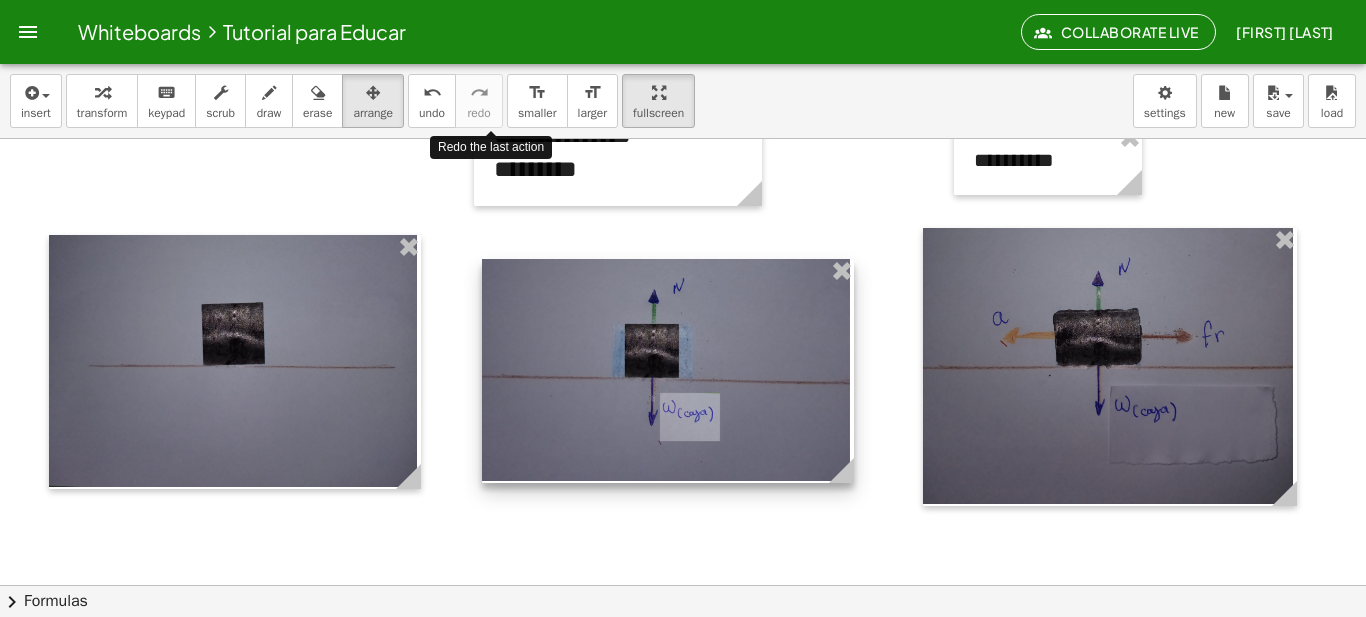 drag, startPoint x: 734, startPoint y: 313, endPoint x: 739, endPoint y: 340, distance: 27.45906 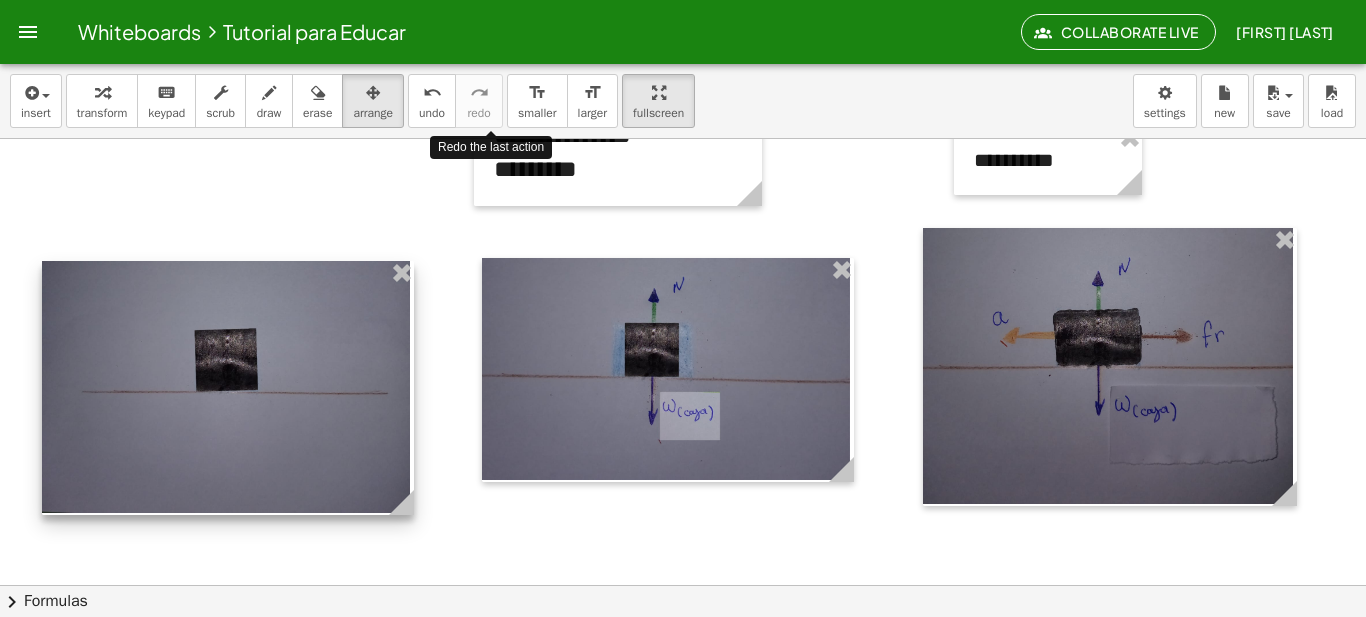 drag, startPoint x: 281, startPoint y: 324, endPoint x: 273, endPoint y: 350, distance: 27.202942 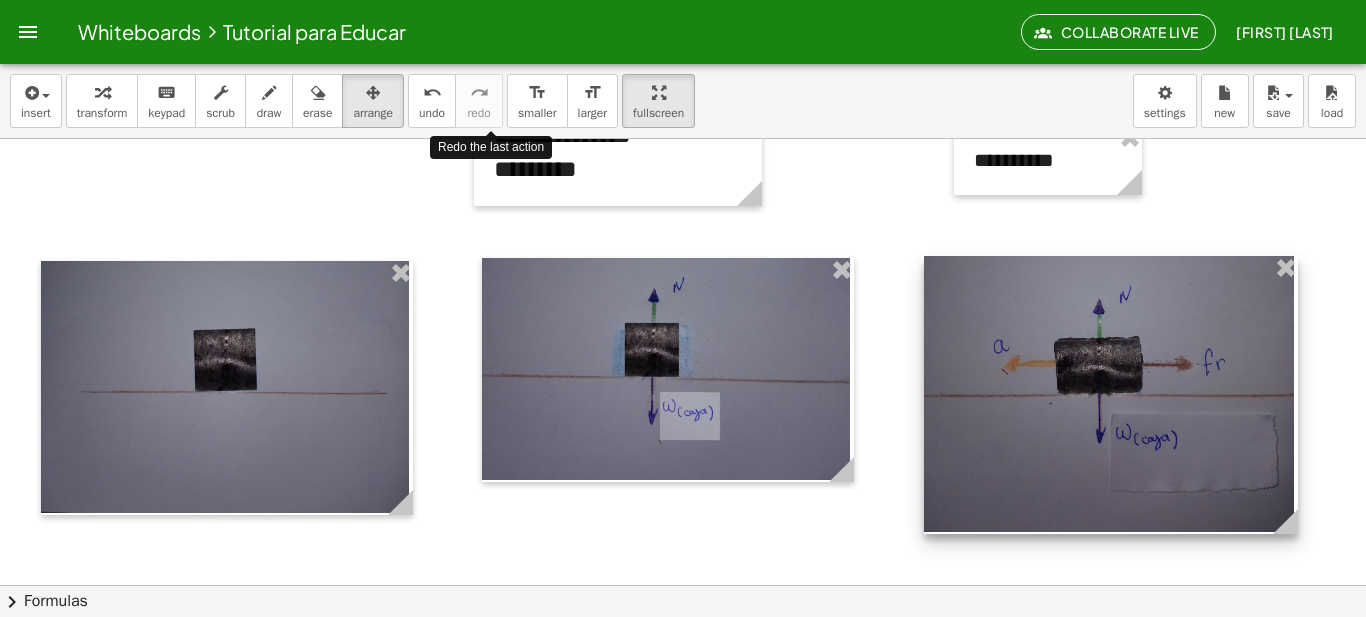 drag, startPoint x: 944, startPoint y: 349, endPoint x: 945, endPoint y: 377, distance: 28.01785 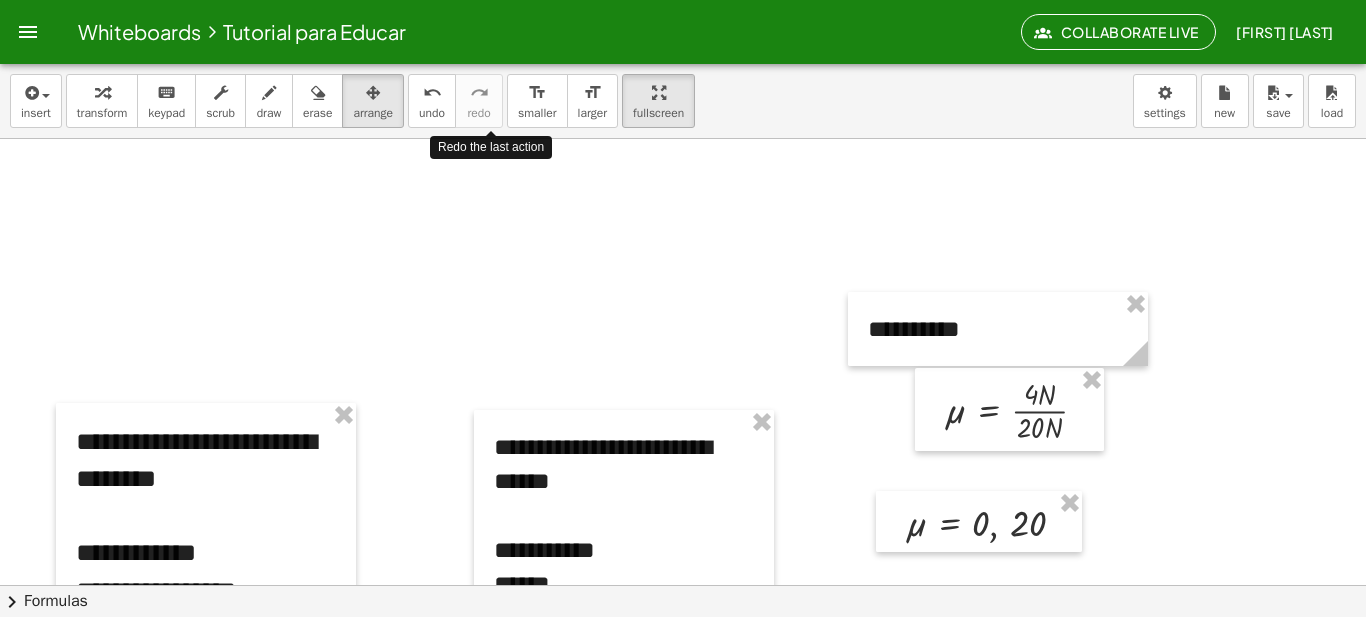 scroll, scrollTop: 1725, scrollLeft: 0, axis: vertical 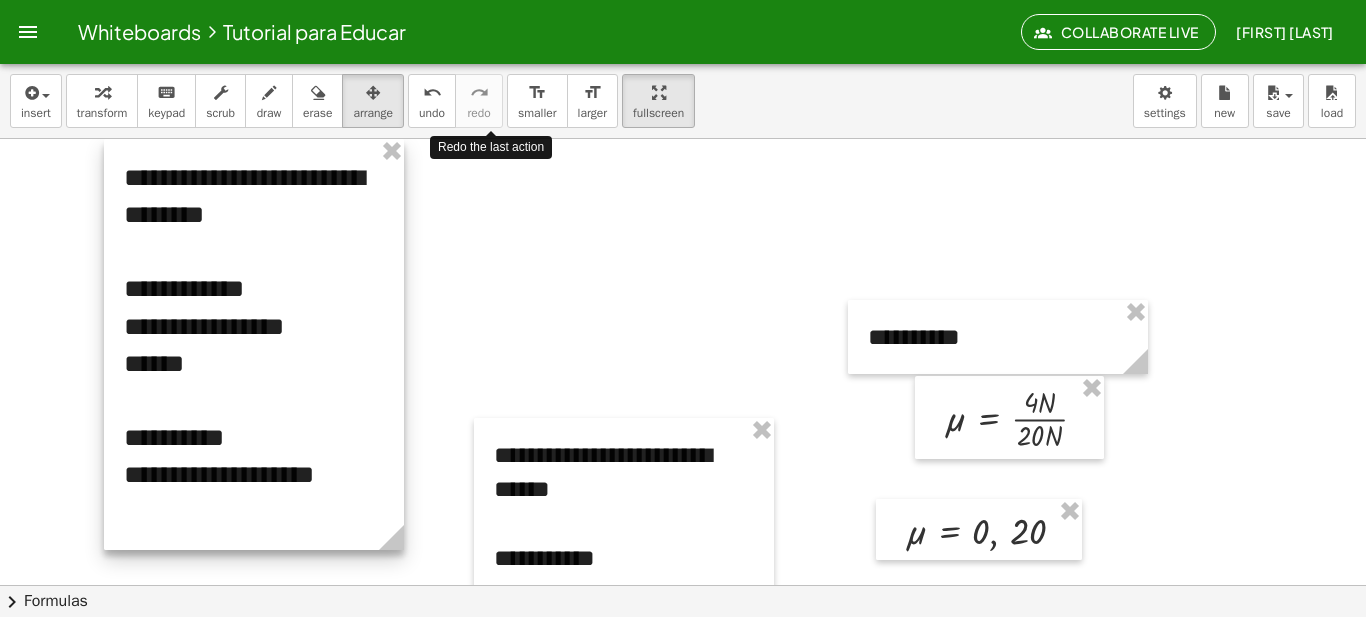drag, startPoint x: 210, startPoint y: 495, endPoint x: 258, endPoint y: 223, distance: 276.20282 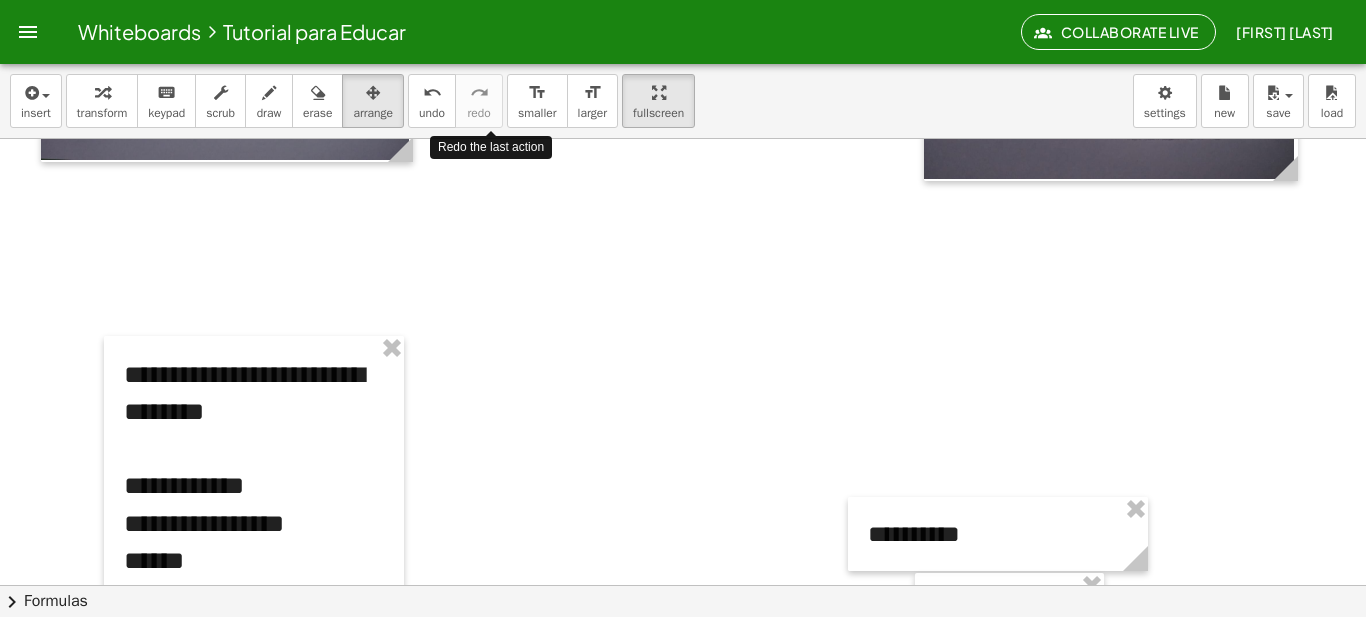 scroll, scrollTop: 1523, scrollLeft: 0, axis: vertical 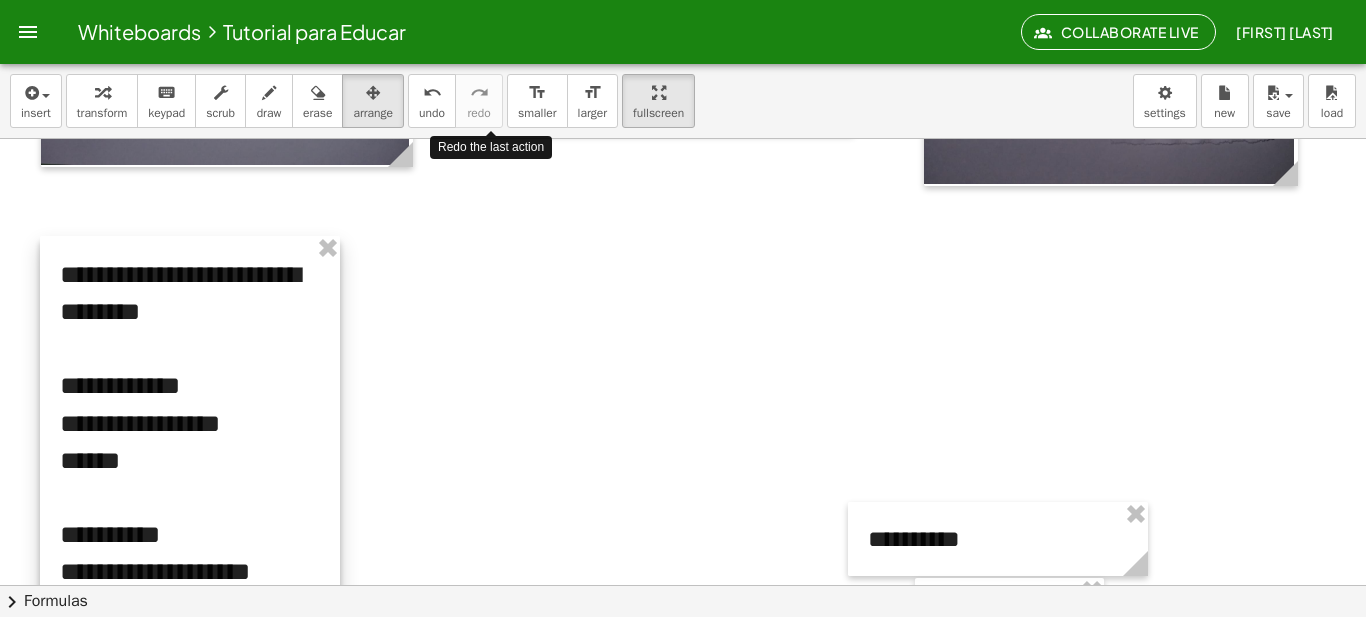 drag, startPoint x: 223, startPoint y: 439, endPoint x: 159, endPoint y: 334, distance: 122.967476 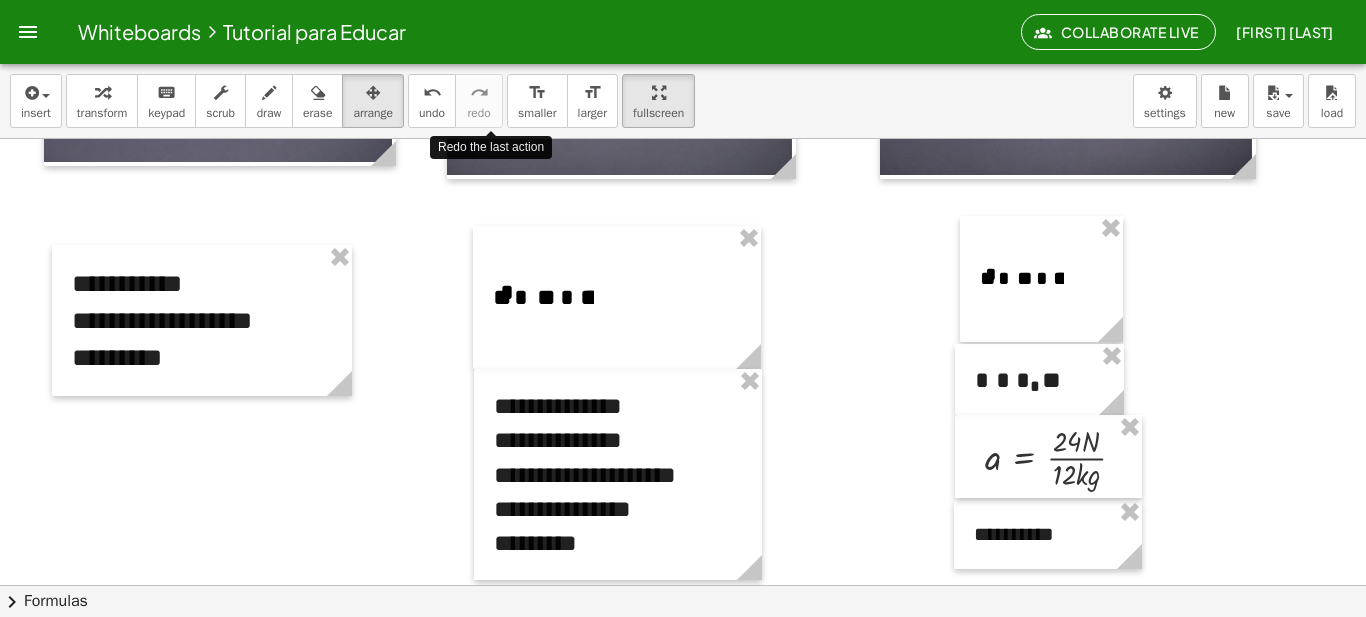 scroll, scrollTop: 811, scrollLeft: 0, axis: vertical 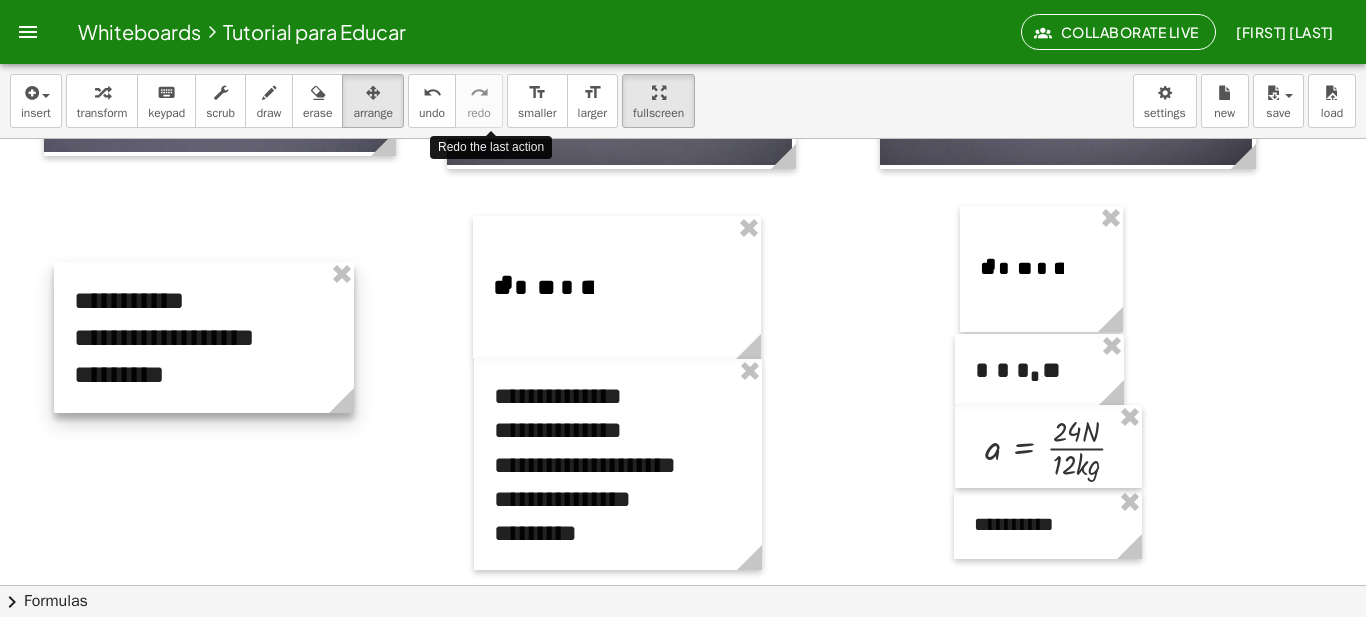 drag, startPoint x: 224, startPoint y: 283, endPoint x: 226, endPoint y: 310, distance: 27.073973 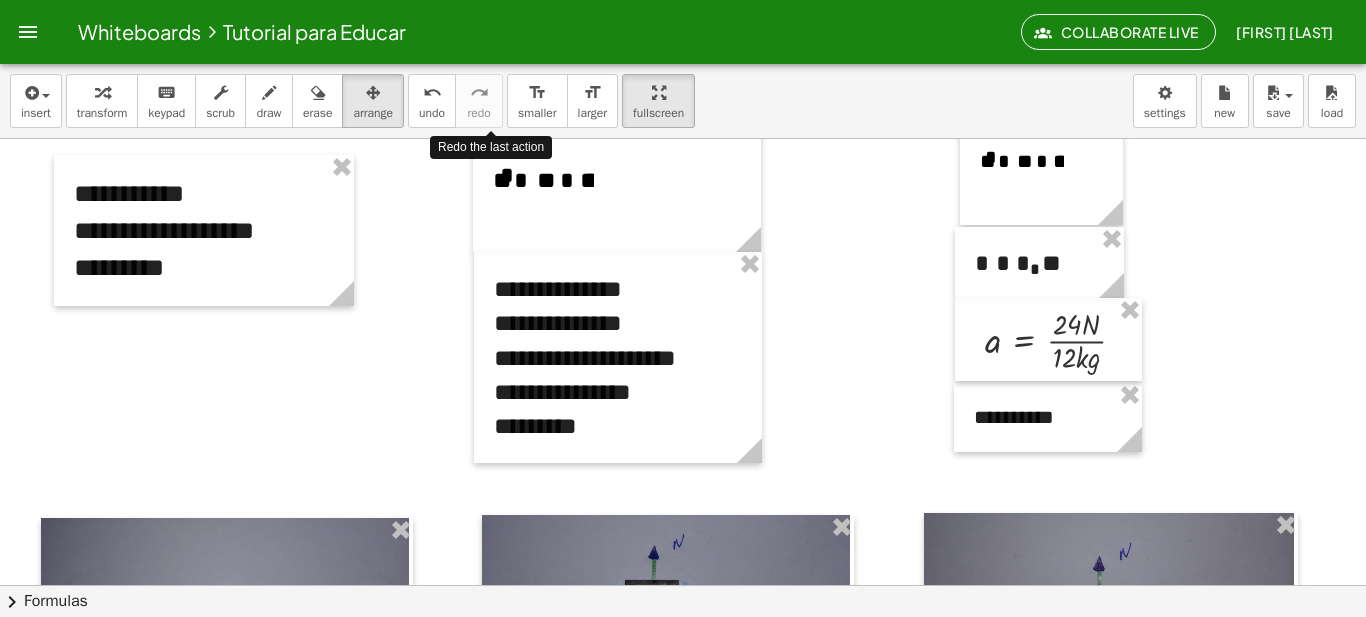 scroll, scrollTop: 943, scrollLeft: 0, axis: vertical 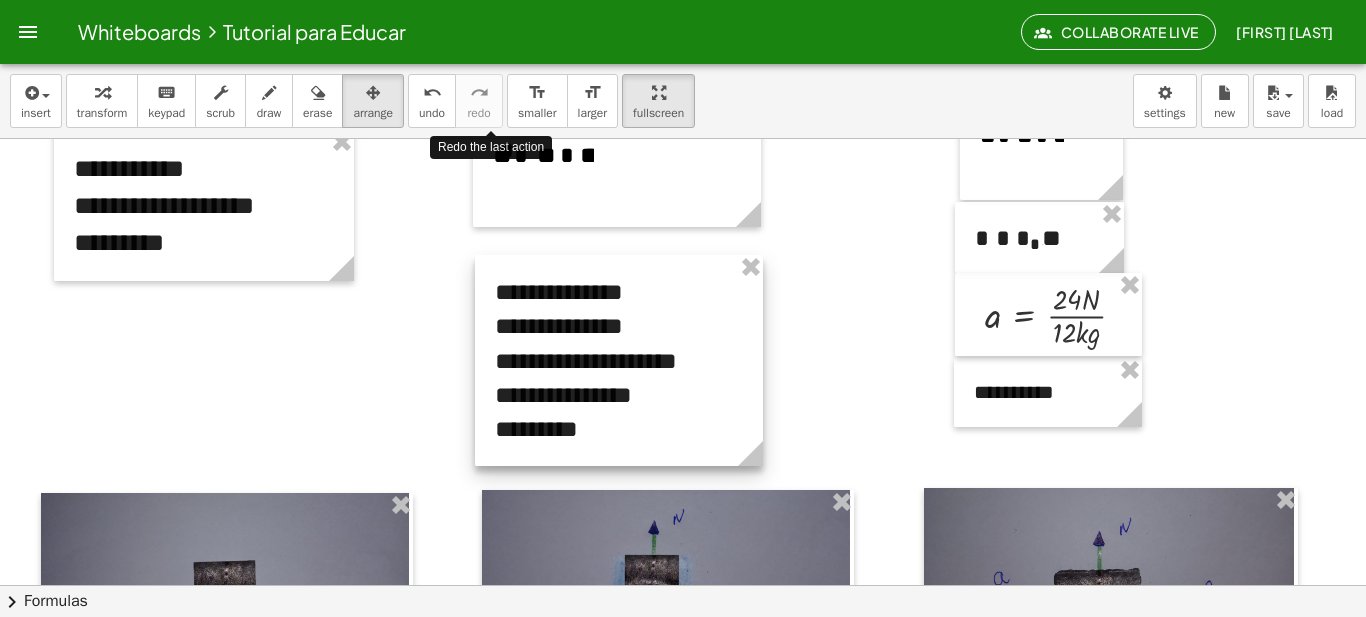 drag, startPoint x: 677, startPoint y: 351, endPoint x: 675, endPoint y: 383, distance: 32.06244 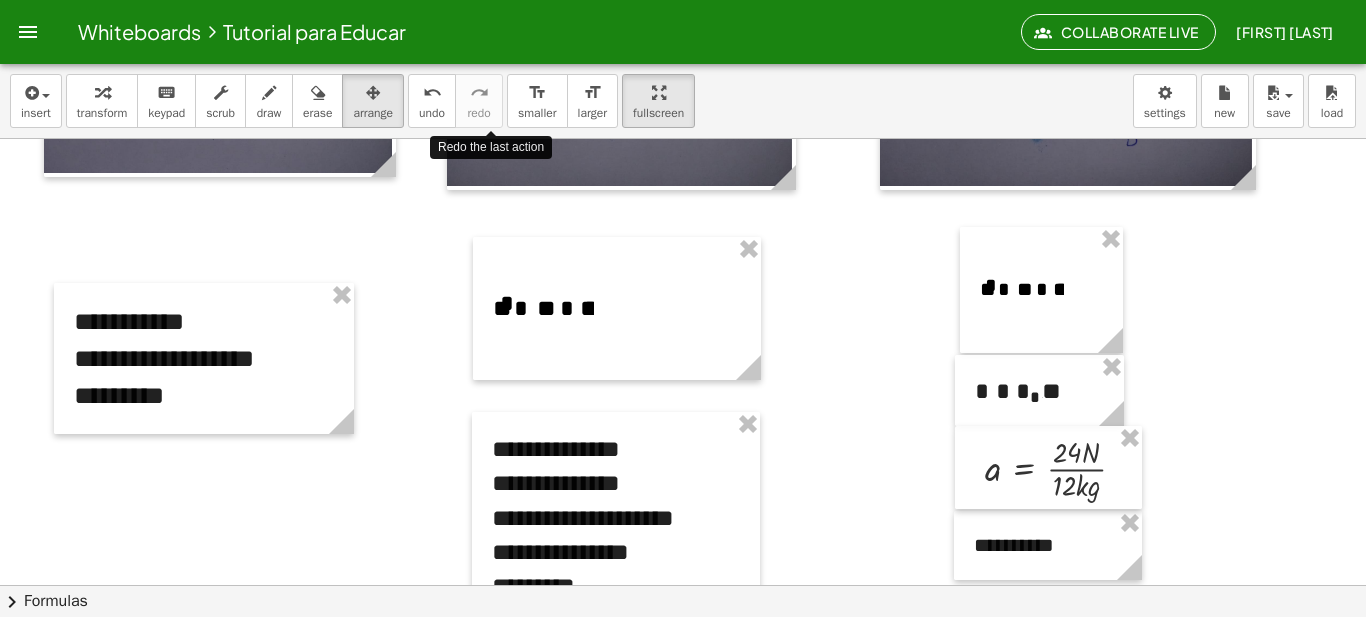 scroll, scrollTop: 785, scrollLeft: 0, axis: vertical 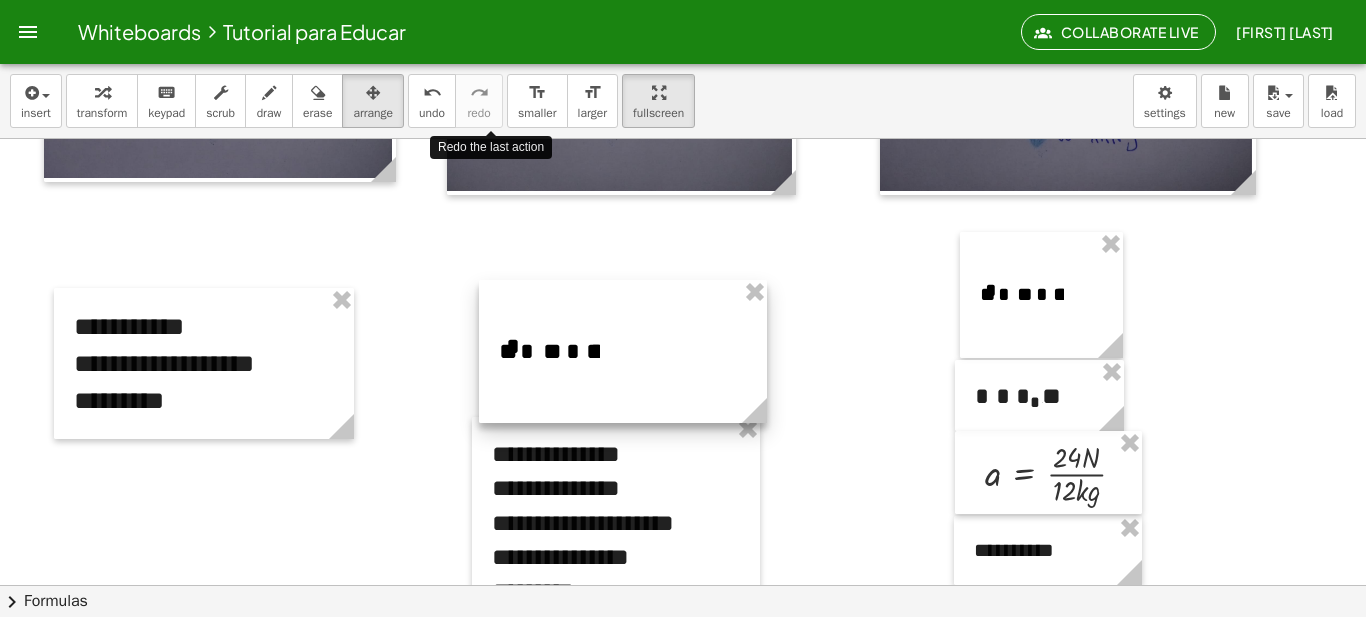 drag, startPoint x: 656, startPoint y: 321, endPoint x: 661, endPoint y: 358, distance: 37.336308 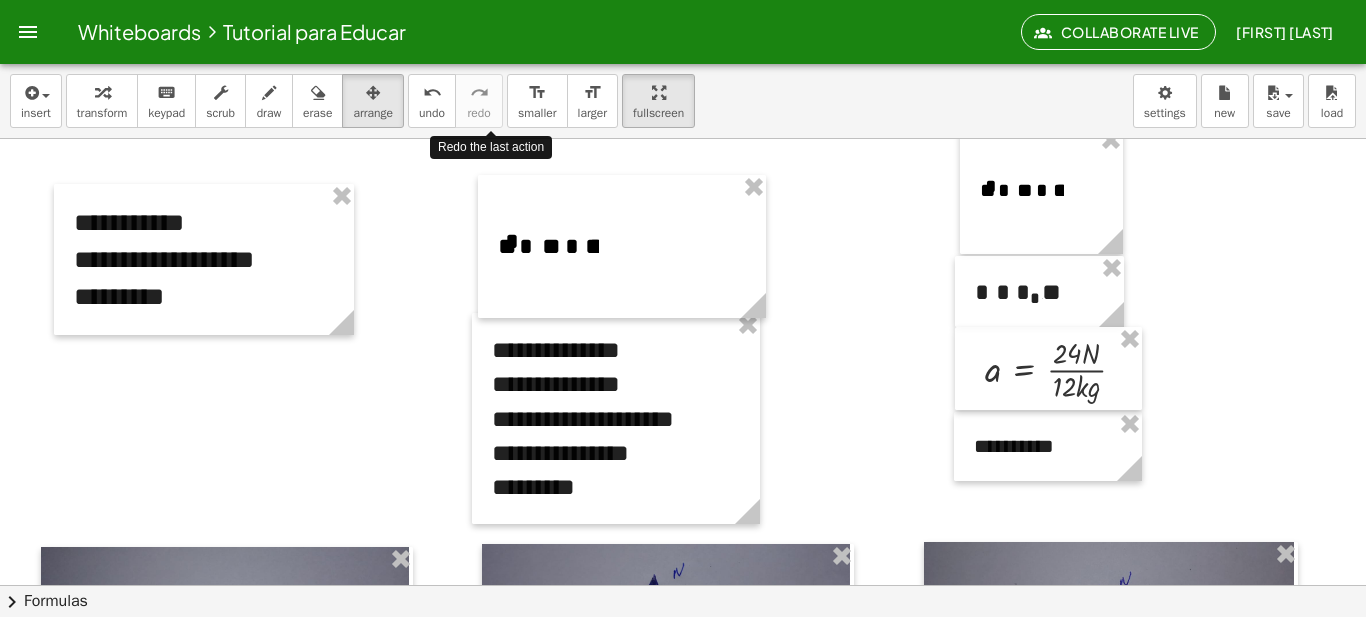 scroll, scrollTop: 893, scrollLeft: 0, axis: vertical 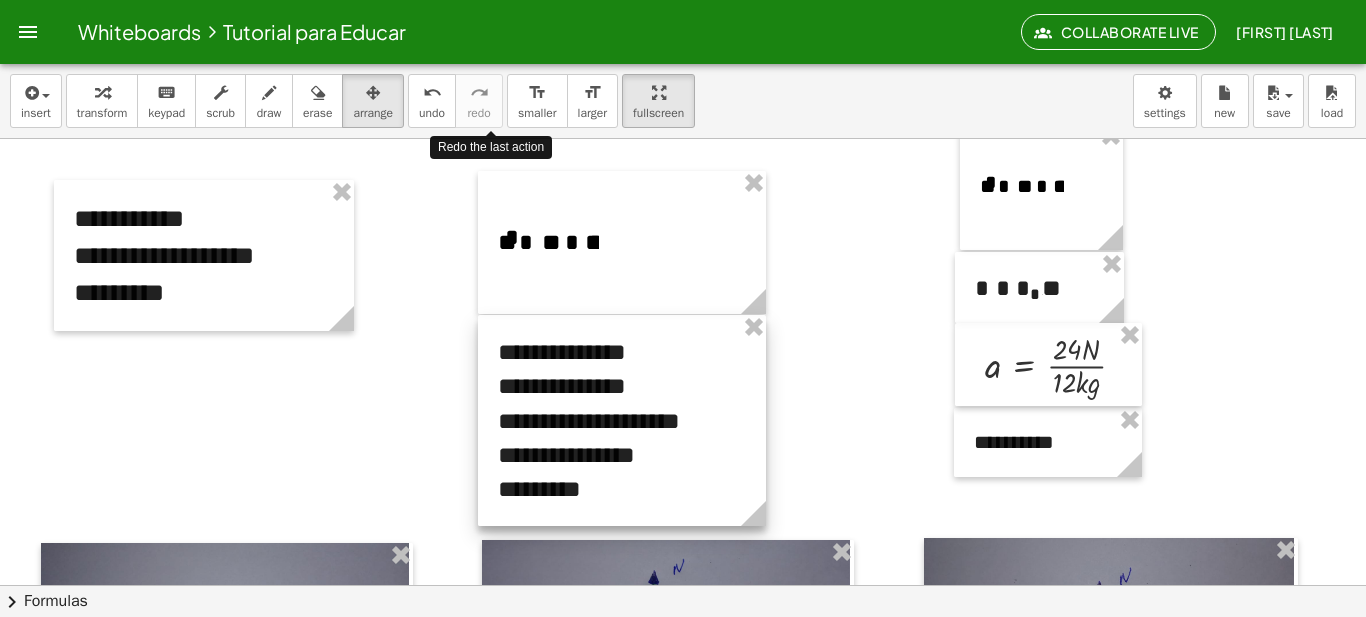 click at bounding box center [622, 420] 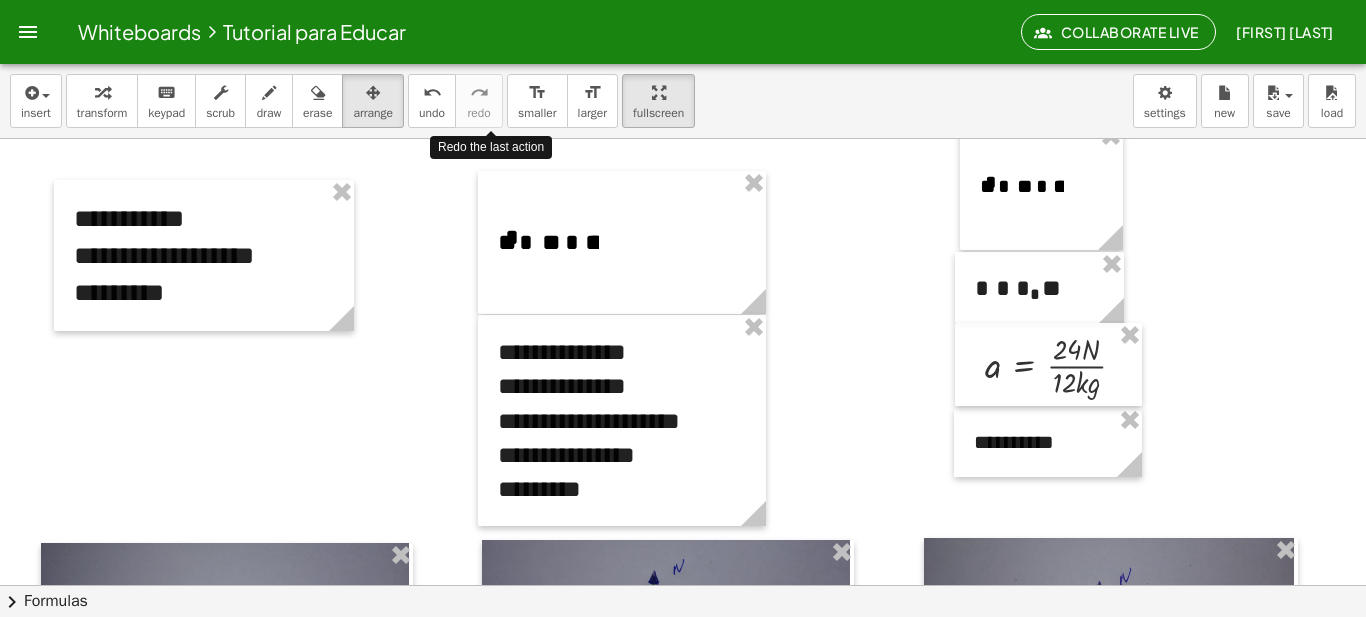 click at bounding box center (683, 584) 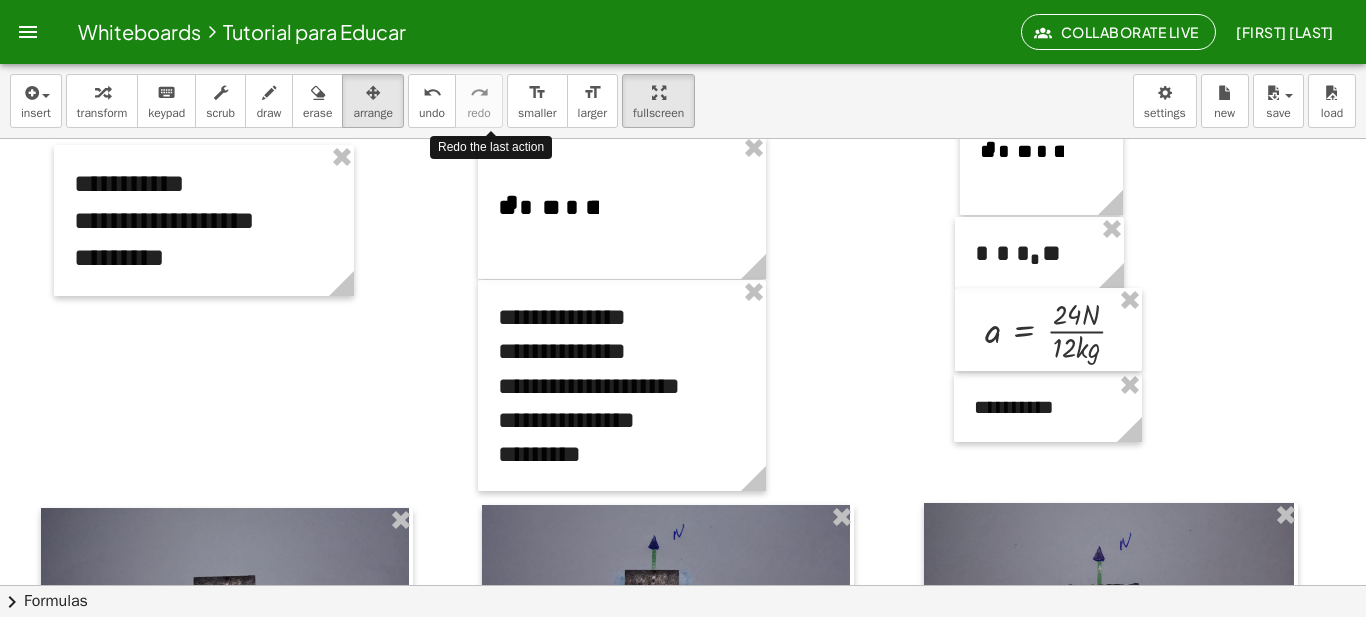 scroll, scrollTop: 930, scrollLeft: 0, axis: vertical 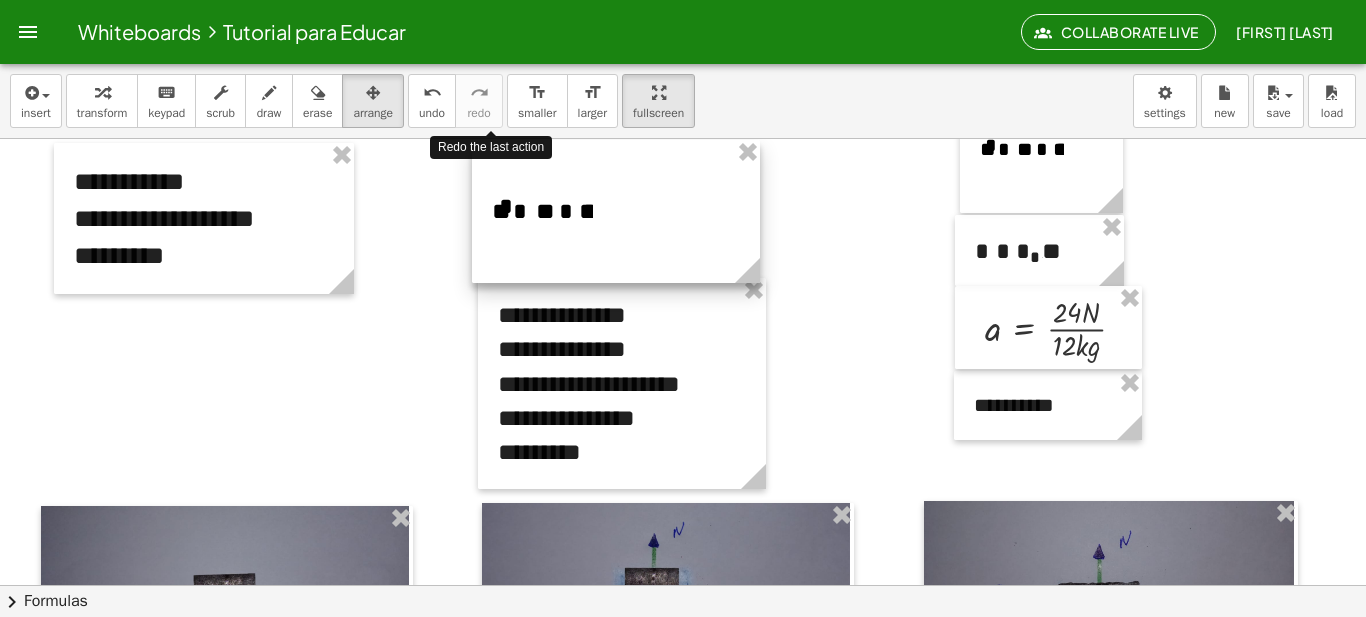 click at bounding box center (616, 211) 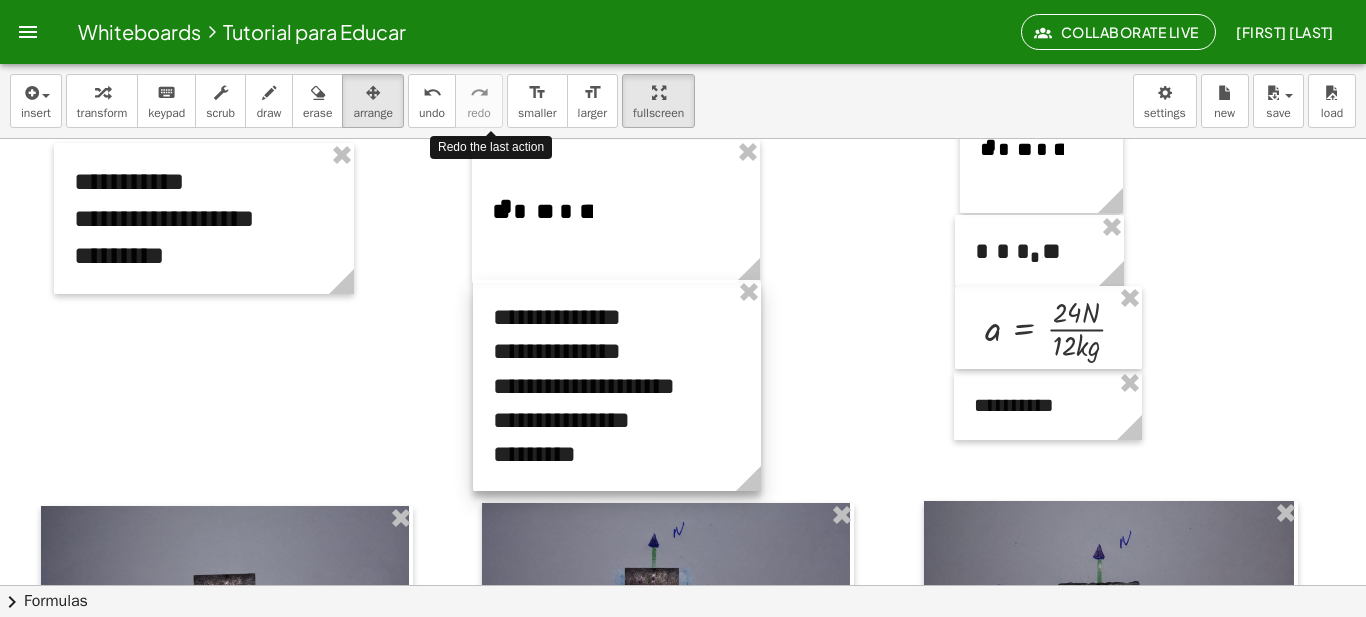 click at bounding box center [617, 385] 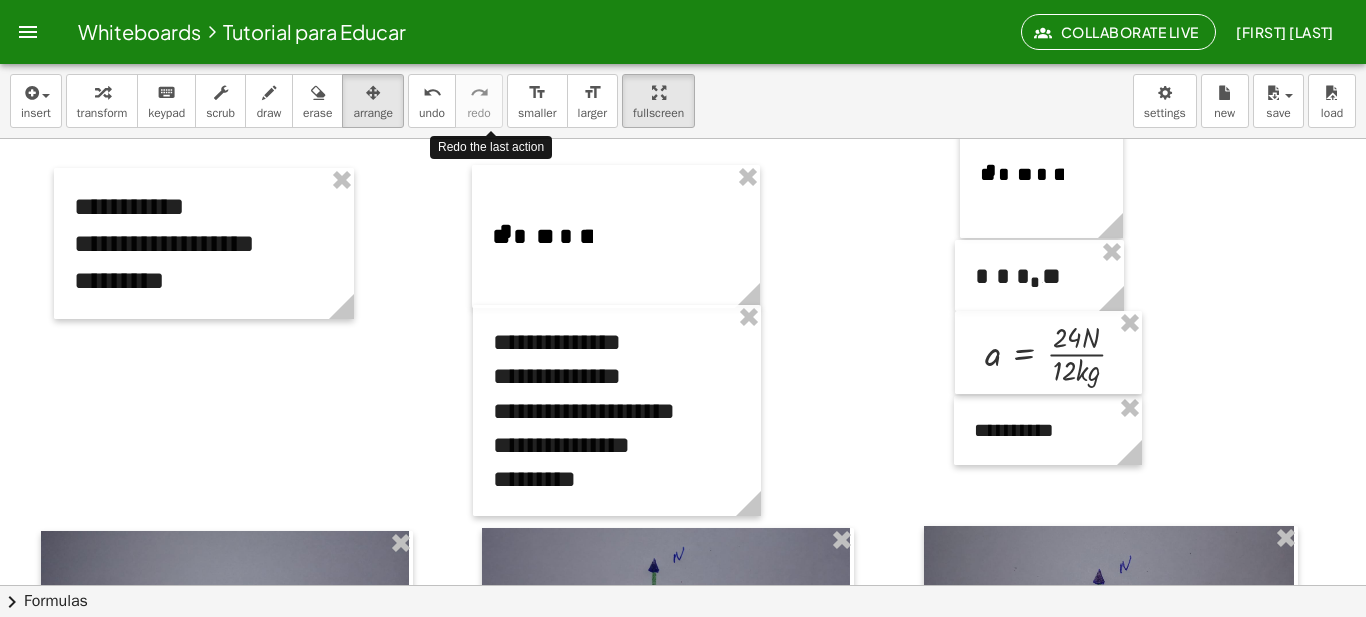scroll, scrollTop: 908, scrollLeft: 0, axis: vertical 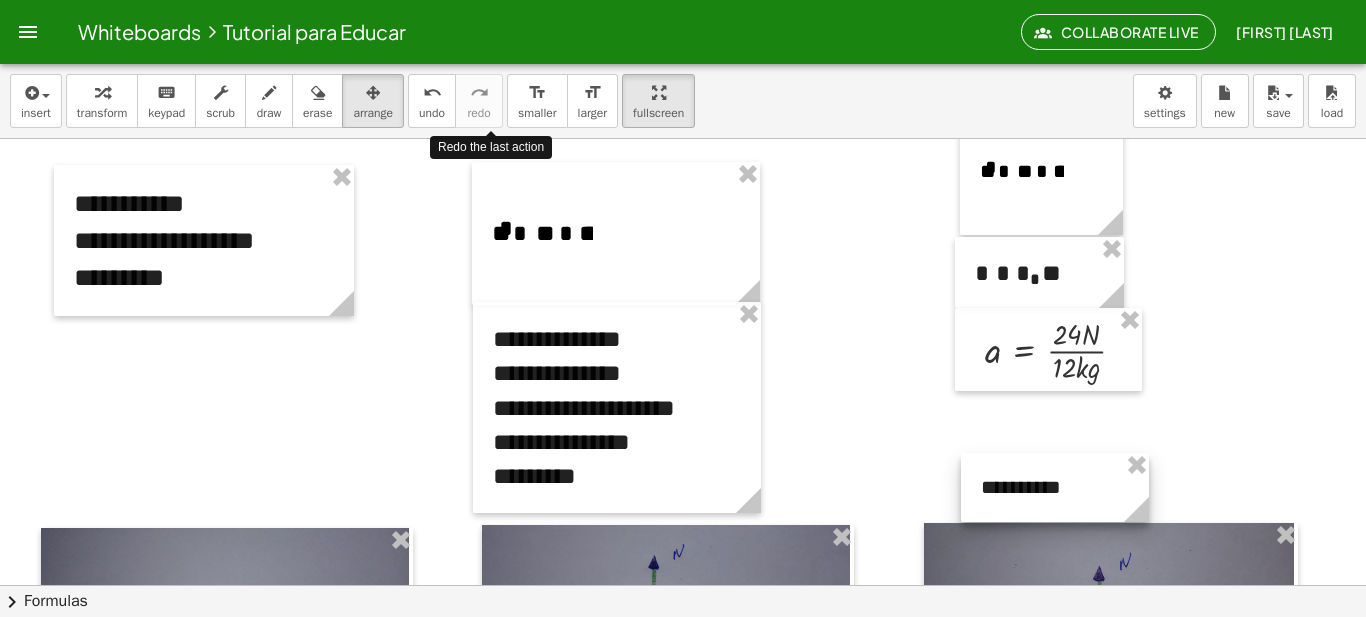 drag, startPoint x: 1018, startPoint y: 443, endPoint x: 1024, endPoint y: 506, distance: 63.28507 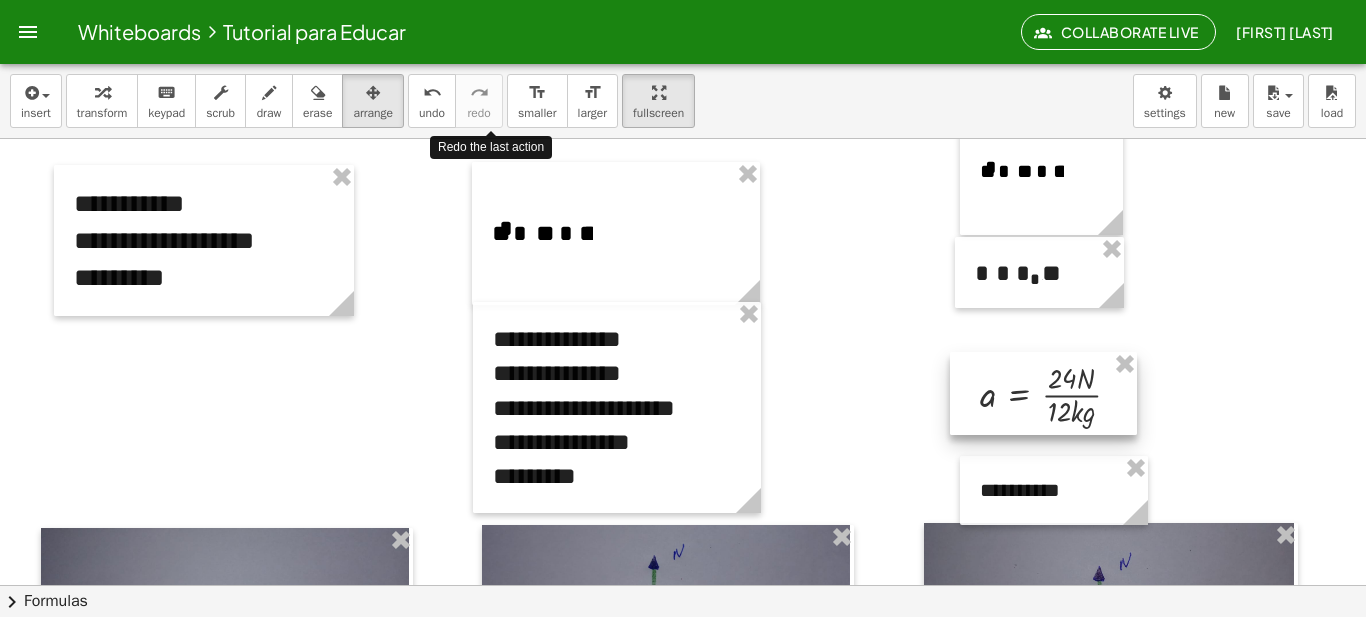drag, startPoint x: 1039, startPoint y: 372, endPoint x: 1030, endPoint y: 422, distance: 50.803543 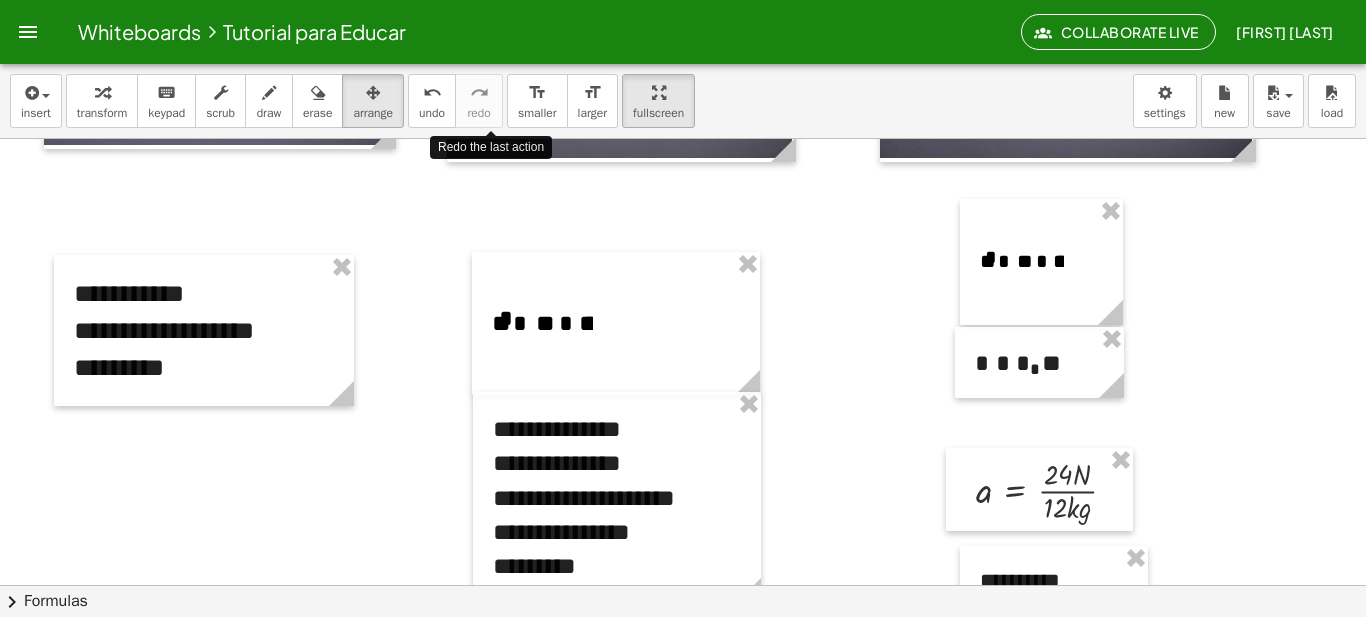 scroll, scrollTop: 816, scrollLeft: 0, axis: vertical 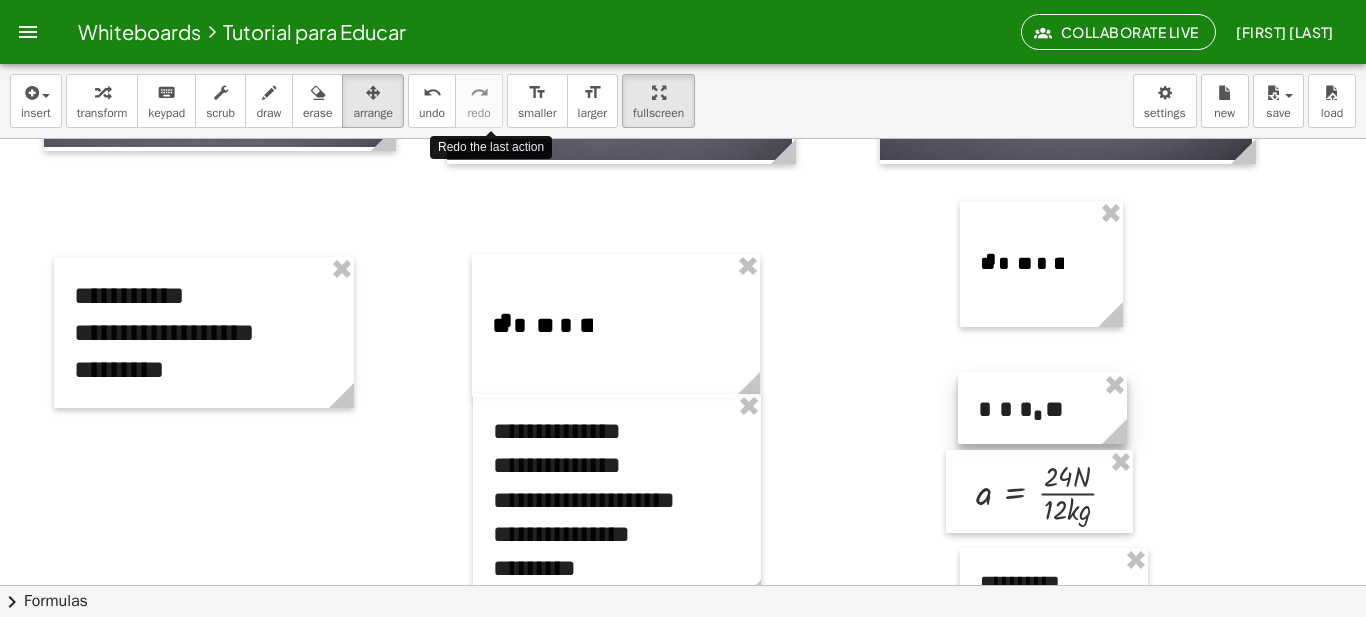 drag, startPoint x: 1063, startPoint y: 377, endPoint x: 1066, endPoint y: 421, distance: 44.102154 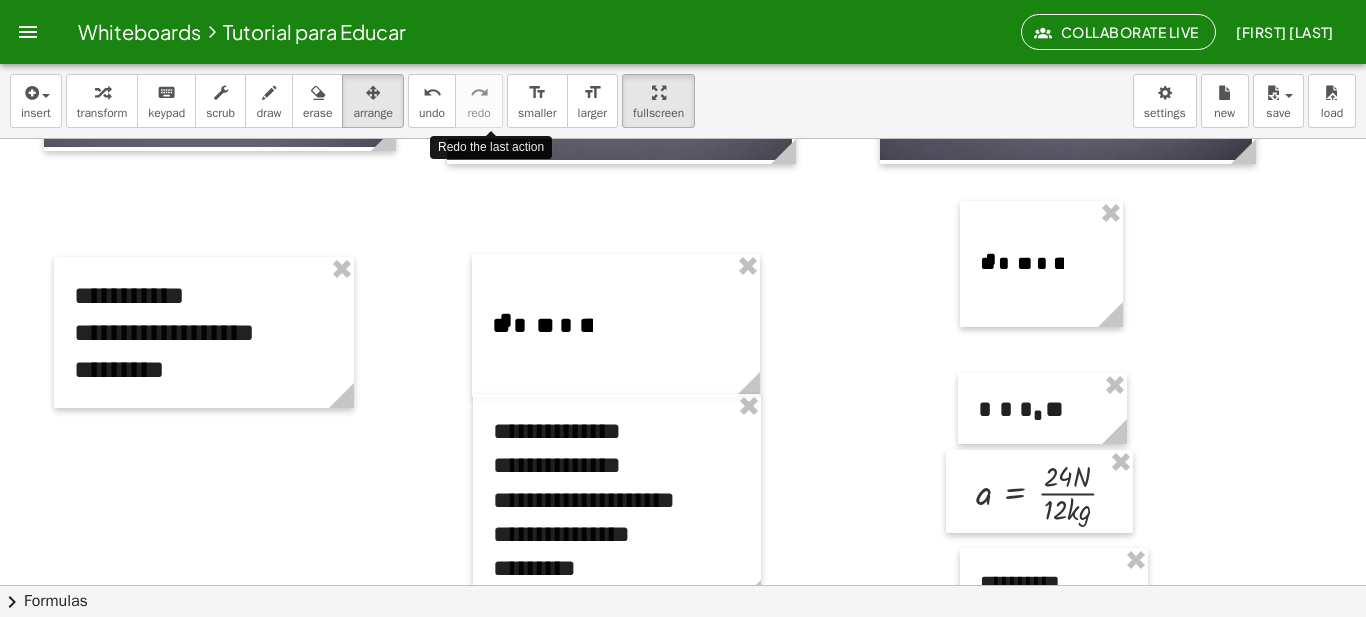 click at bounding box center [683, 661] 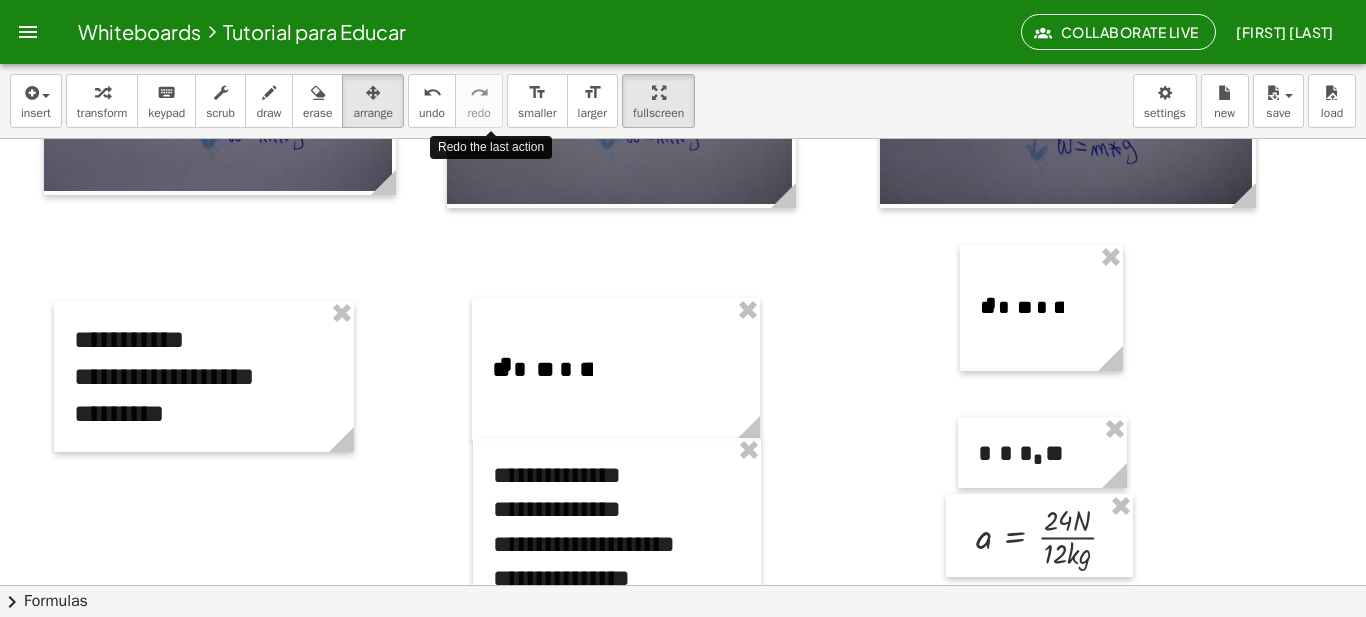 scroll, scrollTop: 768, scrollLeft: 0, axis: vertical 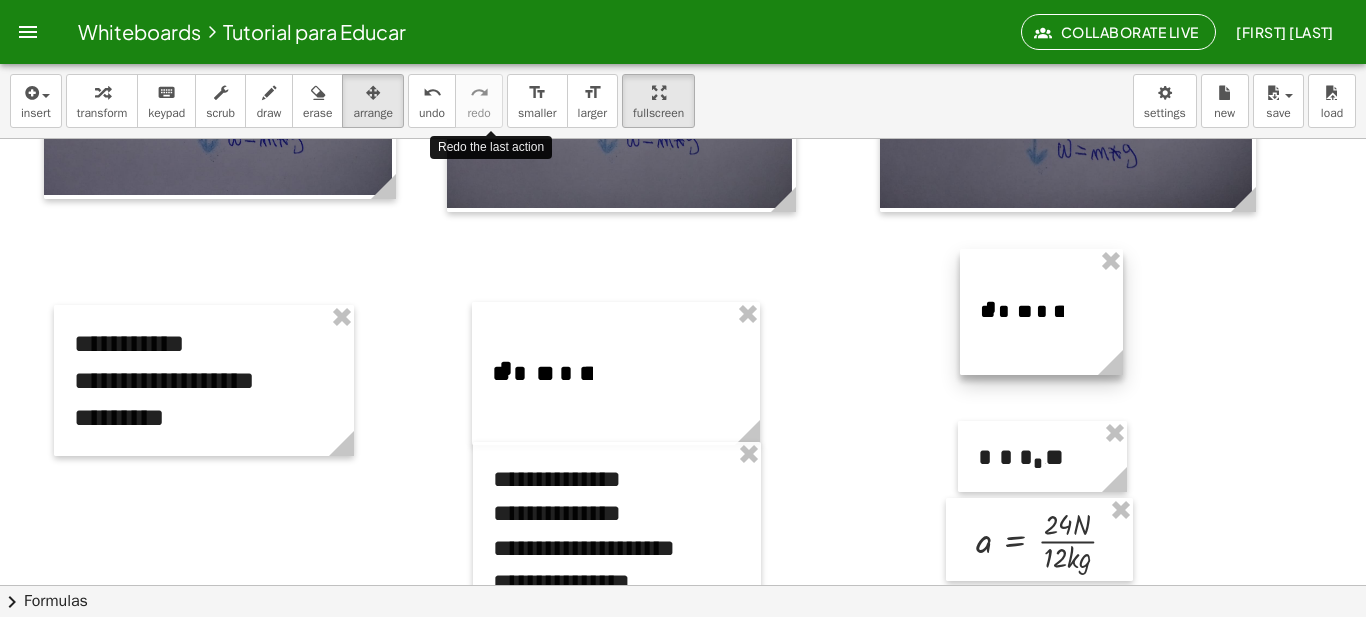 click at bounding box center [1041, 312] 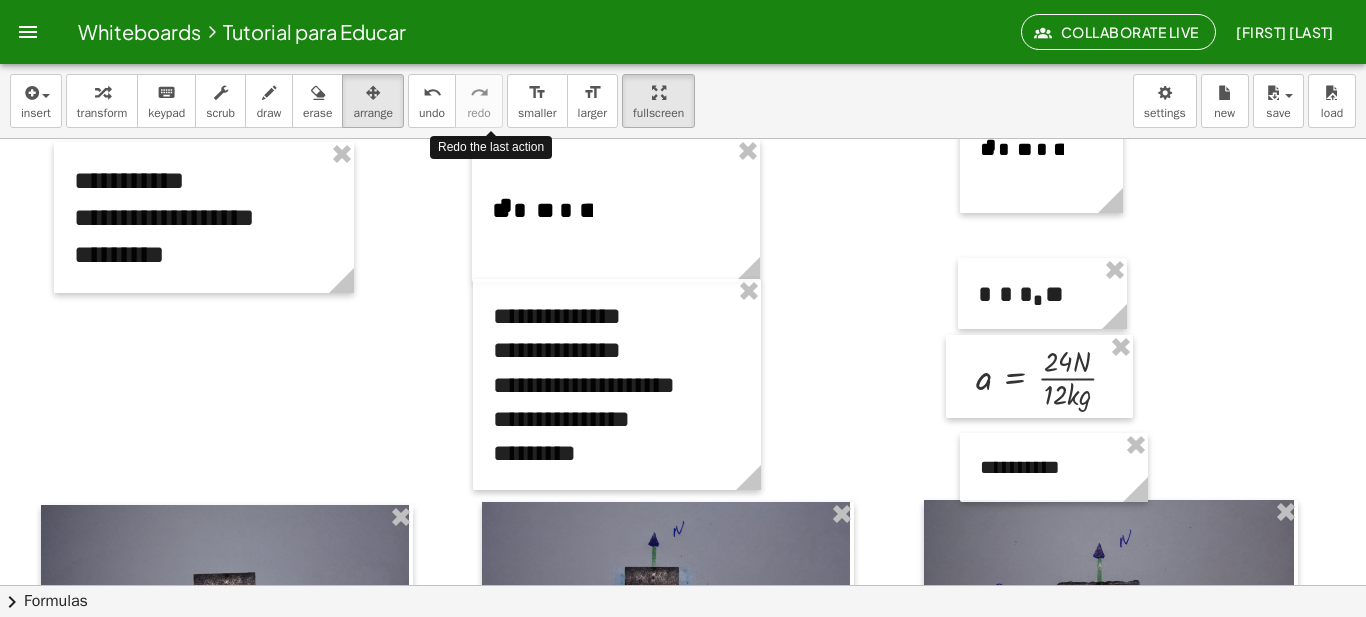 scroll, scrollTop: 932, scrollLeft: 0, axis: vertical 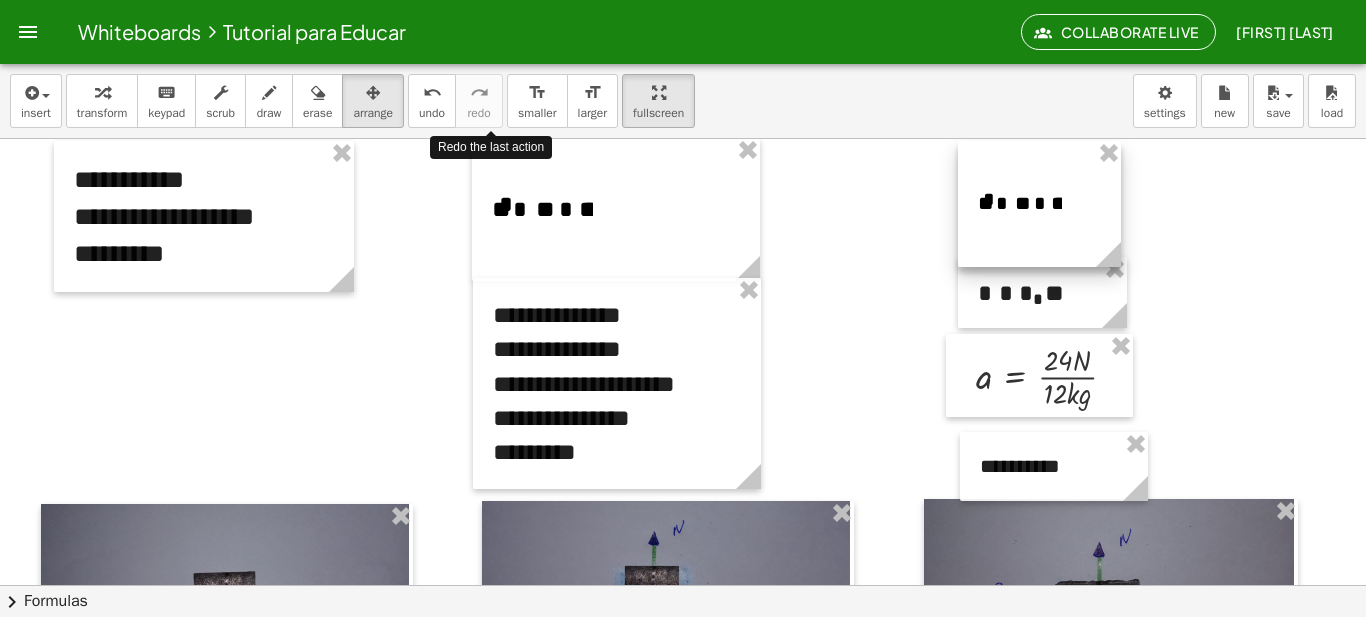 drag, startPoint x: 1039, startPoint y: 183, endPoint x: 1037, endPoint y: 238, distance: 55.03635 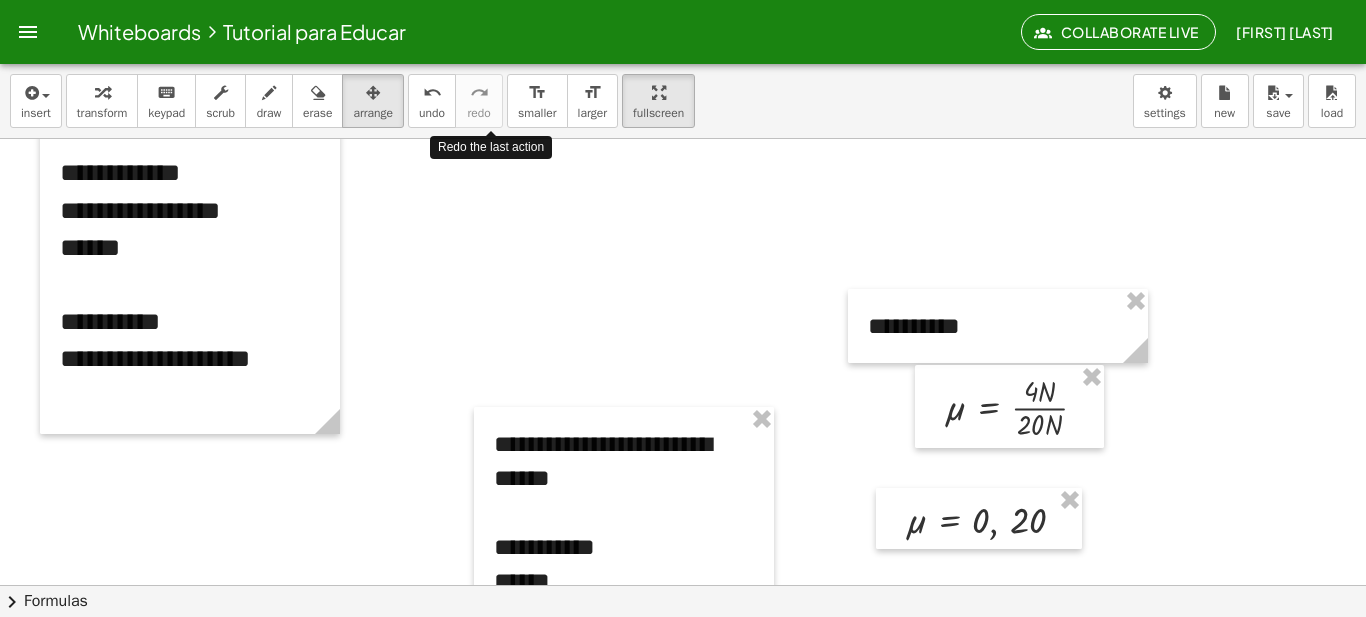 scroll, scrollTop: 1745, scrollLeft: 0, axis: vertical 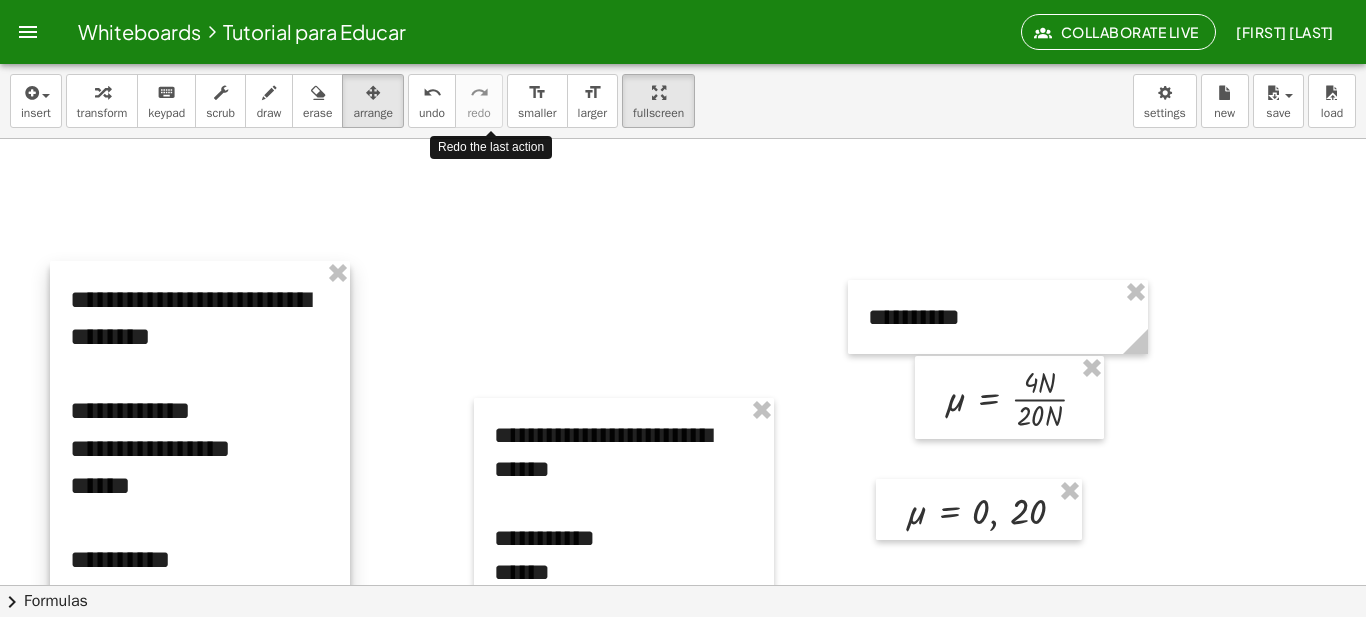 drag, startPoint x: 166, startPoint y: 279, endPoint x: 174, endPoint y: 527, distance: 248.129 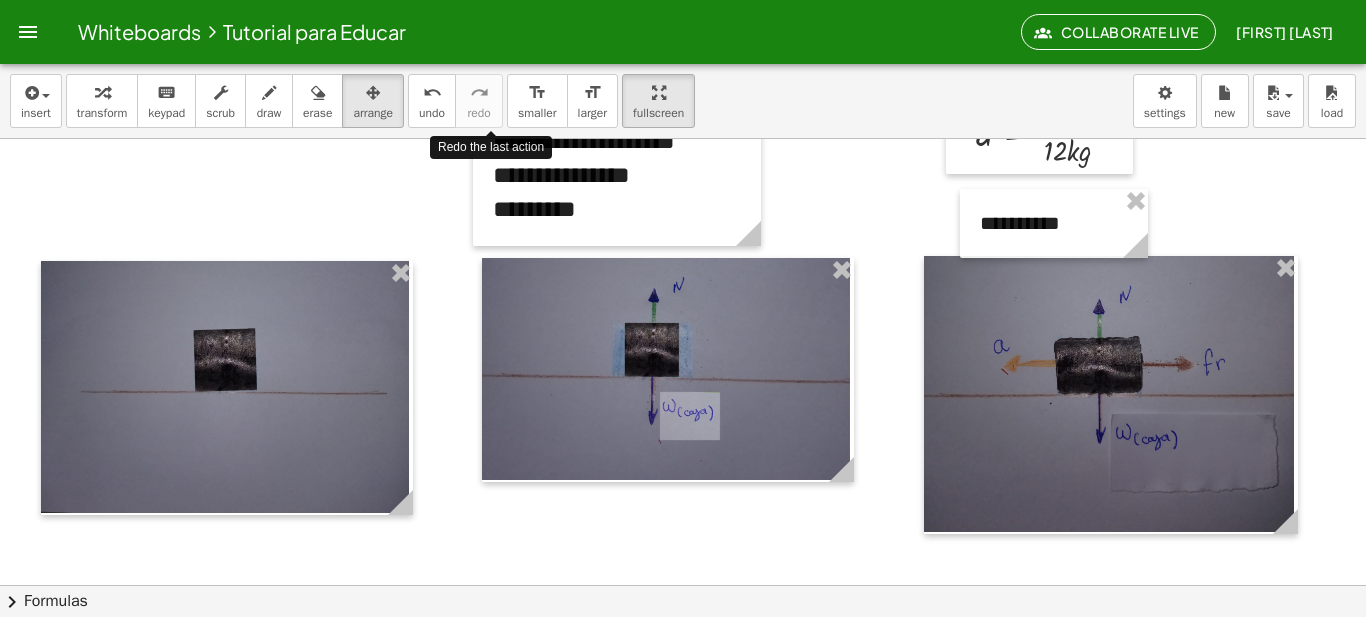 scroll, scrollTop: 749, scrollLeft: 0, axis: vertical 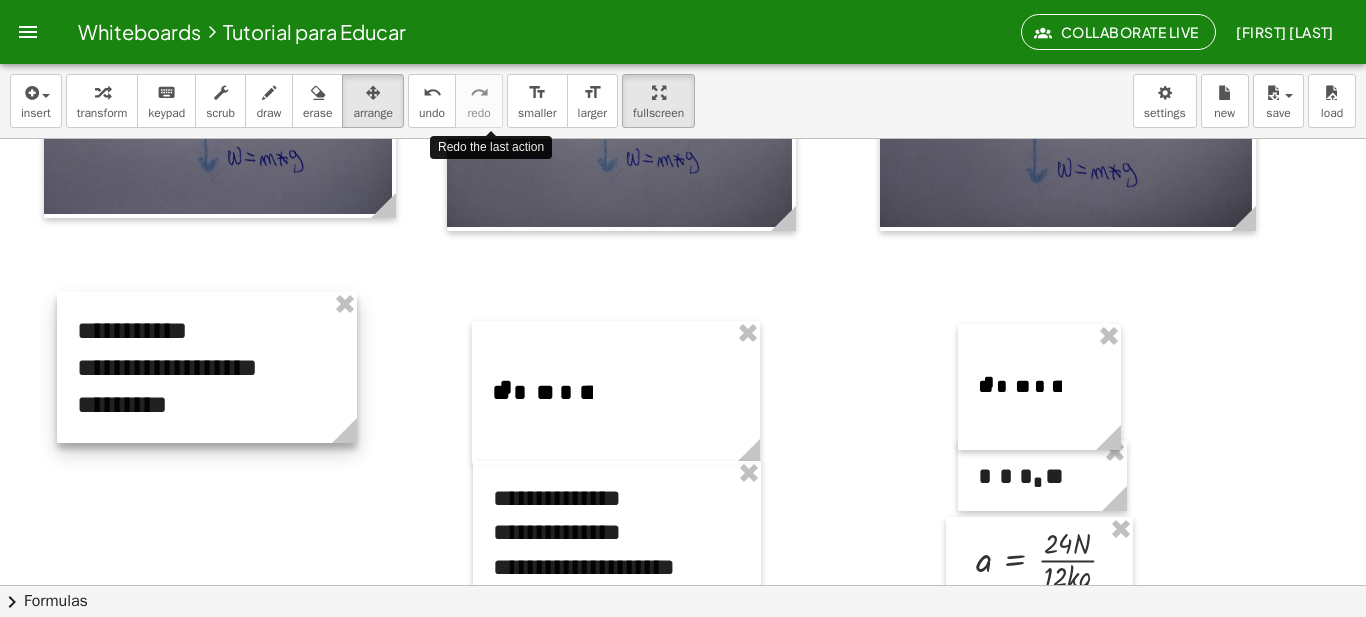 drag, startPoint x: 246, startPoint y: 402, endPoint x: 248, endPoint y: 370, distance: 32.06244 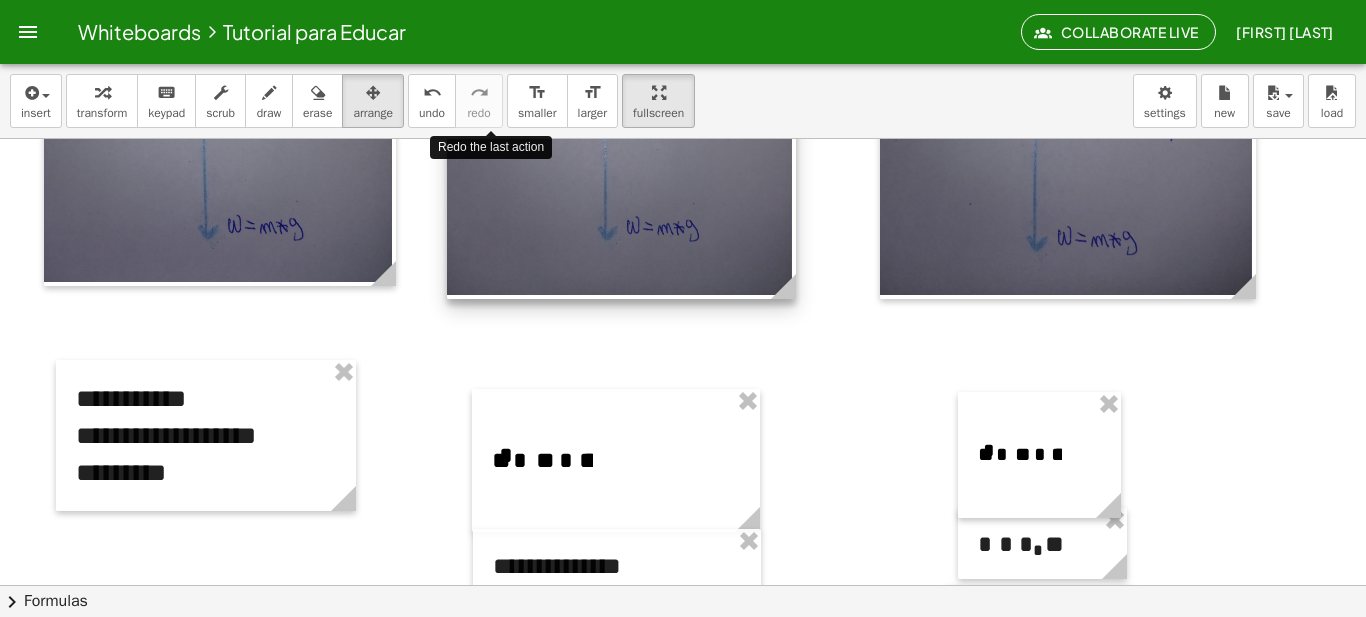 scroll, scrollTop: 682, scrollLeft: 0, axis: vertical 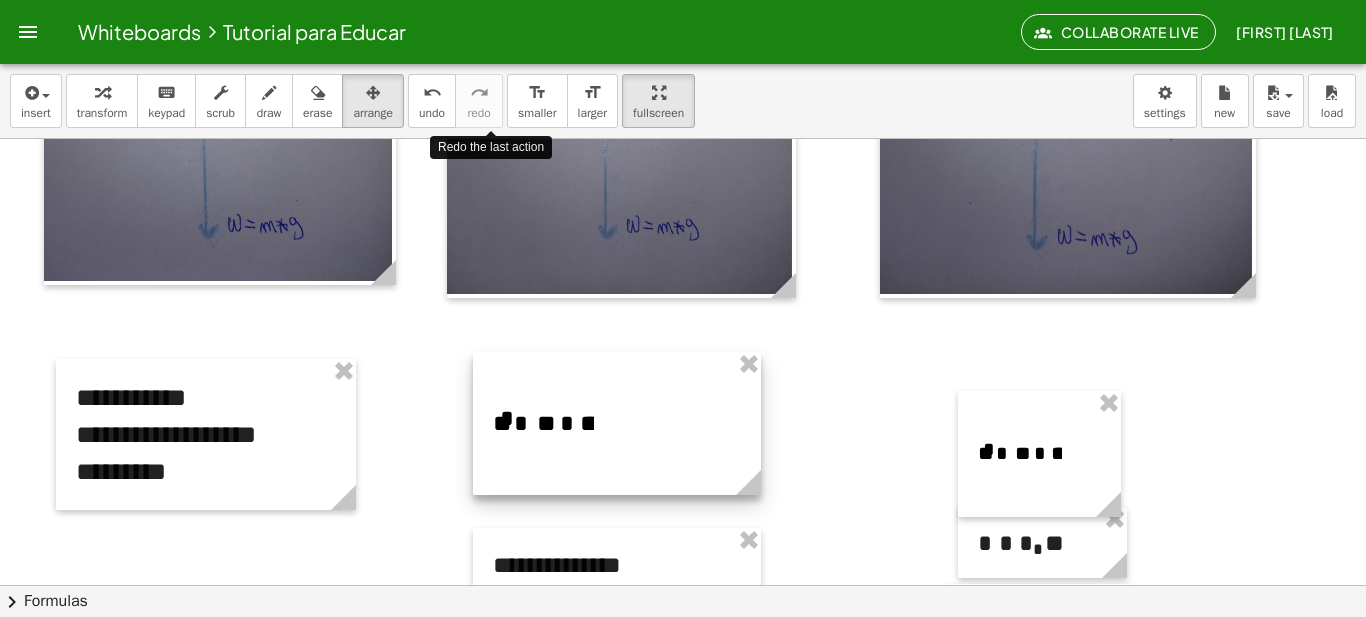 drag, startPoint x: 516, startPoint y: 440, endPoint x: 517, endPoint y: 404, distance: 36.013885 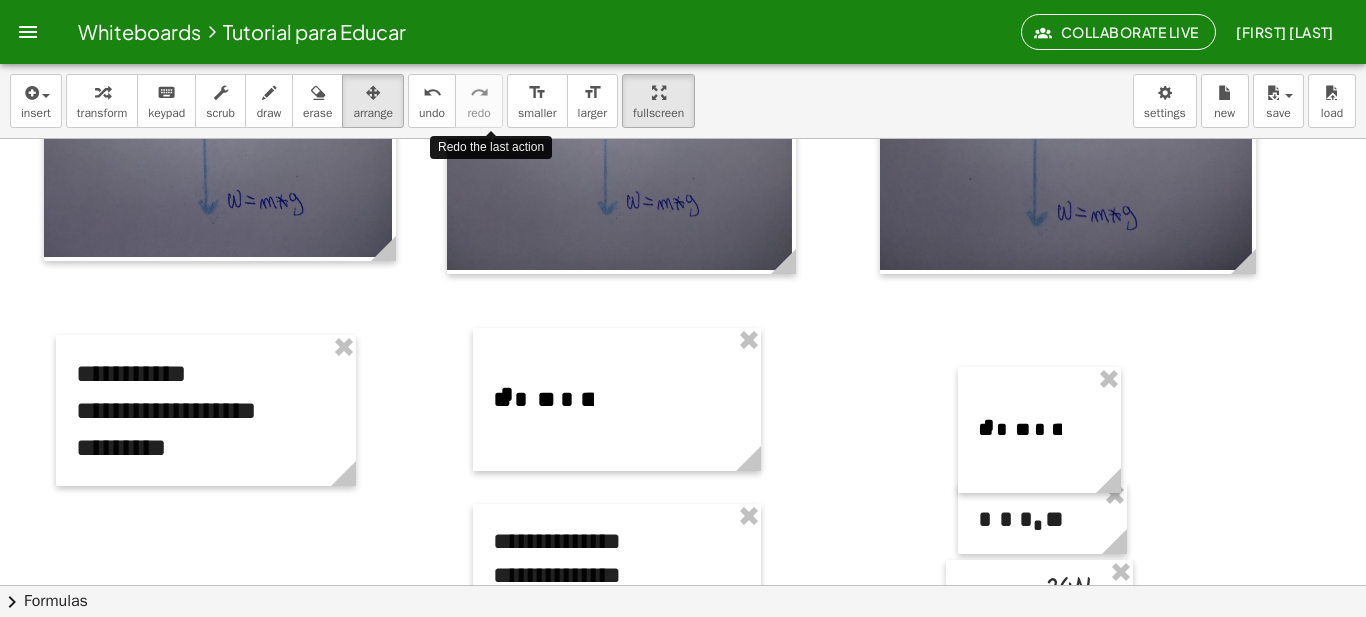 scroll, scrollTop: 707, scrollLeft: 0, axis: vertical 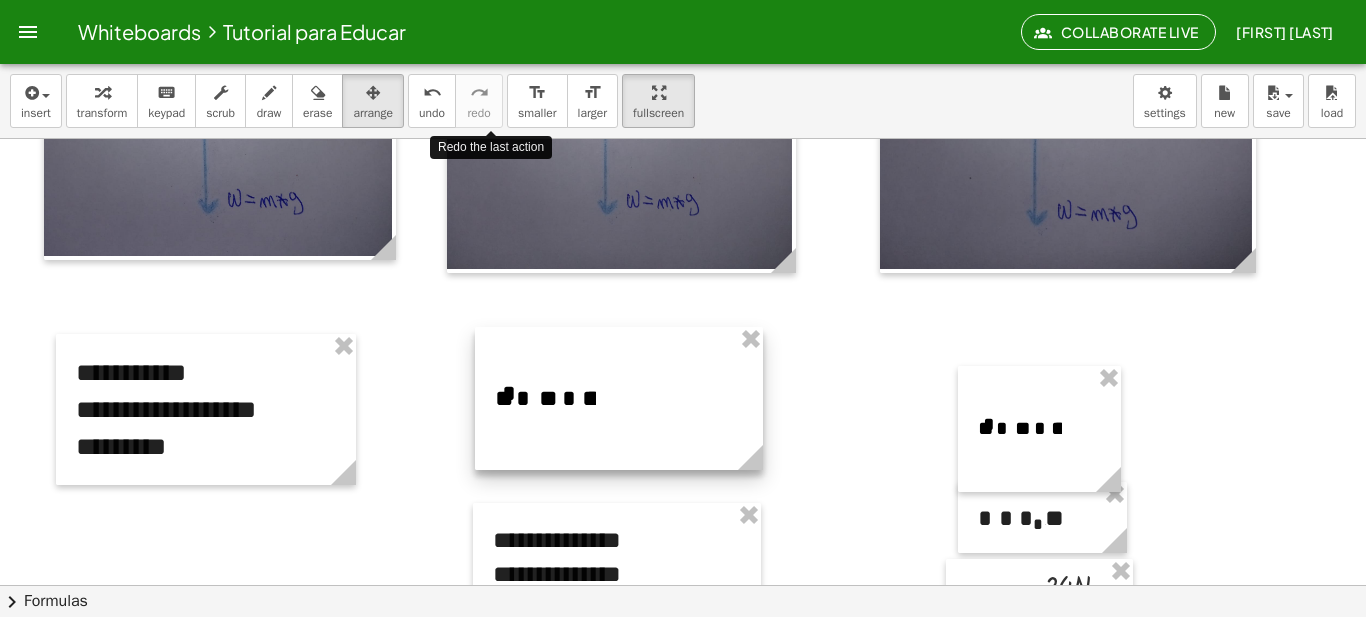 click at bounding box center (619, 398) 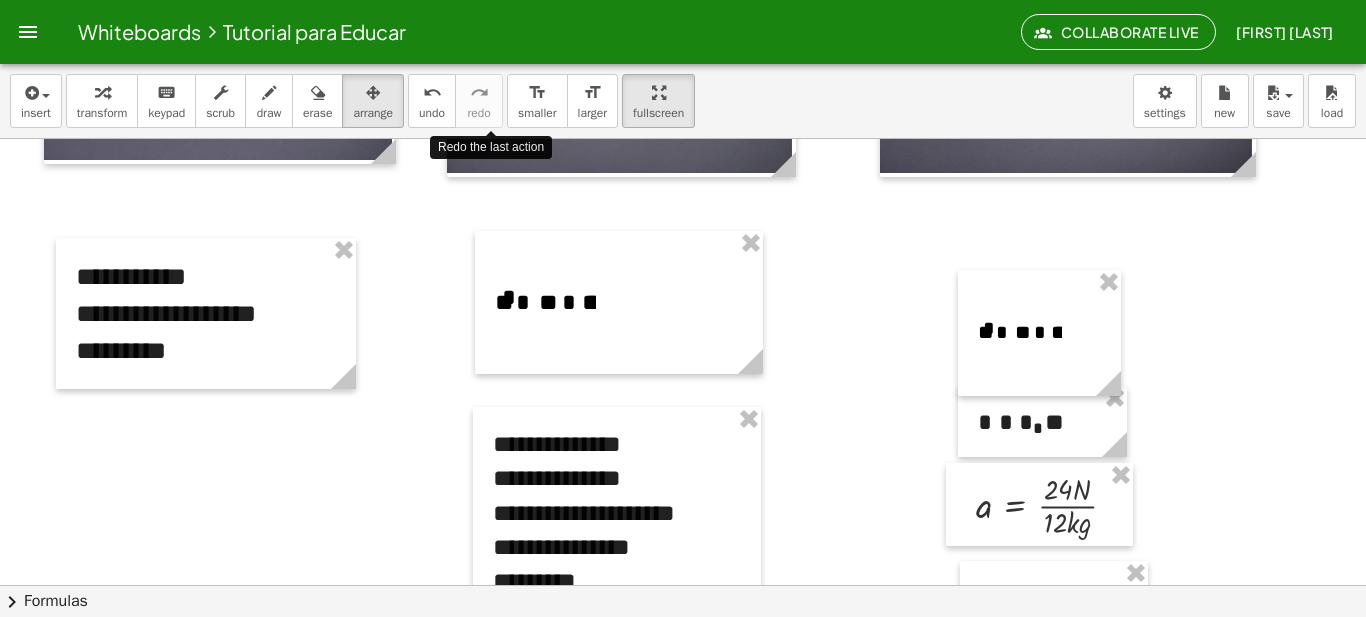 scroll, scrollTop: 808, scrollLeft: 0, axis: vertical 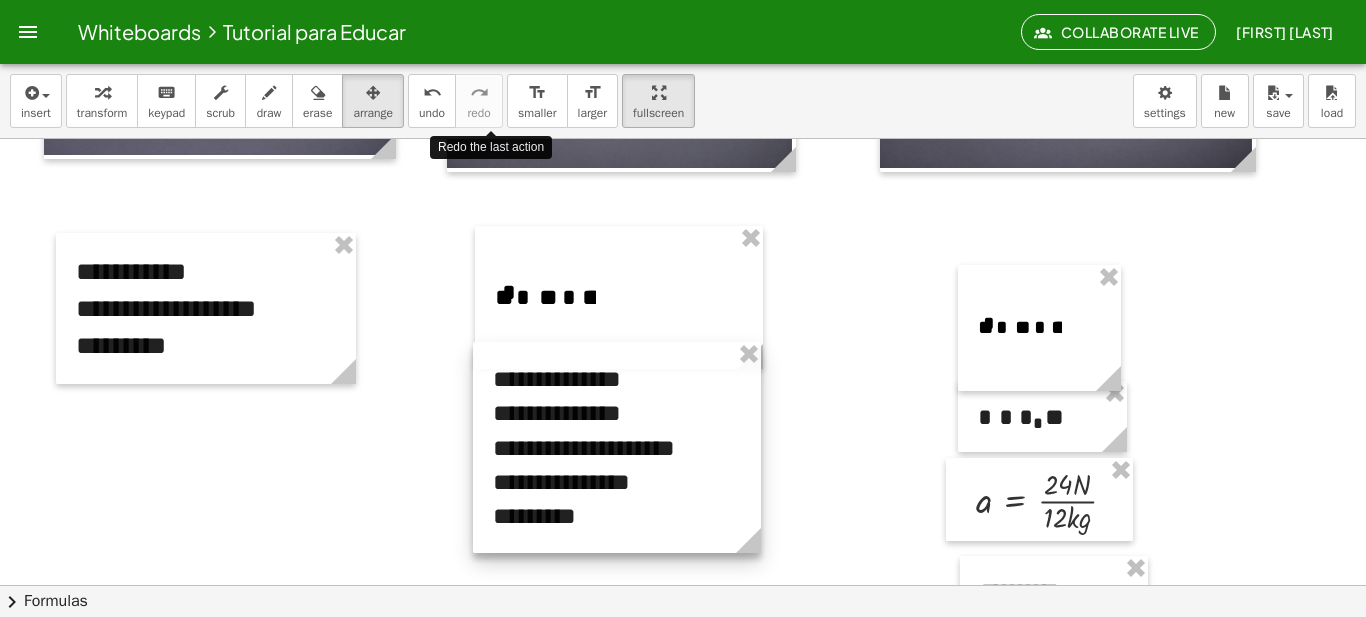 drag, startPoint x: 628, startPoint y: 482, endPoint x: 628, endPoint y: 422, distance: 60 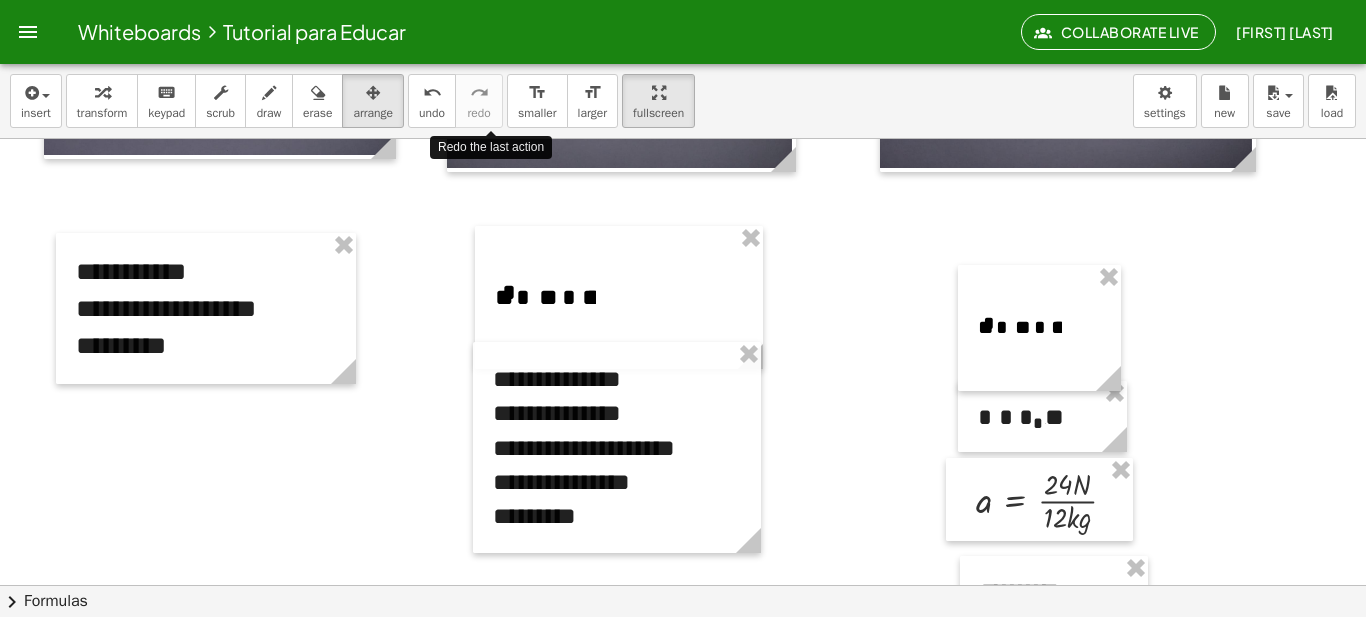 click at bounding box center (683, 669) 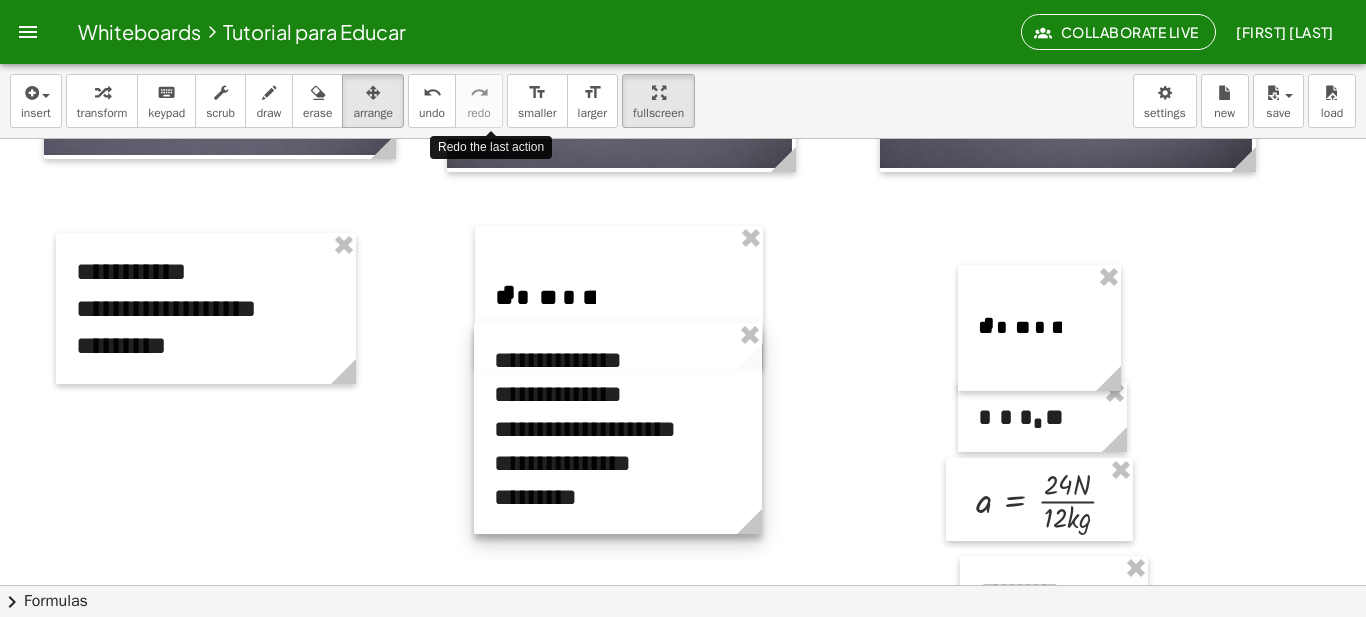 drag, startPoint x: 630, startPoint y: 417, endPoint x: 631, endPoint y: 398, distance: 19.026299 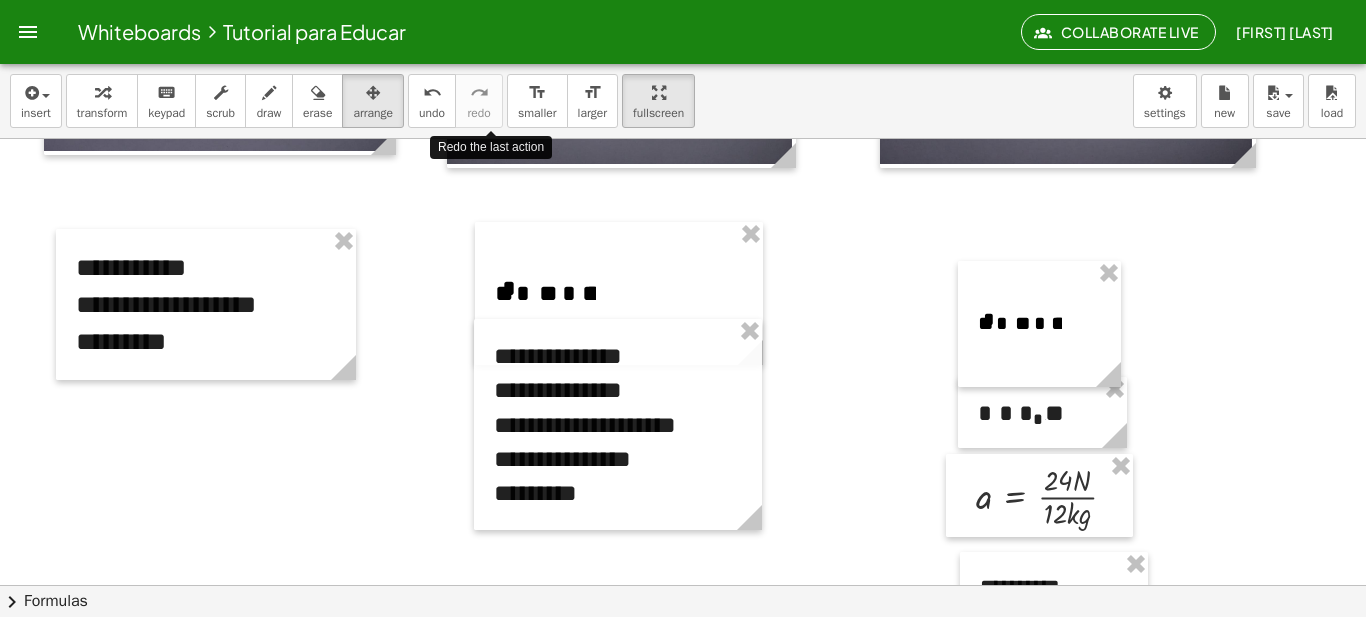 scroll, scrollTop: 791, scrollLeft: 0, axis: vertical 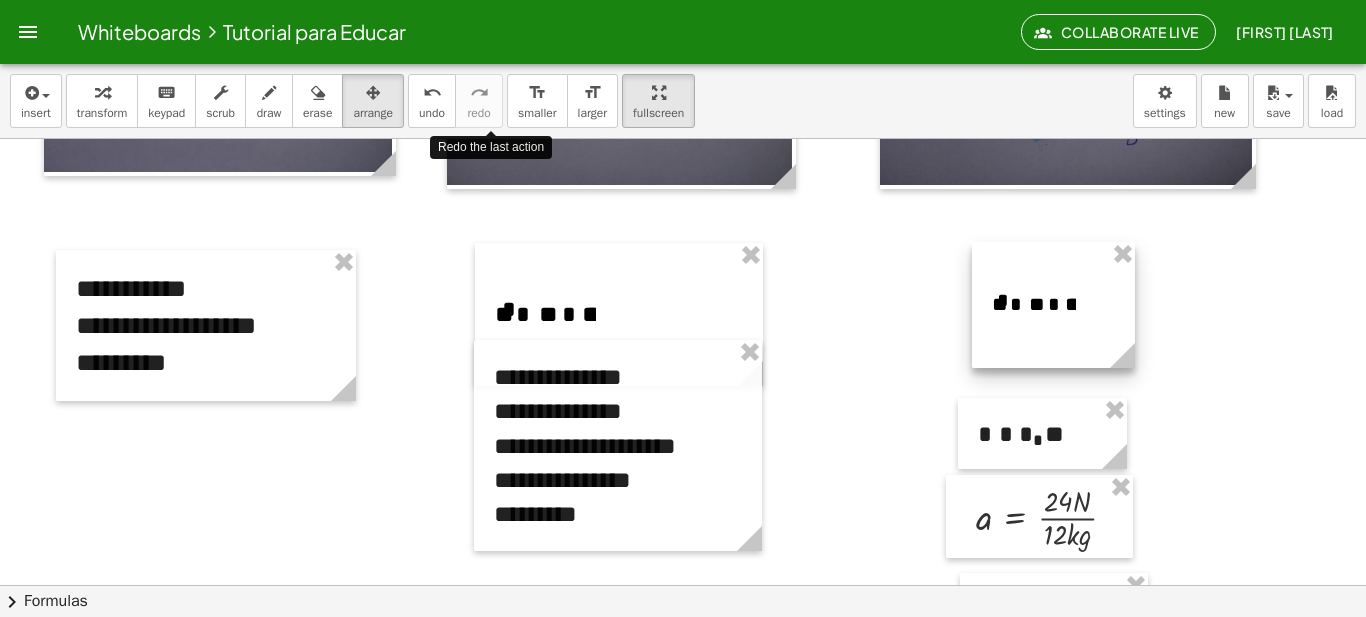 drag, startPoint x: 1022, startPoint y: 342, endPoint x: 1036, endPoint y: 302, distance: 42.379242 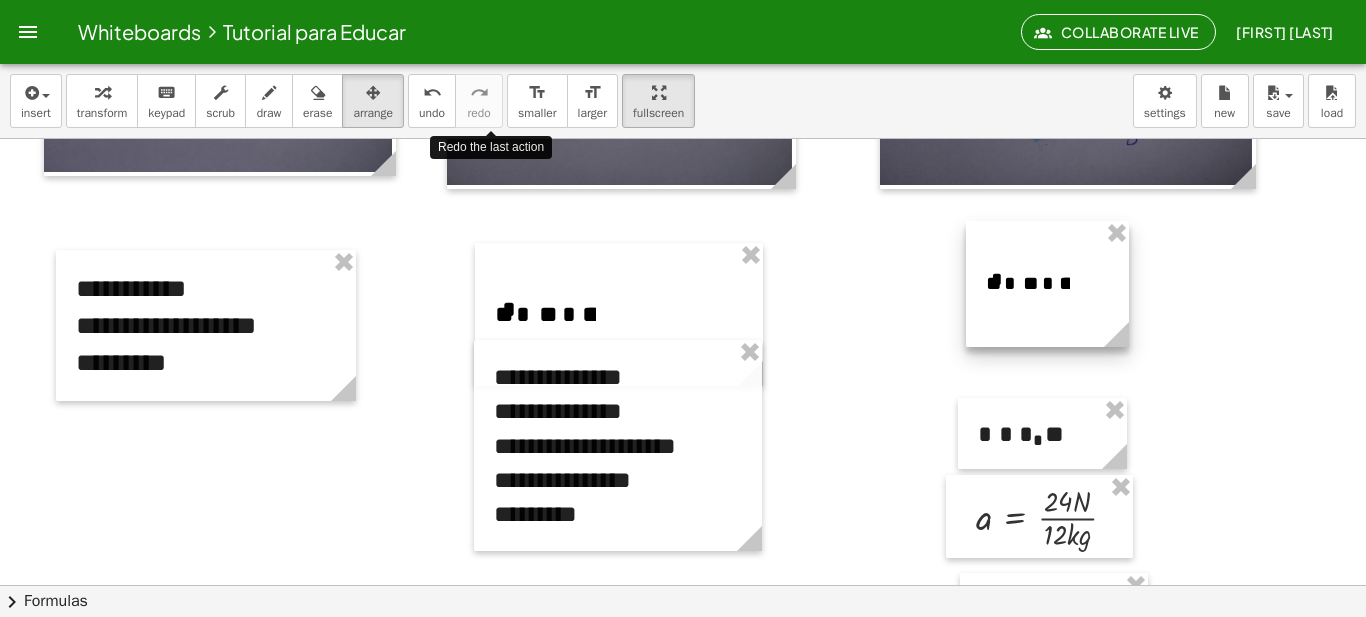 drag, startPoint x: 1036, startPoint y: 303, endPoint x: 1030, endPoint y: 282, distance: 21.84033 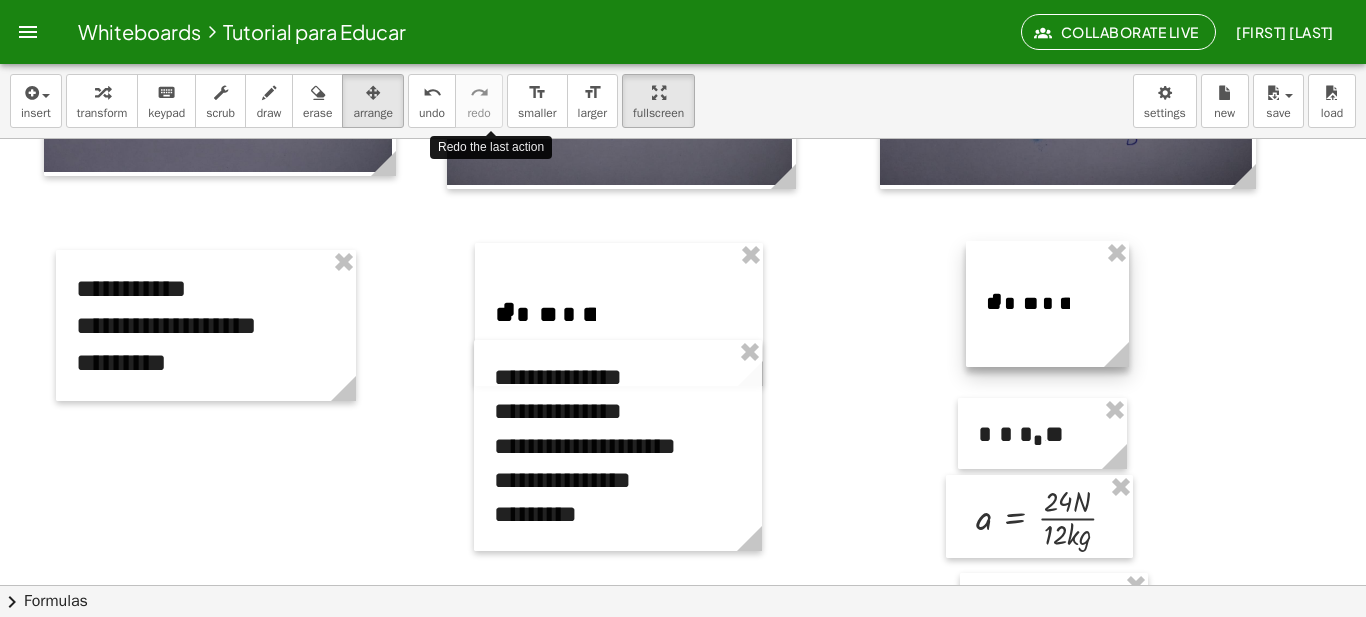 drag, startPoint x: 1029, startPoint y: 282, endPoint x: 1029, endPoint y: 302, distance: 20 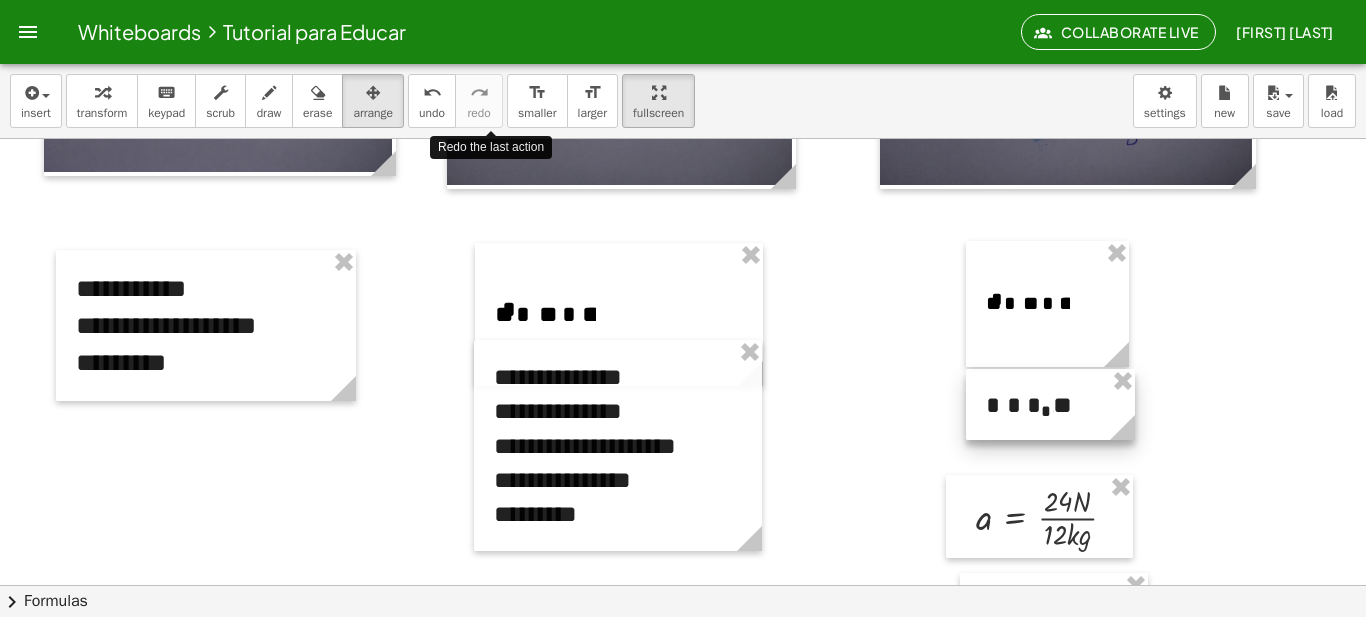 drag, startPoint x: 1074, startPoint y: 426, endPoint x: 1082, endPoint y: 398, distance: 29.12044 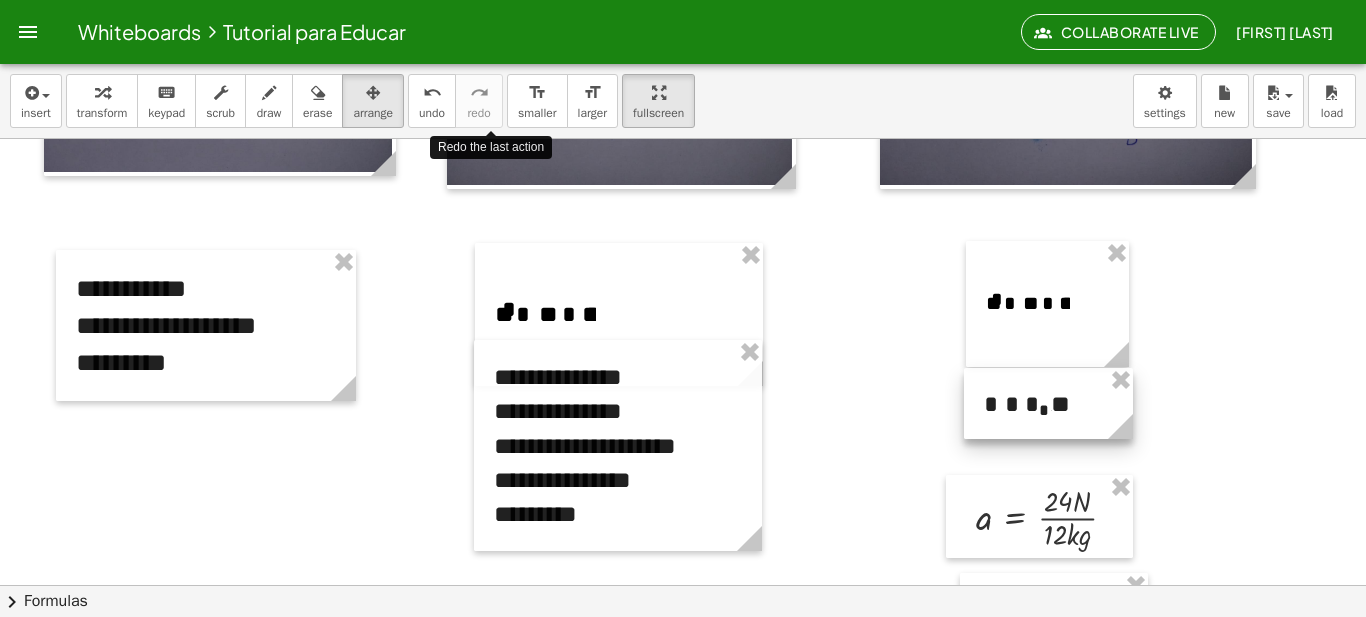 click at bounding box center (1048, 403) 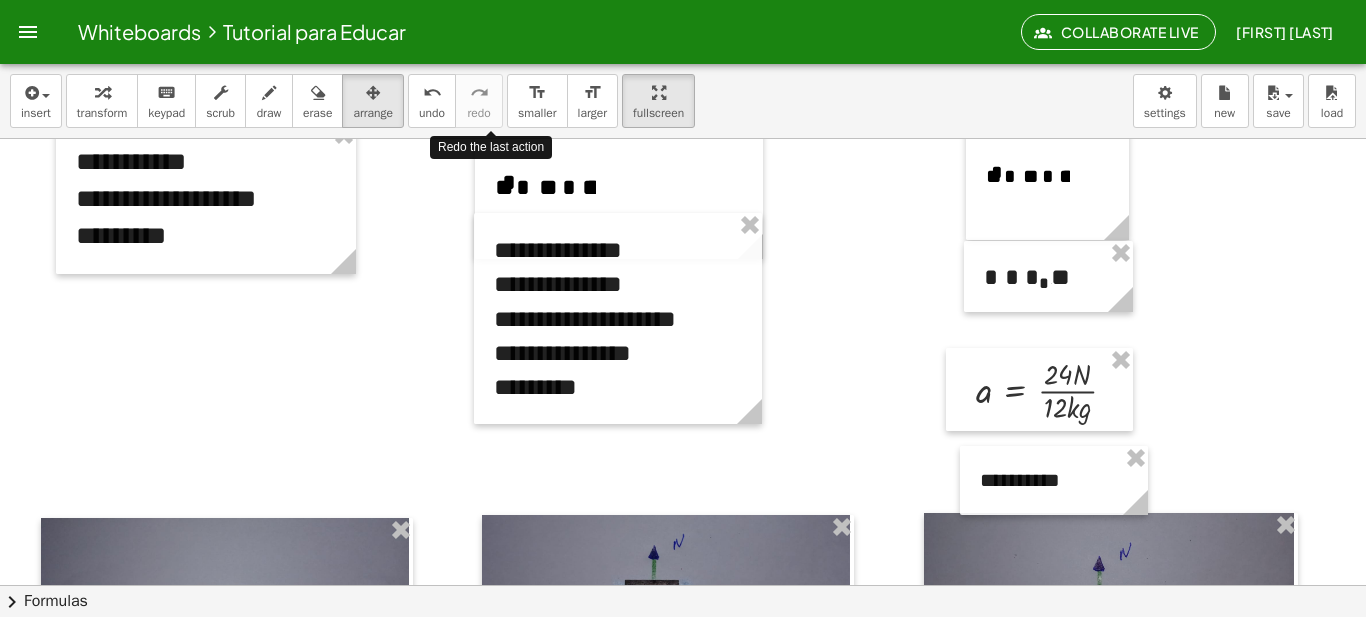 scroll, scrollTop: 922, scrollLeft: 0, axis: vertical 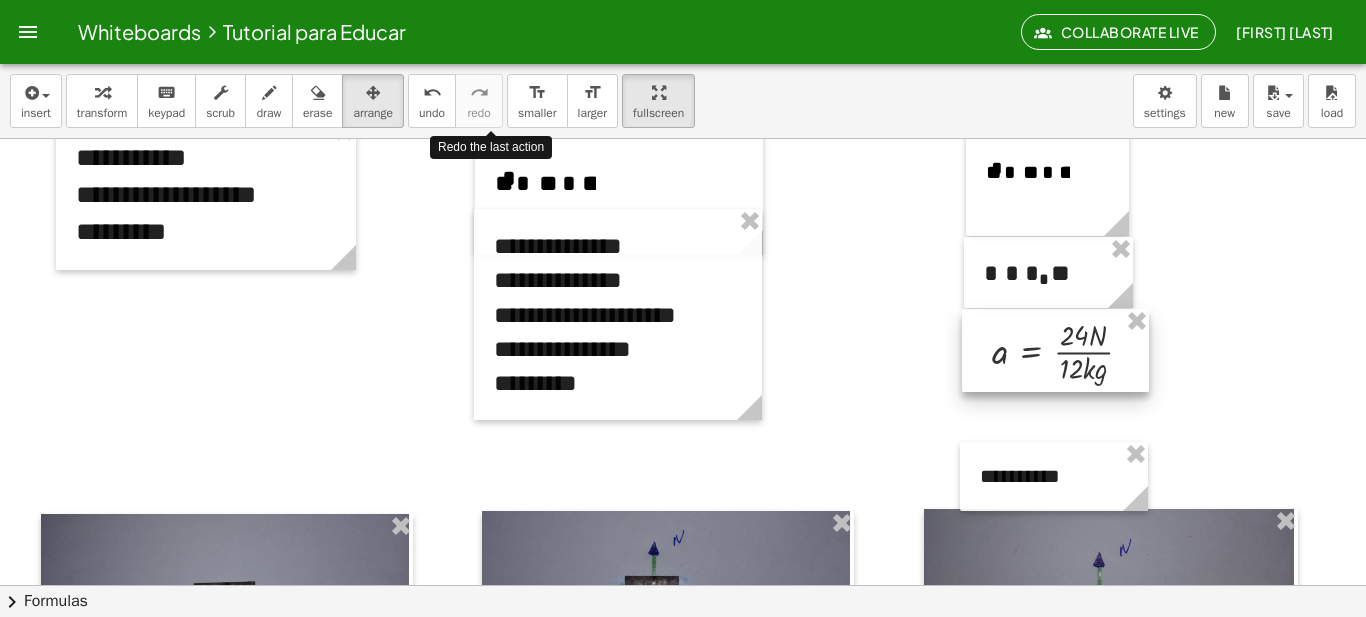 drag, startPoint x: 1075, startPoint y: 388, endPoint x: 1091, endPoint y: 353, distance: 38.483765 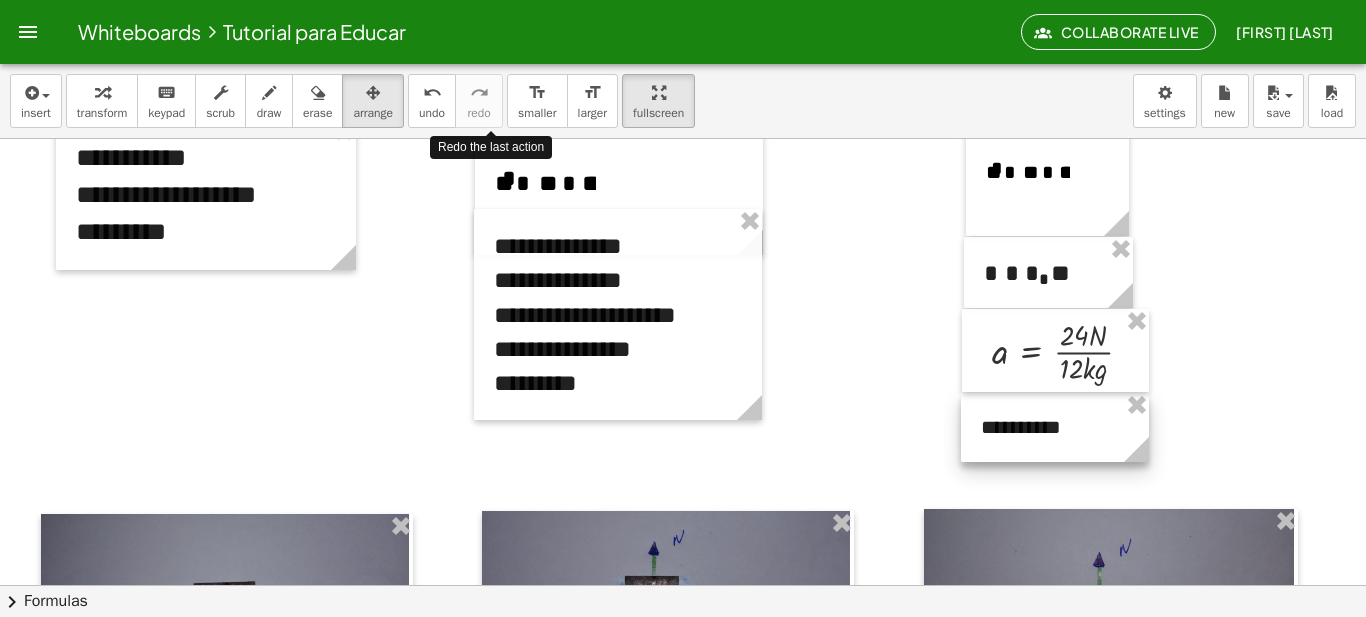 drag, startPoint x: 1074, startPoint y: 480, endPoint x: 1075, endPoint y: 431, distance: 49.010204 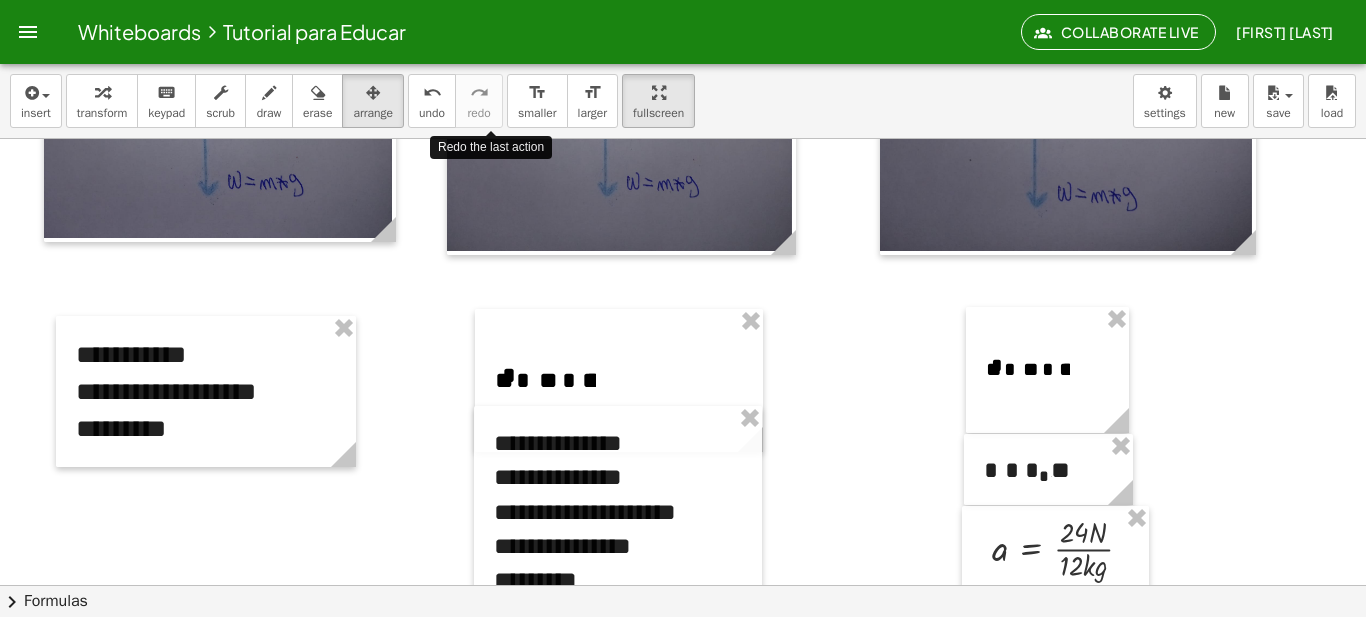scroll, scrollTop: 719, scrollLeft: 0, axis: vertical 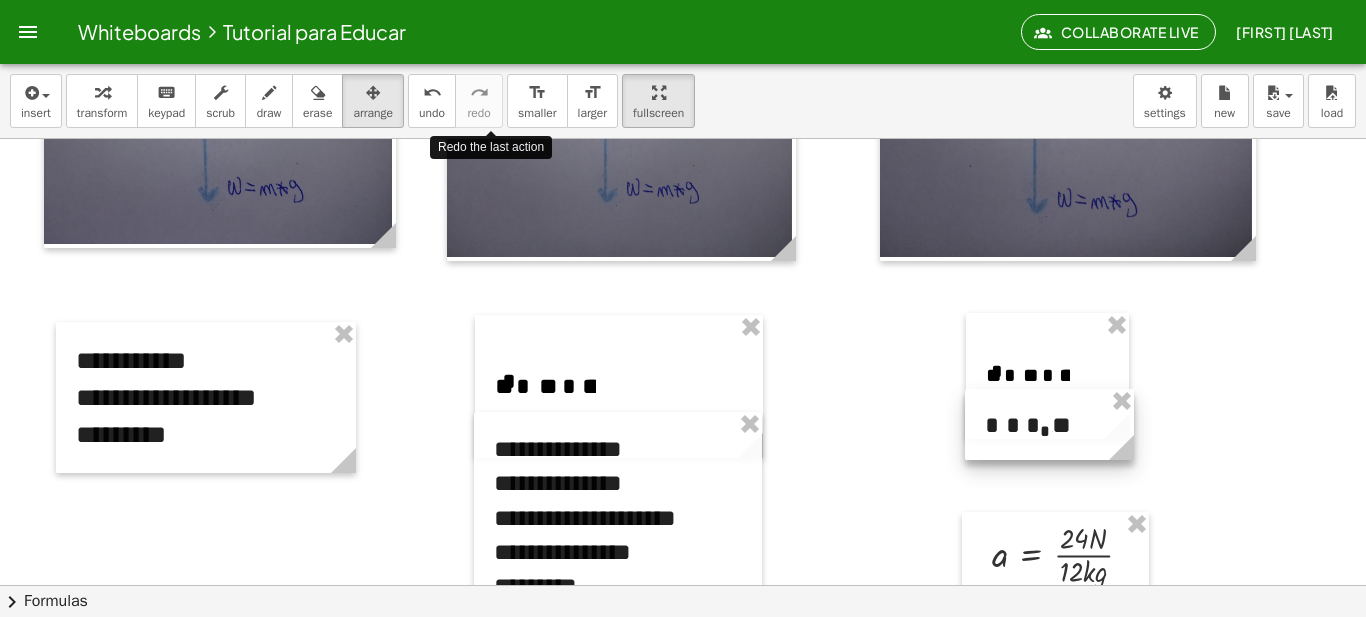 drag, startPoint x: 1093, startPoint y: 464, endPoint x: 1094, endPoint y: 413, distance: 51.009804 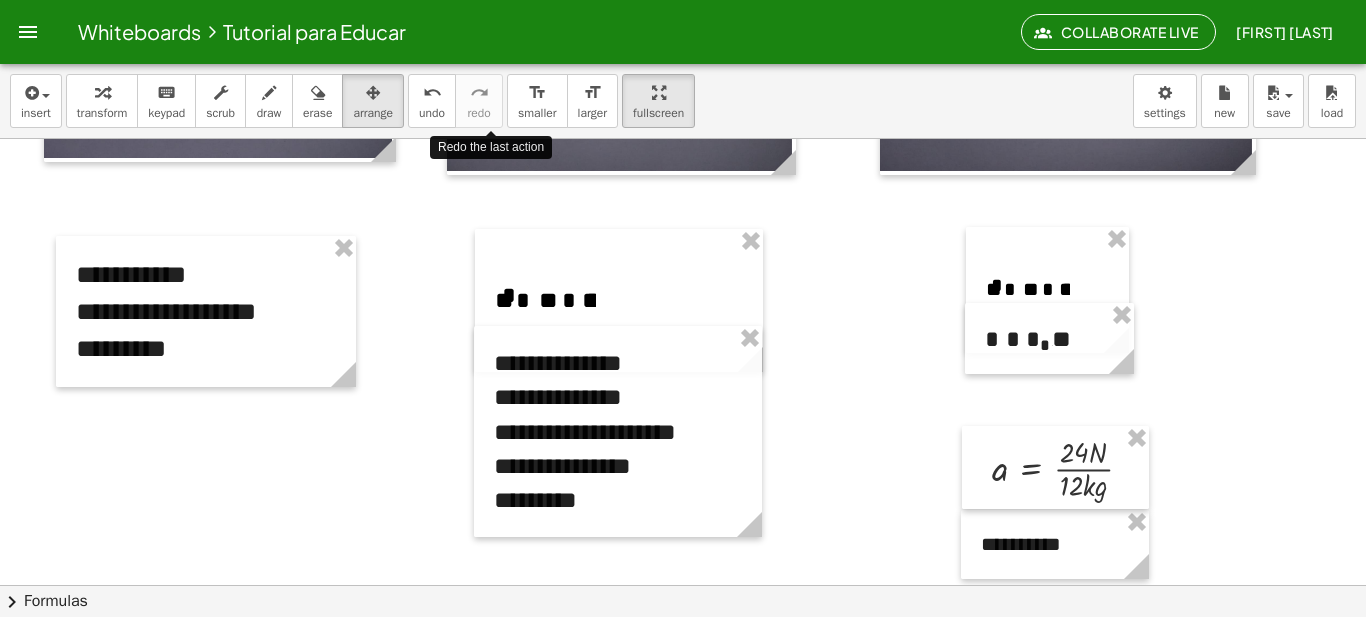 scroll, scrollTop: 816, scrollLeft: 0, axis: vertical 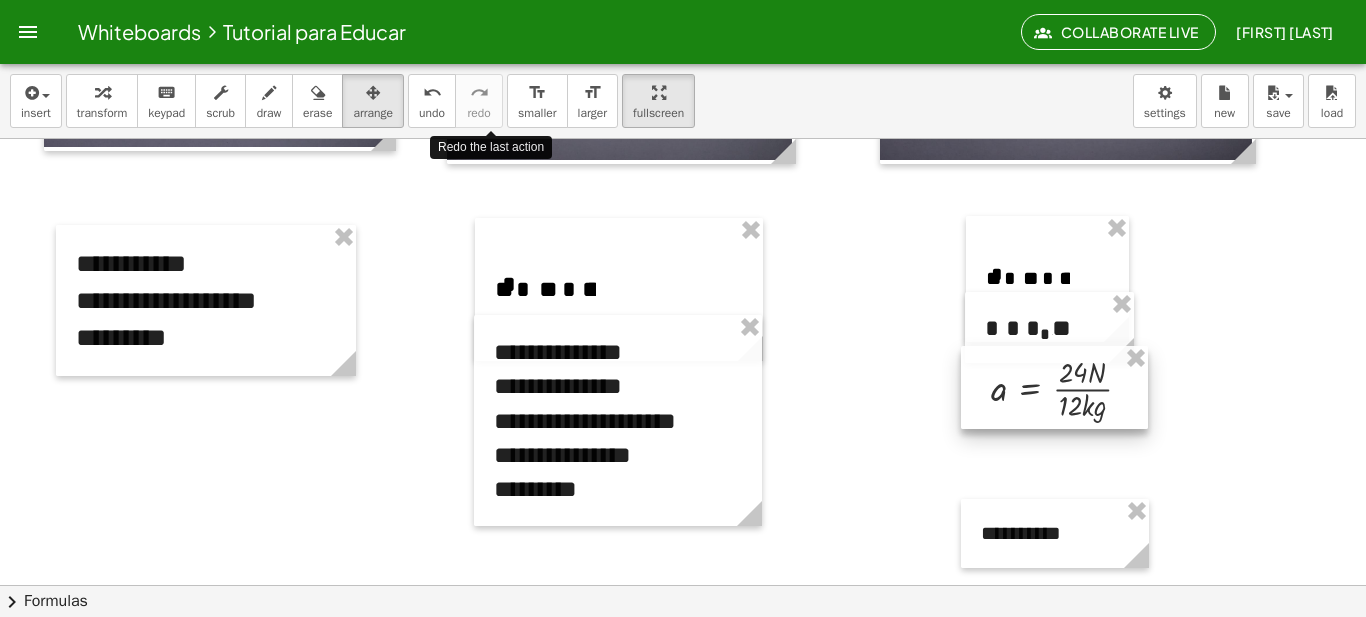 drag, startPoint x: 1015, startPoint y: 479, endPoint x: 1014, endPoint y: 410, distance: 69.00725 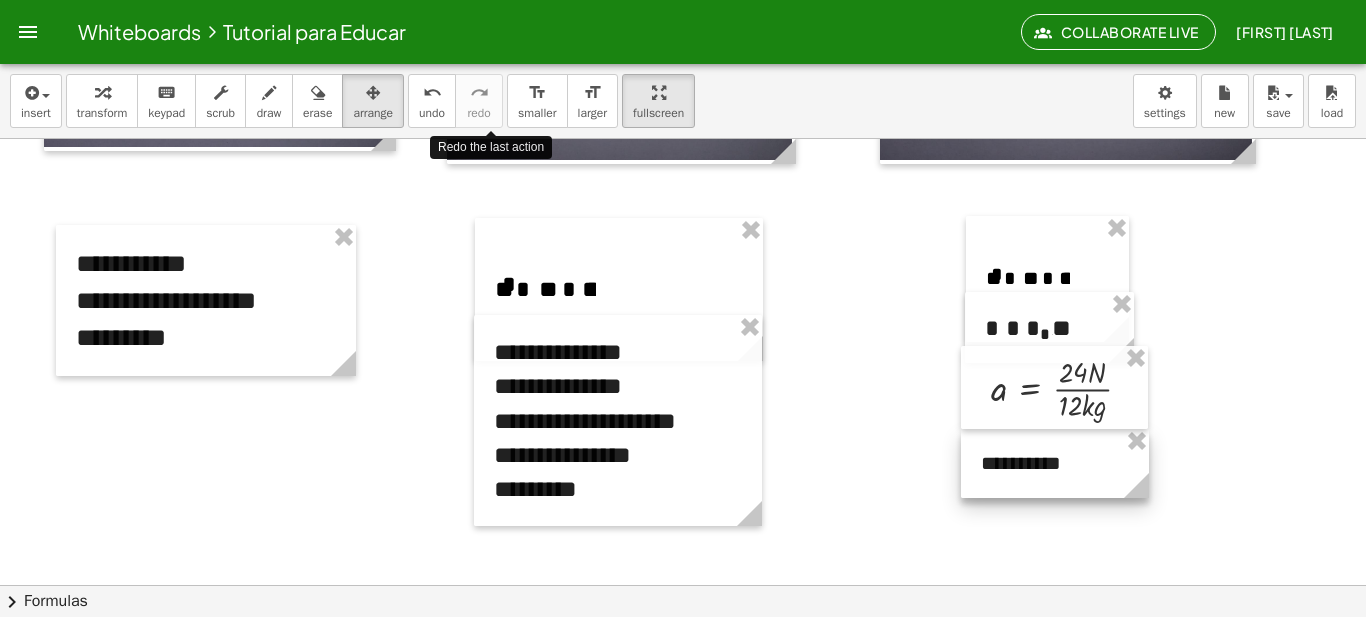 drag, startPoint x: 1051, startPoint y: 550, endPoint x: 1051, endPoint y: 480, distance: 70 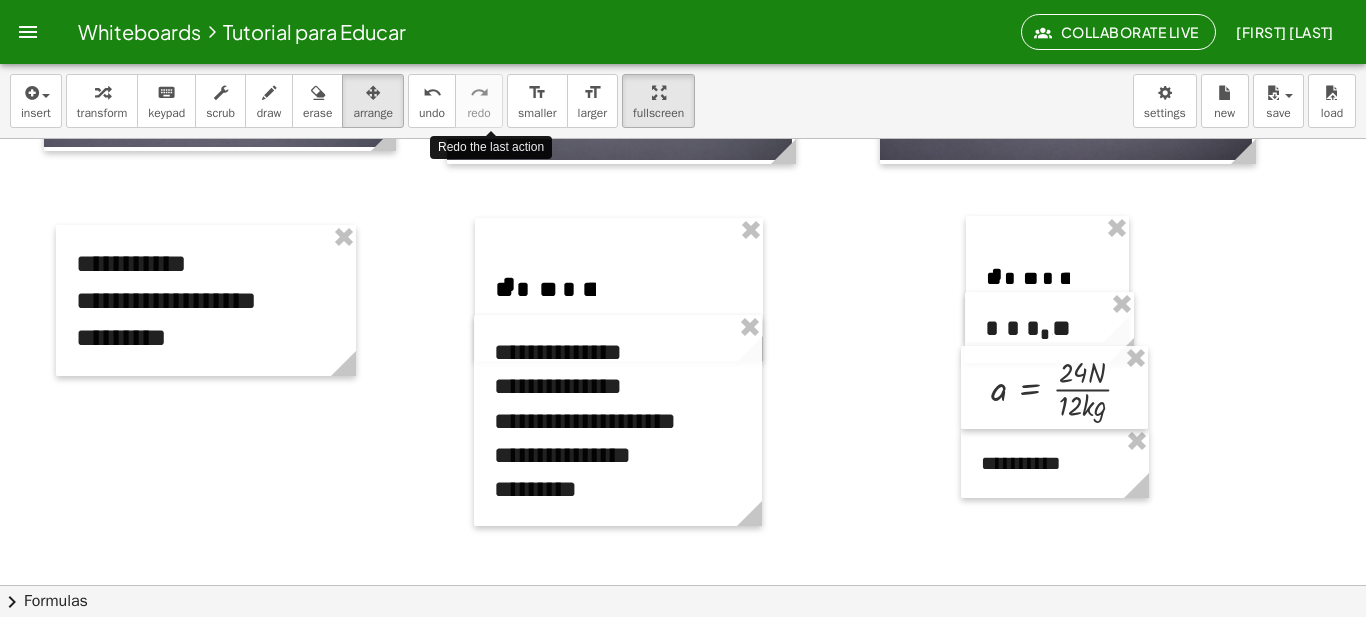 click at bounding box center [683, 661] 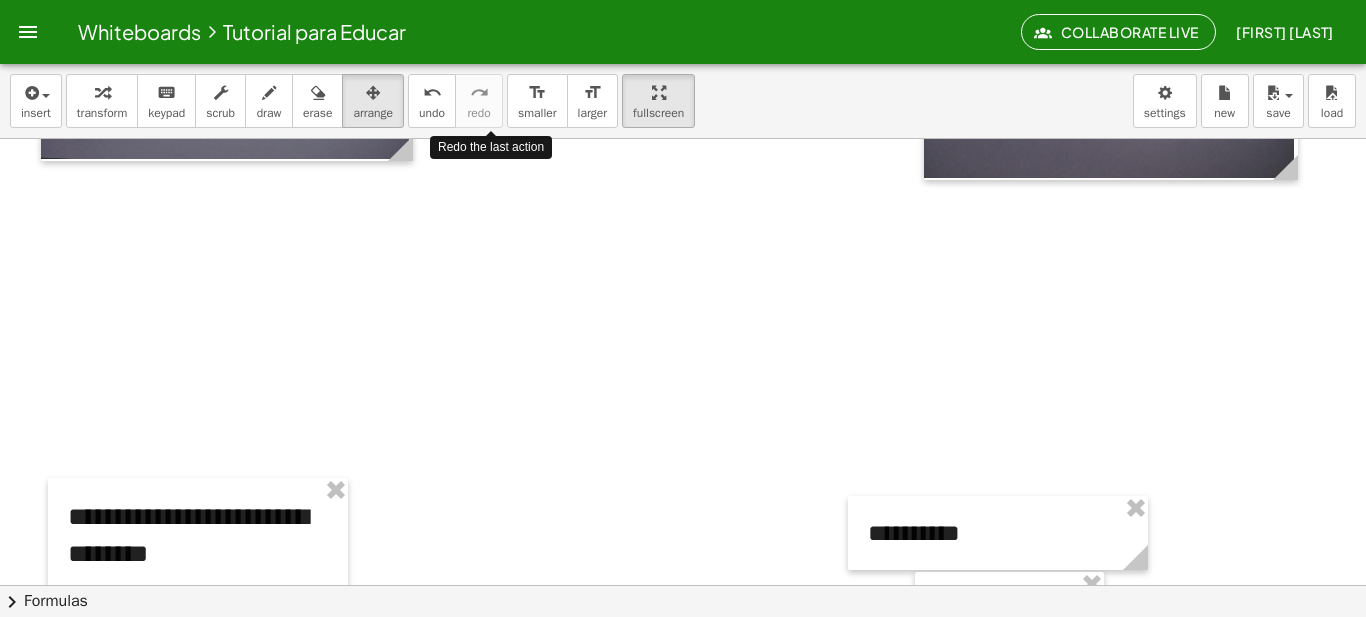 scroll, scrollTop: 1527, scrollLeft: 0, axis: vertical 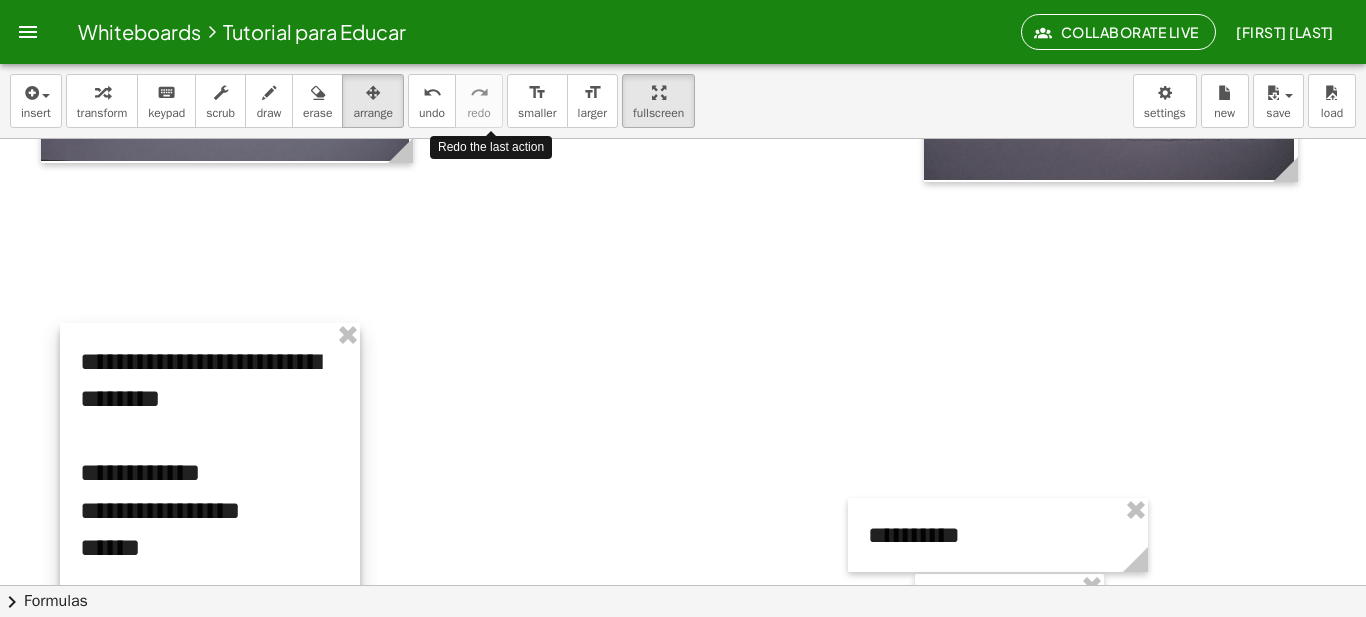 drag, startPoint x: 186, startPoint y: 531, endPoint x: 198, endPoint y: 374, distance: 157.45793 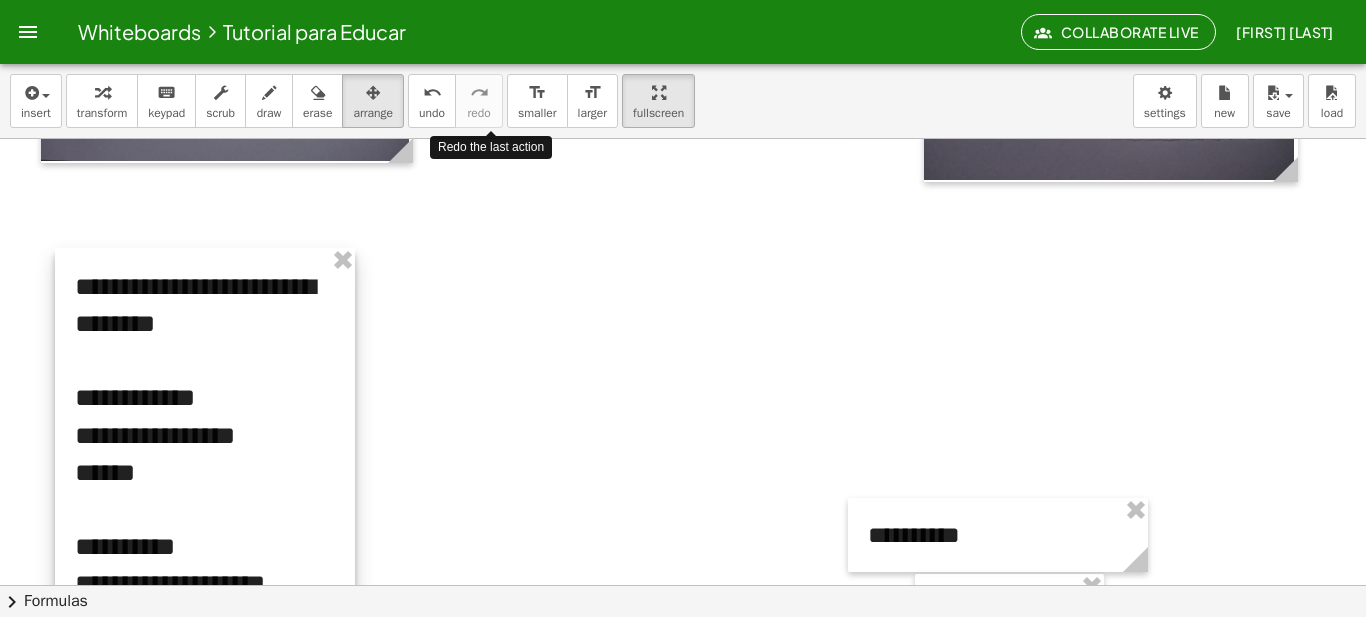 drag, startPoint x: 198, startPoint y: 374, endPoint x: 191, endPoint y: 299, distance: 75.32596 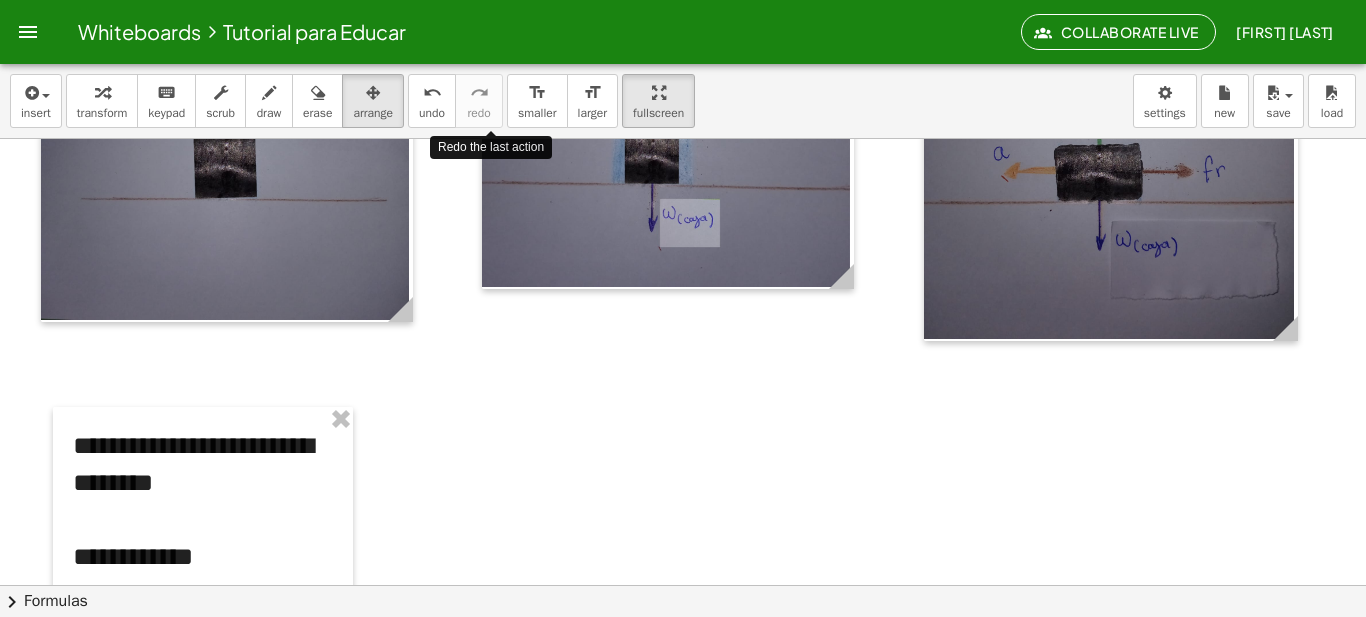 scroll, scrollTop: 1396, scrollLeft: 0, axis: vertical 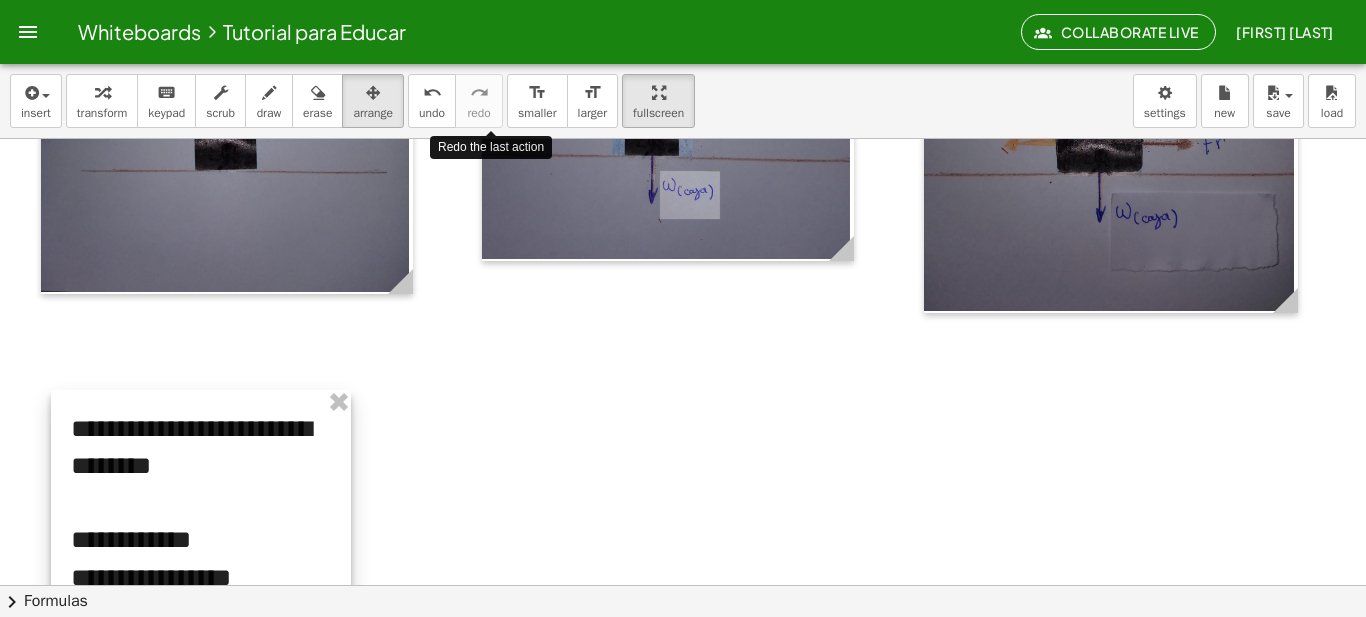 drag, startPoint x: 301, startPoint y: 436, endPoint x: 299, endPoint y: 447, distance: 11.18034 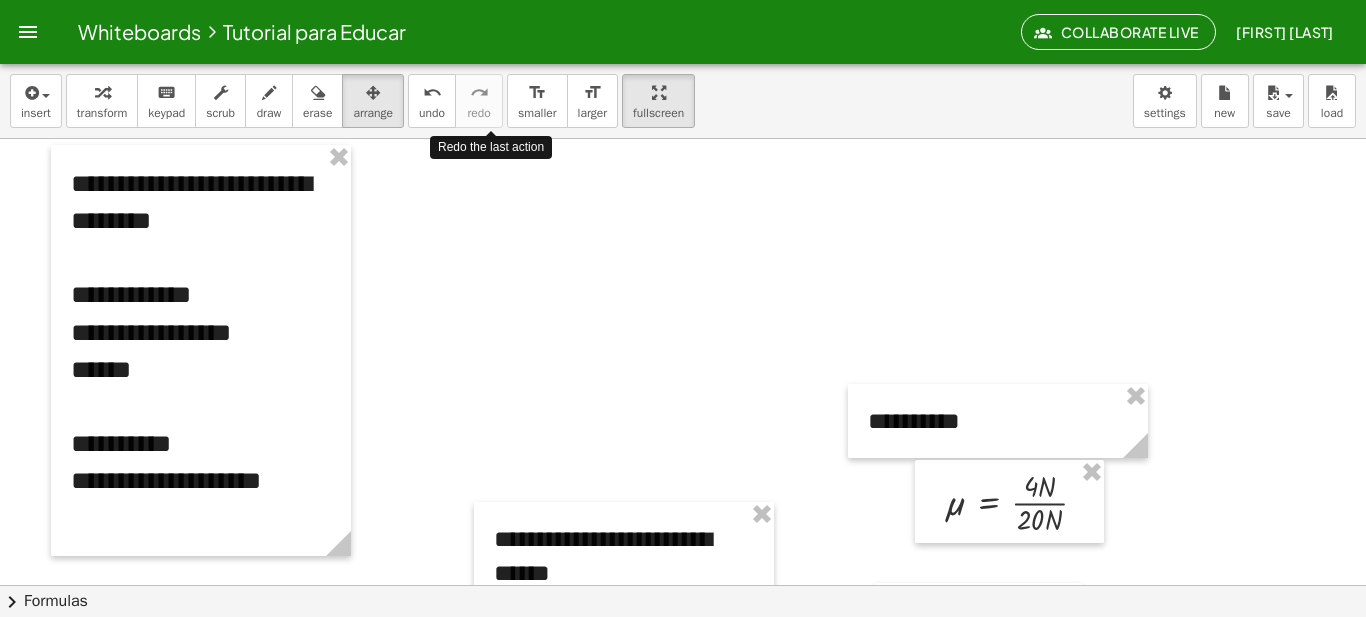 scroll, scrollTop: 1642, scrollLeft: 0, axis: vertical 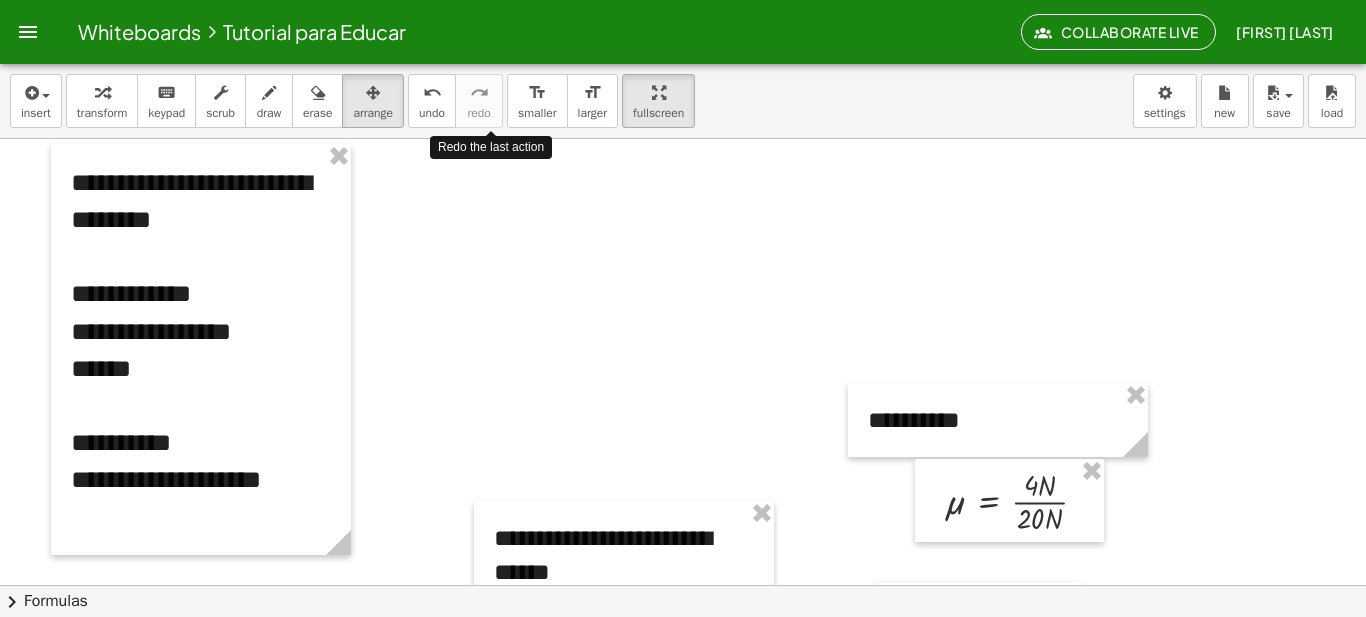 drag, startPoint x: 615, startPoint y: 499, endPoint x: 618, endPoint y: 355, distance: 144.03125 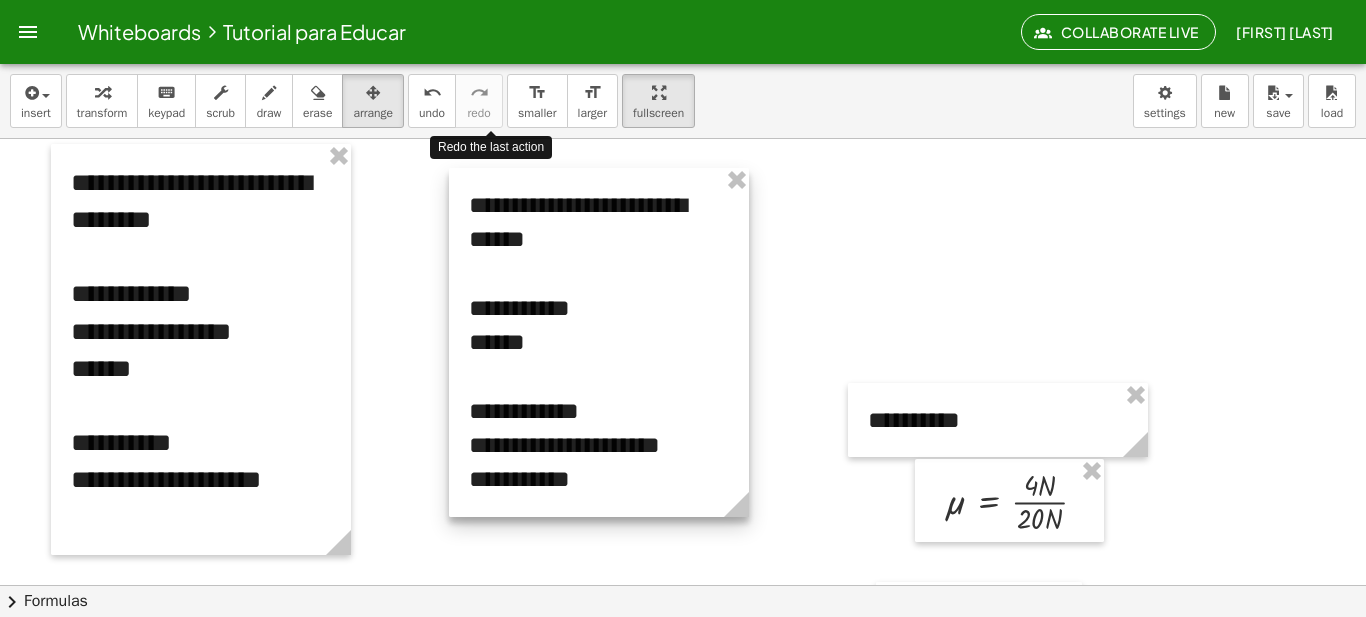 drag, startPoint x: 647, startPoint y: 573, endPoint x: 622, endPoint y: 240, distance: 333.93713 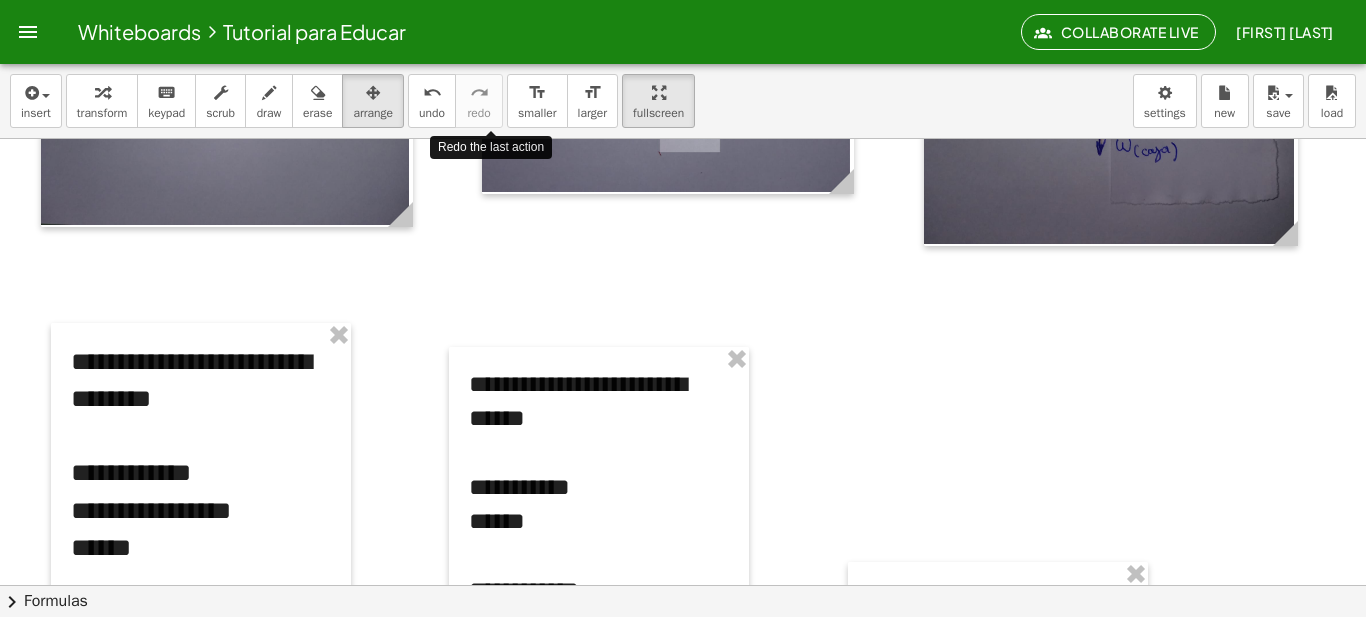 scroll, scrollTop: 1462, scrollLeft: 0, axis: vertical 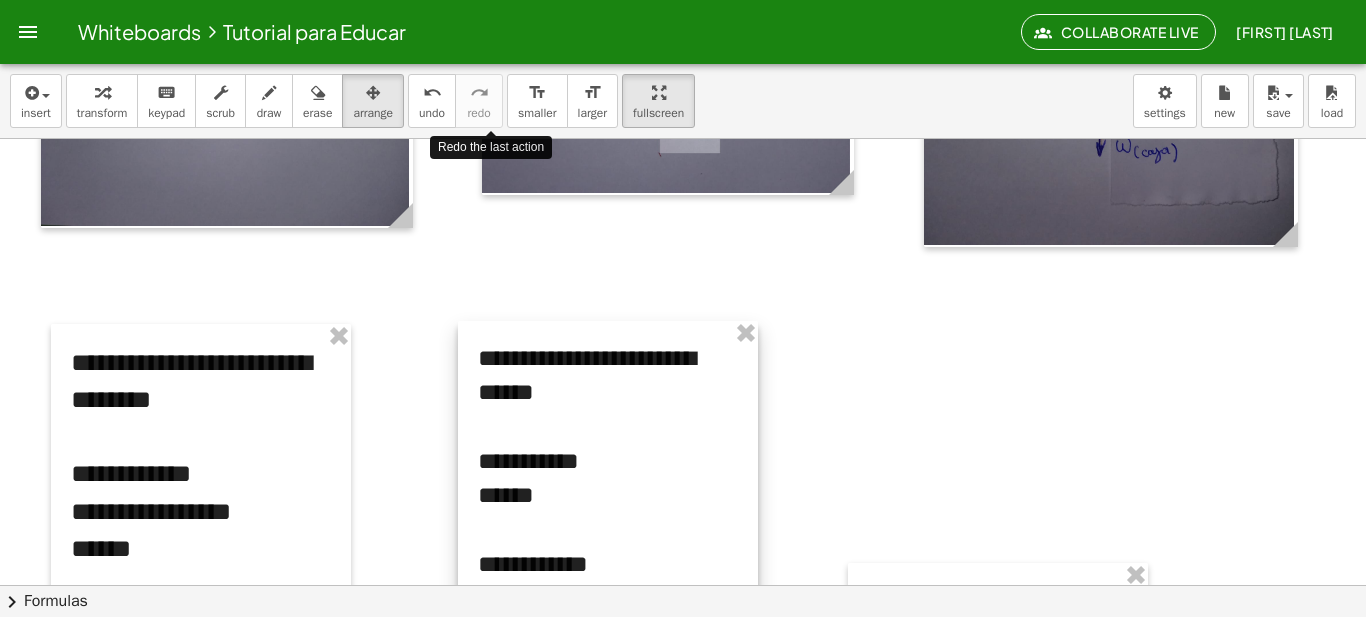 drag, startPoint x: 613, startPoint y: 410, endPoint x: 622, endPoint y: 383, distance: 28.460499 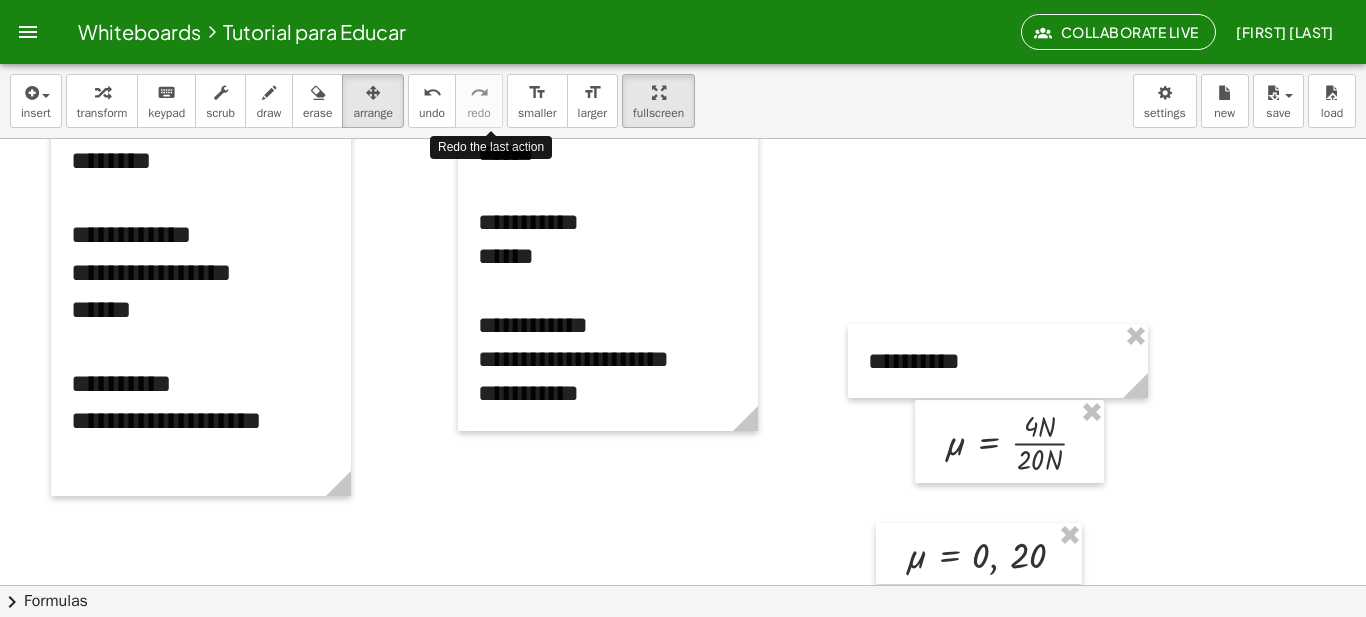 scroll, scrollTop: 1713, scrollLeft: 0, axis: vertical 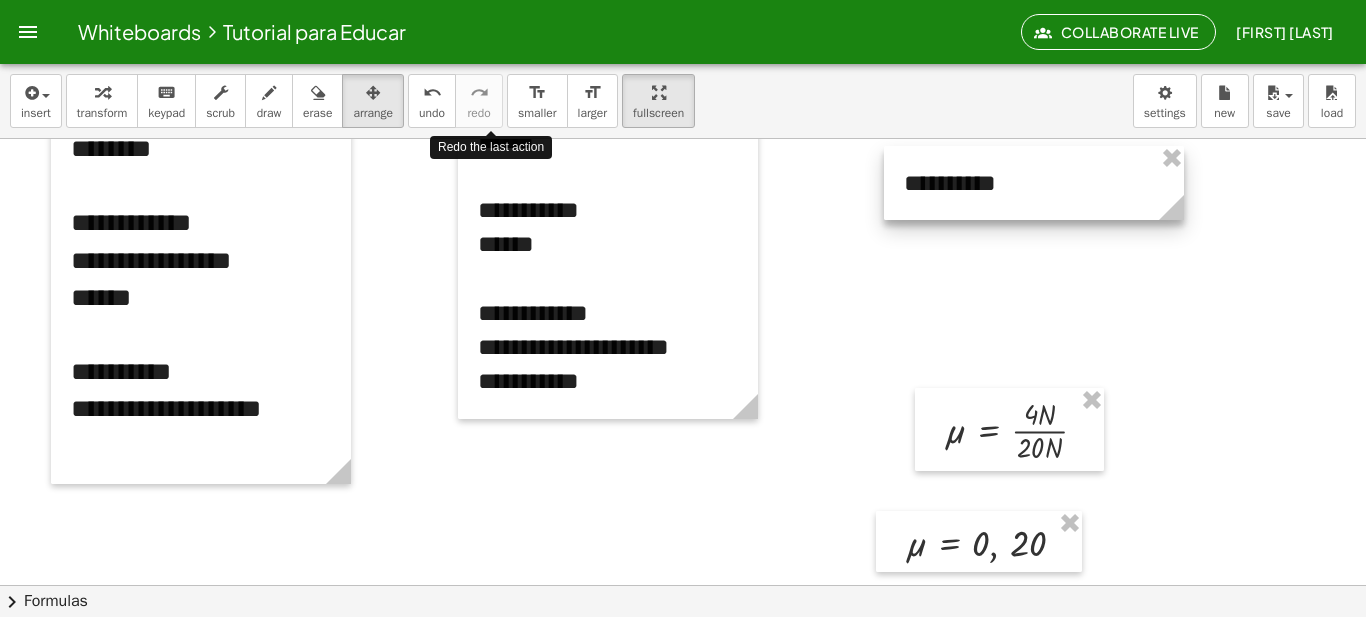 drag, startPoint x: 1015, startPoint y: 377, endPoint x: 1051, endPoint y: 211, distance: 169.85876 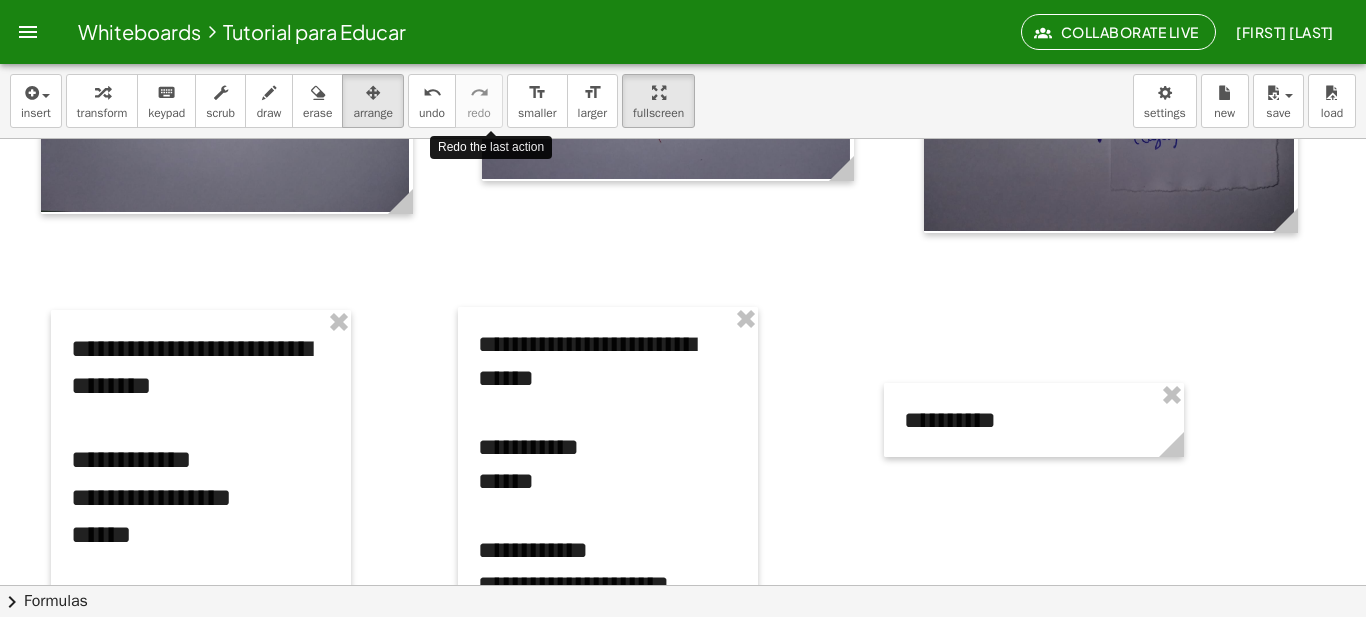 scroll, scrollTop: 1451, scrollLeft: 0, axis: vertical 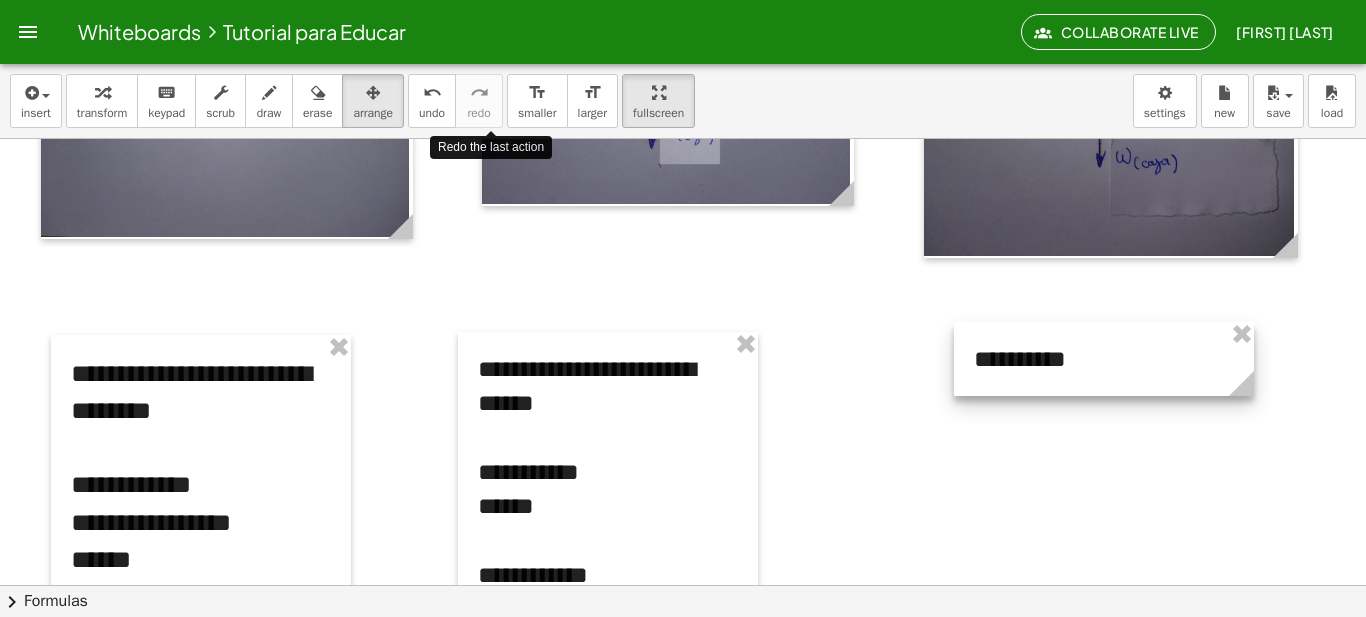 drag, startPoint x: 1043, startPoint y: 440, endPoint x: 1113, endPoint y: 354, distance: 110.88733 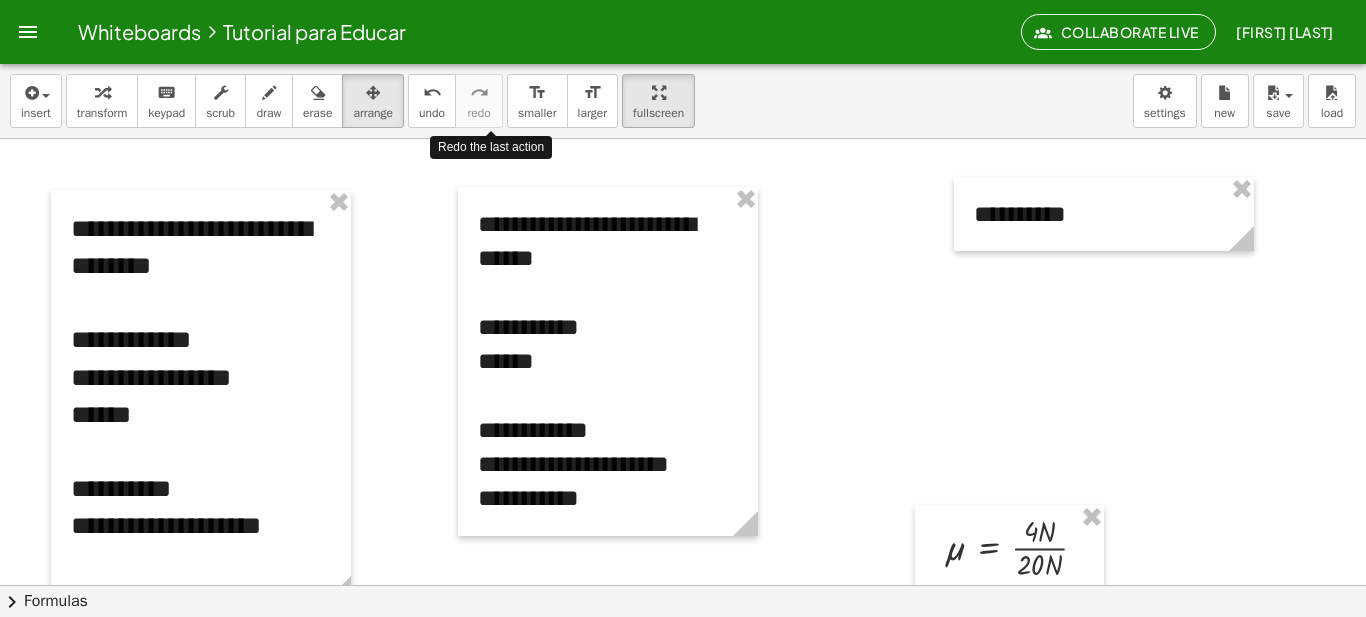 scroll, scrollTop: 1617, scrollLeft: 0, axis: vertical 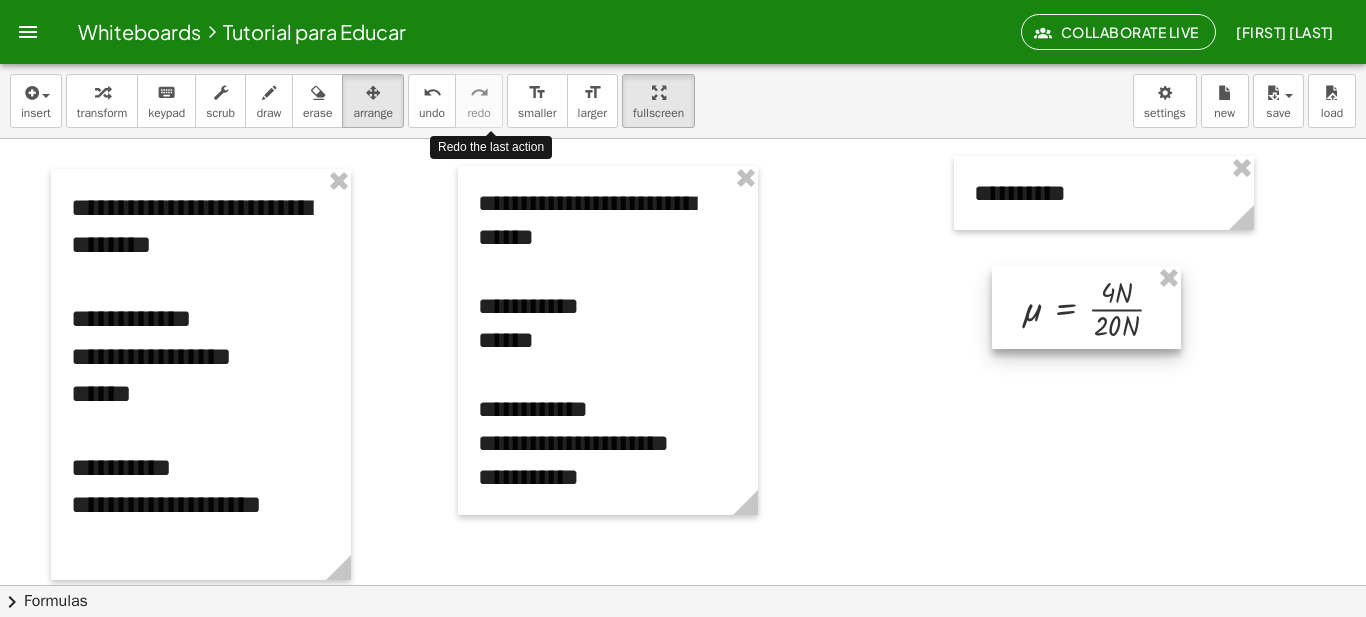 drag, startPoint x: 1005, startPoint y: 519, endPoint x: 1082, endPoint y: 301, distance: 231.19905 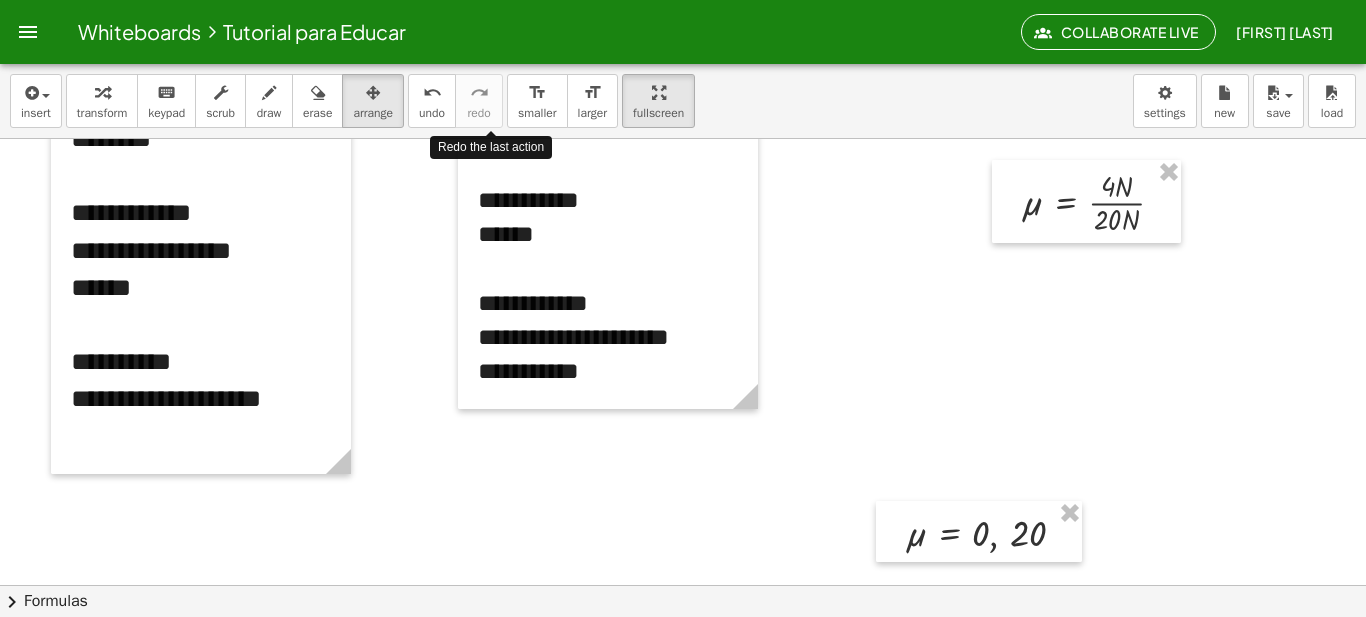 scroll, scrollTop: 1726, scrollLeft: 0, axis: vertical 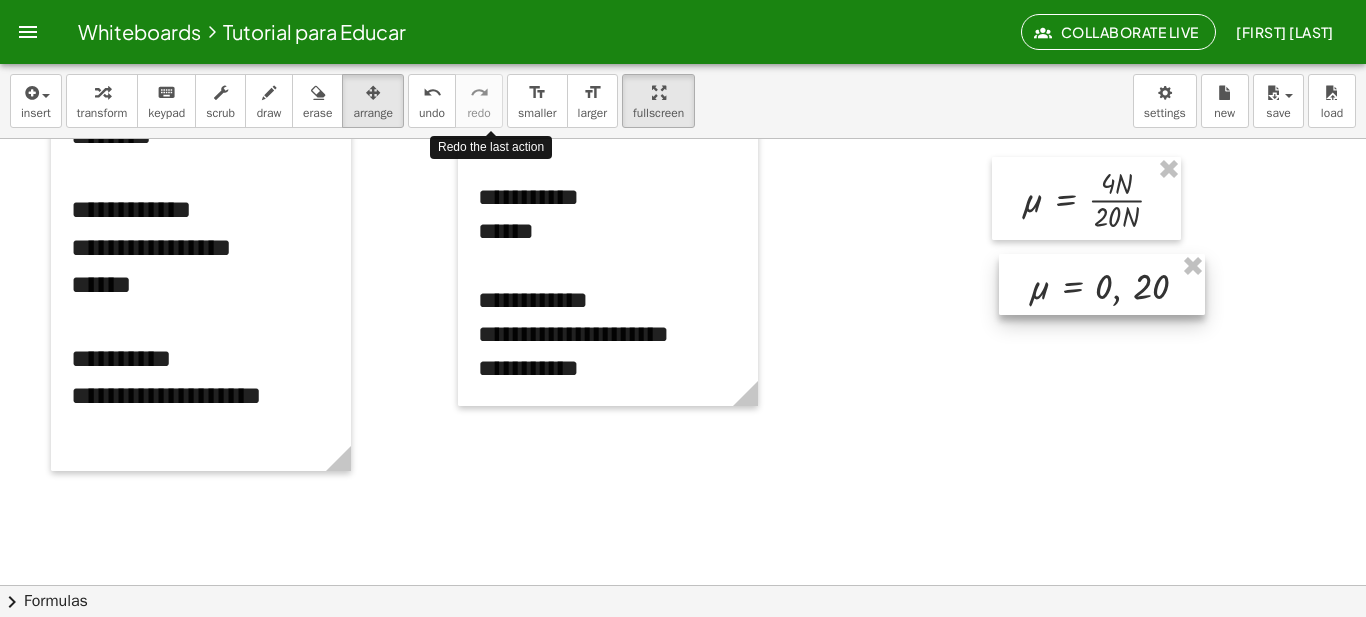 drag, startPoint x: 954, startPoint y: 534, endPoint x: 1076, endPoint y: 288, distance: 274.5906 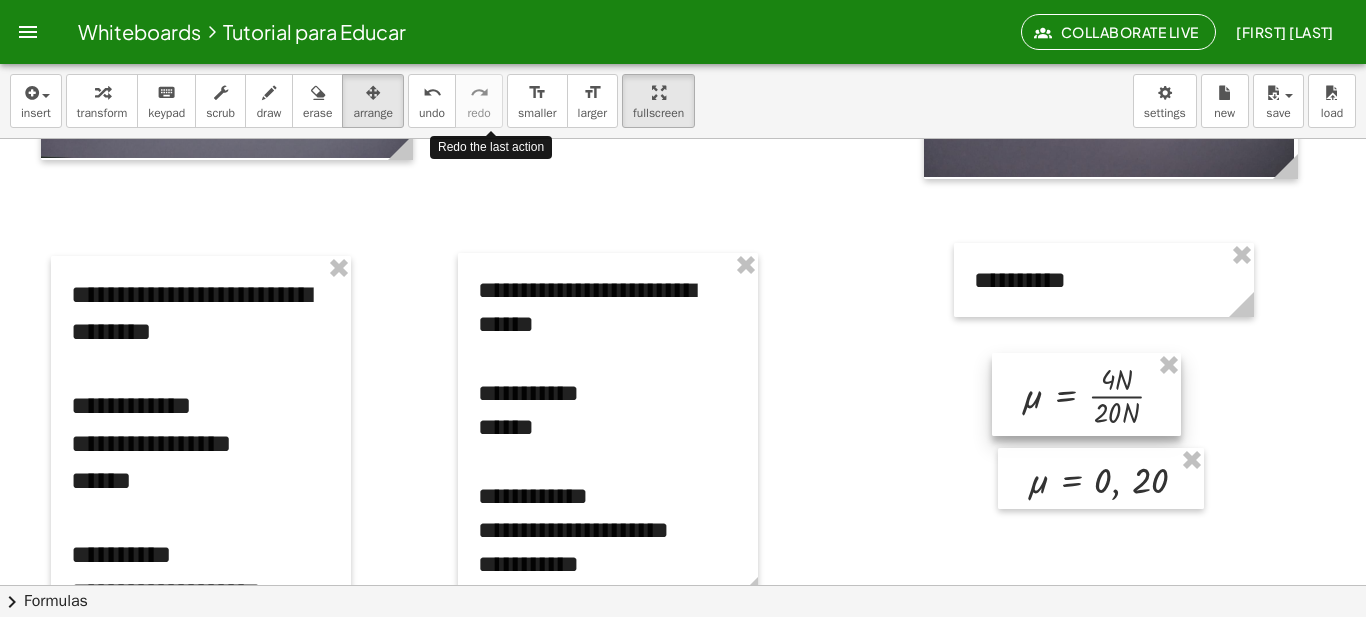 scroll, scrollTop: 1516, scrollLeft: 0, axis: vertical 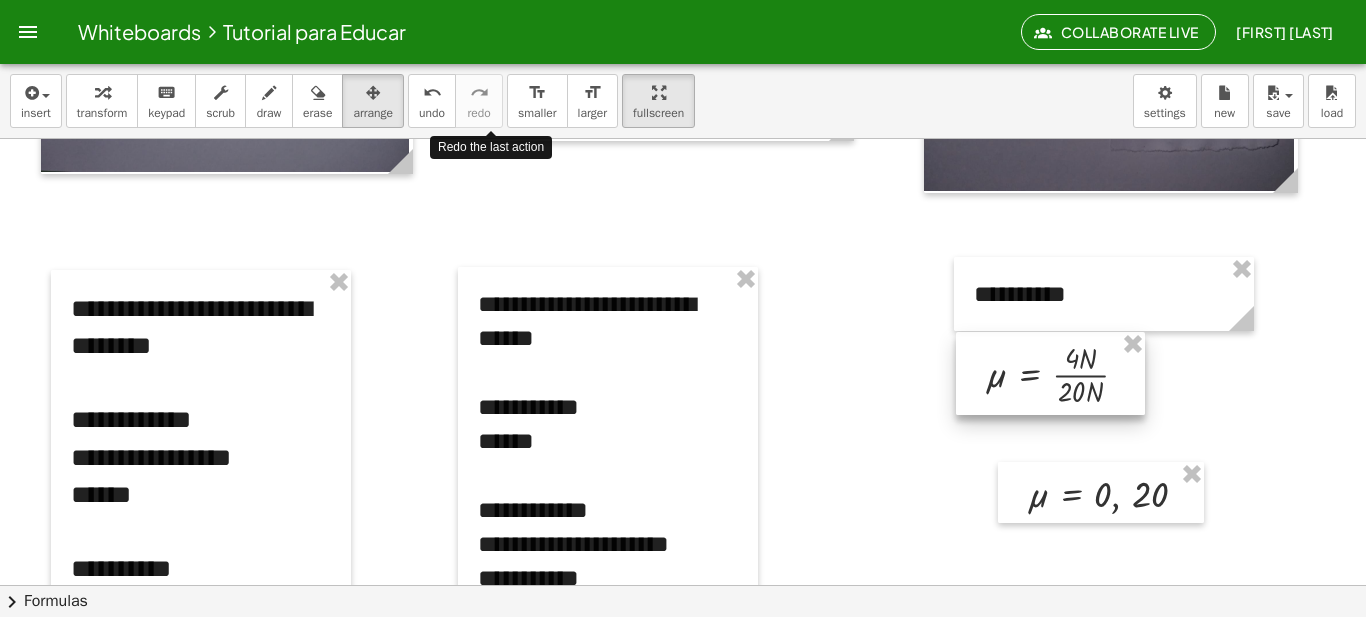 drag, startPoint x: 1069, startPoint y: 390, endPoint x: 1033, endPoint y: 355, distance: 50.20956 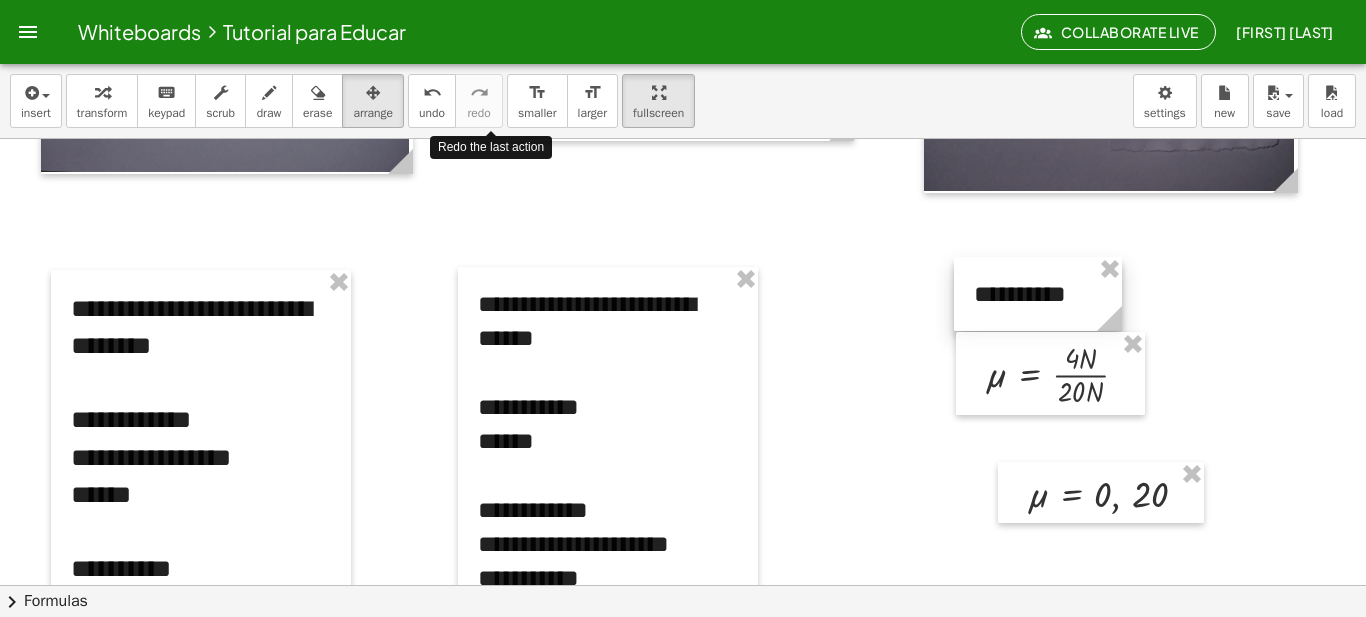 drag, startPoint x: 1250, startPoint y: 325, endPoint x: 1118, endPoint y: 321, distance: 132.0606 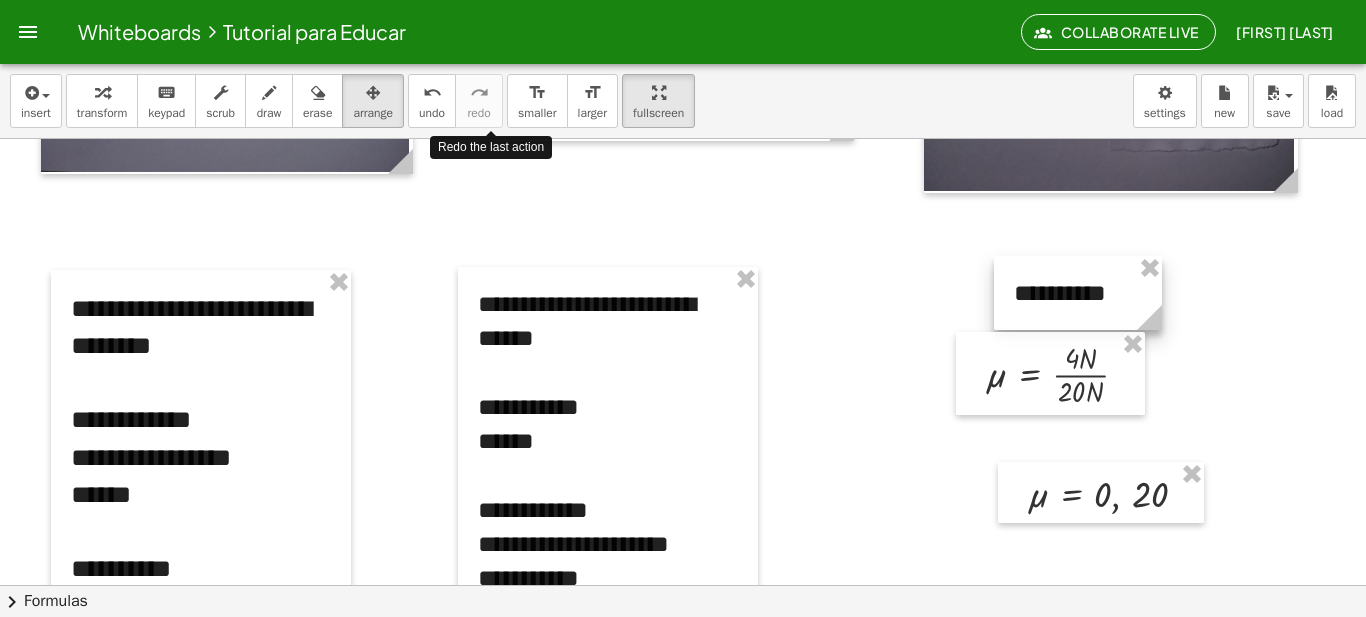 drag, startPoint x: 1034, startPoint y: 309, endPoint x: 1074, endPoint y: 308, distance: 40.012497 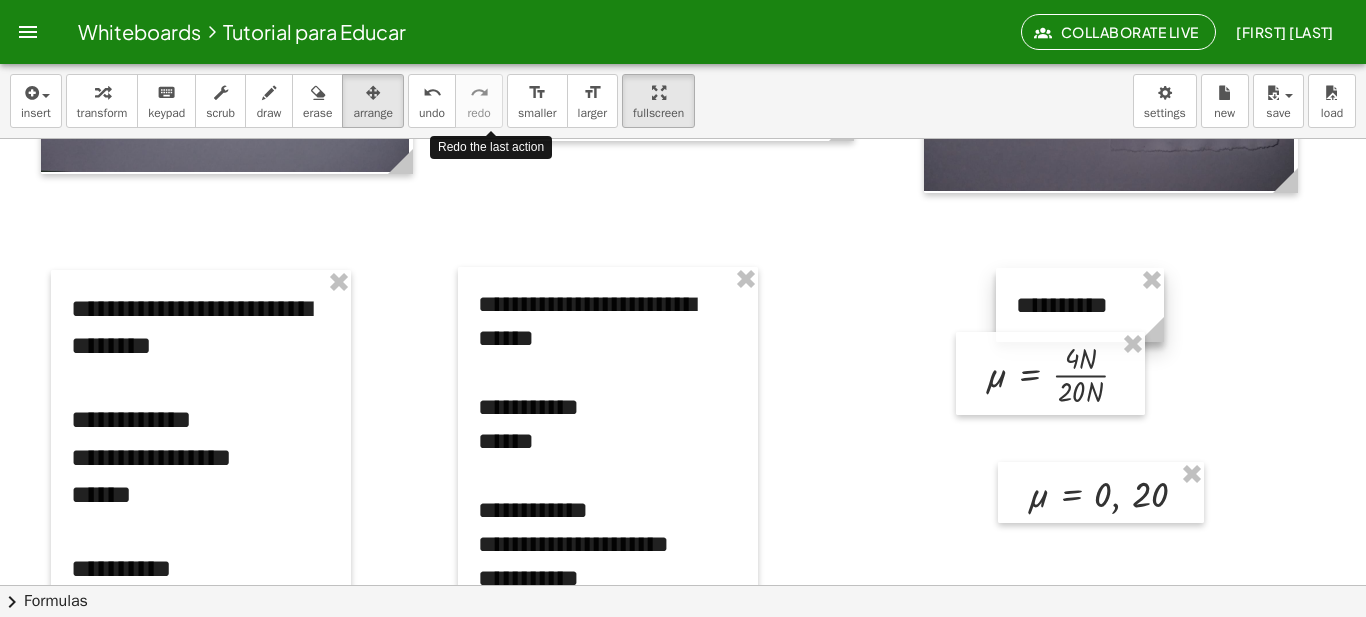 drag, startPoint x: 1077, startPoint y: 306, endPoint x: 1079, endPoint y: 318, distance: 12.165525 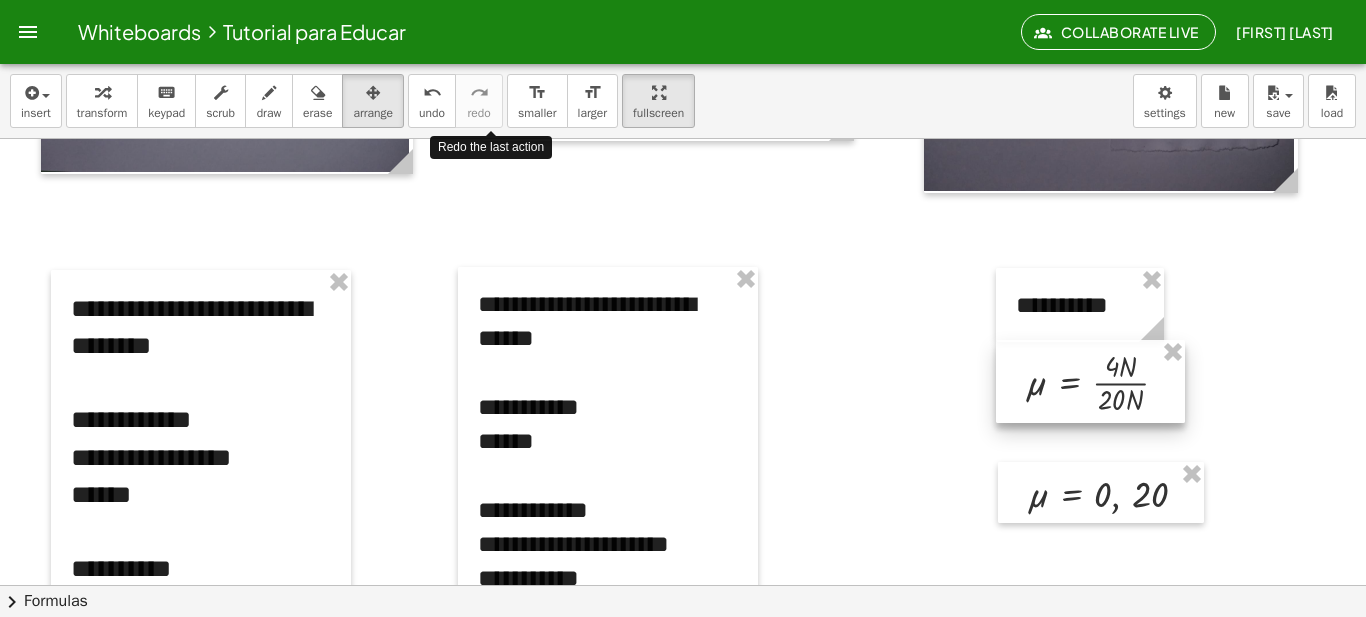 drag, startPoint x: 1069, startPoint y: 376, endPoint x: 1109, endPoint y: 384, distance: 40.792156 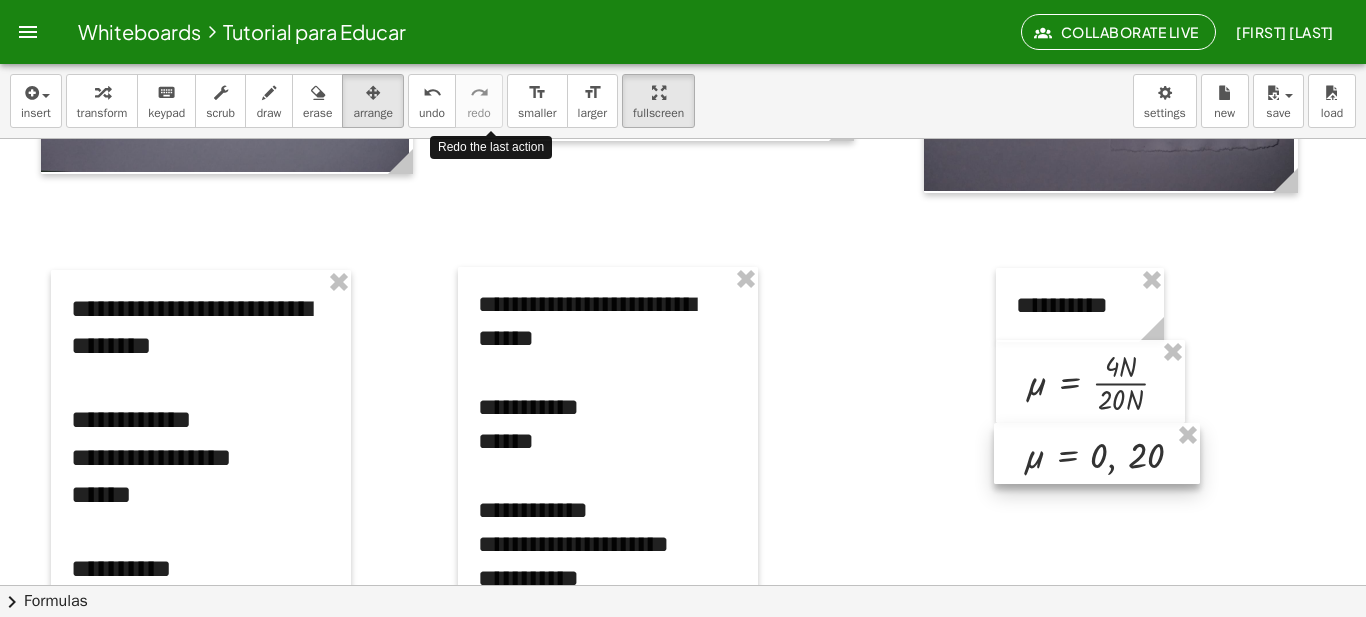 drag, startPoint x: 1116, startPoint y: 510, endPoint x: 1112, endPoint y: 471, distance: 39.20459 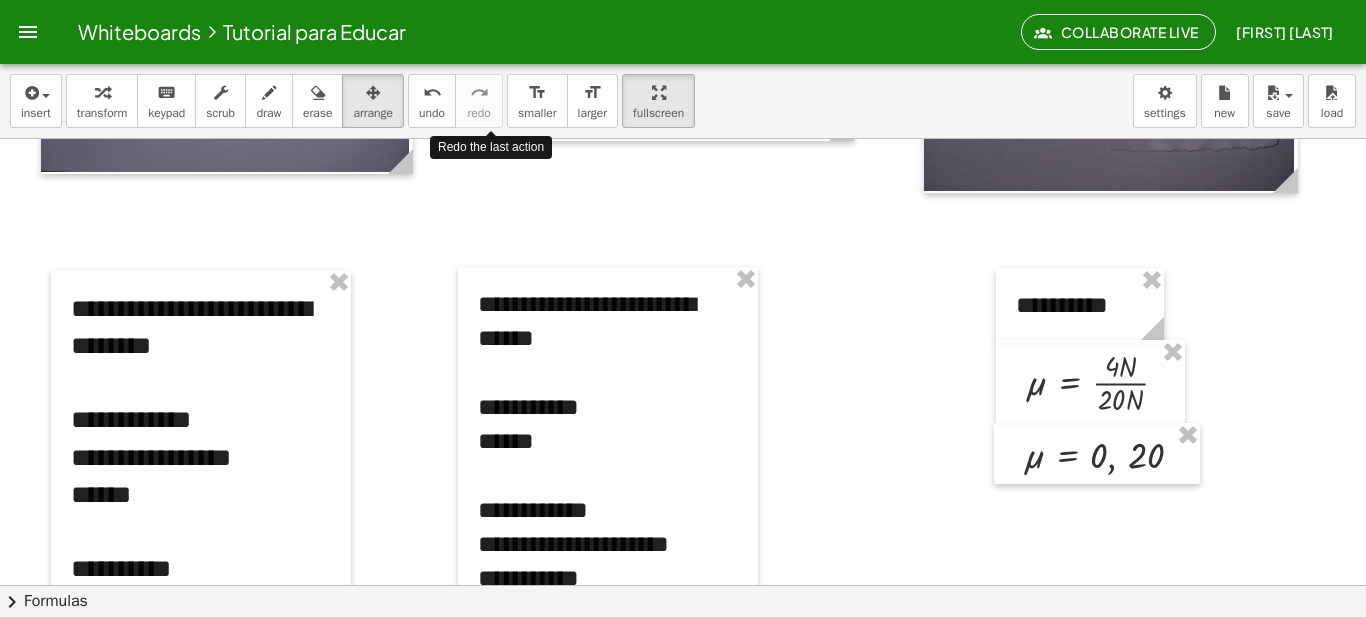 click at bounding box center [683, -39] 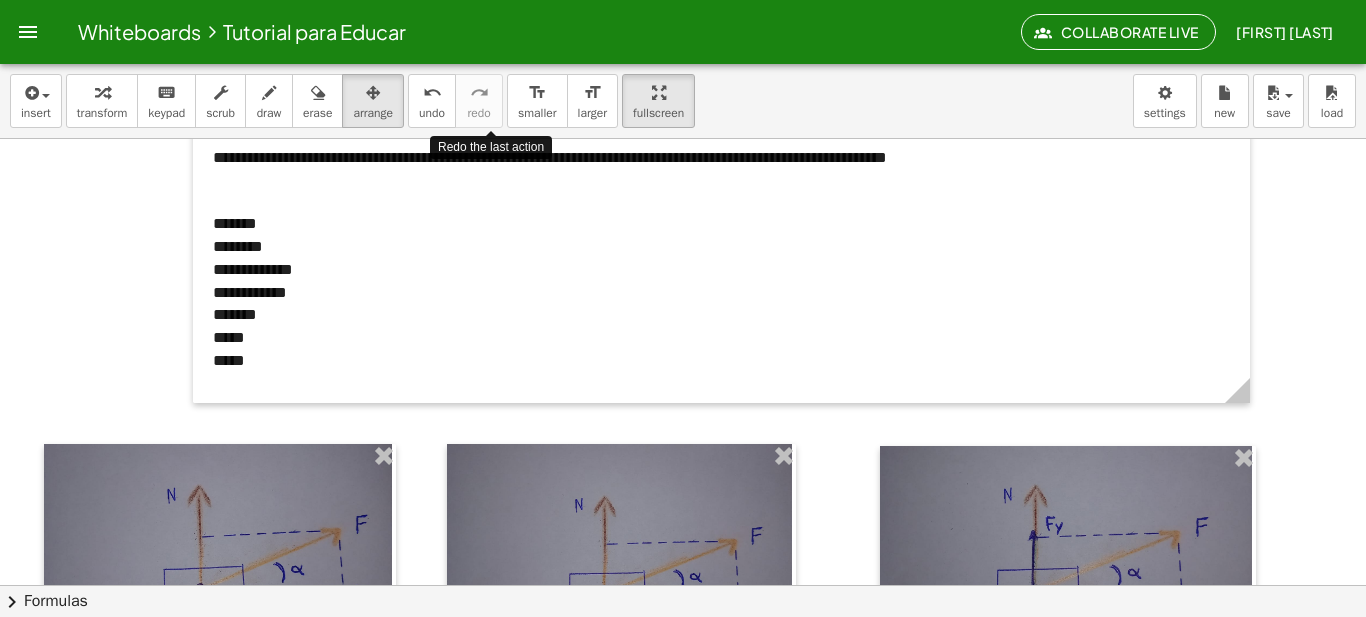 scroll, scrollTop: 0, scrollLeft: 0, axis: both 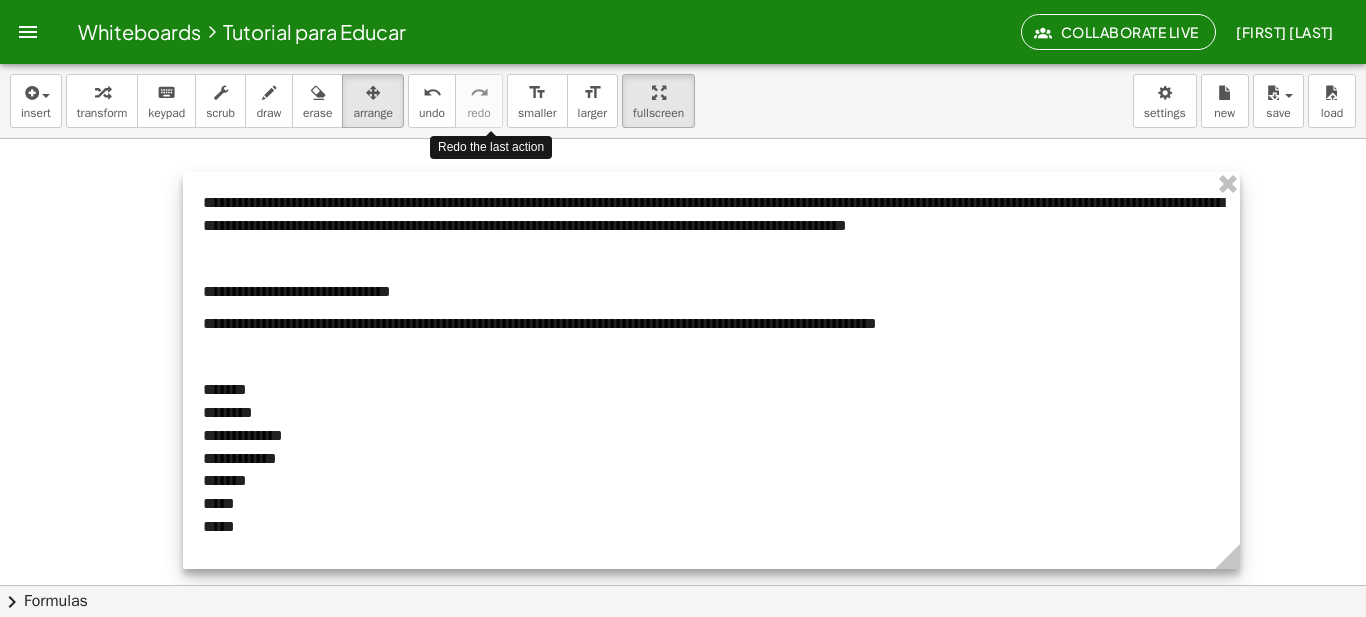 drag, startPoint x: 896, startPoint y: 491, endPoint x: 886, endPoint y: 466, distance: 26.925823 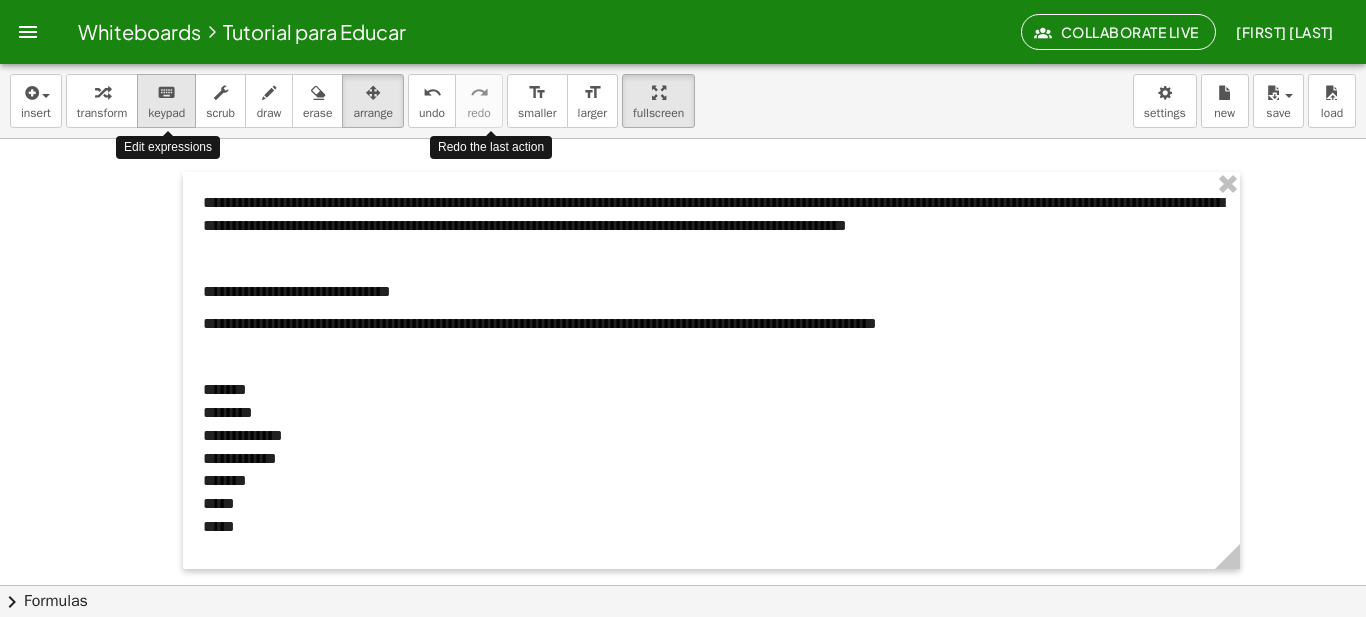 click on "keyboard keypad" at bounding box center (166, 101) 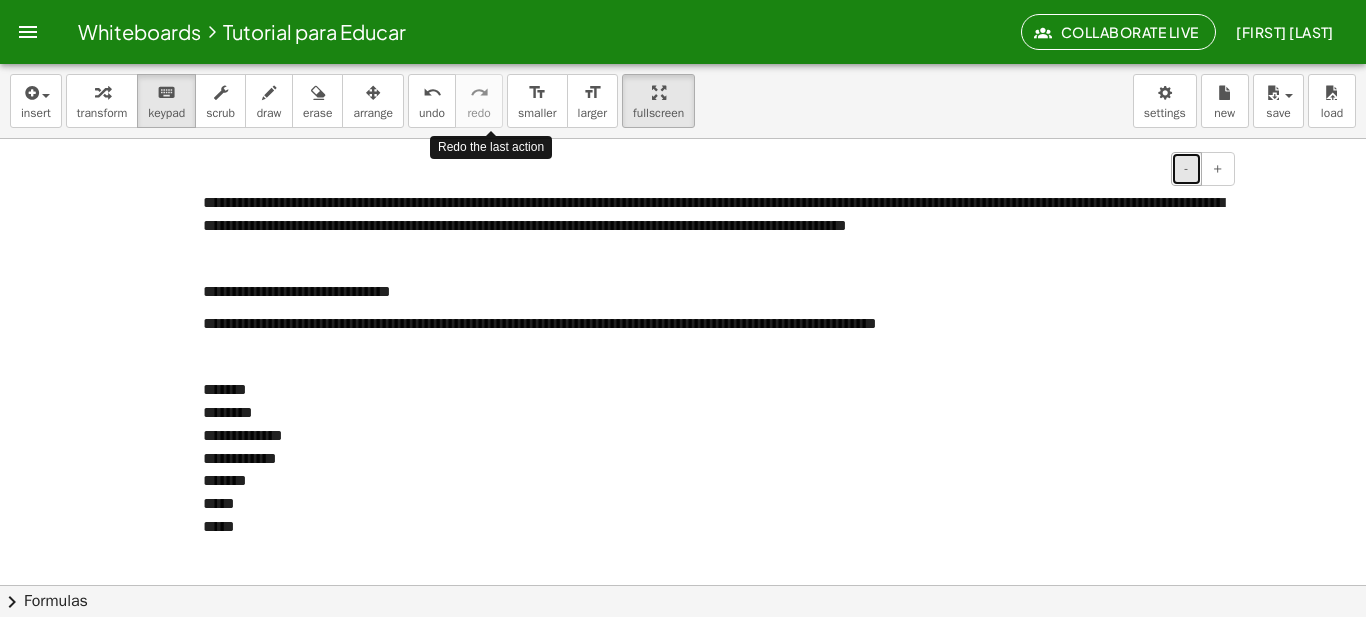 click on "-" at bounding box center (1186, 168) 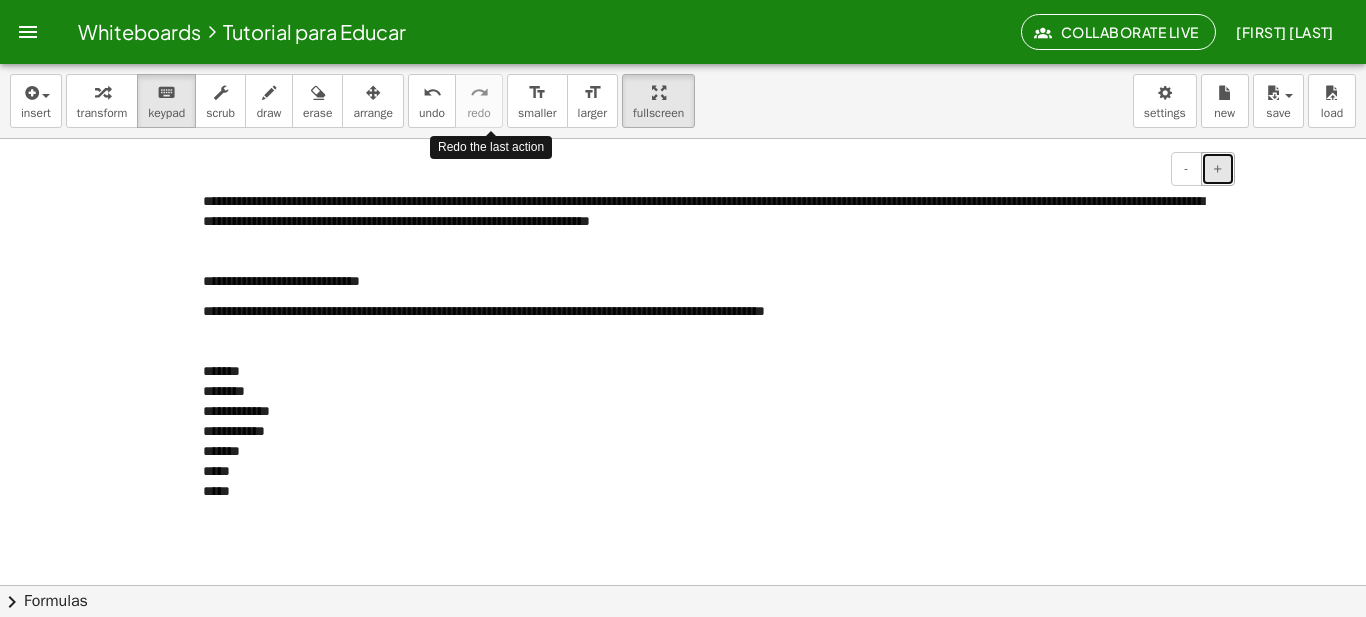 click on "+" at bounding box center [1218, 169] 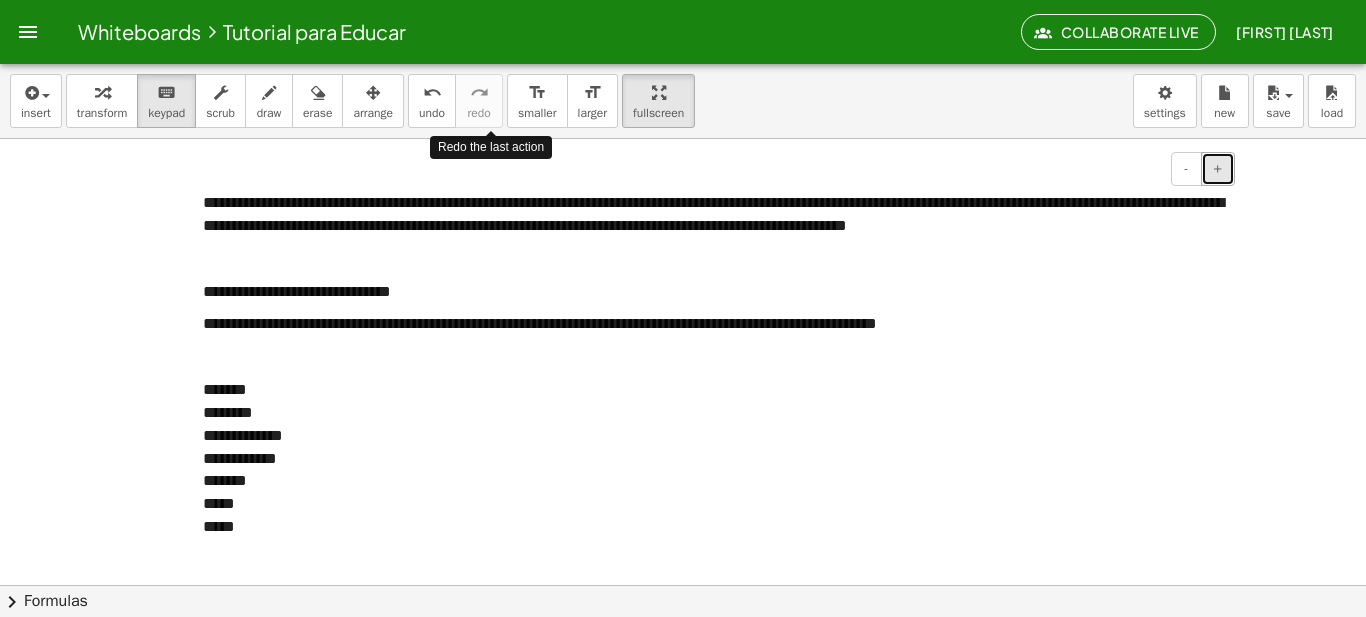 click on "+" at bounding box center [1218, 169] 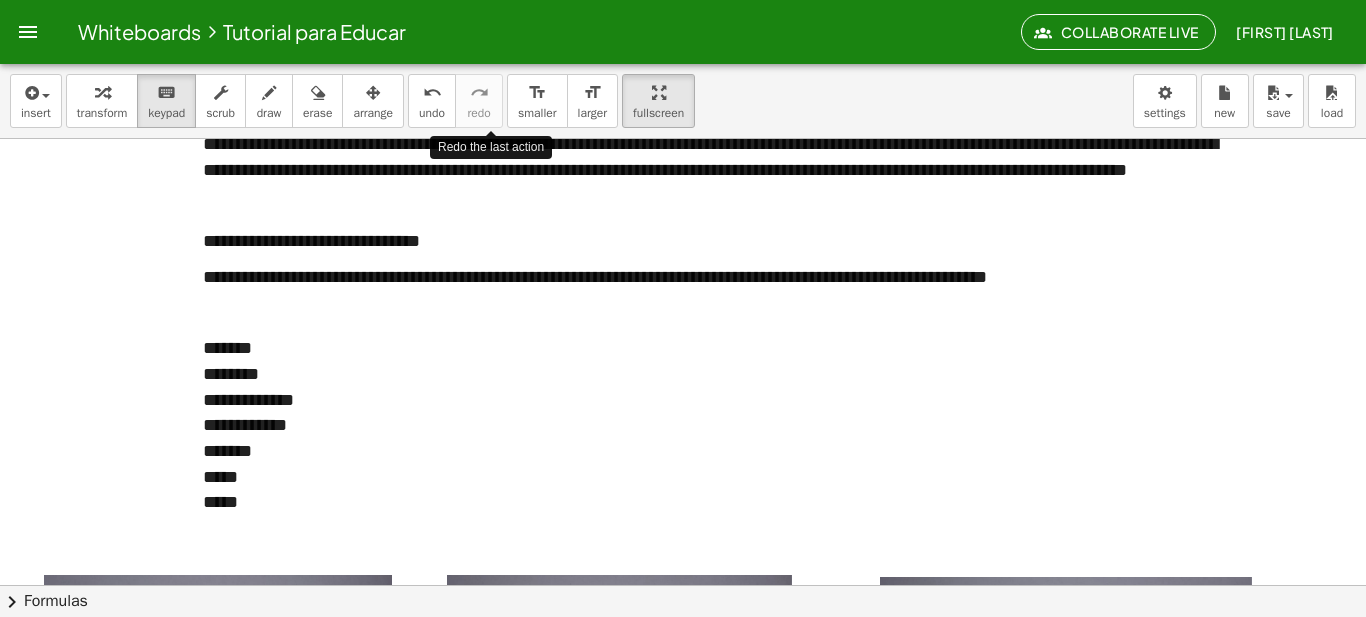 scroll, scrollTop: 55, scrollLeft: 0, axis: vertical 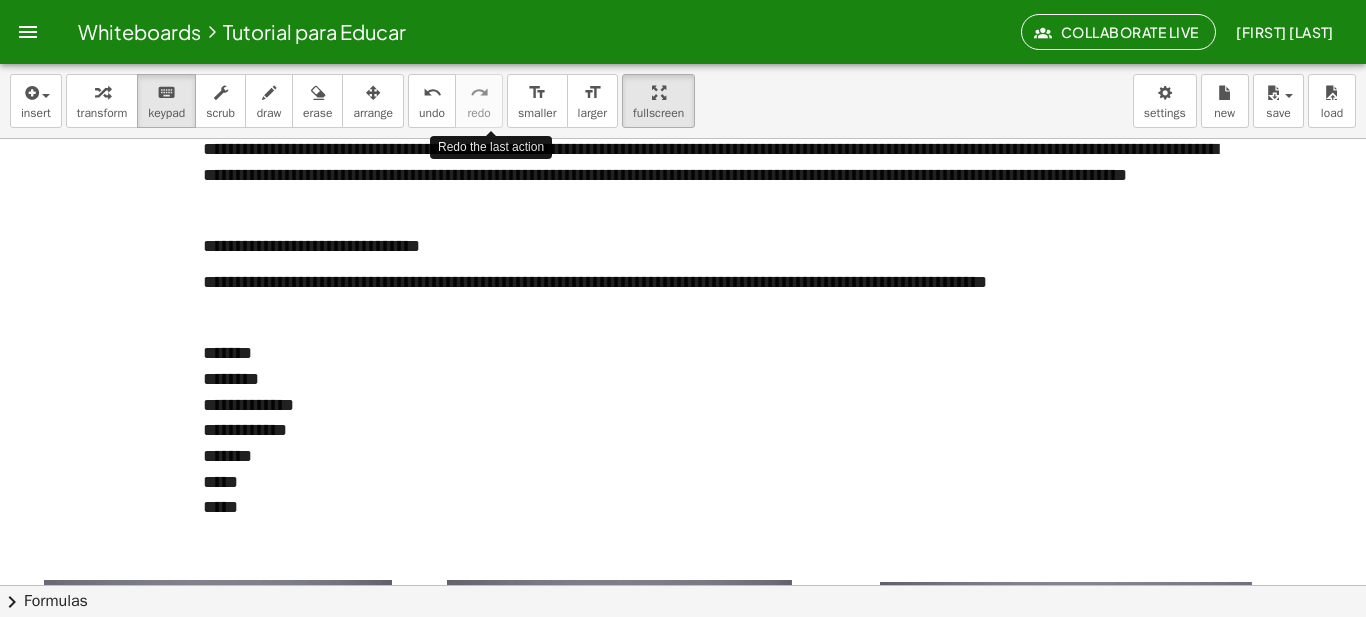 click at bounding box center (683, 1422) 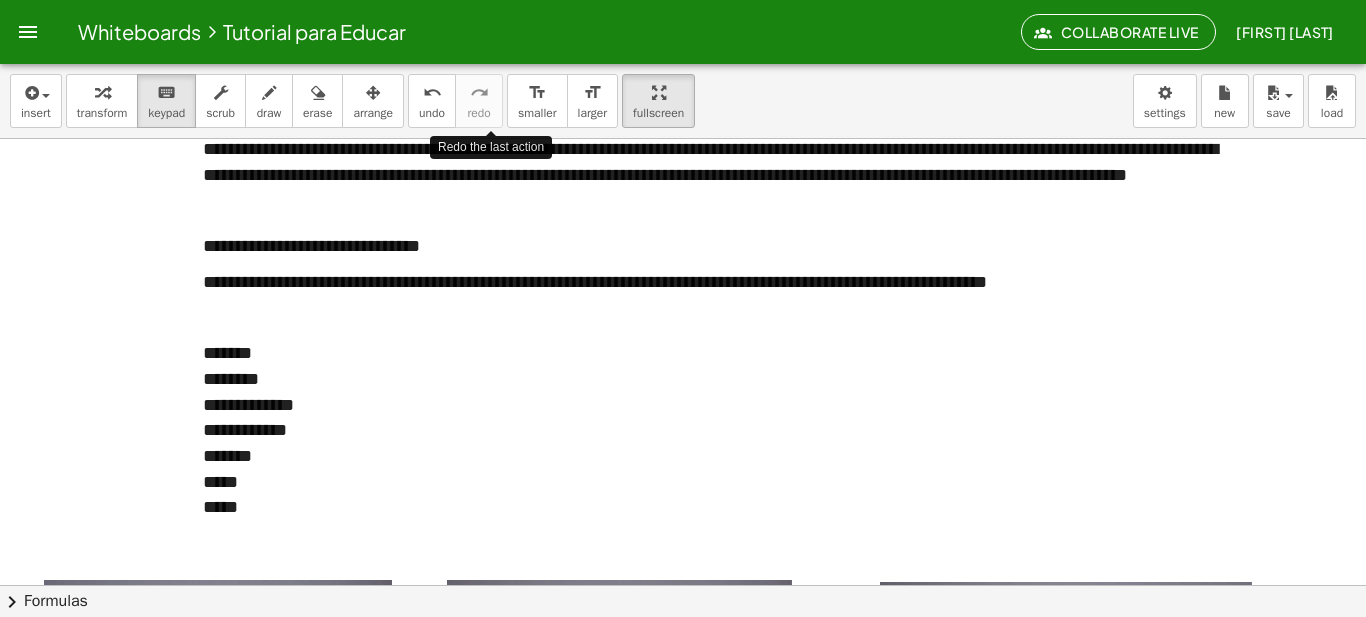 click on "**********" at bounding box center [711, 431] 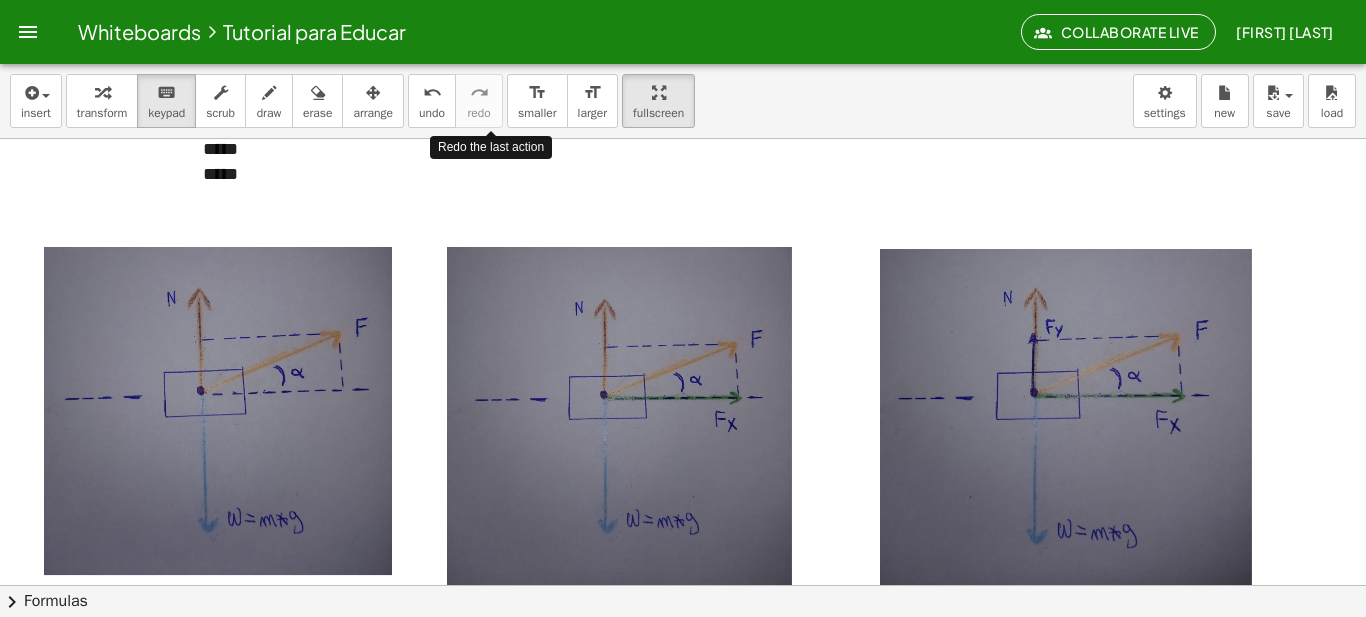 scroll, scrollTop: 385, scrollLeft: 0, axis: vertical 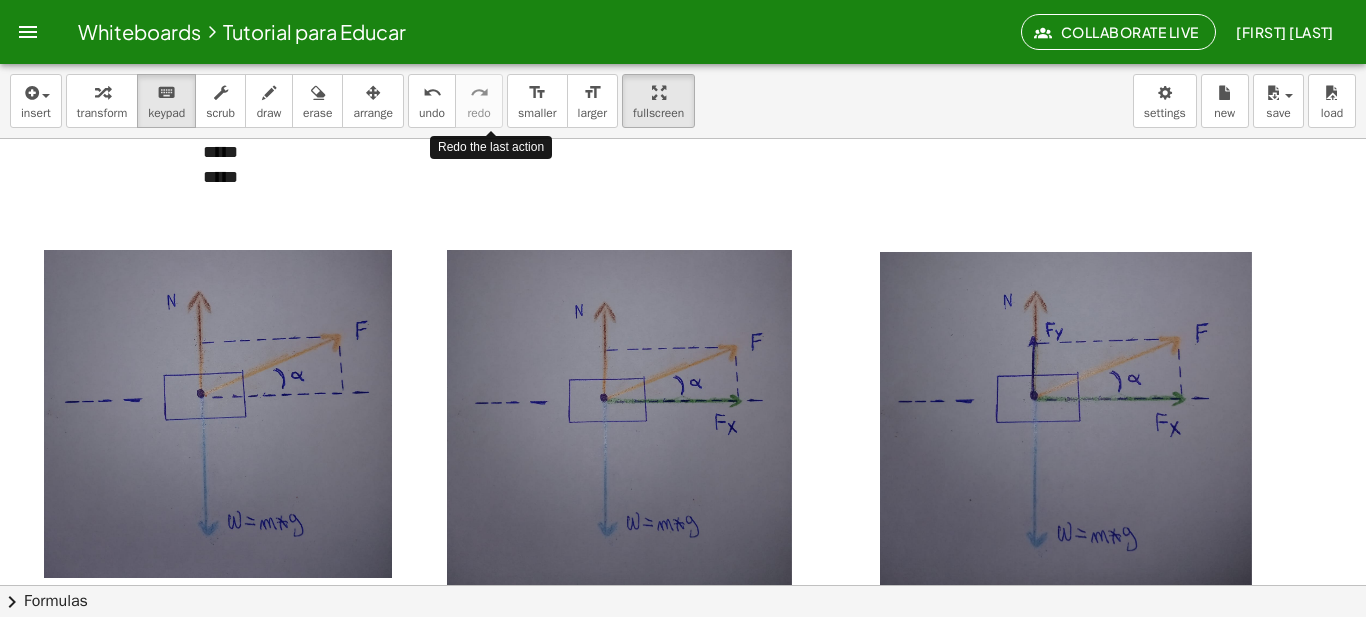 drag, startPoint x: 183, startPoint y: 444, endPoint x: 188, endPoint y: 483, distance: 39.319206 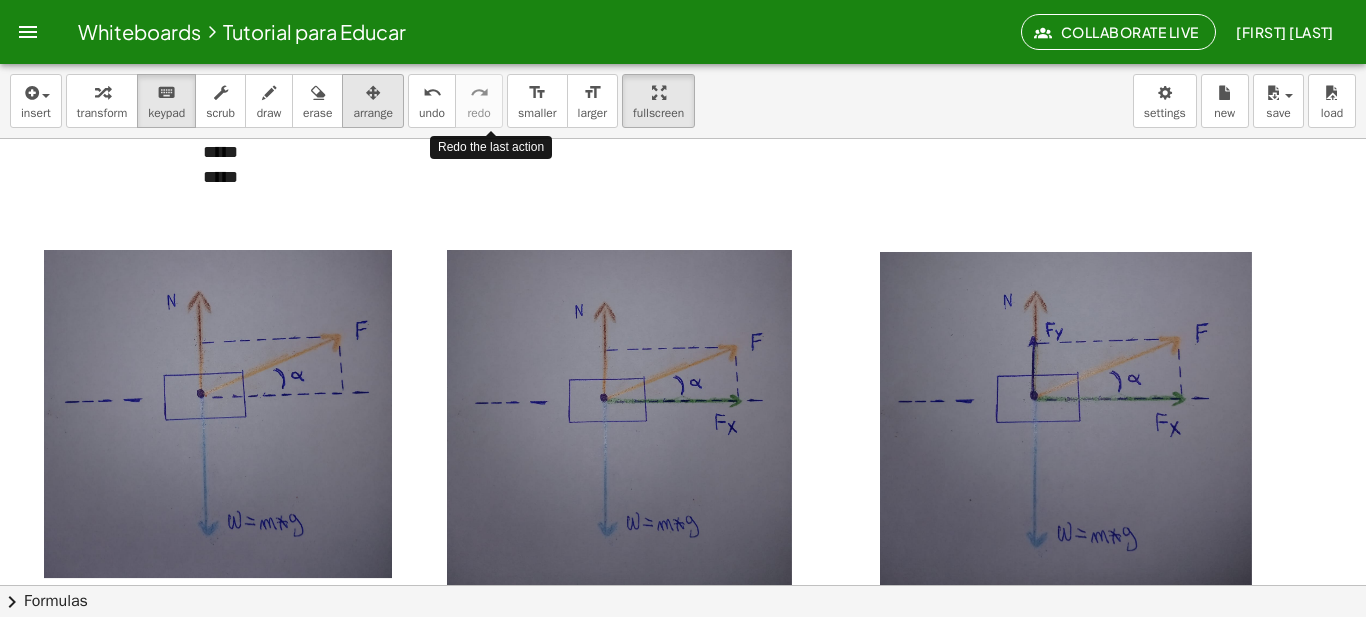 click at bounding box center [373, 93] 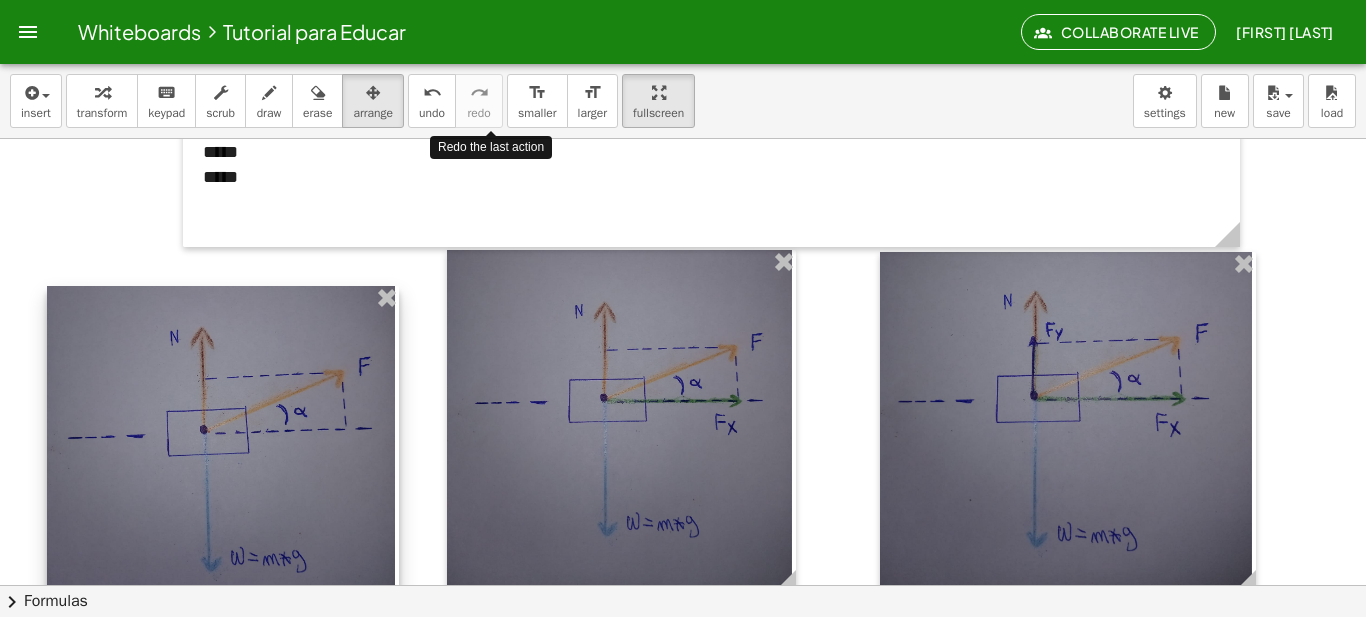 drag, startPoint x: 254, startPoint y: 364, endPoint x: 257, endPoint y: 400, distance: 36.124783 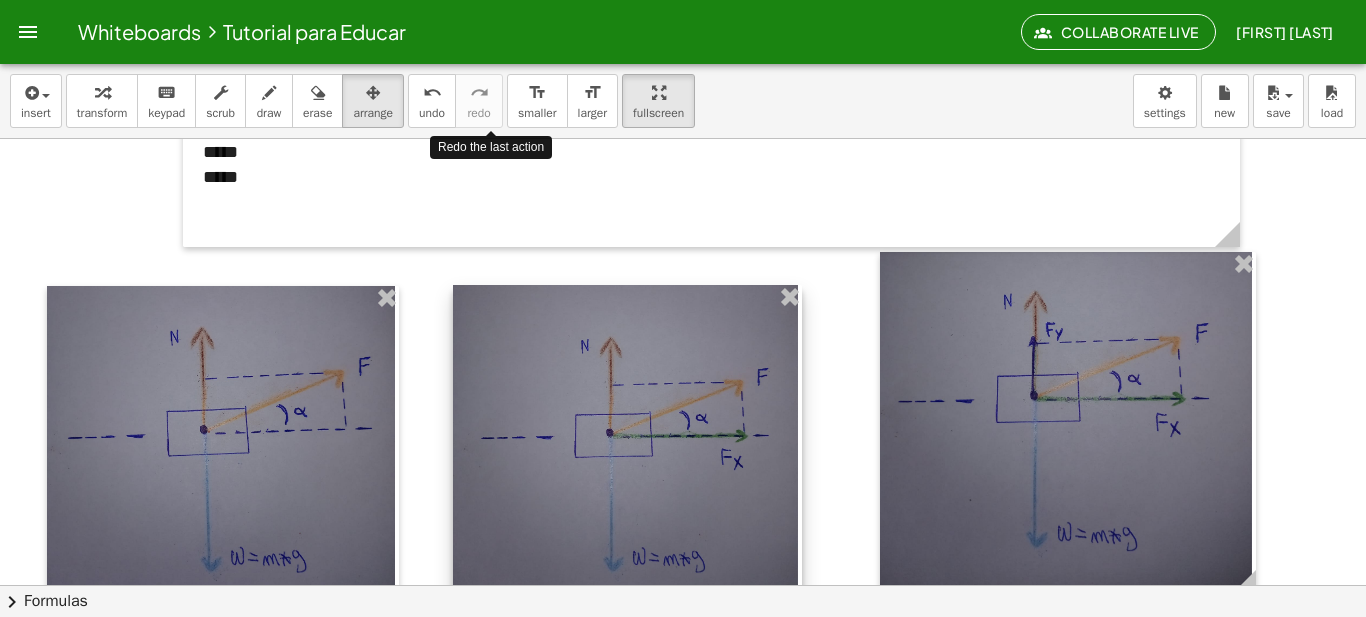 drag, startPoint x: 564, startPoint y: 387, endPoint x: 570, endPoint y: 422, distance: 35.510563 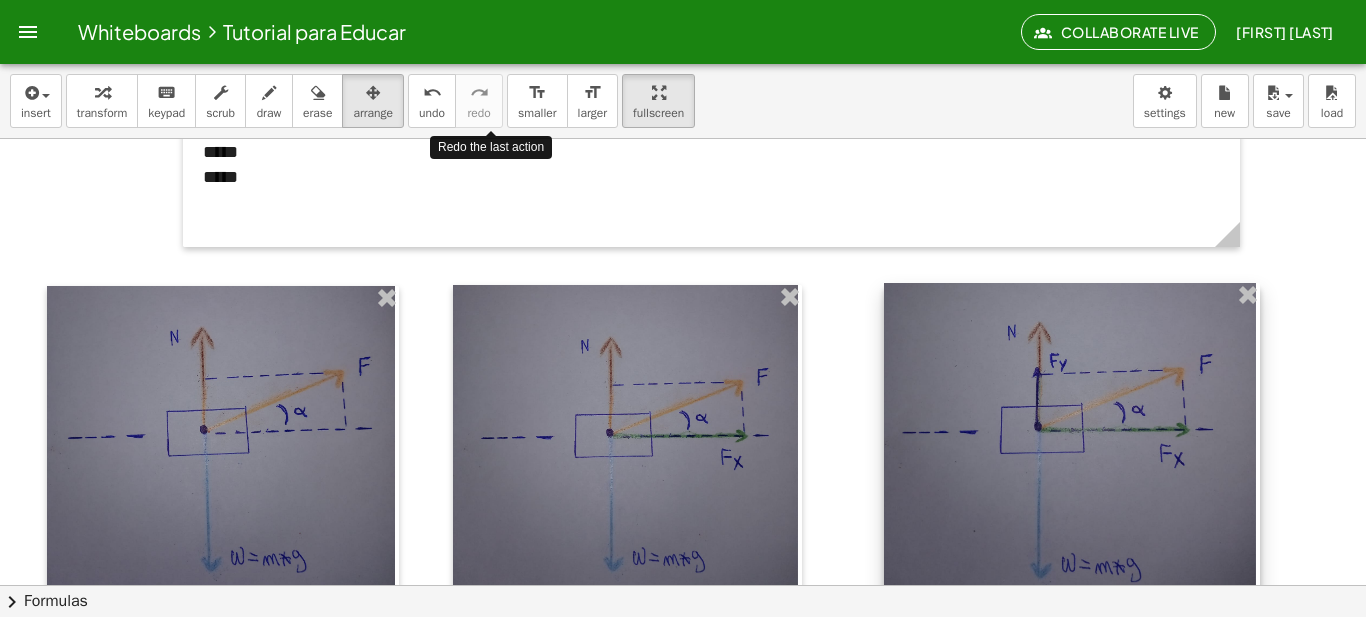 drag, startPoint x: 1066, startPoint y: 332, endPoint x: 1070, endPoint y: 363, distance: 31.257 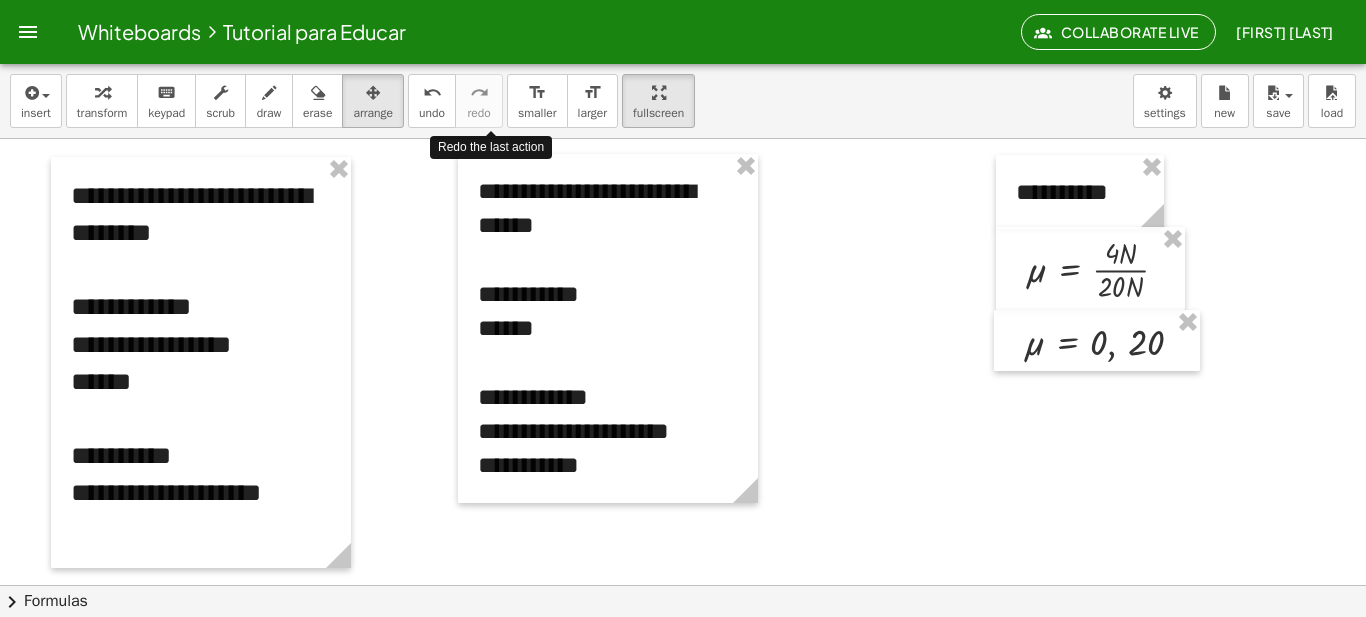 scroll, scrollTop: 1644, scrollLeft: 0, axis: vertical 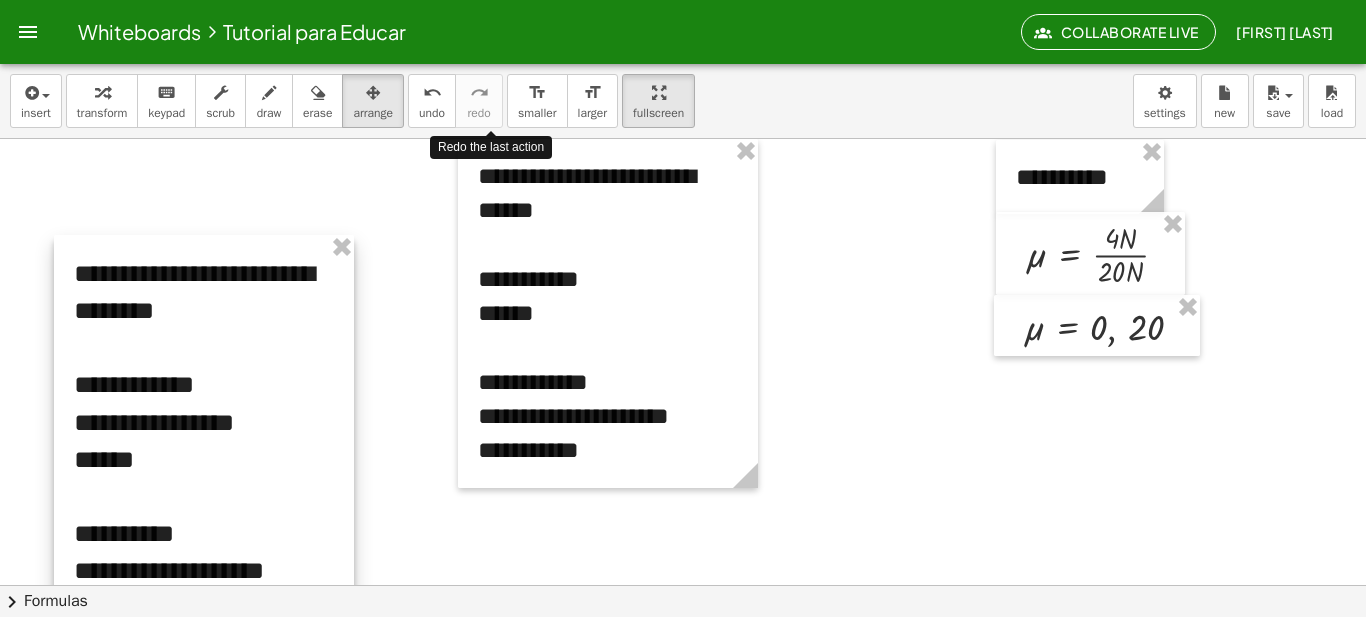 drag, startPoint x: 262, startPoint y: 381, endPoint x: 264, endPoint y: 473, distance: 92.021736 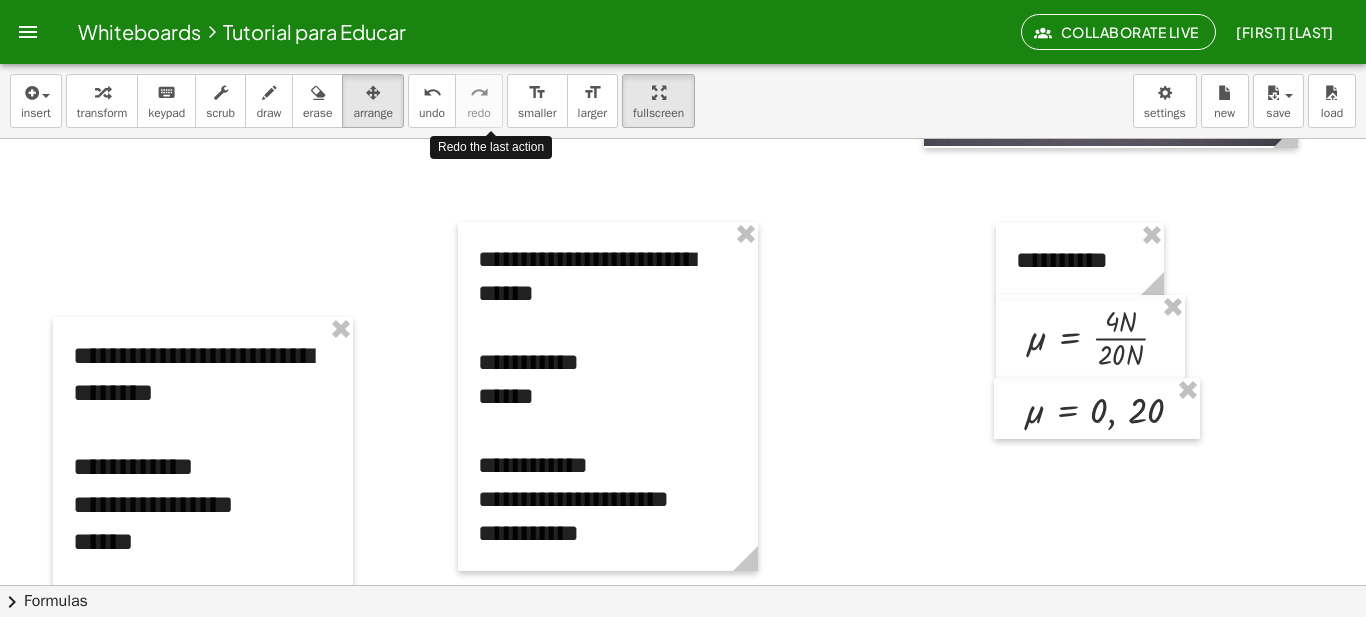 scroll, scrollTop: 1529, scrollLeft: 0, axis: vertical 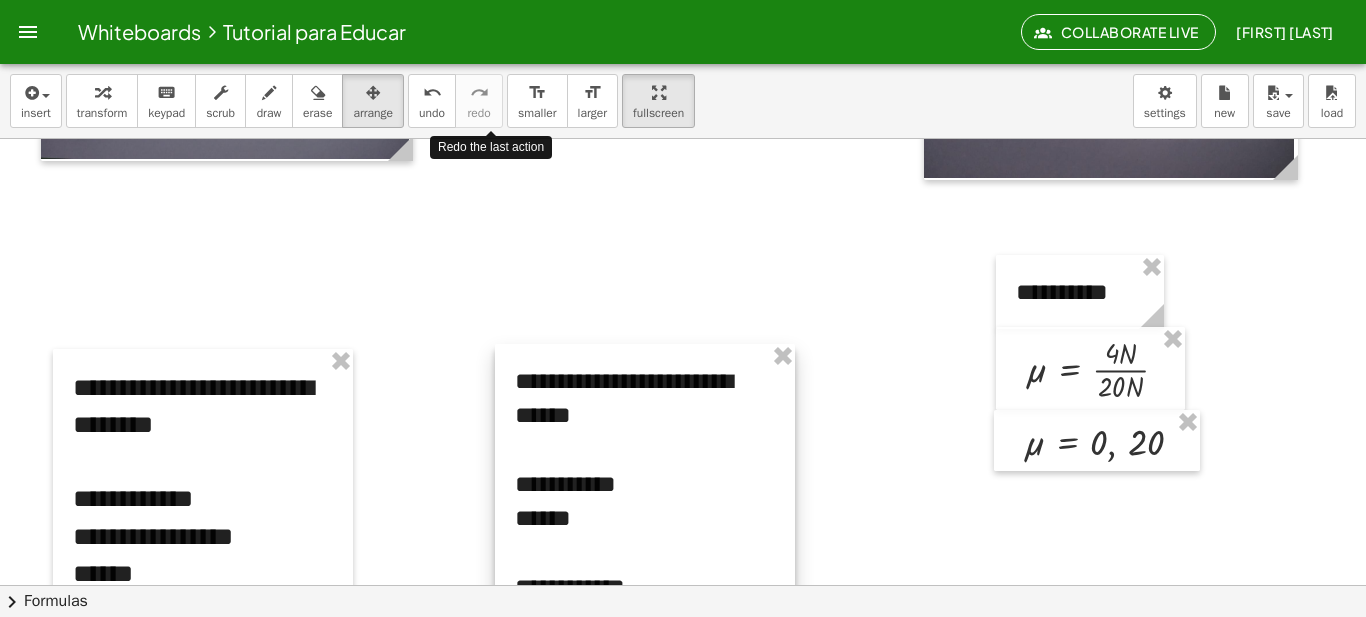 drag, startPoint x: 650, startPoint y: 438, endPoint x: 687, endPoint y: 528, distance: 97.308784 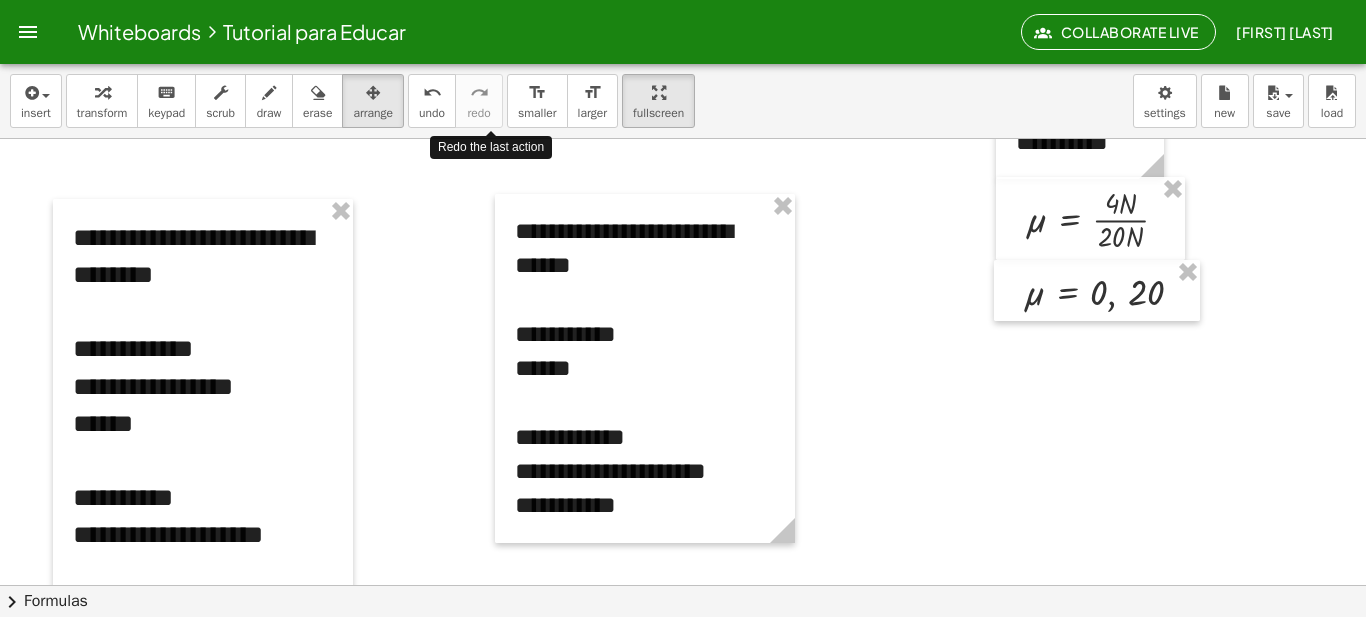 scroll, scrollTop: 1689, scrollLeft: 0, axis: vertical 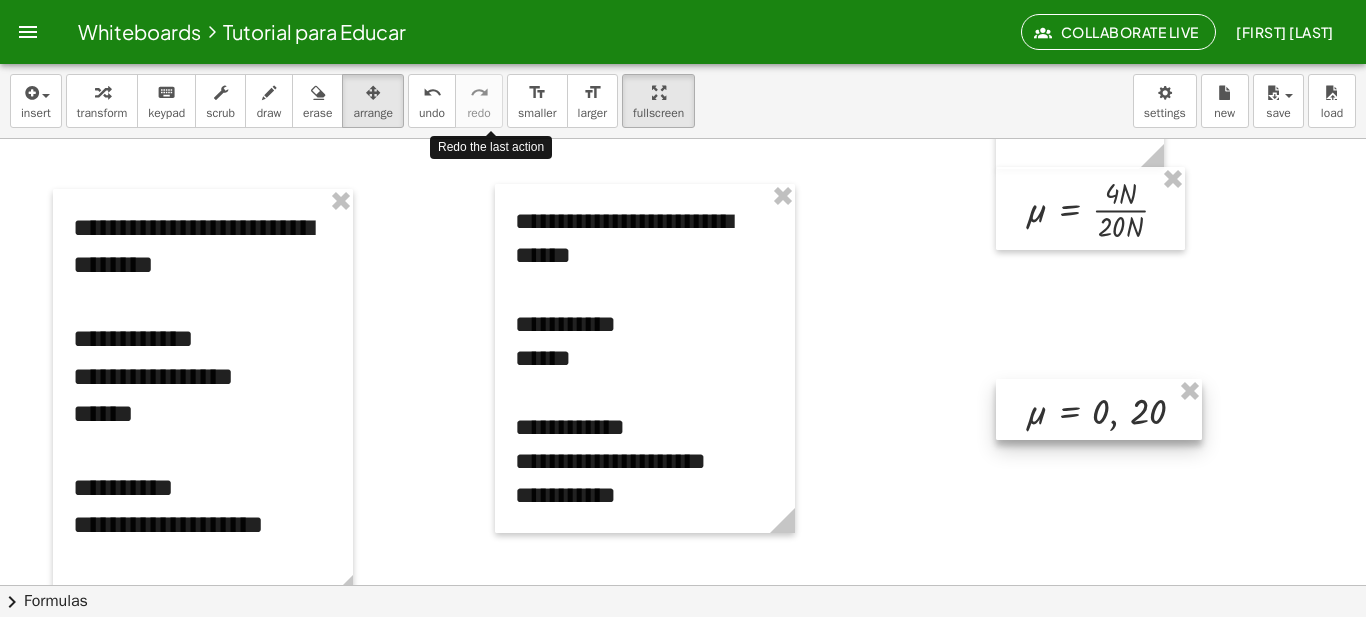drag, startPoint x: 1131, startPoint y: 300, endPoint x: 1133, endPoint y: 429, distance: 129.0155 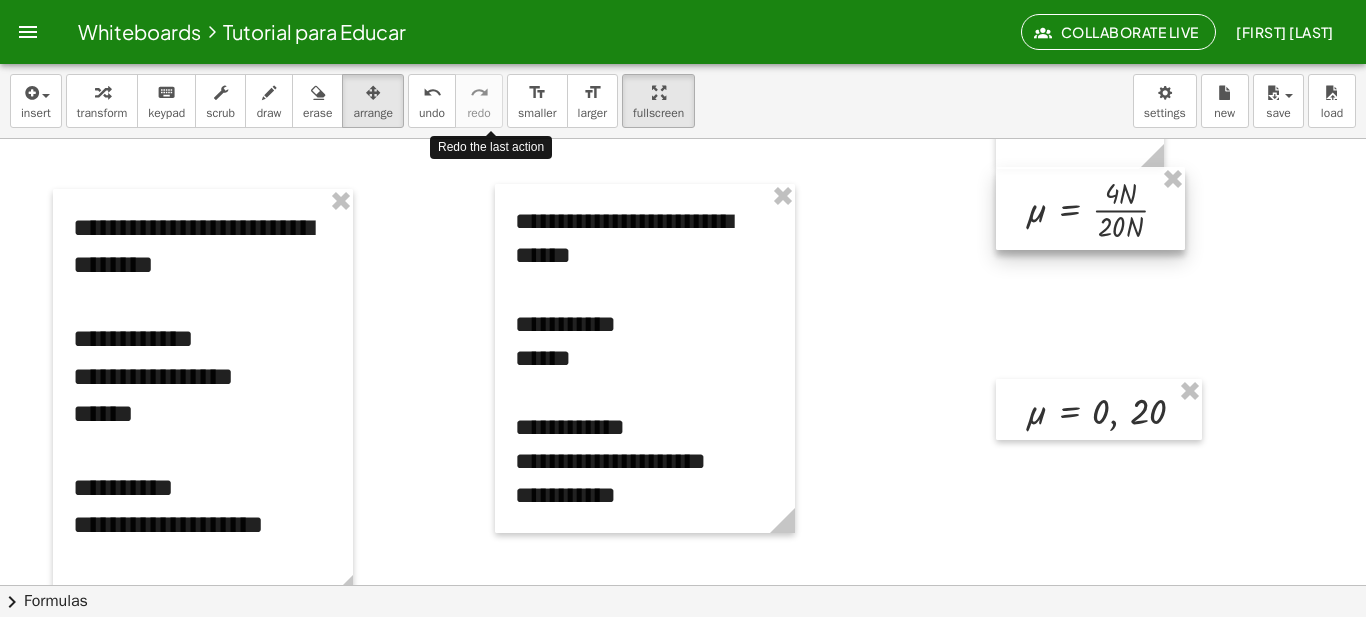 click at bounding box center (1090, 208) 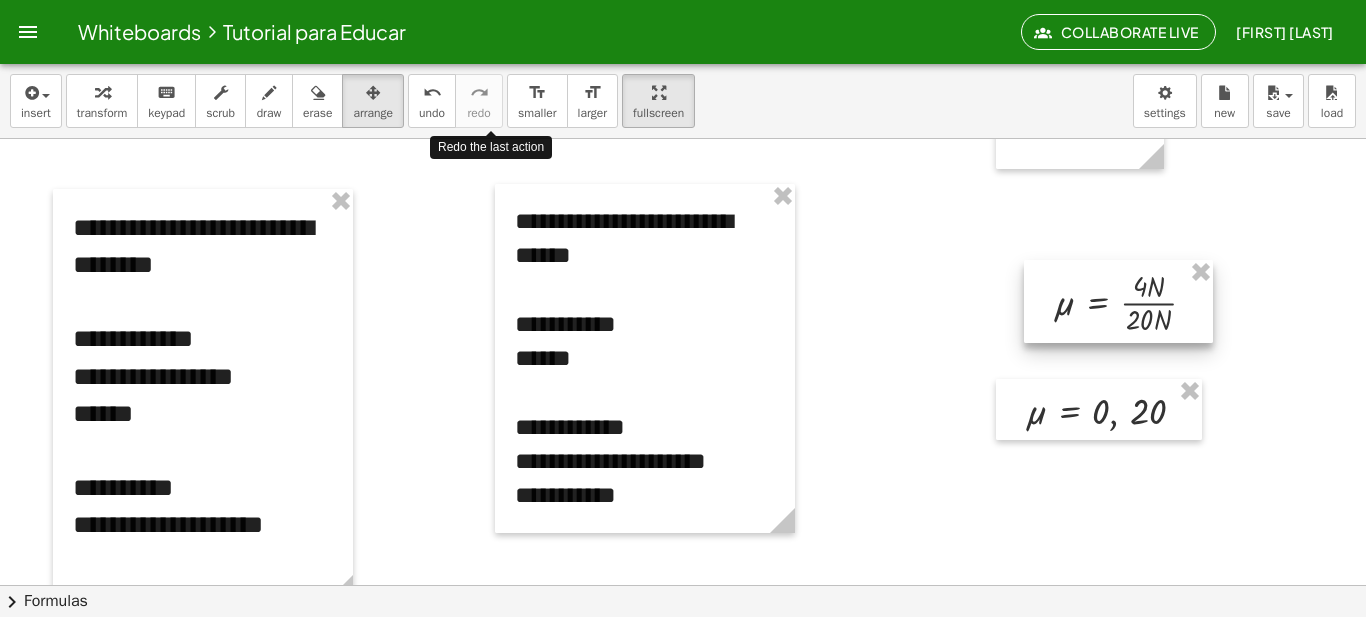 drag, startPoint x: 1075, startPoint y: 230, endPoint x: 1095, endPoint y: 291, distance: 64.195015 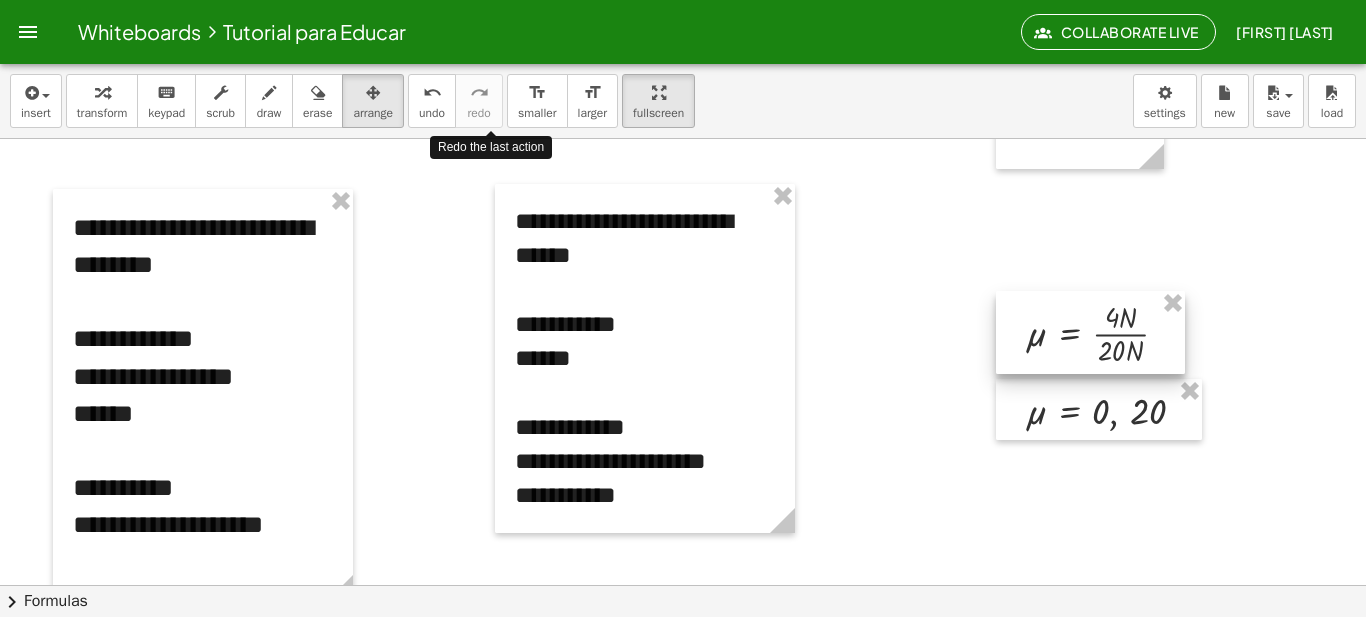 drag, startPoint x: 1095, startPoint y: 291, endPoint x: 1067, endPoint y: 322, distance: 41.773197 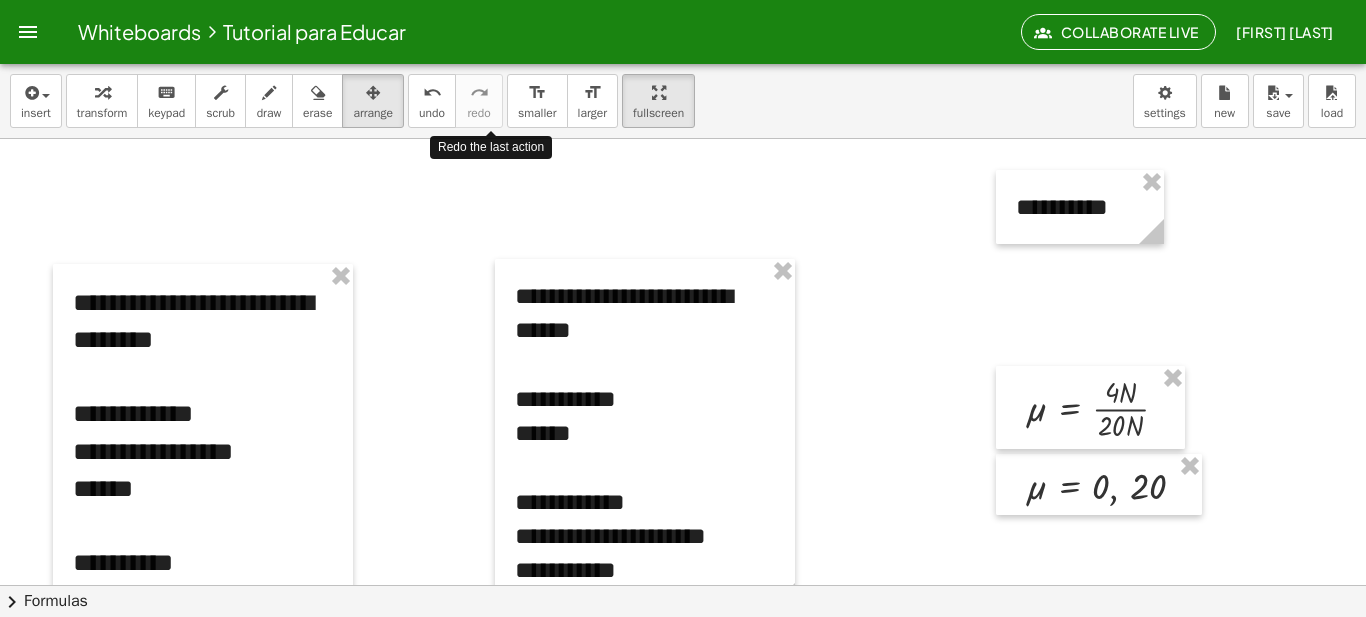 scroll, scrollTop: 1610, scrollLeft: 0, axis: vertical 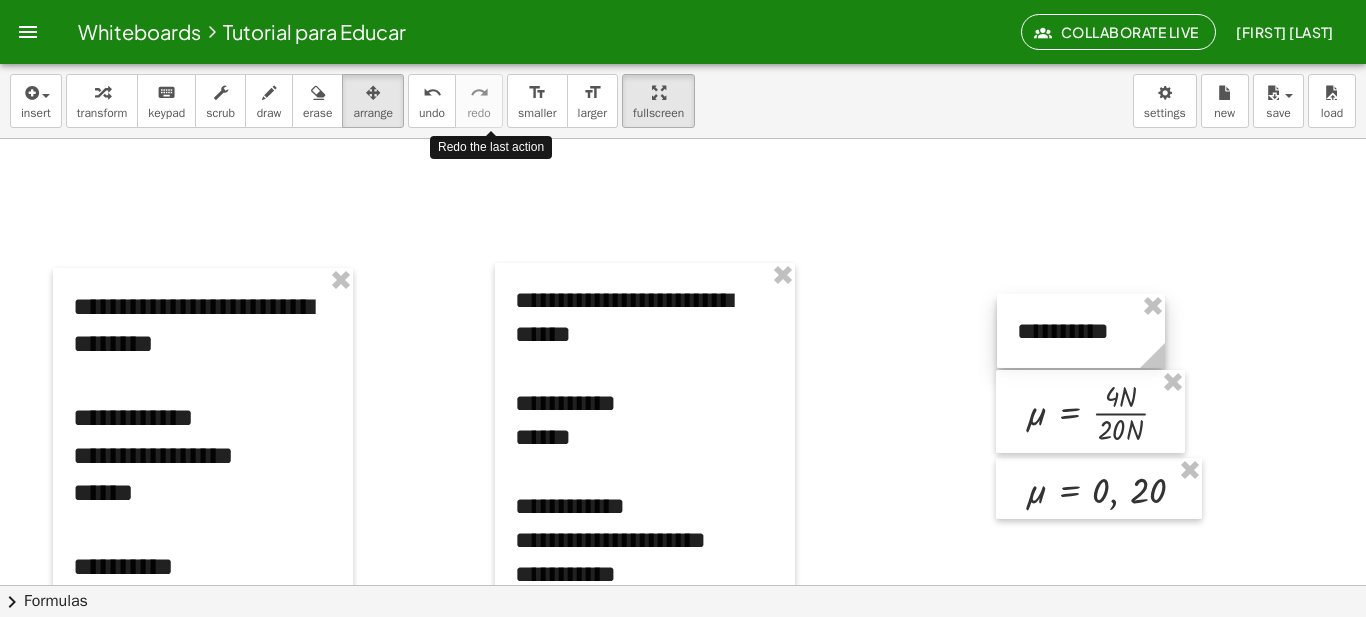 drag, startPoint x: 1094, startPoint y: 229, endPoint x: 1095, endPoint y: 349, distance: 120.004166 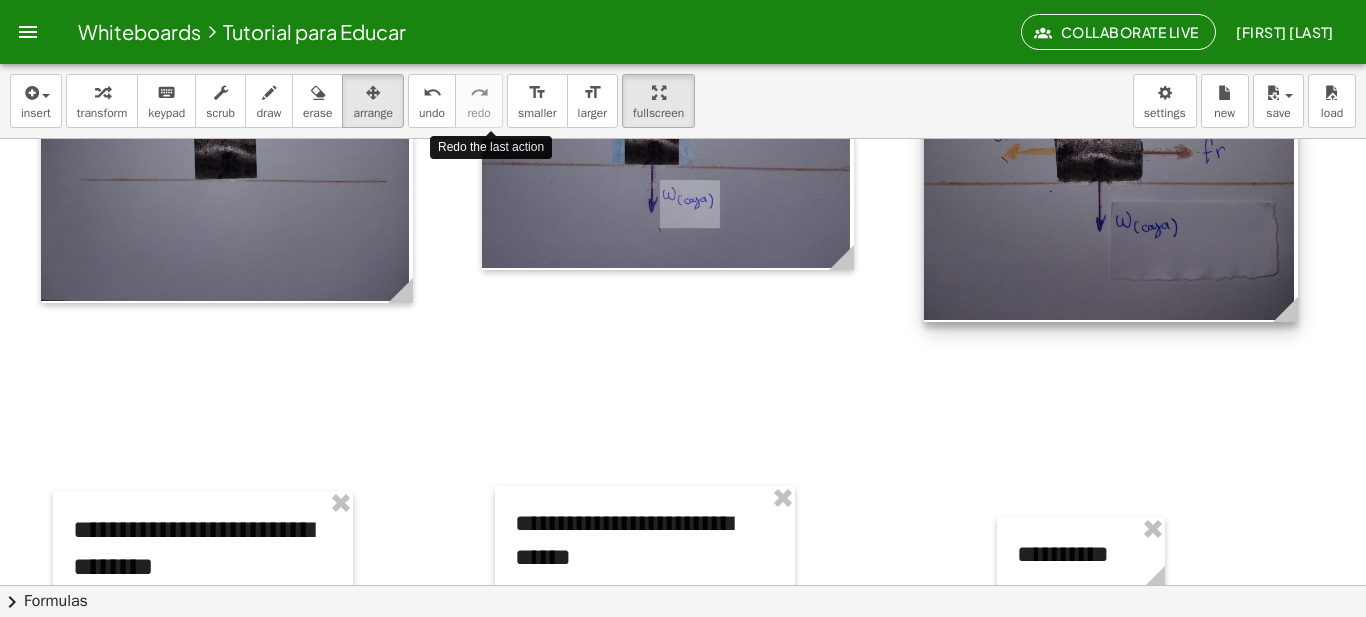 scroll, scrollTop: 1394, scrollLeft: 0, axis: vertical 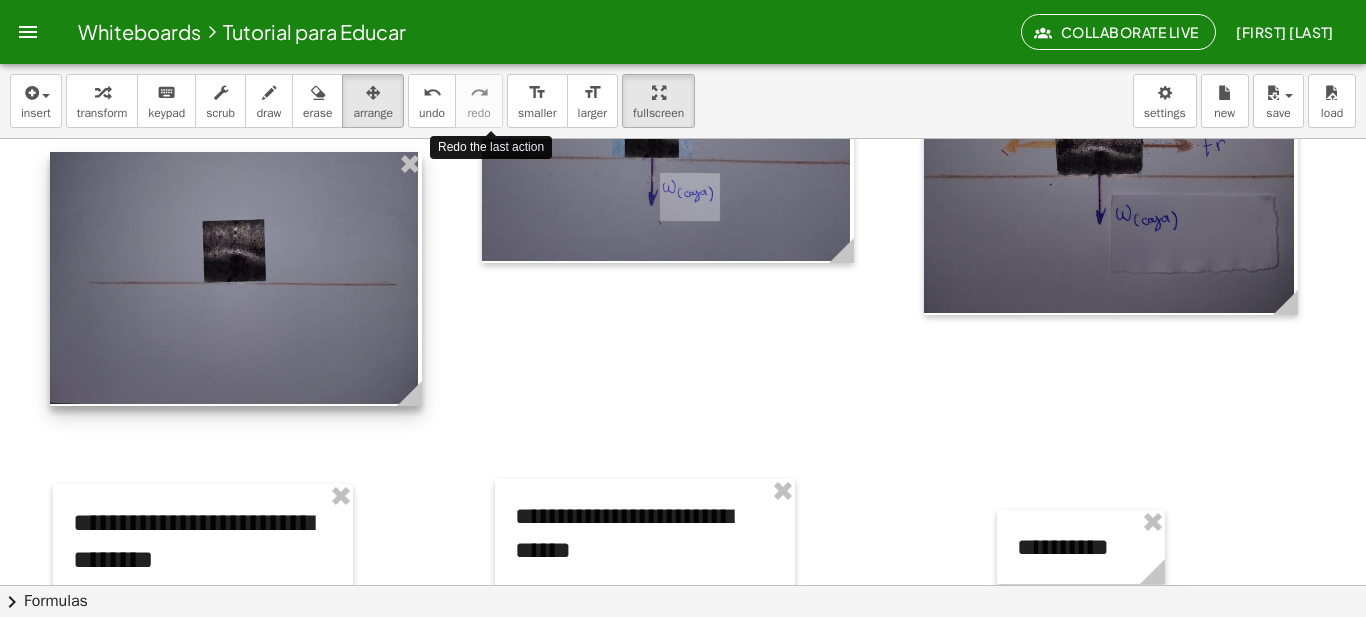 drag, startPoint x: 312, startPoint y: 246, endPoint x: 321, endPoint y: 356, distance: 110.36757 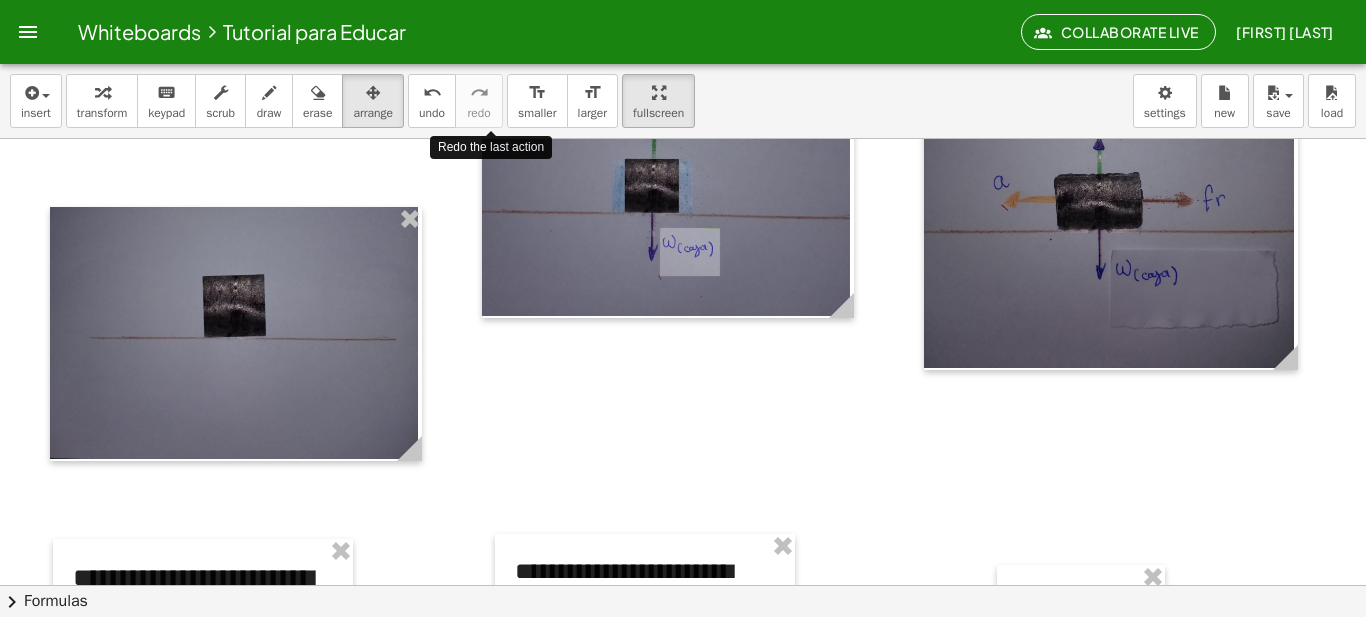 scroll, scrollTop: 1341, scrollLeft: 0, axis: vertical 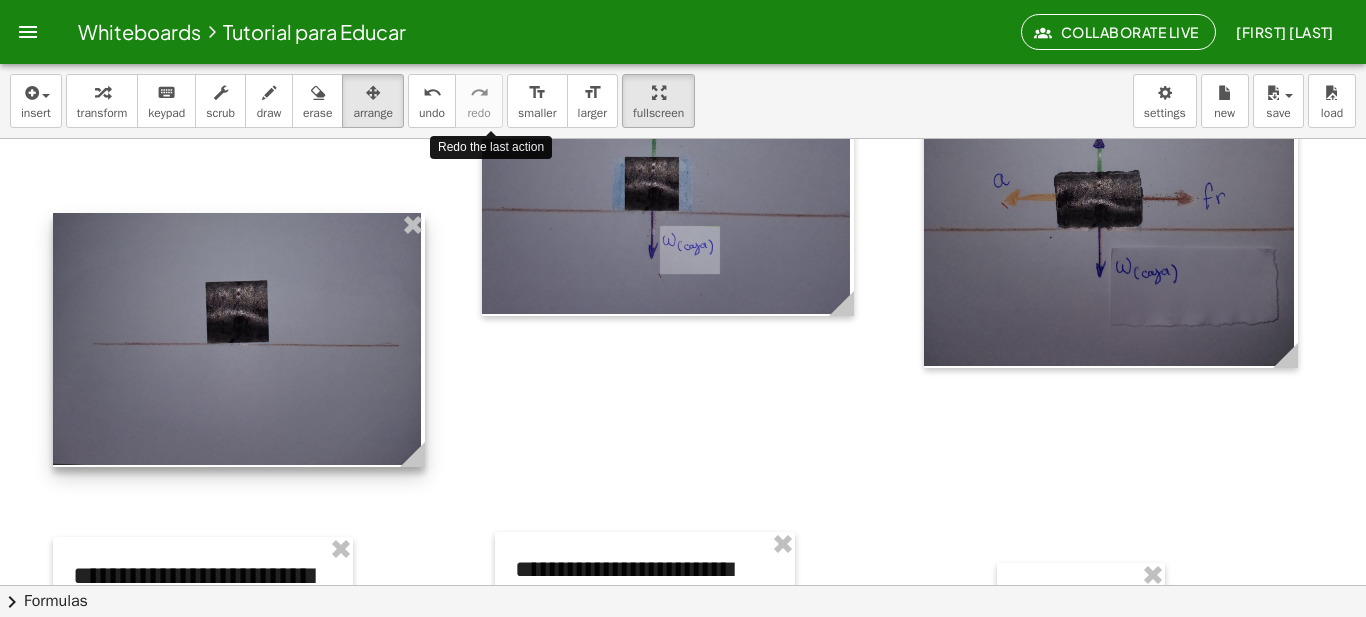 click at bounding box center [239, 340] 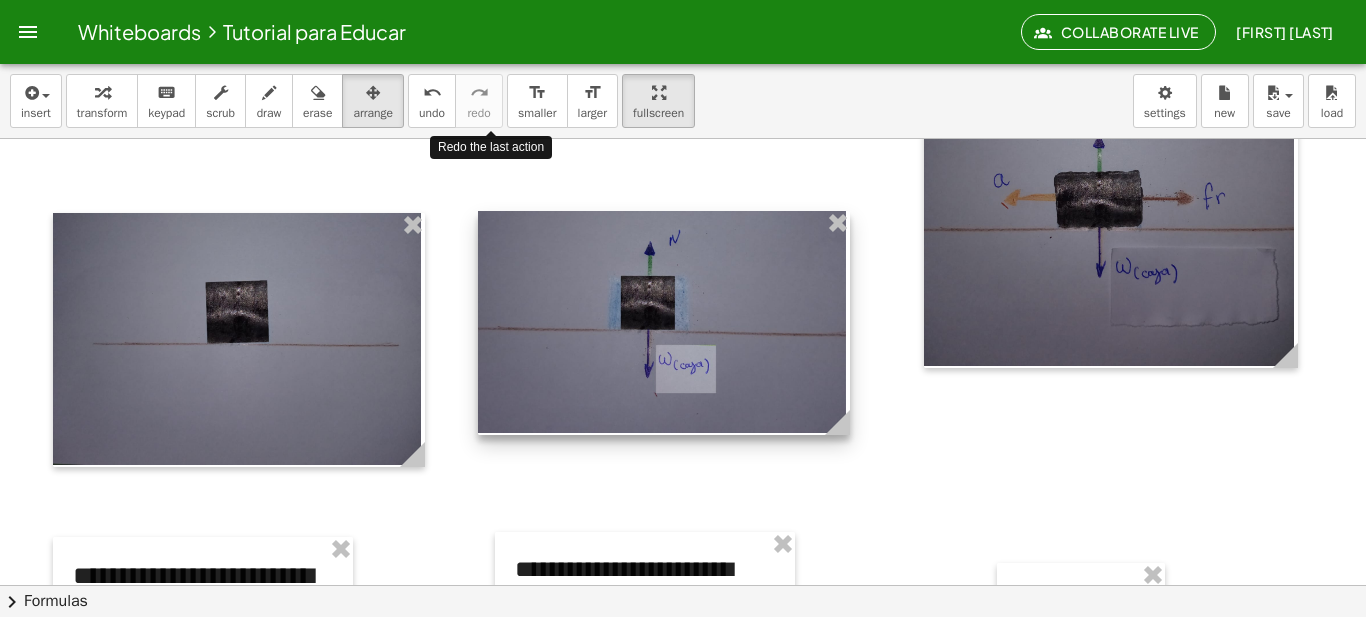 drag, startPoint x: 520, startPoint y: 278, endPoint x: 516, endPoint y: 397, distance: 119.06721 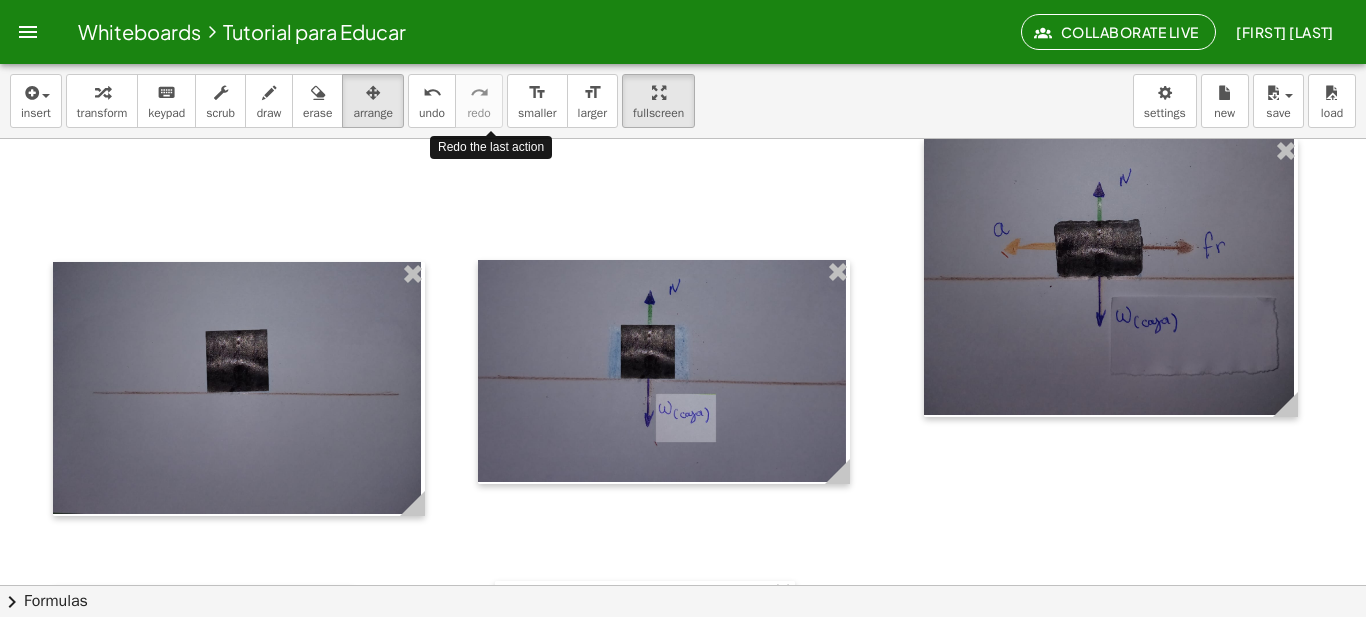 scroll, scrollTop: 1291, scrollLeft: 0, axis: vertical 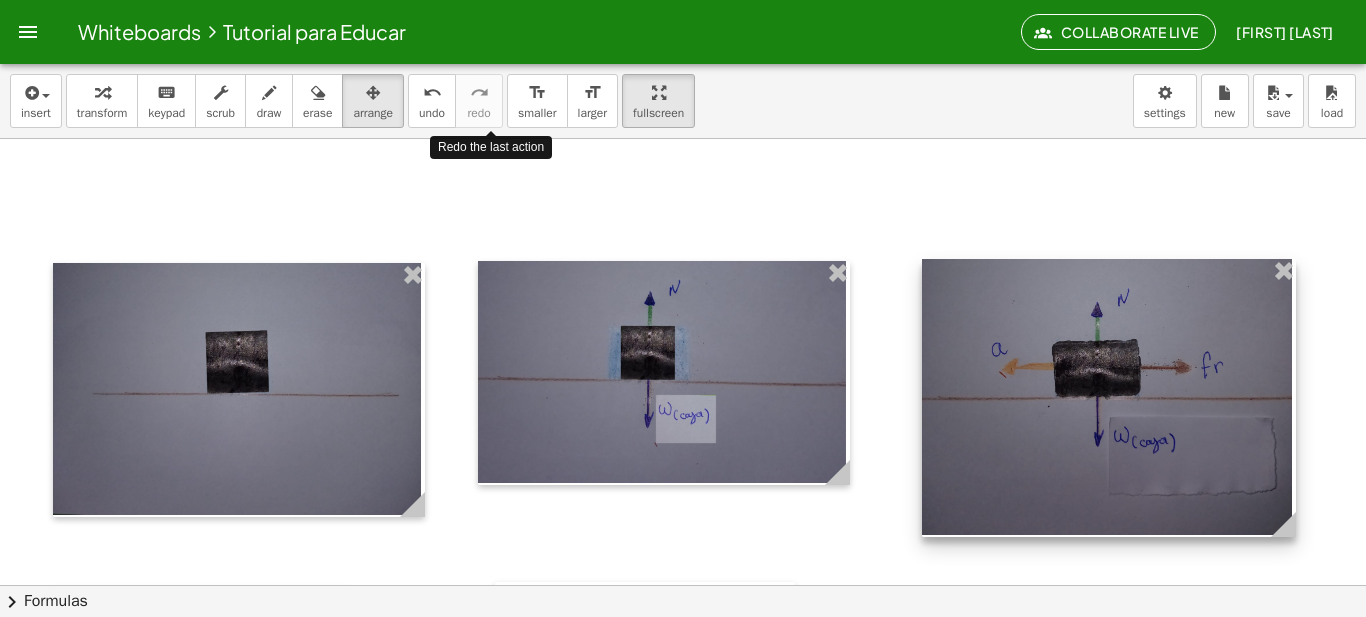 drag, startPoint x: 1027, startPoint y: 292, endPoint x: 1025, endPoint y: 411, distance: 119.01681 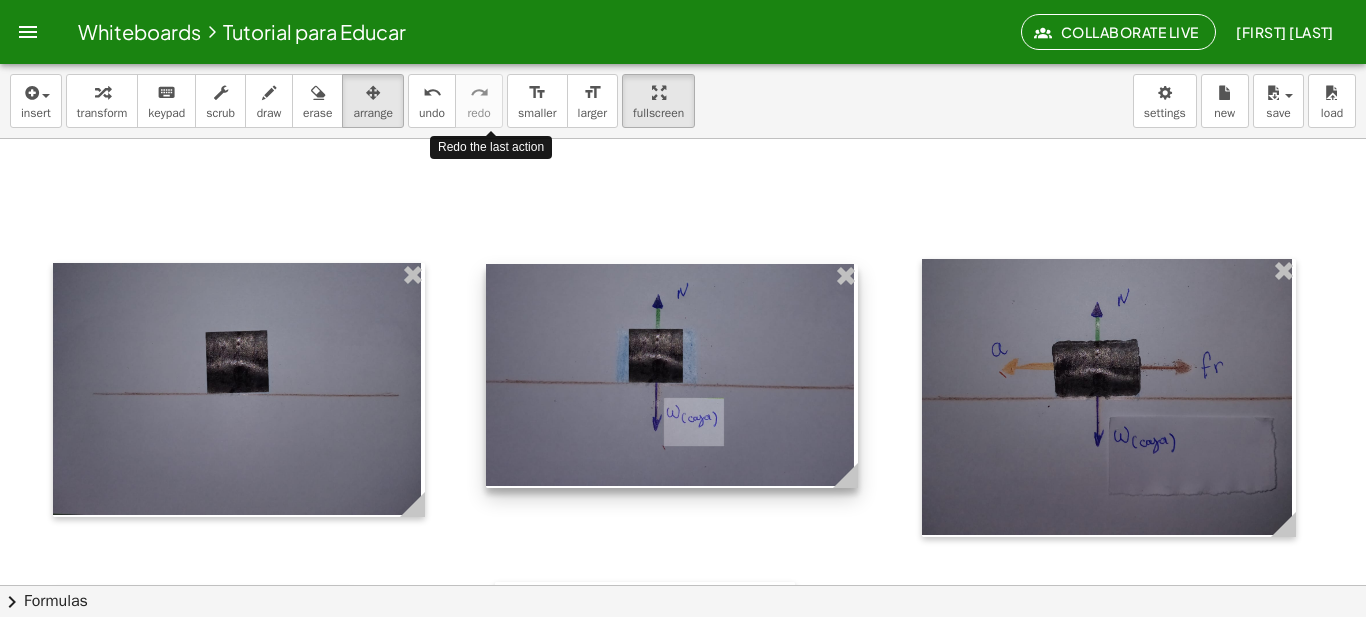 click at bounding box center [672, 376] 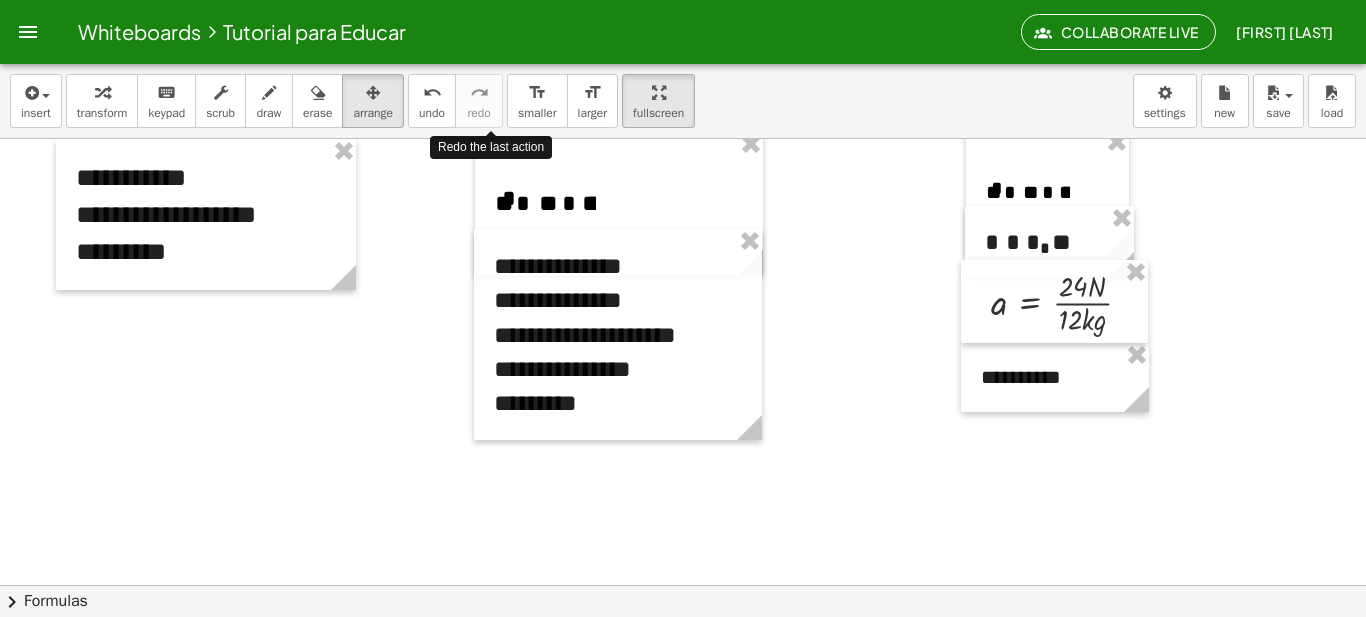 scroll, scrollTop: 925, scrollLeft: 0, axis: vertical 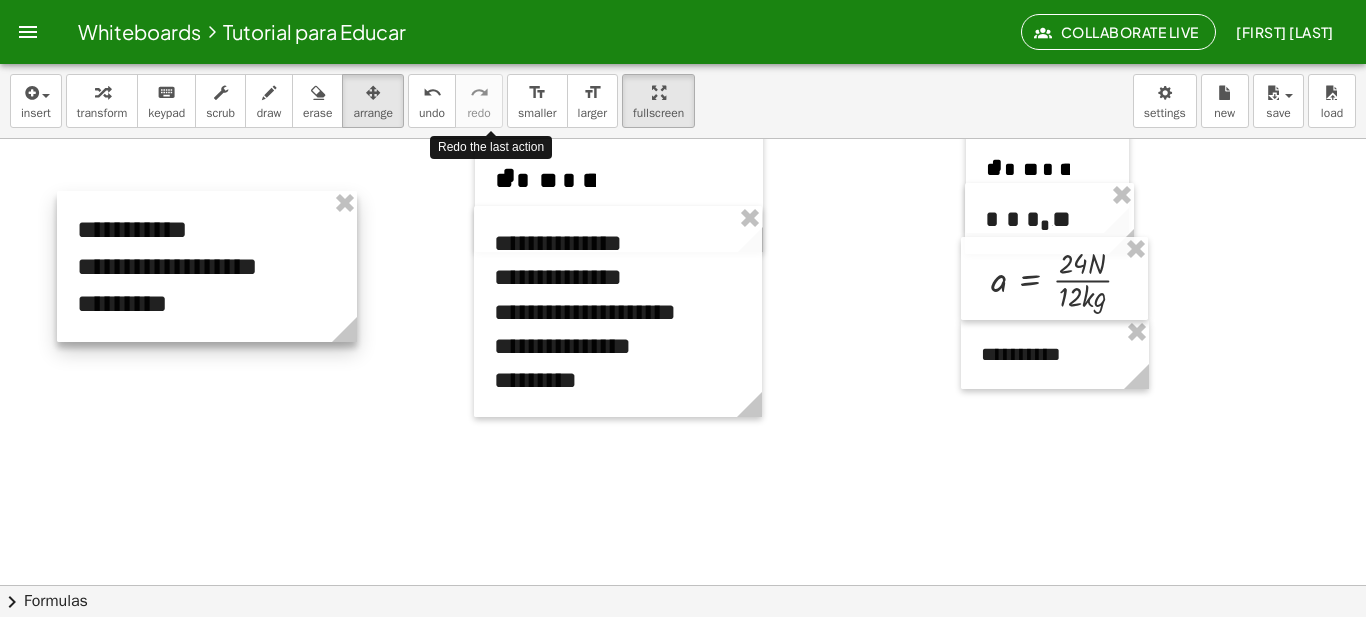 drag, startPoint x: 207, startPoint y: 236, endPoint x: 208, endPoint y: 311, distance: 75.00667 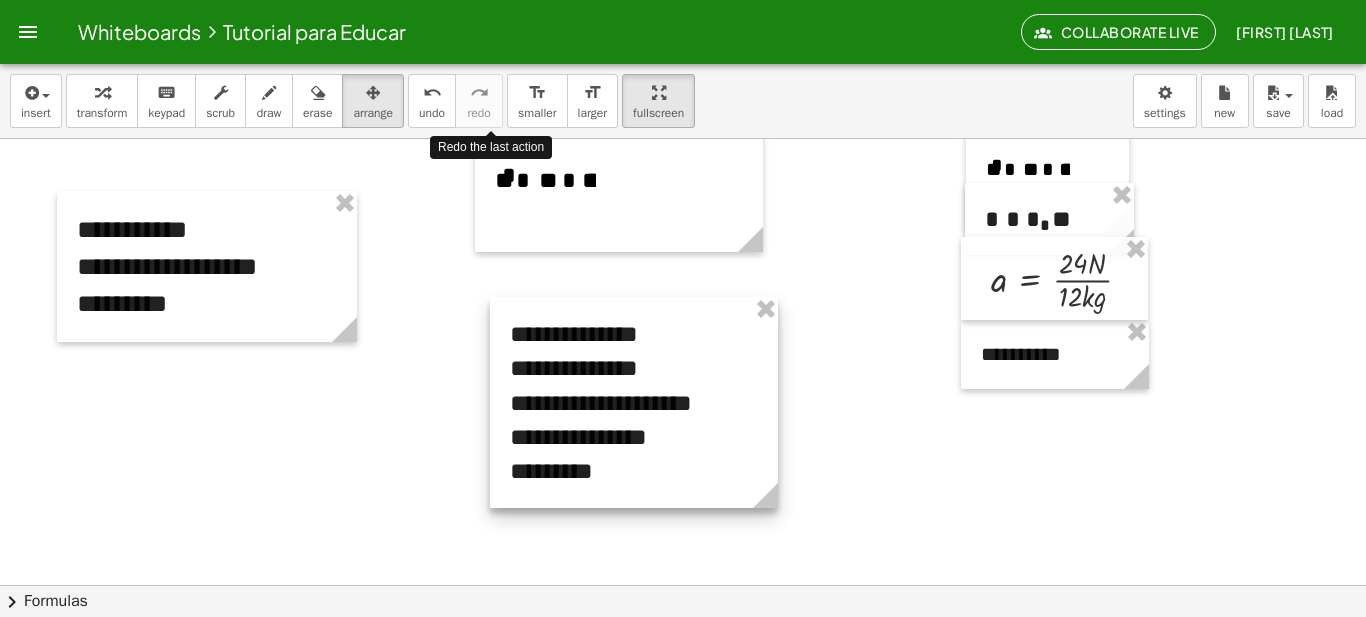 drag, startPoint x: 597, startPoint y: 337, endPoint x: 605, endPoint y: 442, distance: 105.30432 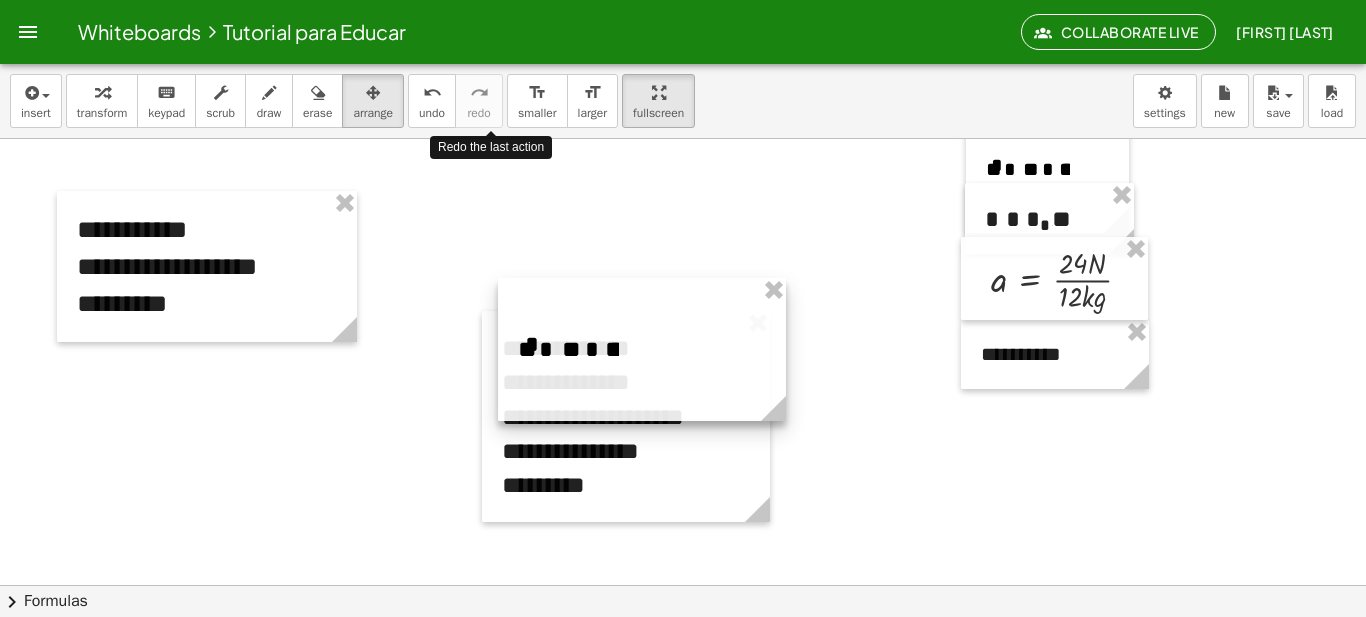 drag, startPoint x: 706, startPoint y: 222, endPoint x: 729, endPoint y: 391, distance: 170.5579 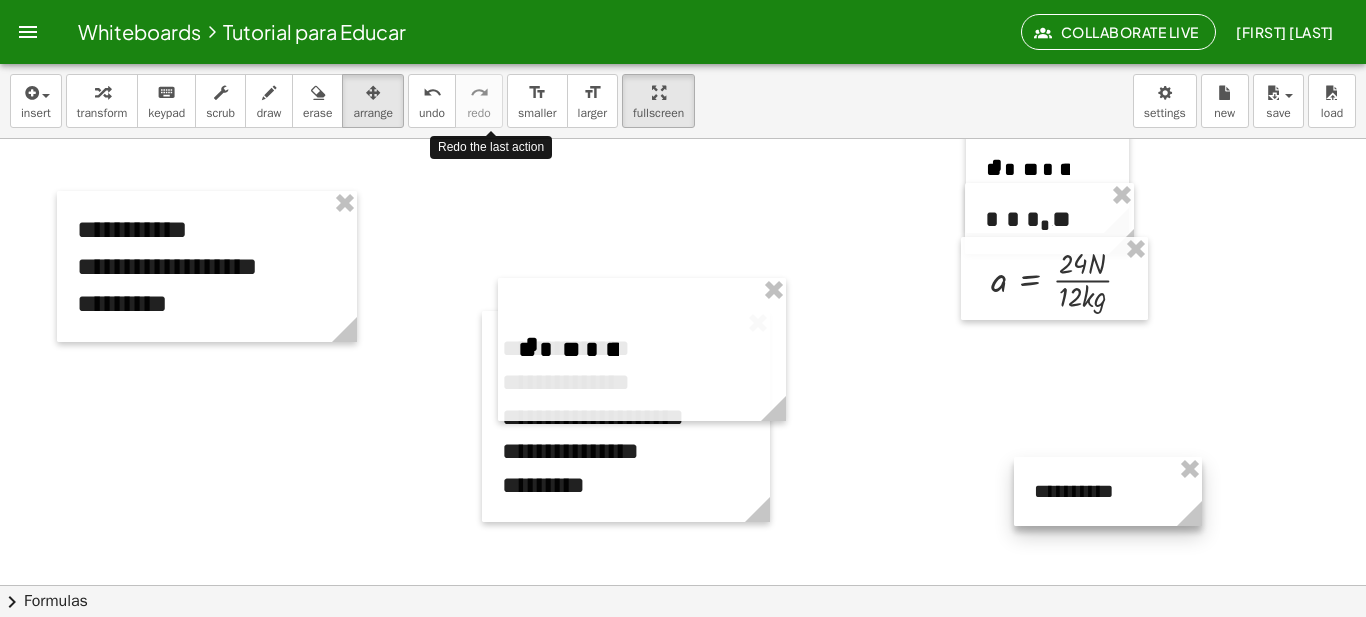 drag, startPoint x: 1039, startPoint y: 371, endPoint x: 1092, endPoint y: 508, distance: 146.89452 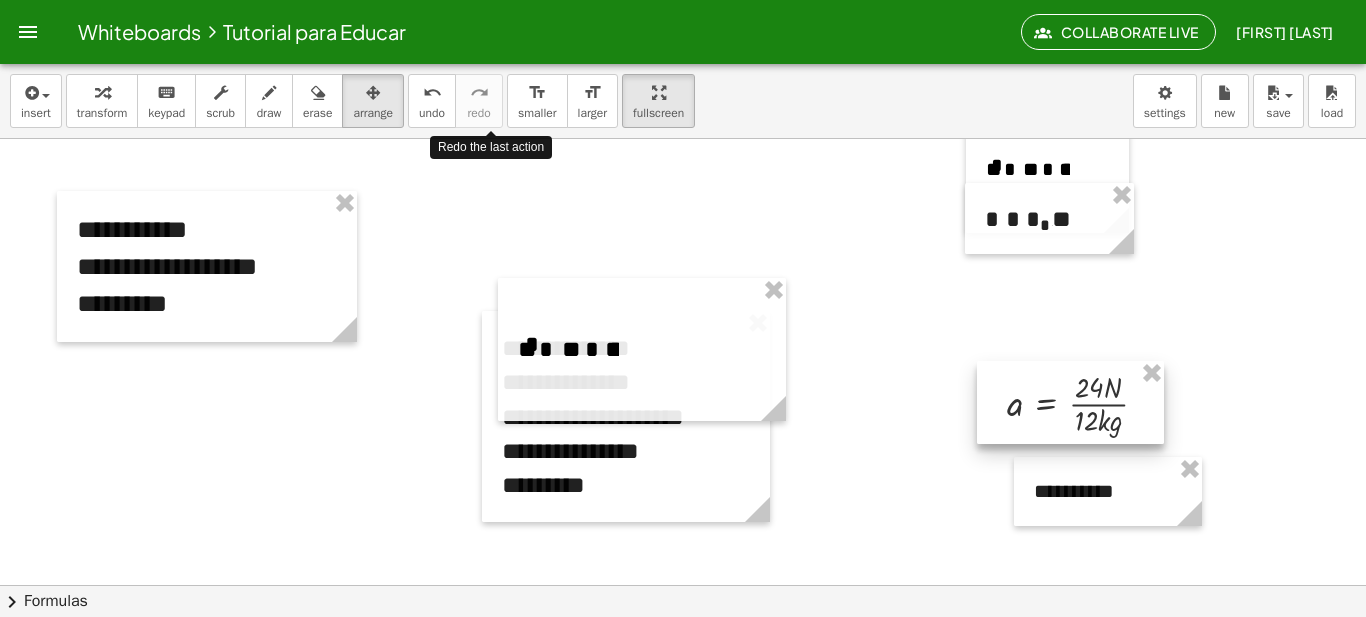 drag, startPoint x: 1070, startPoint y: 309, endPoint x: 1087, endPoint y: 438, distance: 130.11533 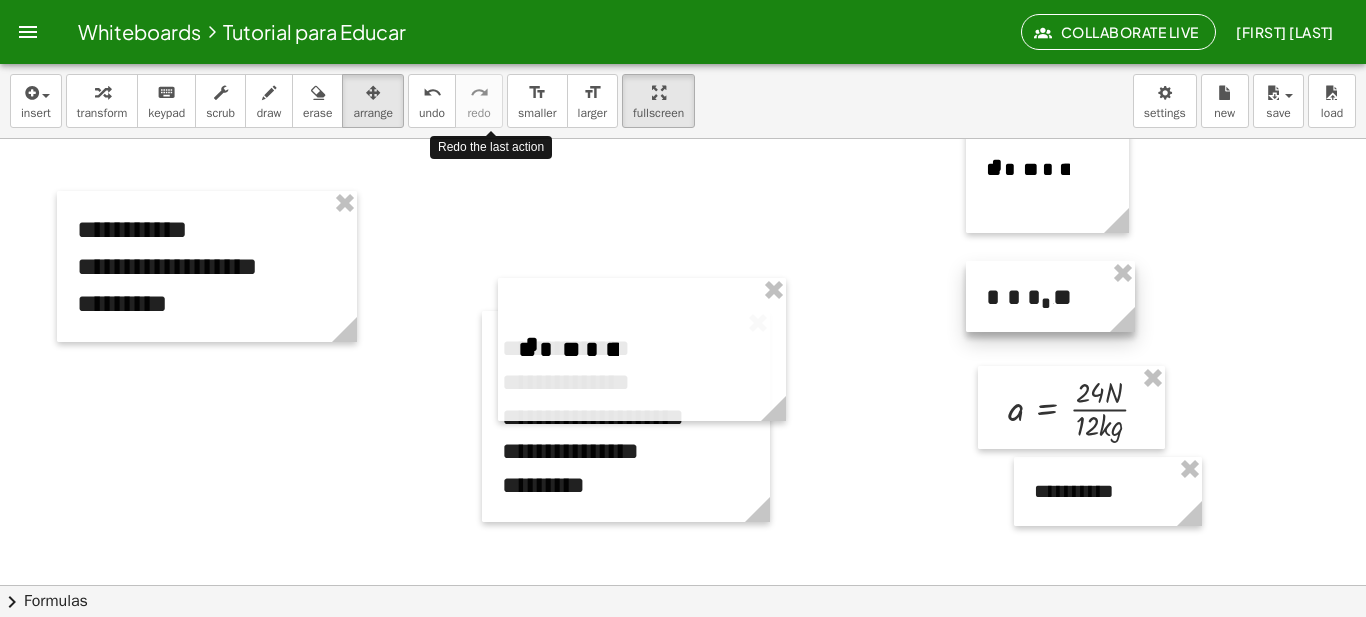 drag, startPoint x: 1081, startPoint y: 240, endPoint x: 1093, endPoint y: 348, distance: 108.66462 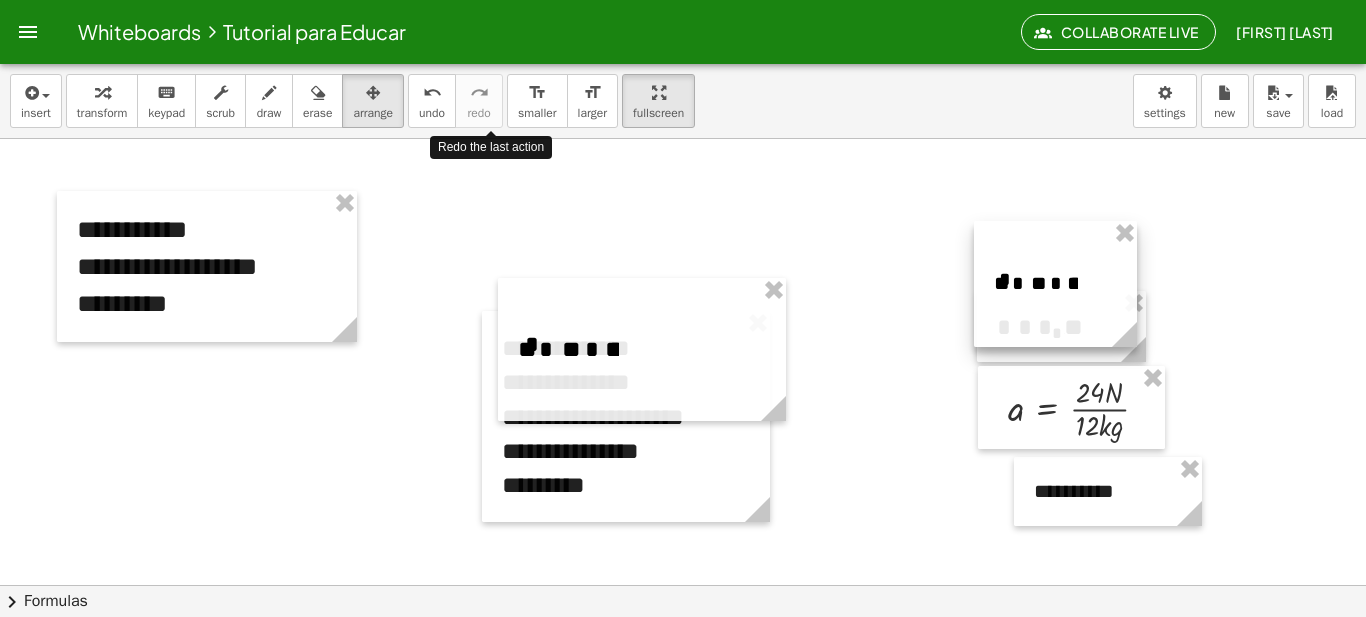 drag, startPoint x: 1008, startPoint y: 180, endPoint x: 1015, endPoint y: 300, distance: 120.203995 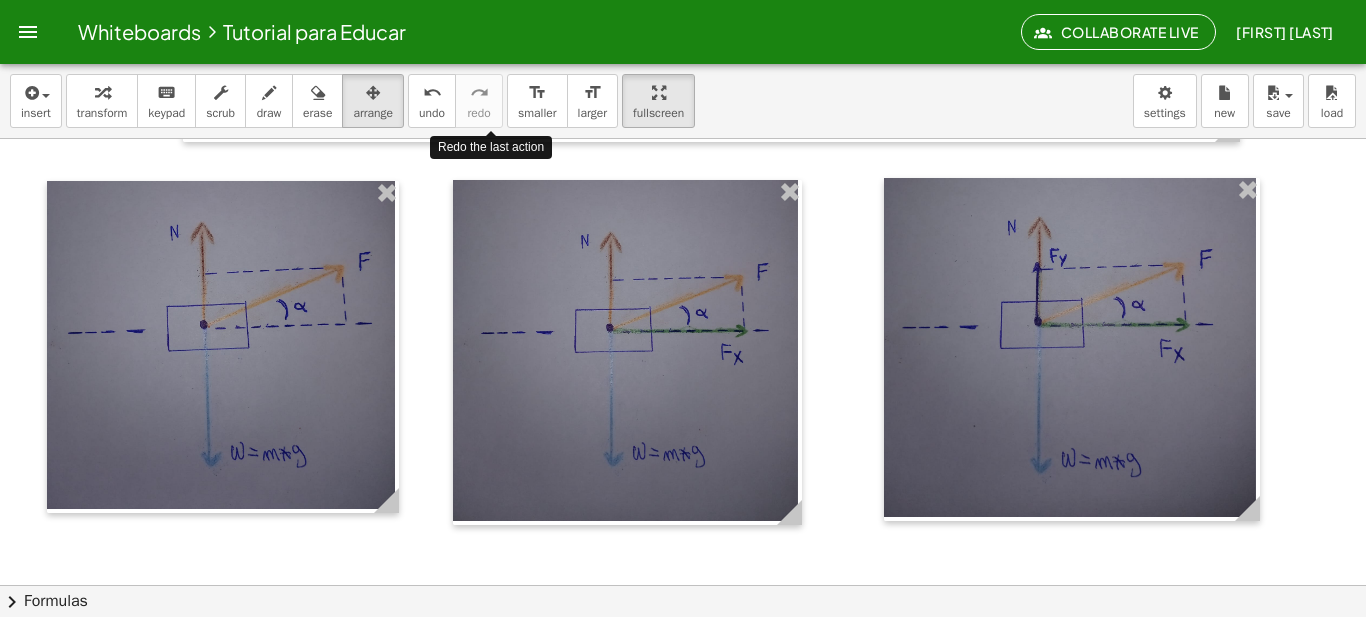 scroll, scrollTop: 495, scrollLeft: 0, axis: vertical 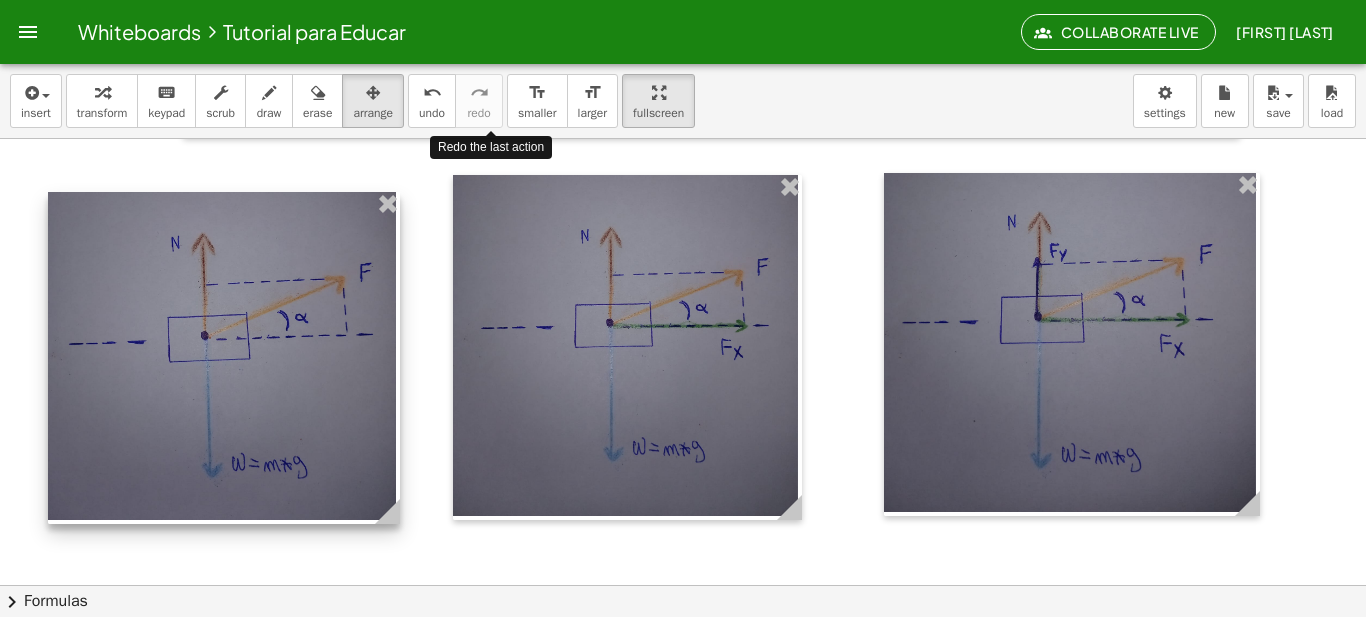 drag, startPoint x: 305, startPoint y: 263, endPoint x: 306, endPoint y: 280, distance: 17.029387 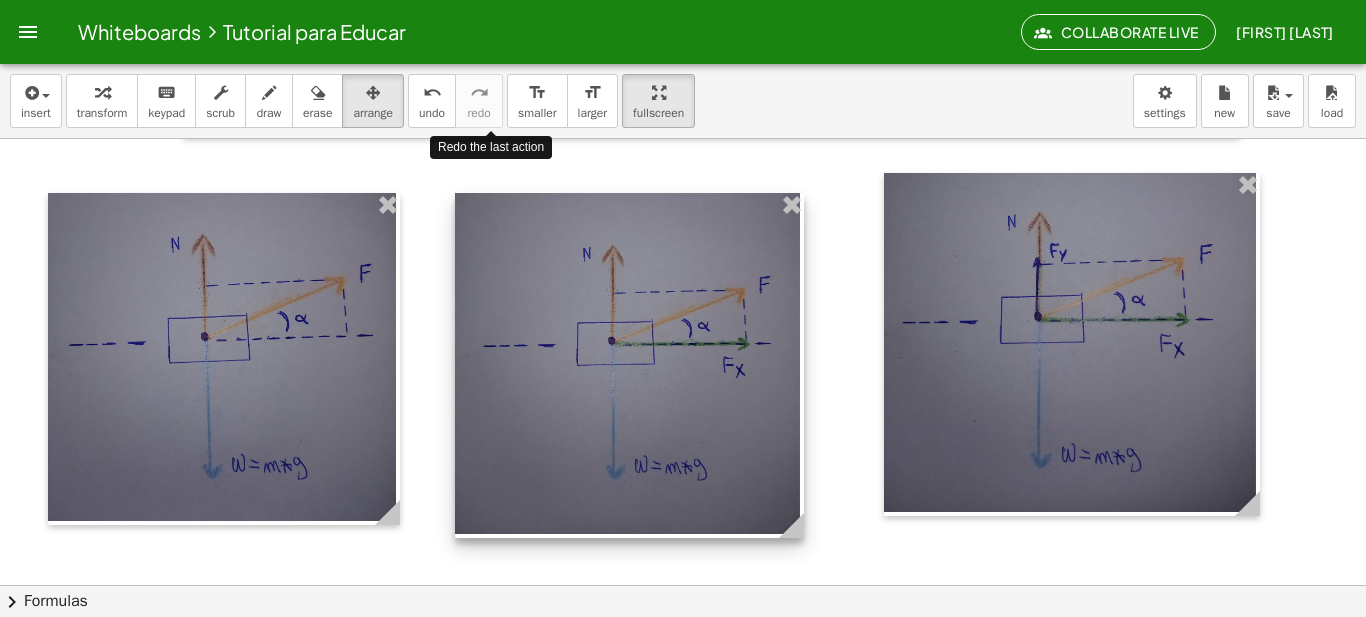 drag, startPoint x: 588, startPoint y: 262, endPoint x: 591, endPoint y: 280, distance: 18.248287 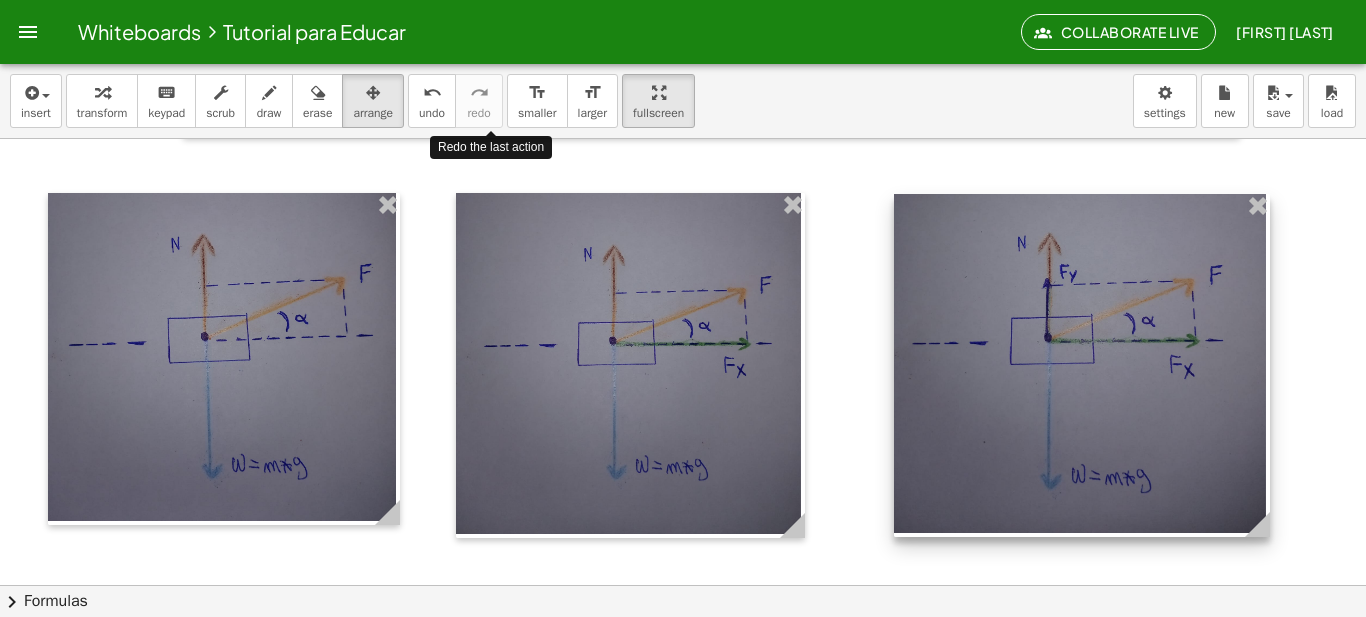 drag, startPoint x: 1004, startPoint y: 314, endPoint x: 1014, endPoint y: 335, distance: 23.259407 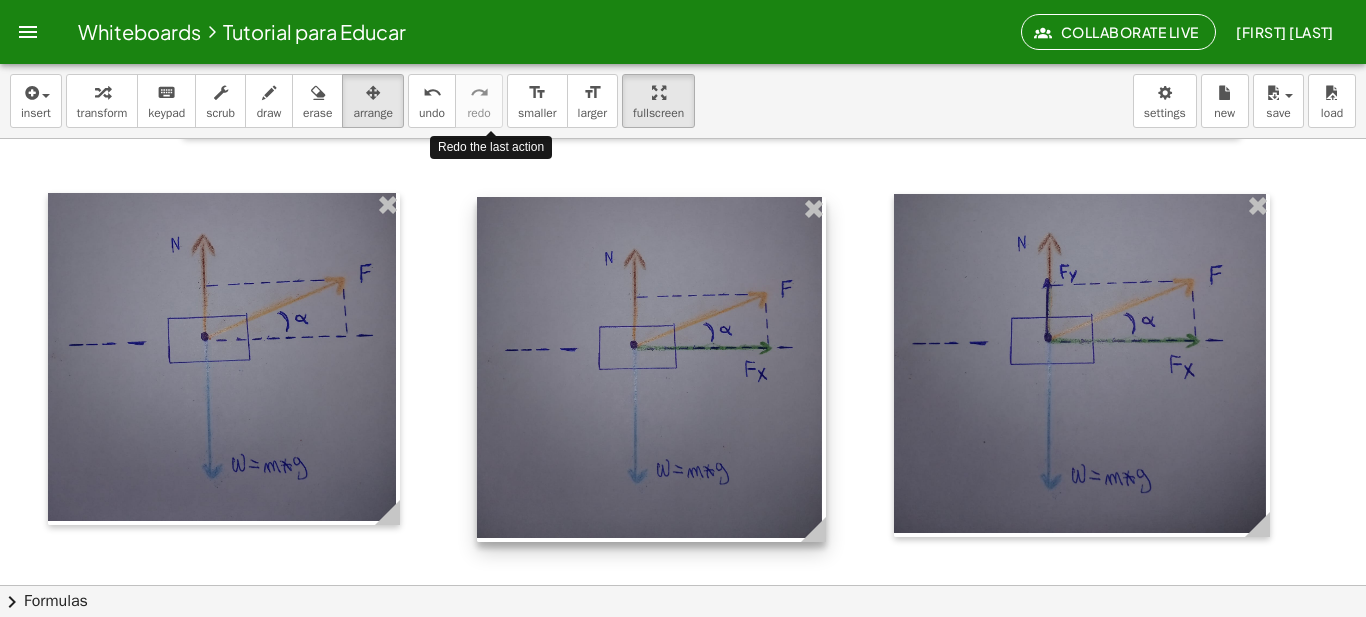 drag, startPoint x: 721, startPoint y: 351, endPoint x: 742, endPoint y: 355, distance: 21.377558 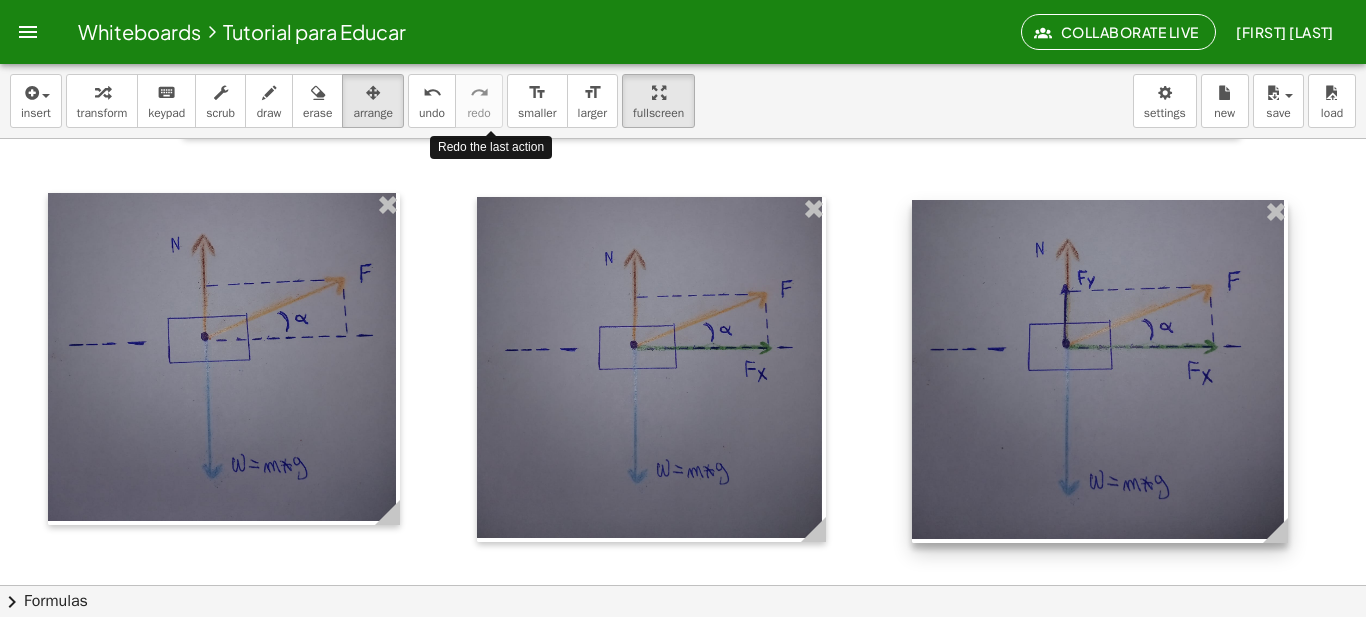 drag, startPoint x: 1068, startPoint y: 318, endPoint x: 1086, endPoint y: 324, distance: 18.973665 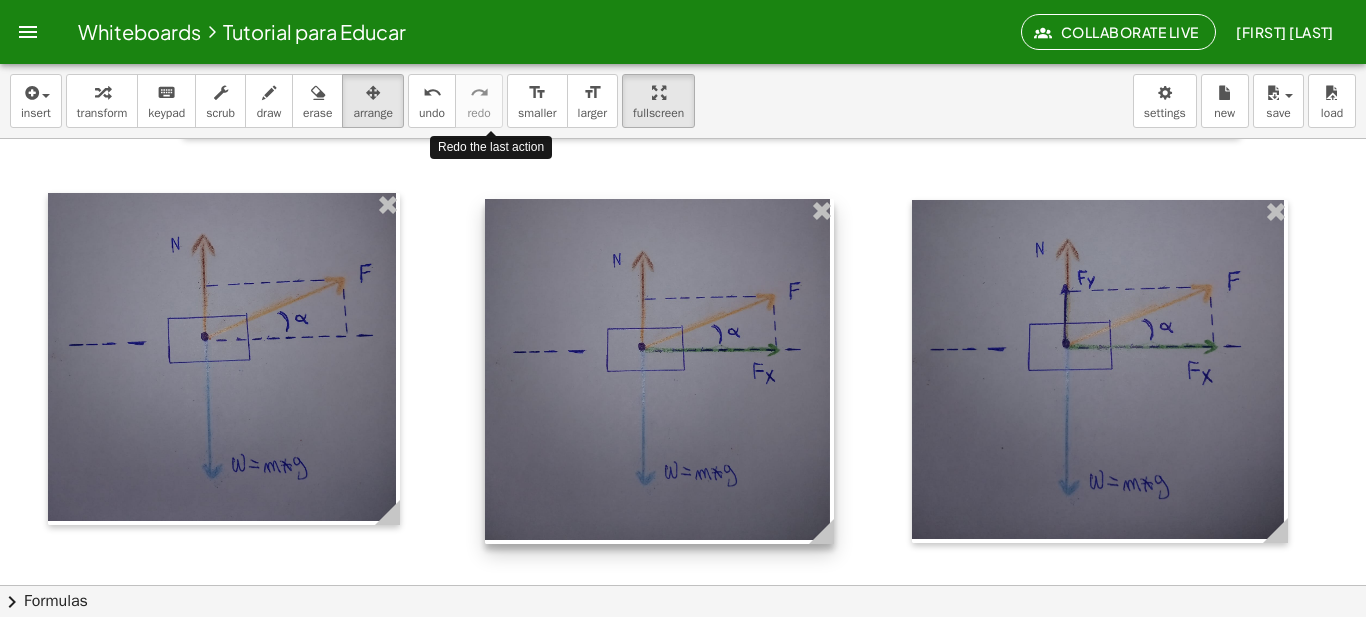 click at bounding box center [659, 371] 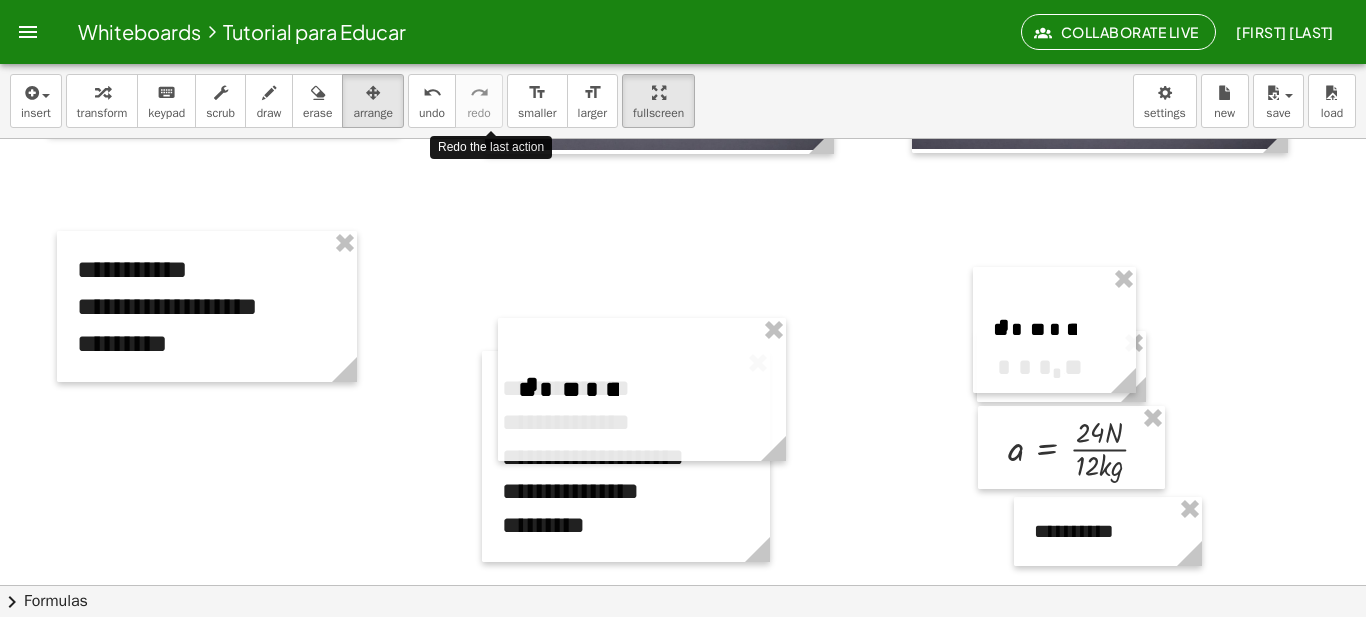 scroll, scrollTop: 906, scrollLeft: 0, axis: vertical 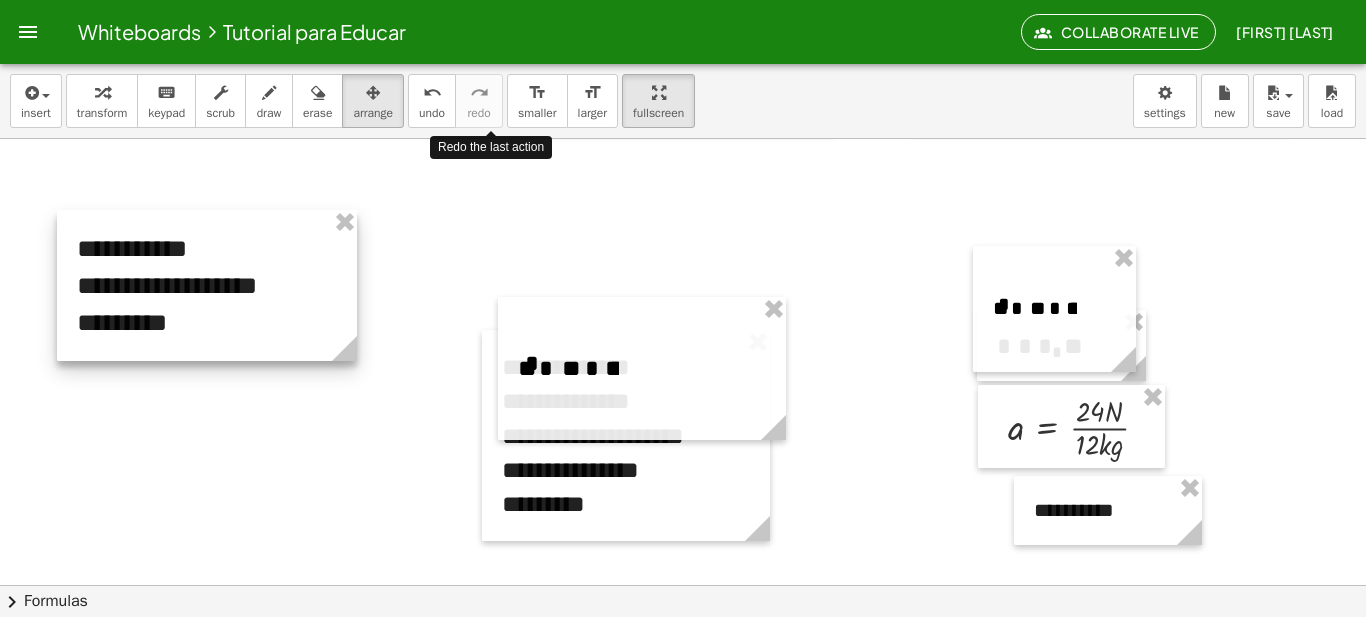 click at bounding box center [207, 285] 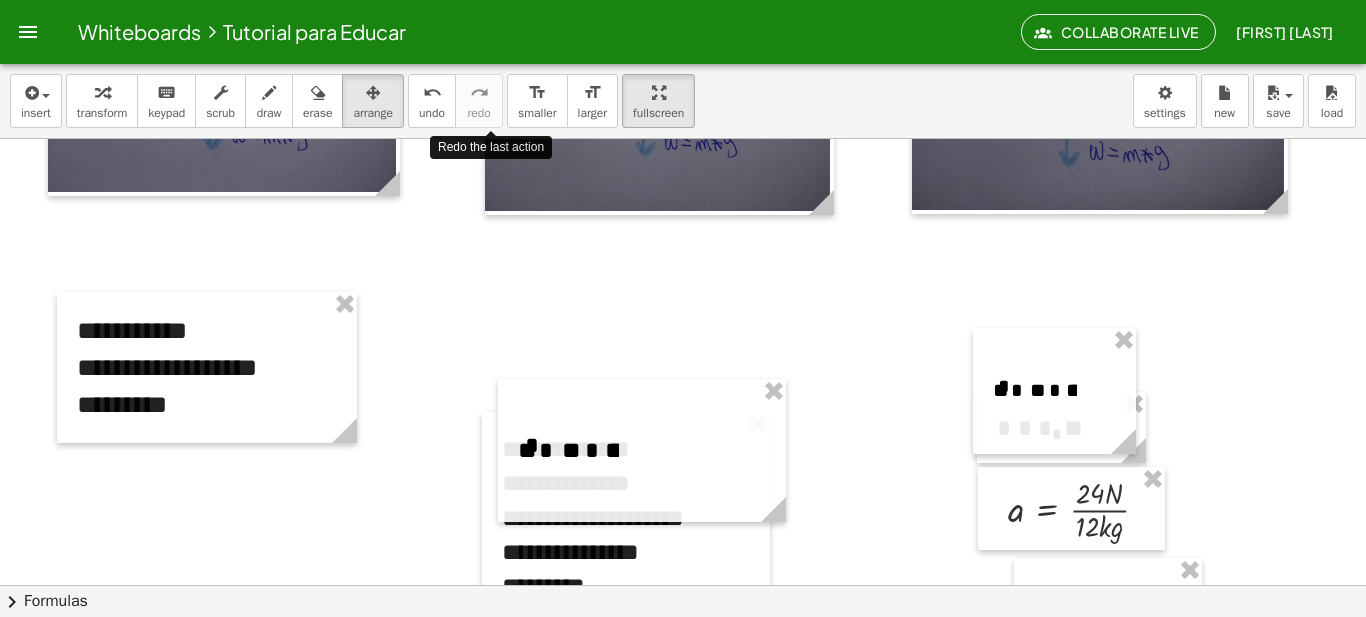 scroll, scrollTop: 825, scrollLeft: 0, axis: vertical 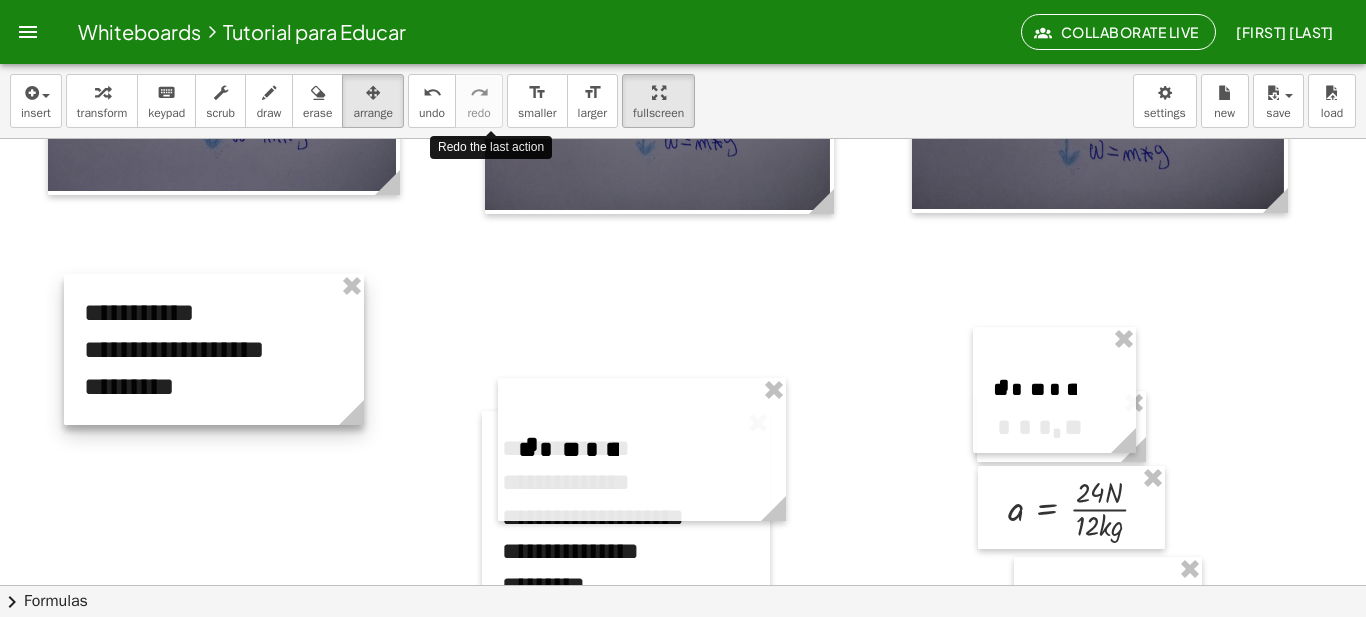 drag, startPoint x: 329, startPoint y: 359, endPoint x: 336, endPoint y: 342, distance: 18.384777 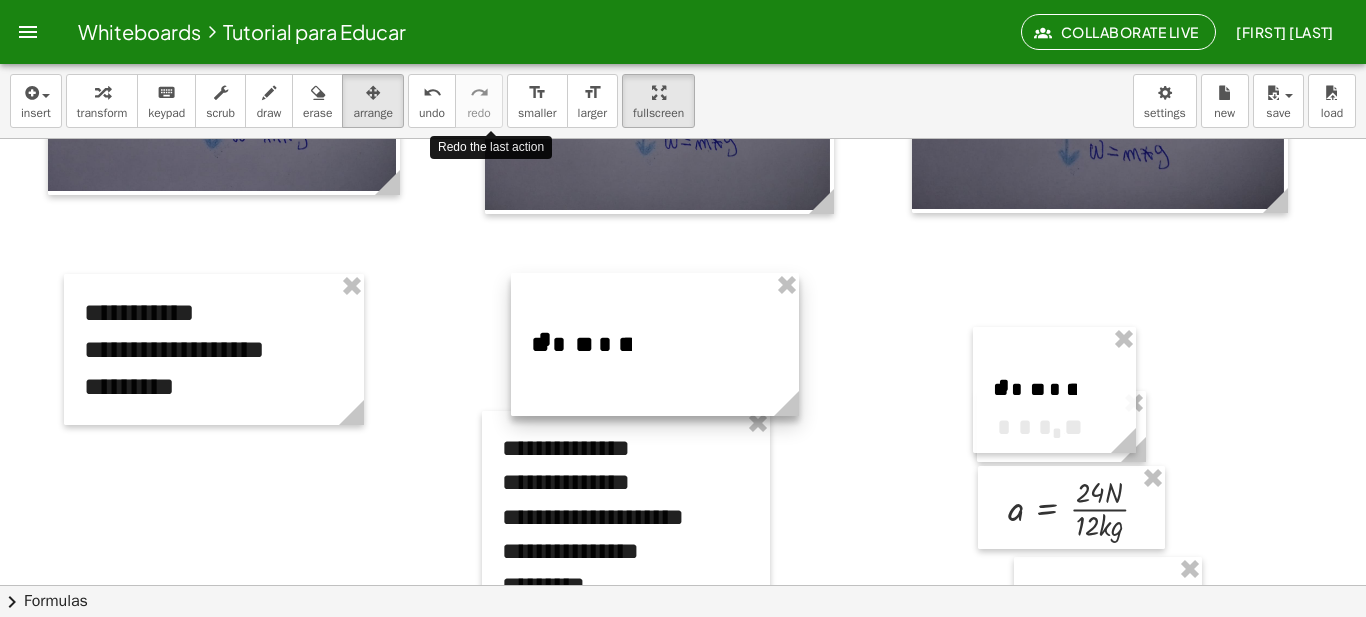 drag, startPoint x: 678, startPoint y: 452, endPoint x: 691, endPoint y: 347, distance: 105.801704 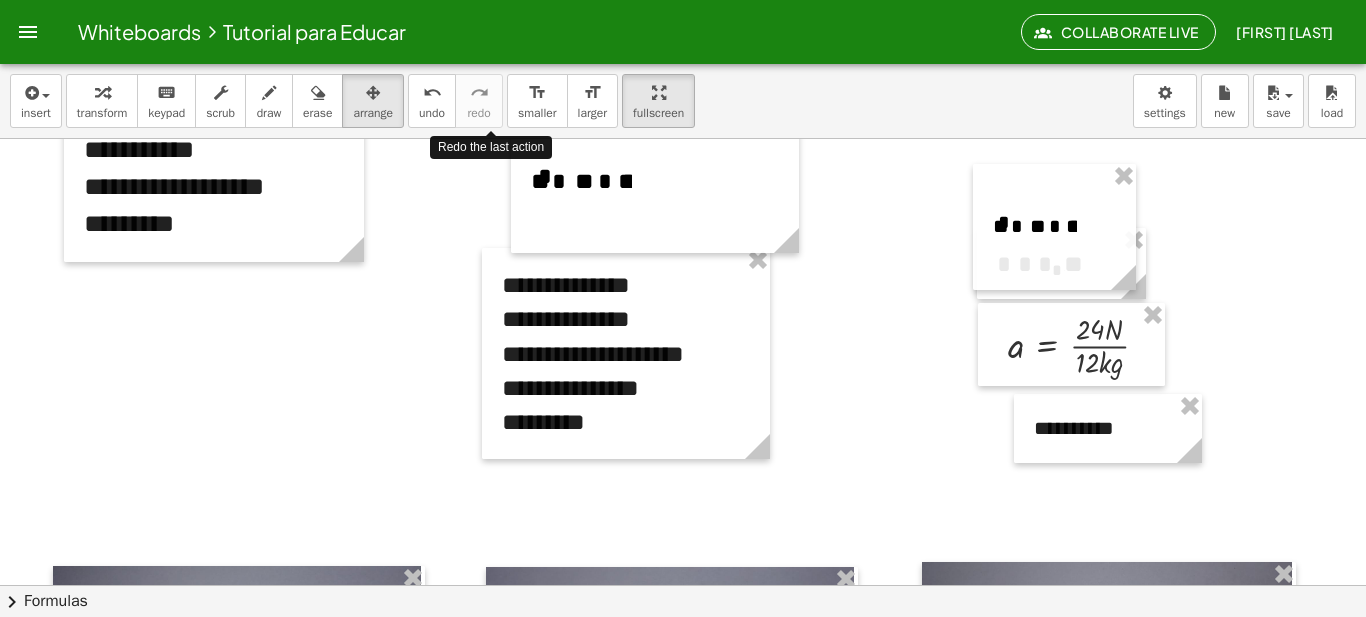 scroll, scrollTop: 990, scrollLeft: 0, axis: vertical 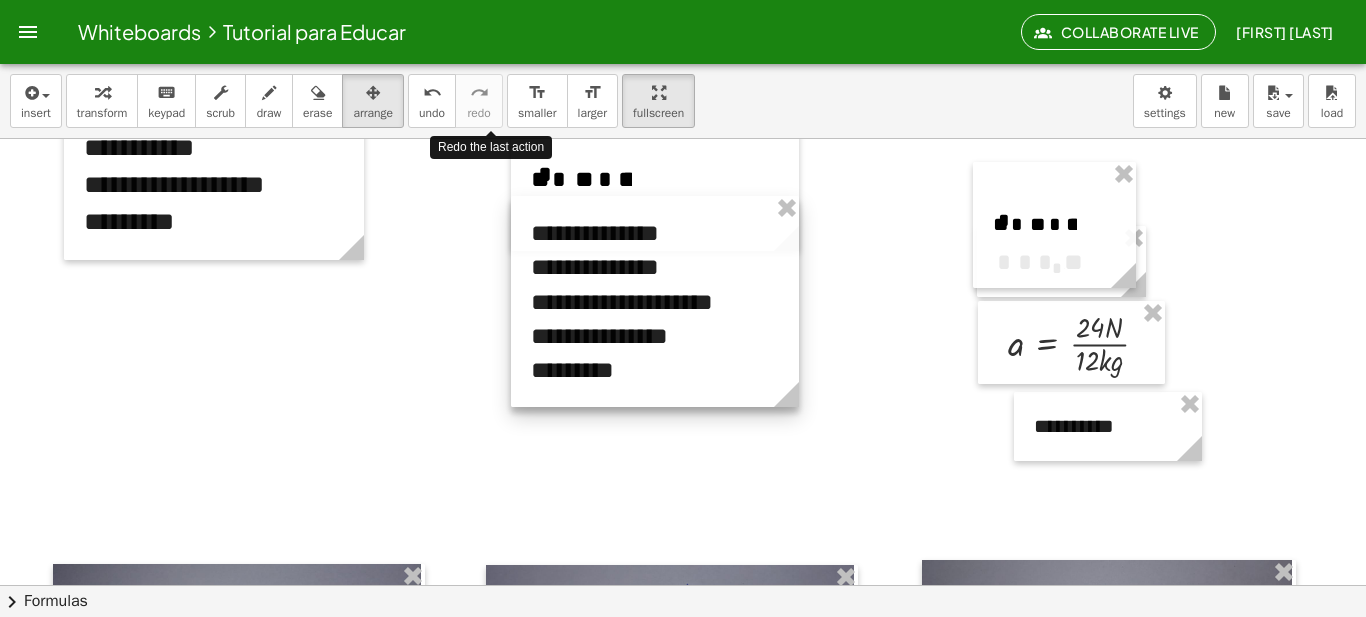drag, startPoint x: 616, startPoint y: 373, endPoint x: 645, endPoint y: 323, distance: 57.801384 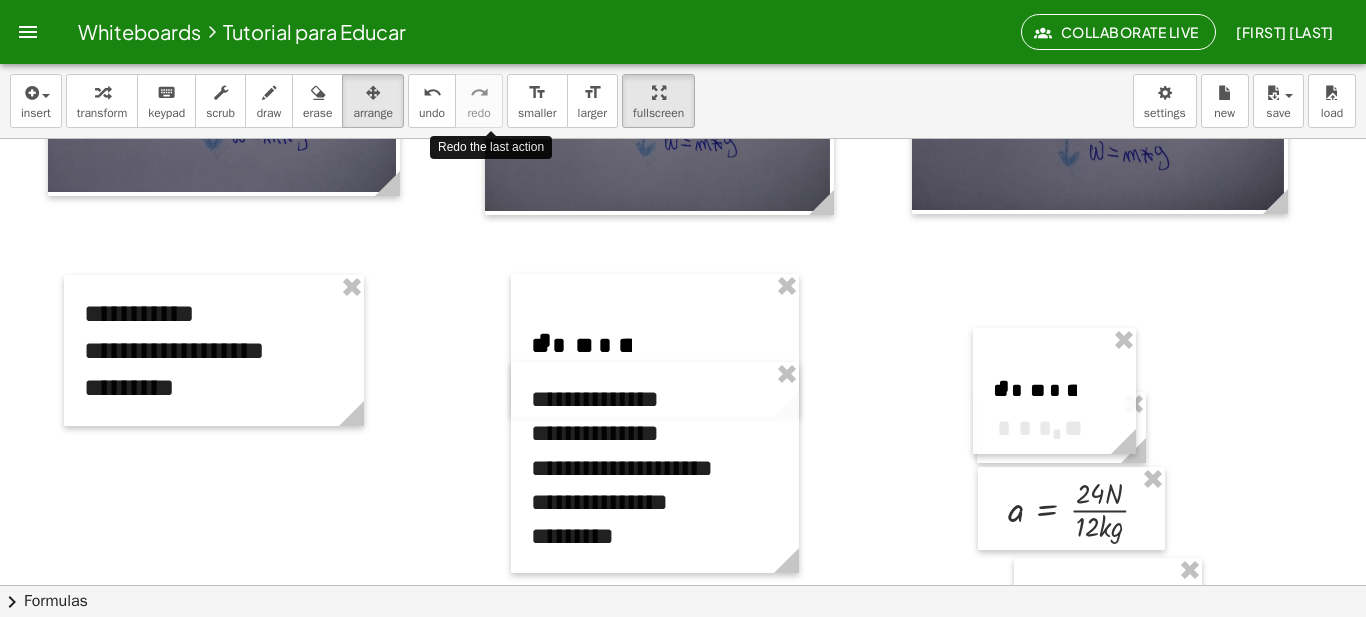 scroll, scrollTop: 823, scrollLeft: 0, axis: vertical 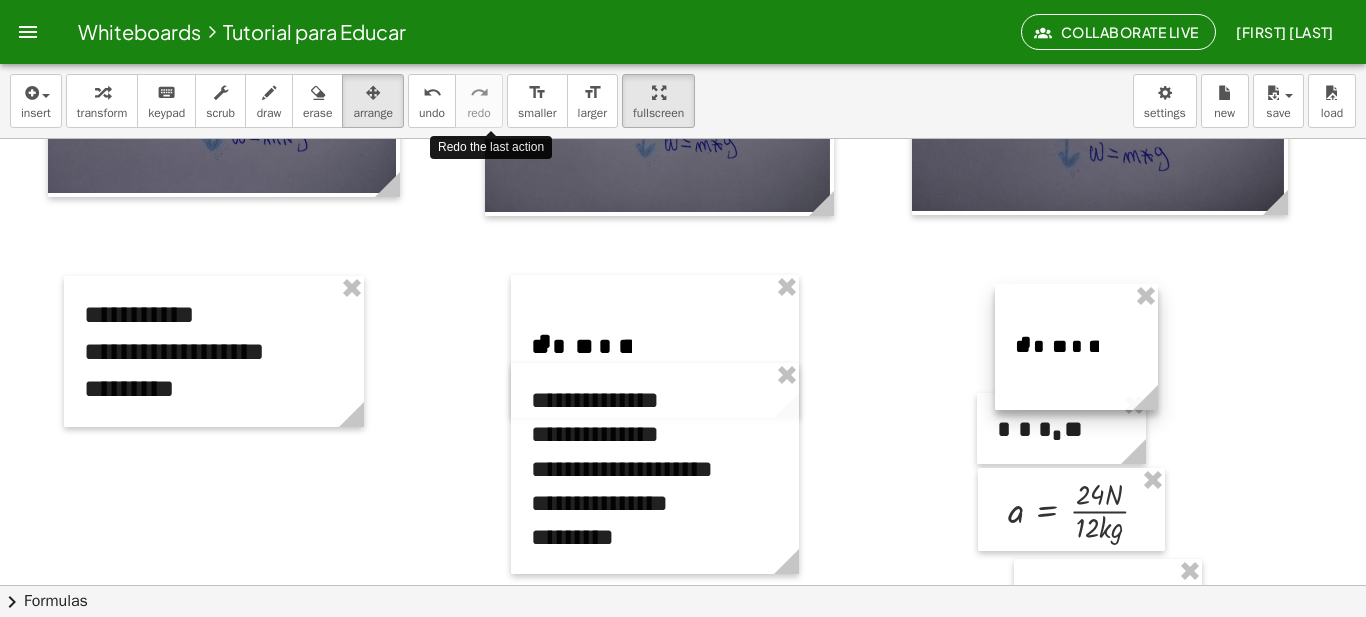 drag, startPoint x: 1027, startPoint y: 412, endPoint x: 1049, endPoint y: 367, distance: 50.08992 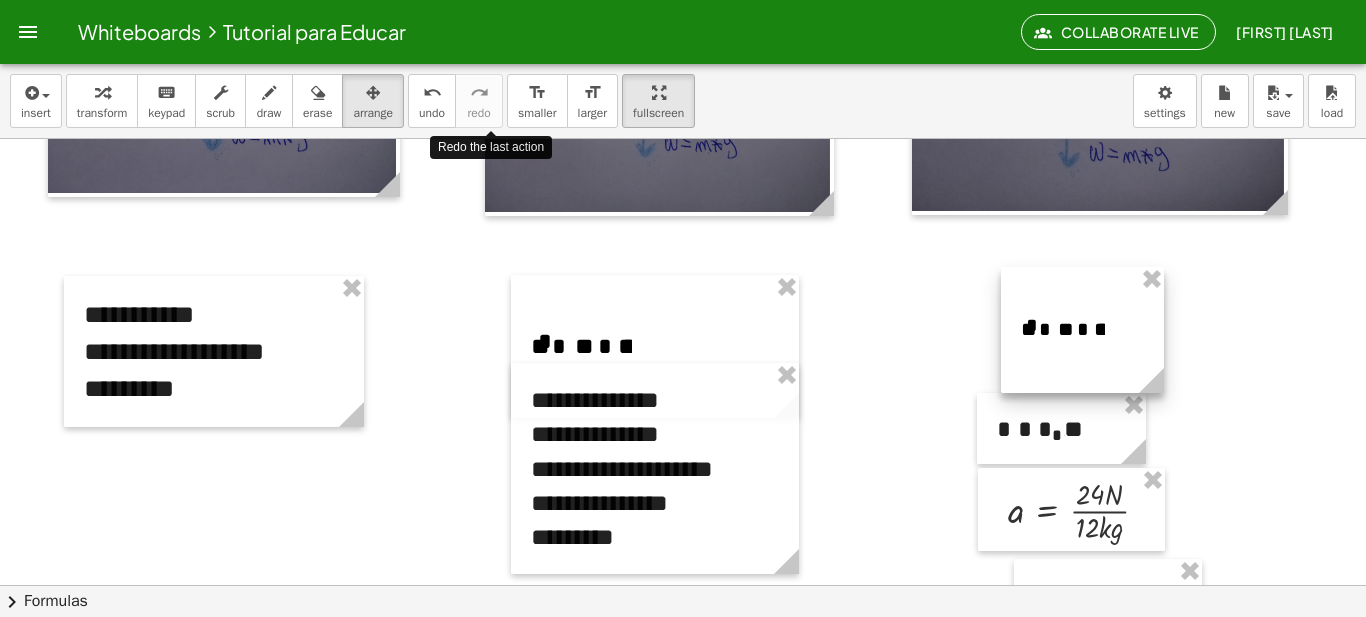 drag, startPoint x: 1049, startPoint y: 367, endPoint x: 1055, endPoint y: 350, distance: 18.027756 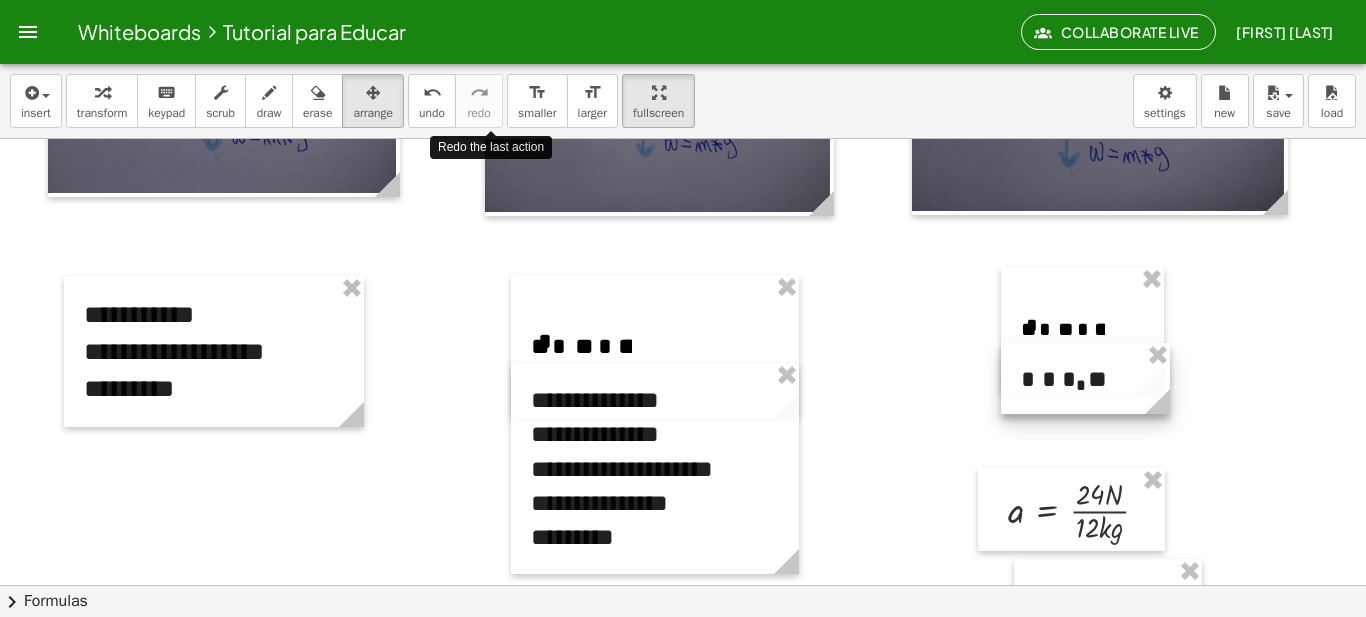 drag, startPoint x: 1099, startPoint y: 443, endPoint x: 1123, endPoint y: 393, distance: 55.461697 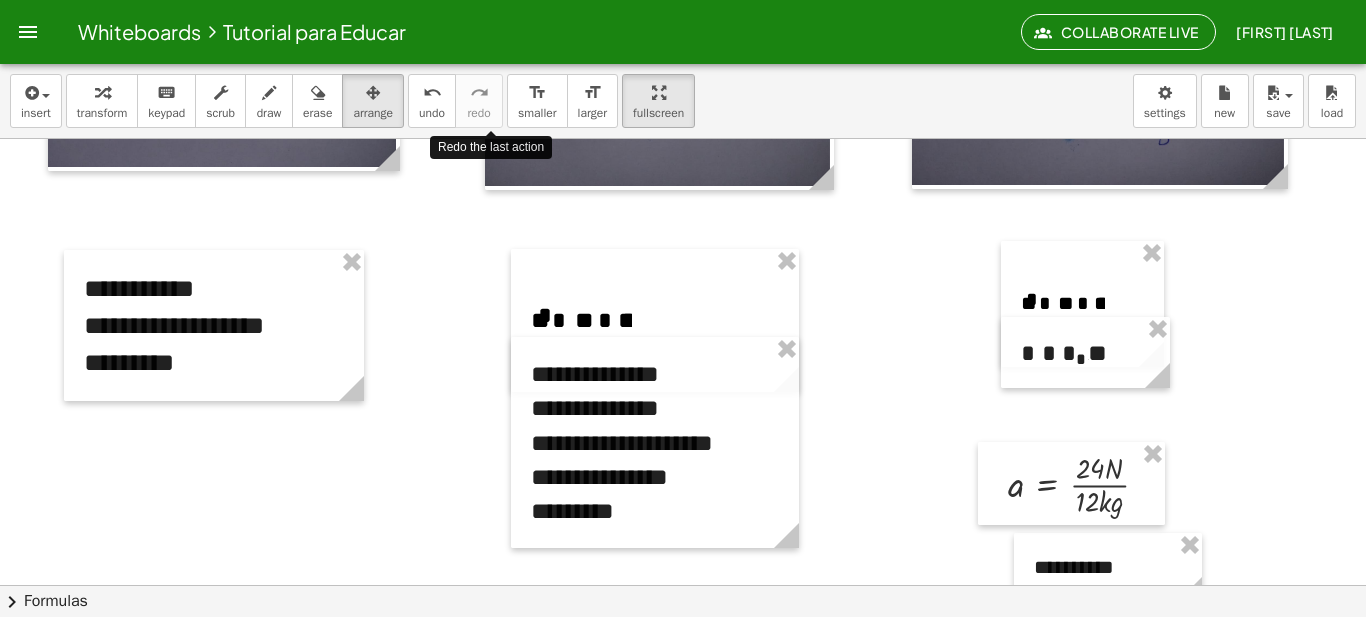 scroll, scrollTop: 873, scrollLeft: 0, axis: vertical 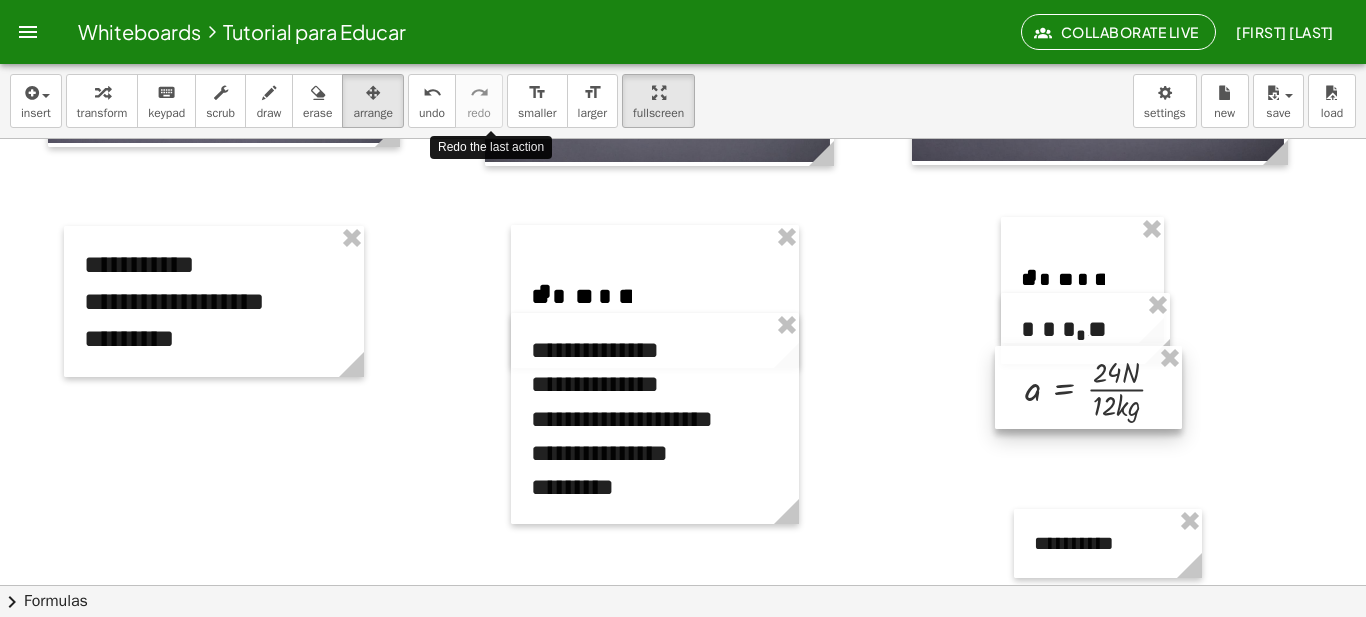 drag, startPoint x: 1093, startPoint y: 462, endPoint x: 1110, endPoint y: 390, distance: 73.97973 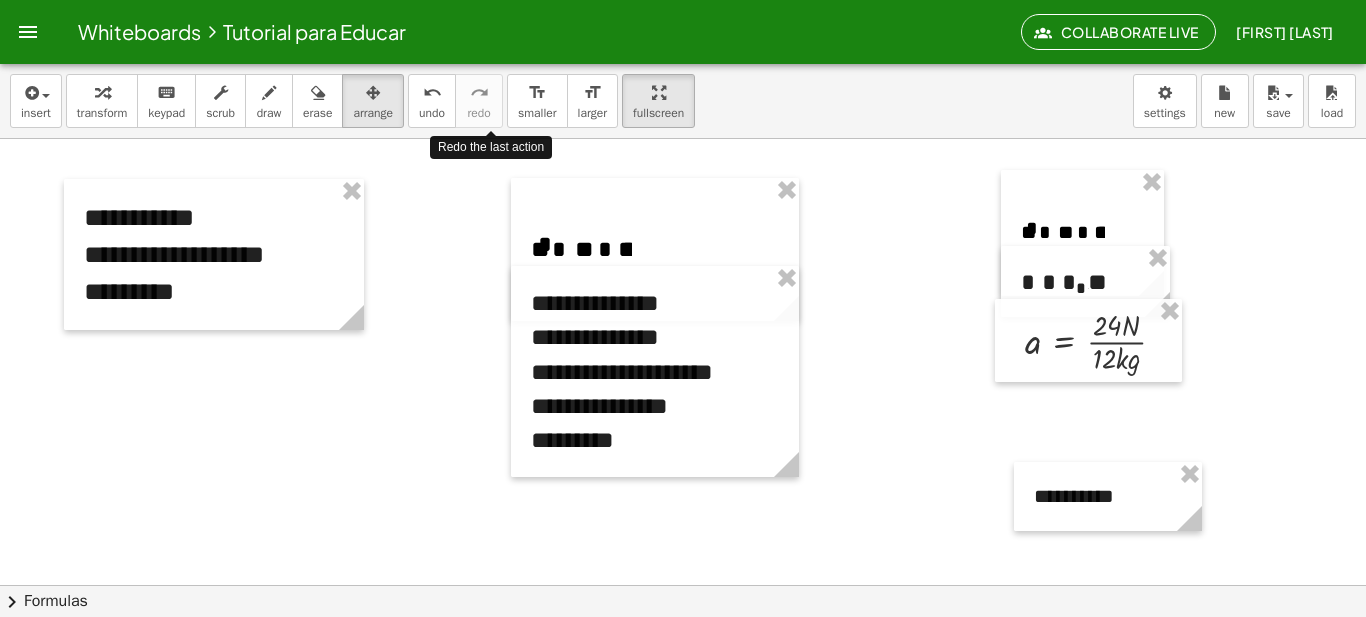 scroll, scrollTop: 921, scrollLeft: 0, axis: vertical 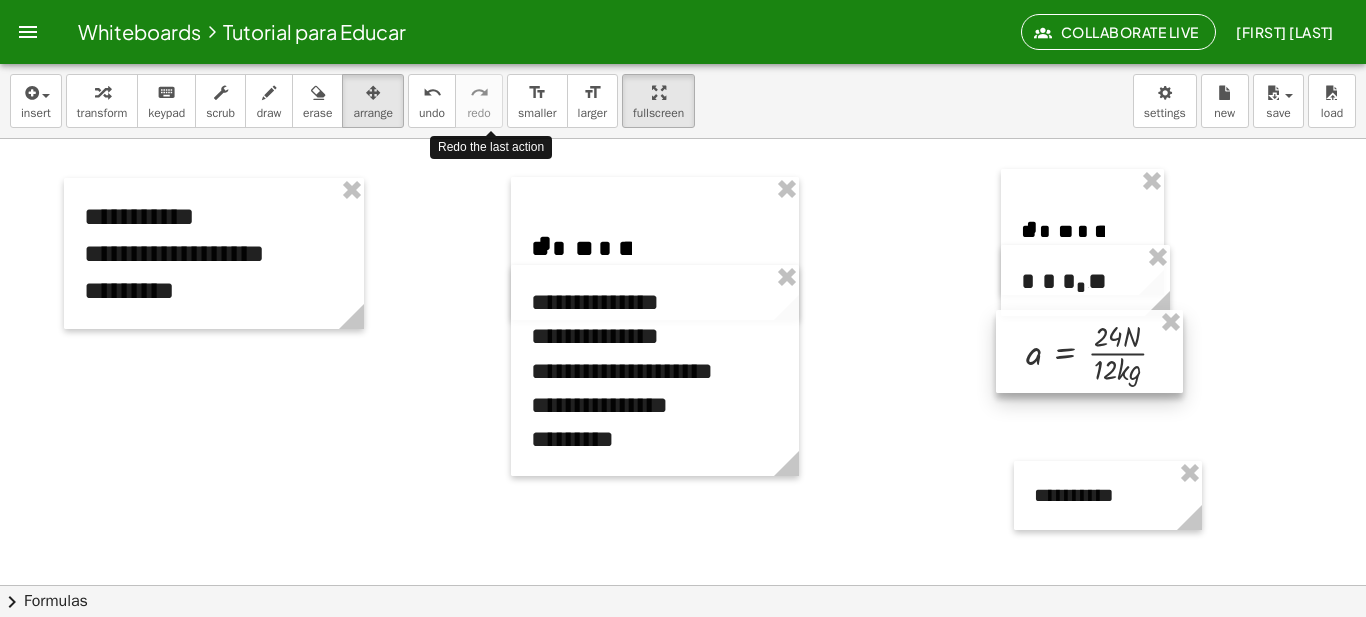 drag, startPoint x: 1095, startPoint y: 369, endPoint x: 1096, endPoint y: 381, distance: 12.0415945 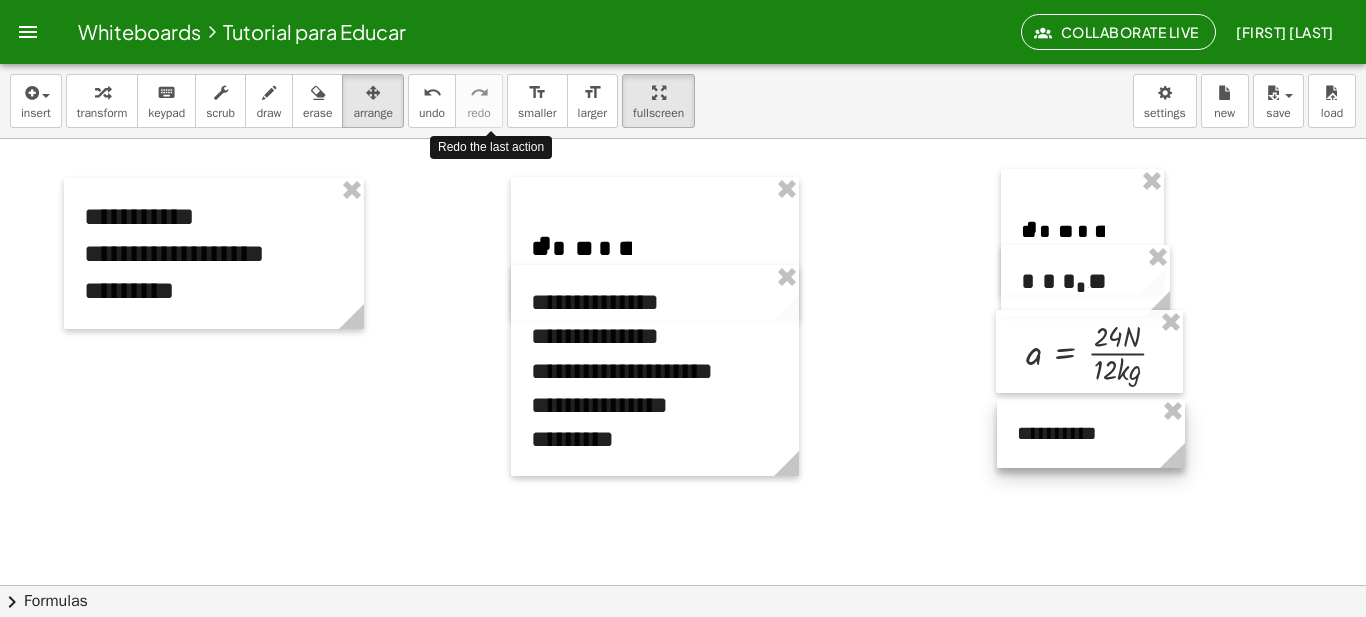 drag, startPoint x: 1108, startPoint y: 518, endPoint x: 1091, endPoint y: 456, distance: 64.288414 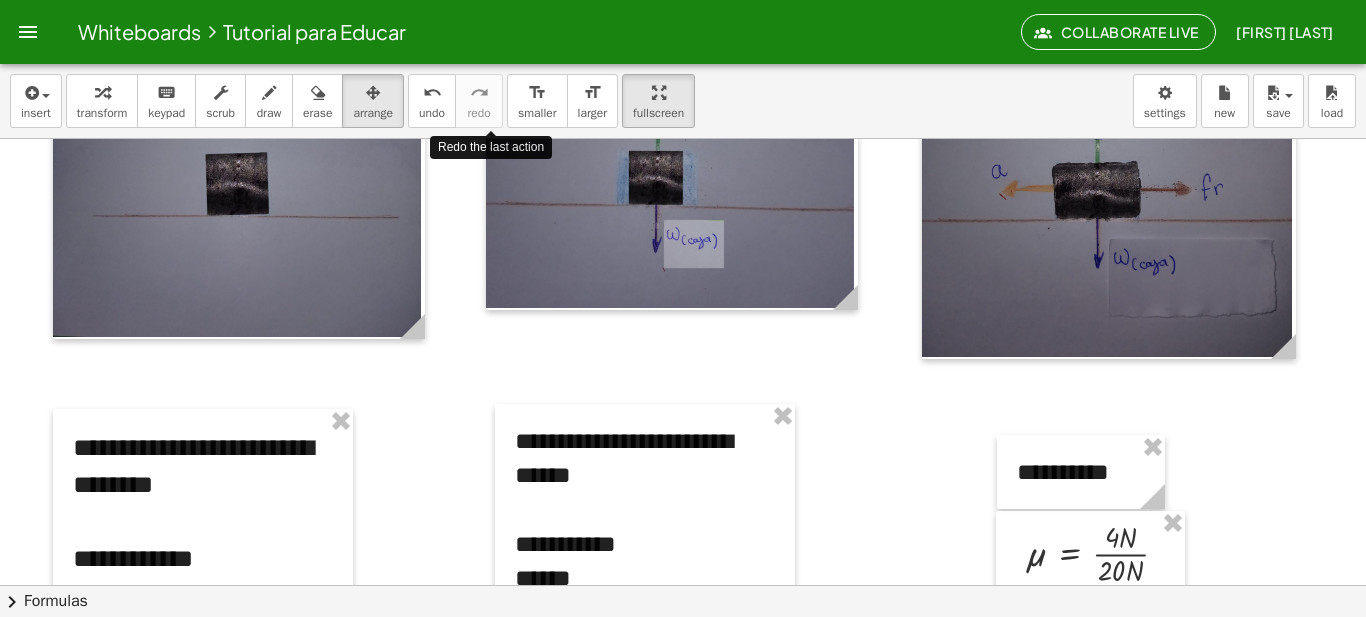 scroll, scrollTop: 1176, scrollLeft: 0, axis: vertical 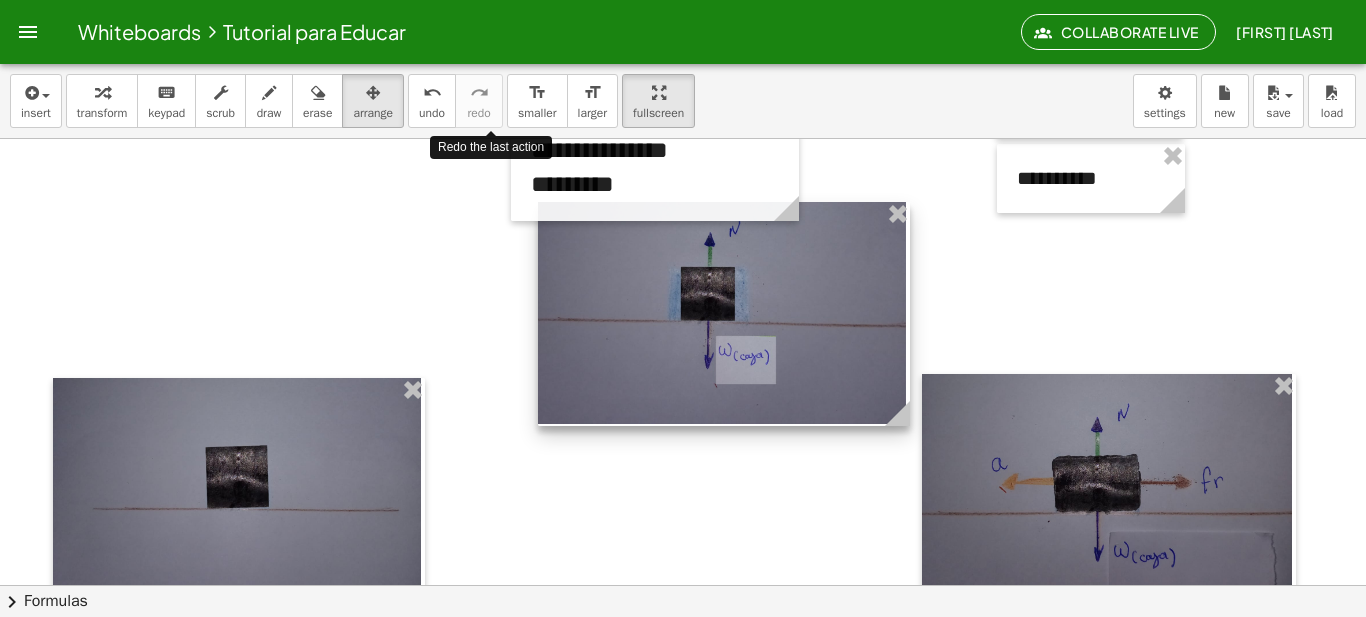 drag, startPoint x: 555, startPoint y: 579, endPoint x: 605, endPoint y: 404, distance: 182.00275 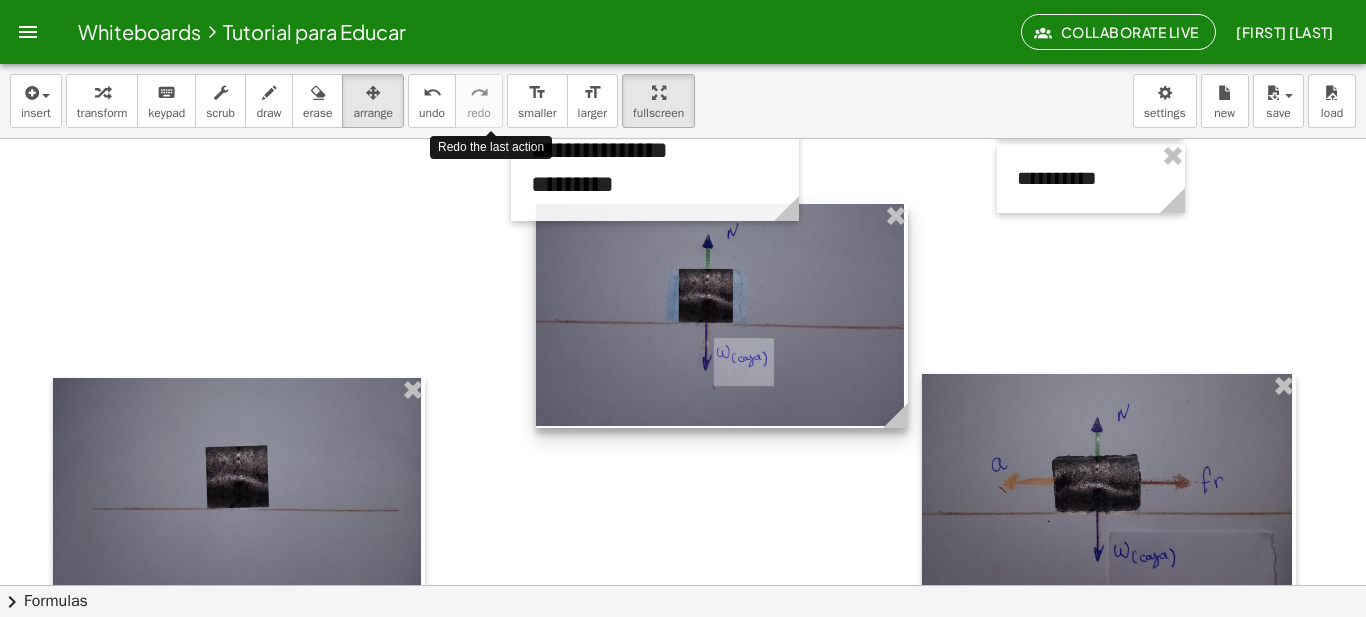 click at bounding box center [722, 316] 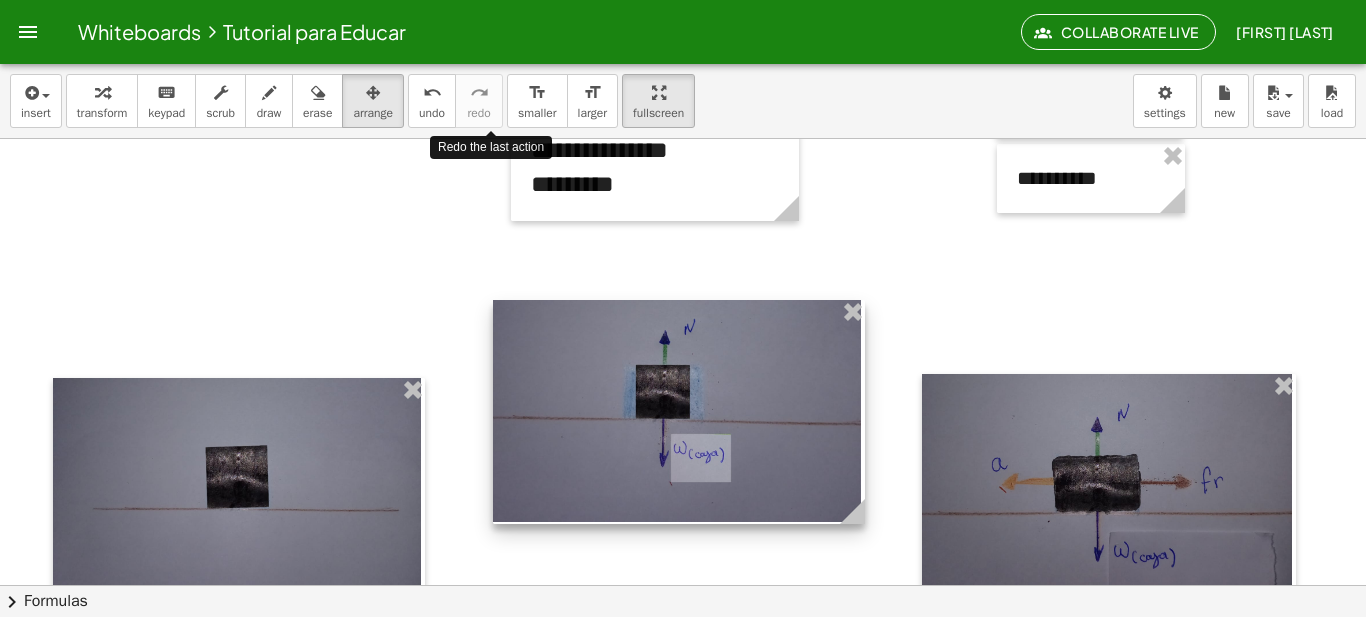 drag, startPoint x: 736, startPoint y: 315, endPoint x: 693, endPoint y: 411, distance: 105.1903 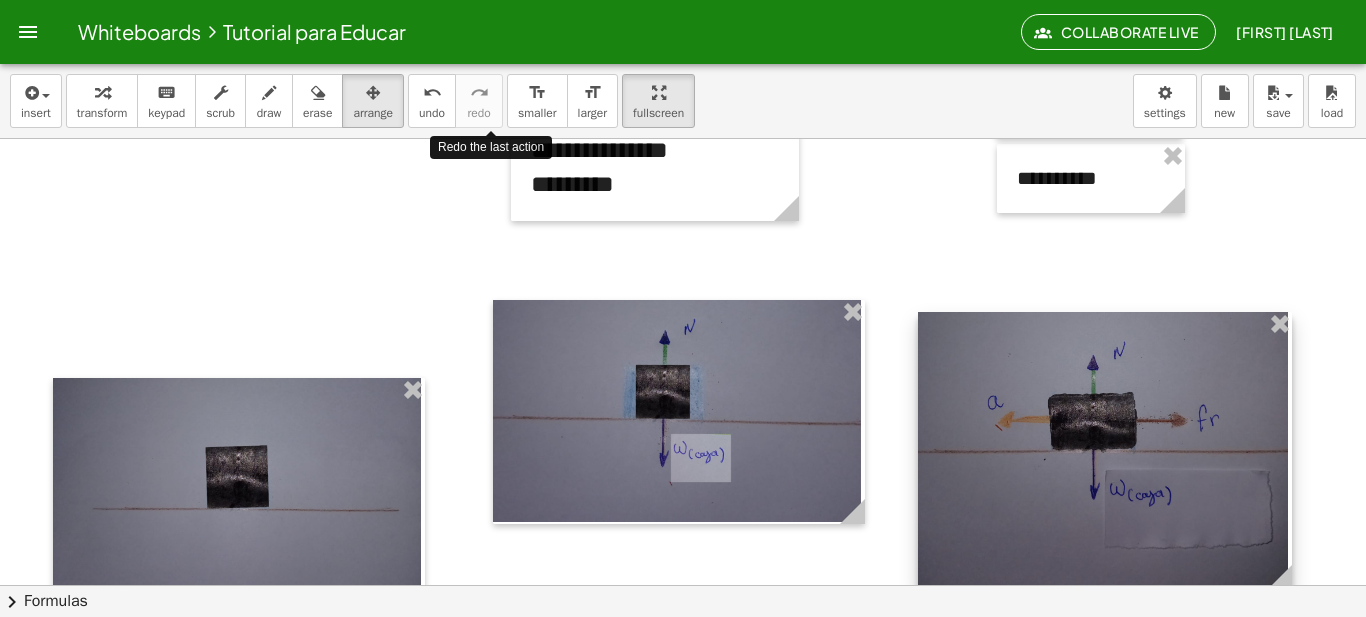 drag, startPoint x: 1000, startPoint y: 491, endPoint x: 996, endPoint y: 427, distance: 64.12488 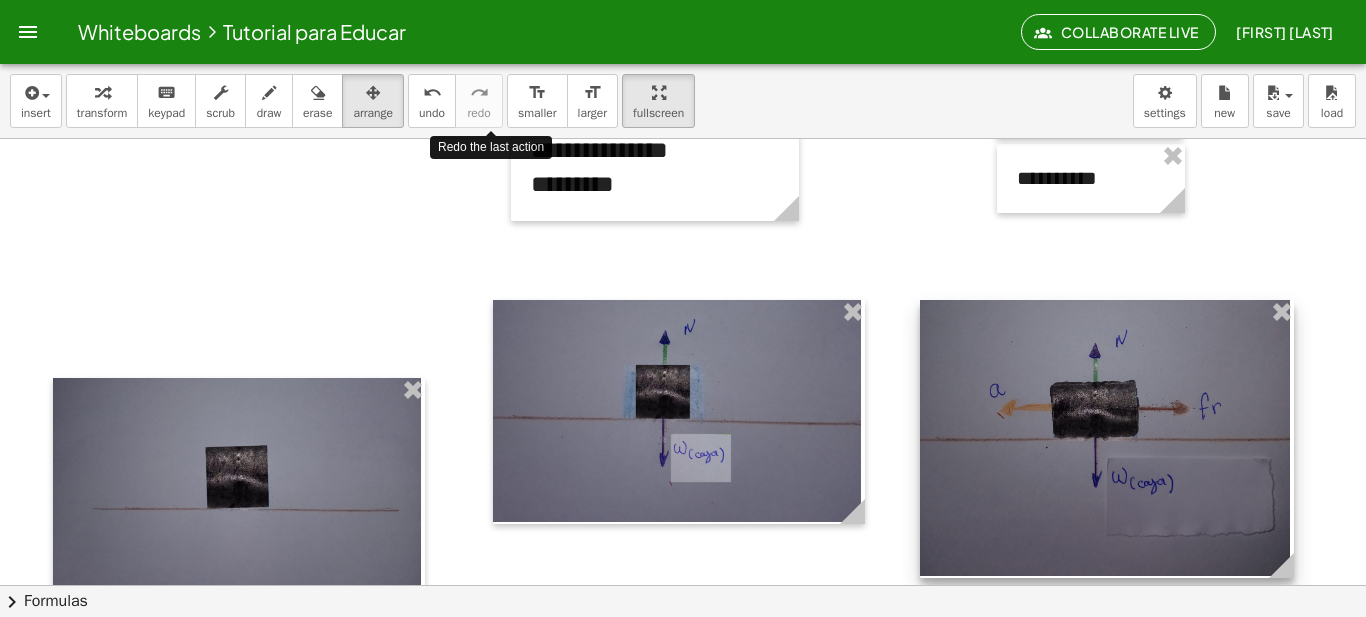 drag, startPoint x: 1013, startPoint y: 449, endPoint x: 1015, endPoint y: 439, distance: 10.198039 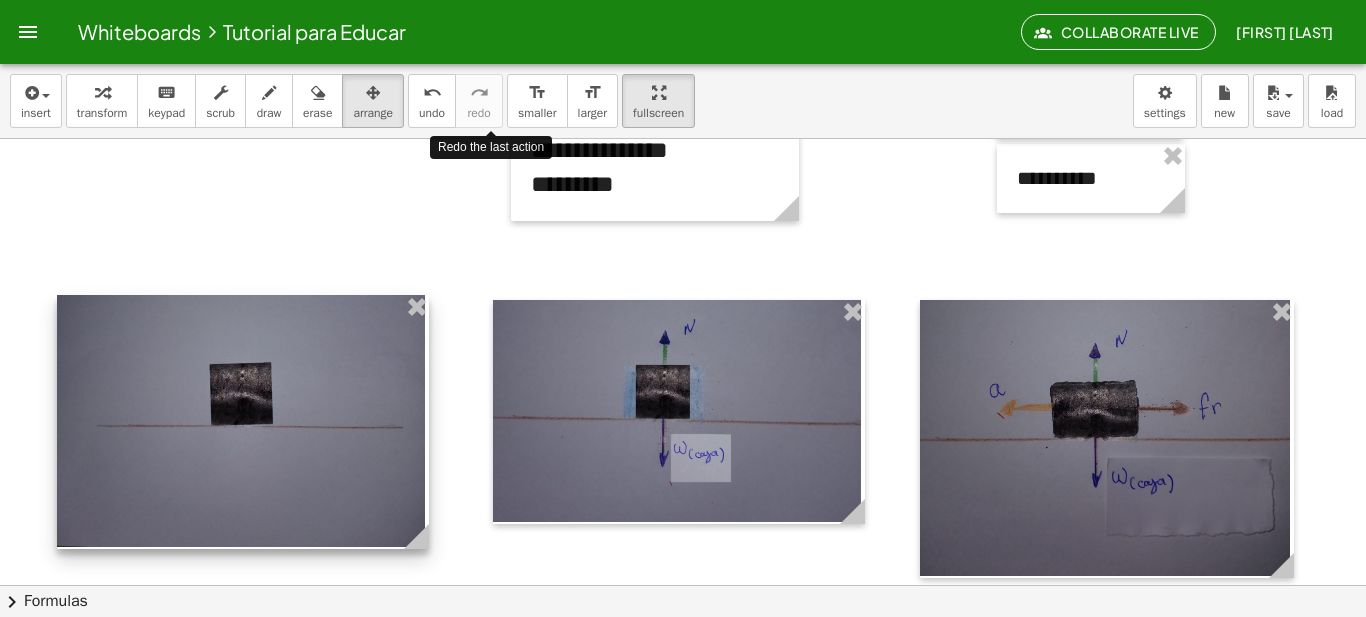 drag, startPoint x: 233, startPoint y: 471, endPoint x: 237, endPoint y: 388, distance: 83.09633 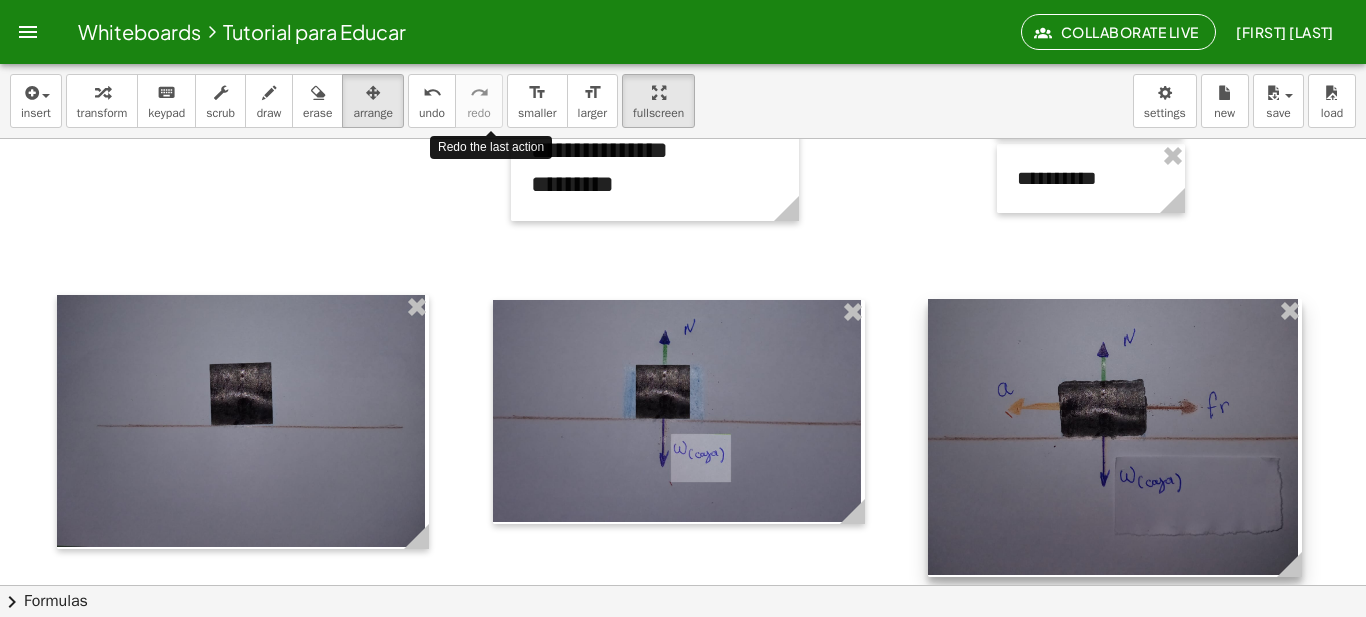 click at bounding box center [1115, 438] 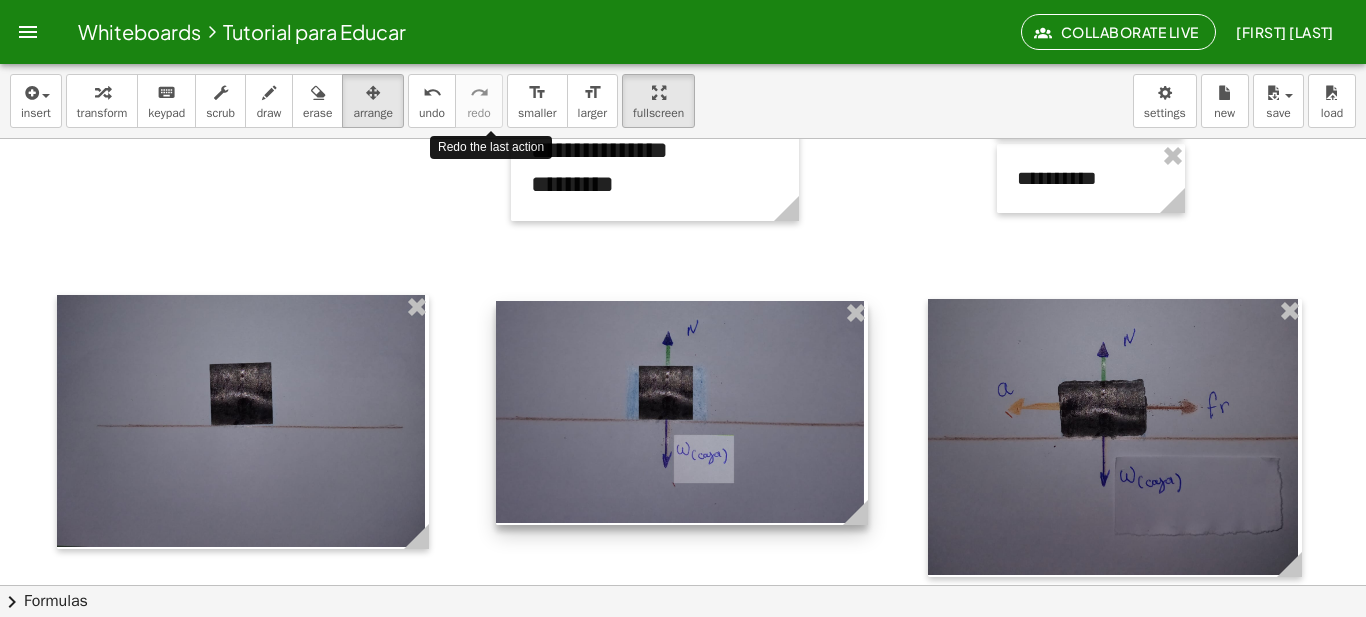 click at bounding box center (682, 413) 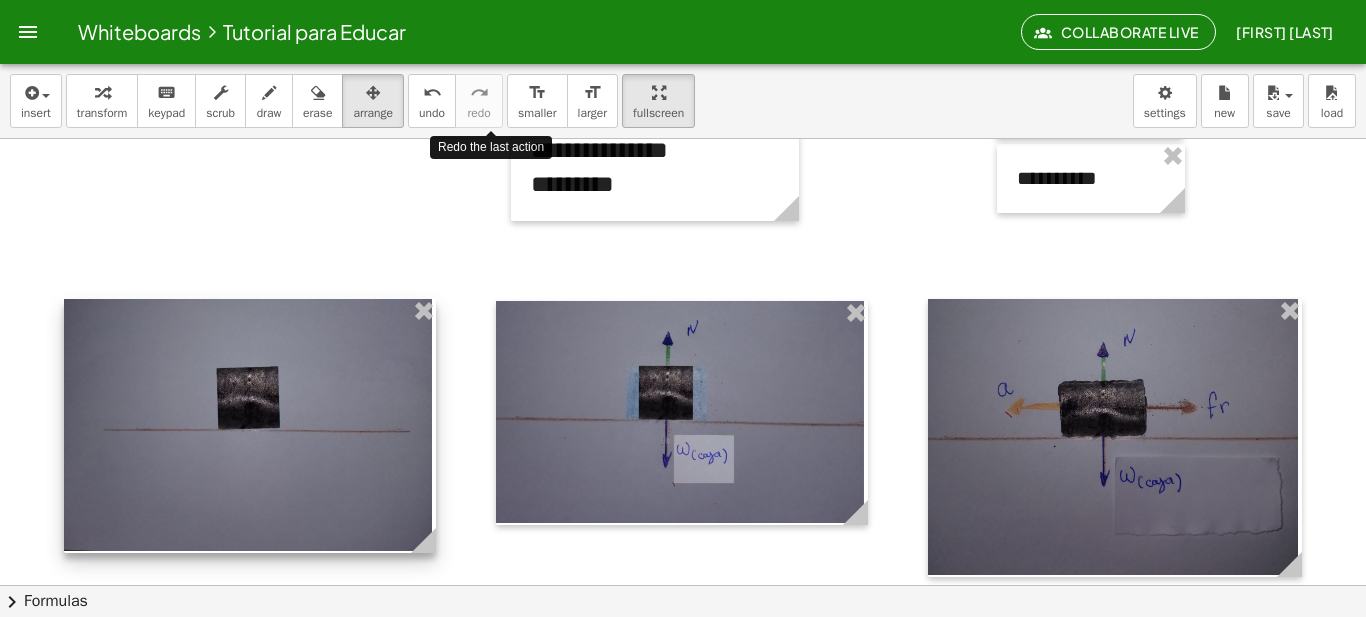 click at bounding box center [250, 426] 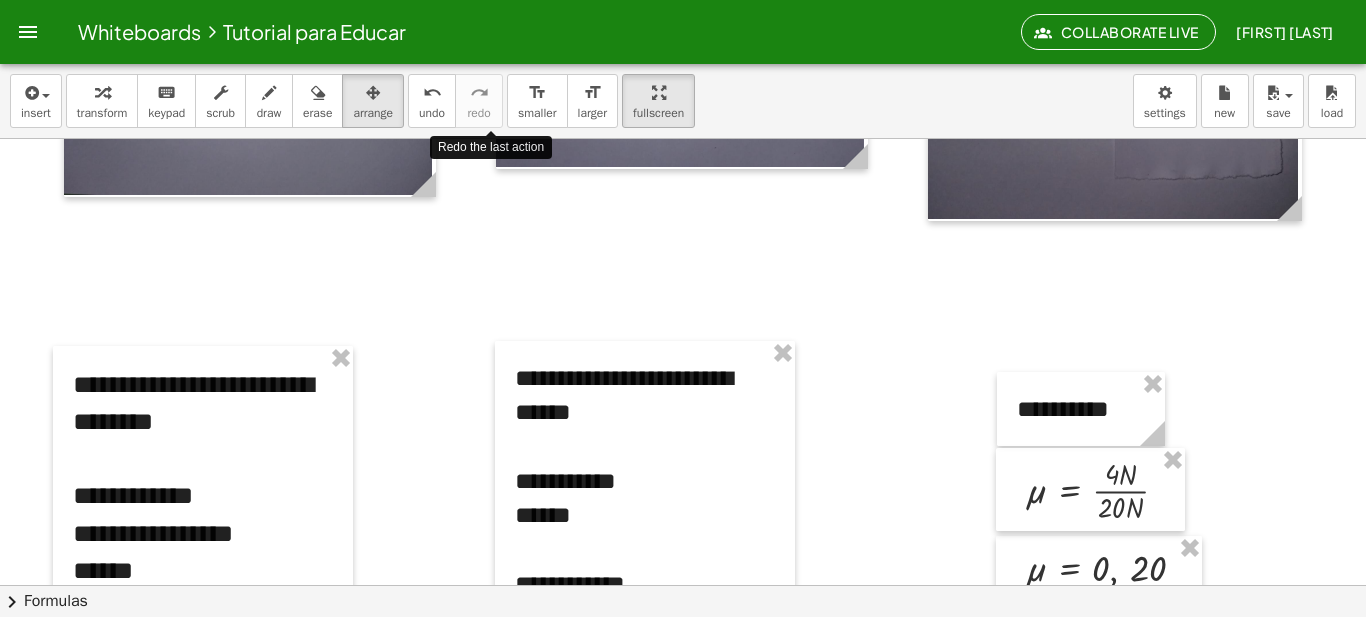 scroll, scrollTop: 1528, scrollLeft: 0, axis: vertical 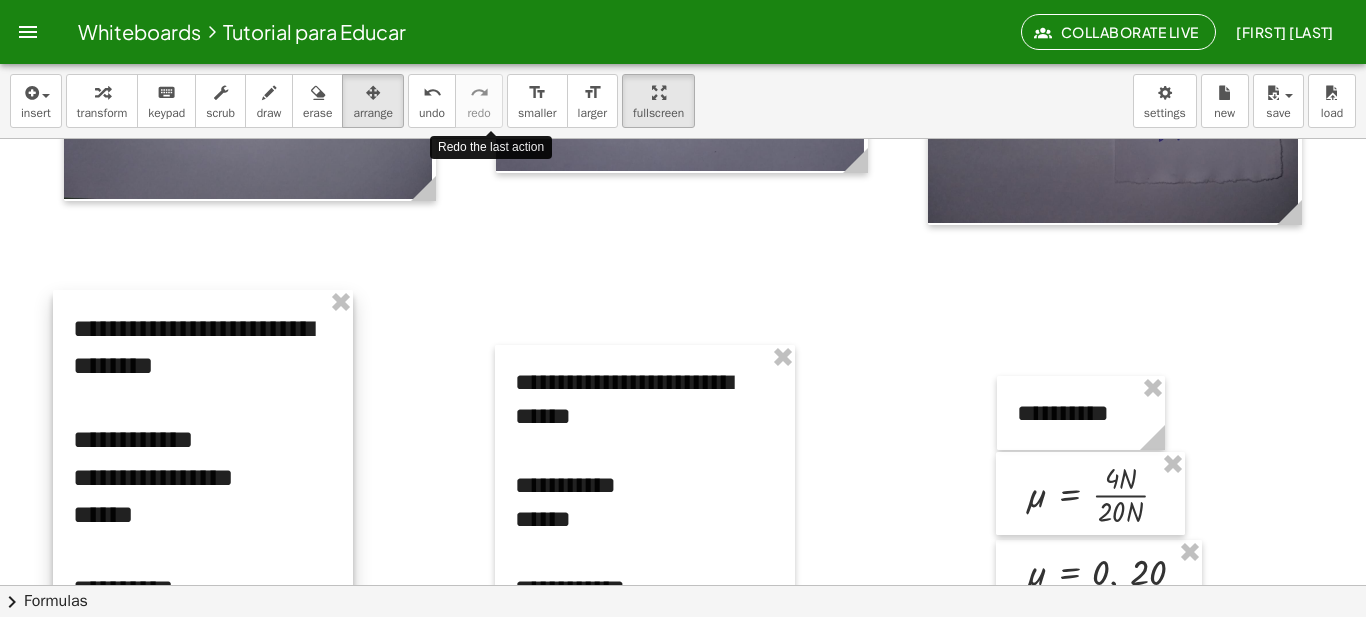 drag, startPoint x: 236, startPoint y: 474, endPoint x: 236, endPoint y: 414, distance: 60 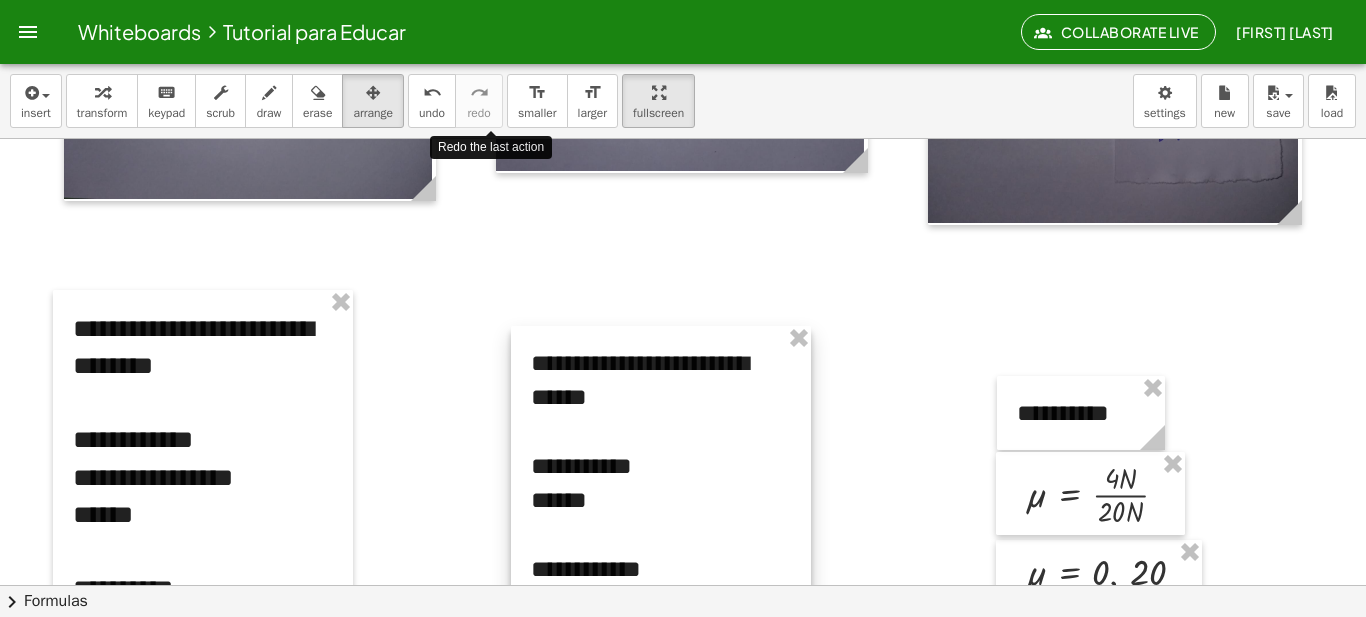 drag, startPoint x: 593, startPoint y: 473, endPoint x: 669, endPoint y: 449, distance: 79.69943 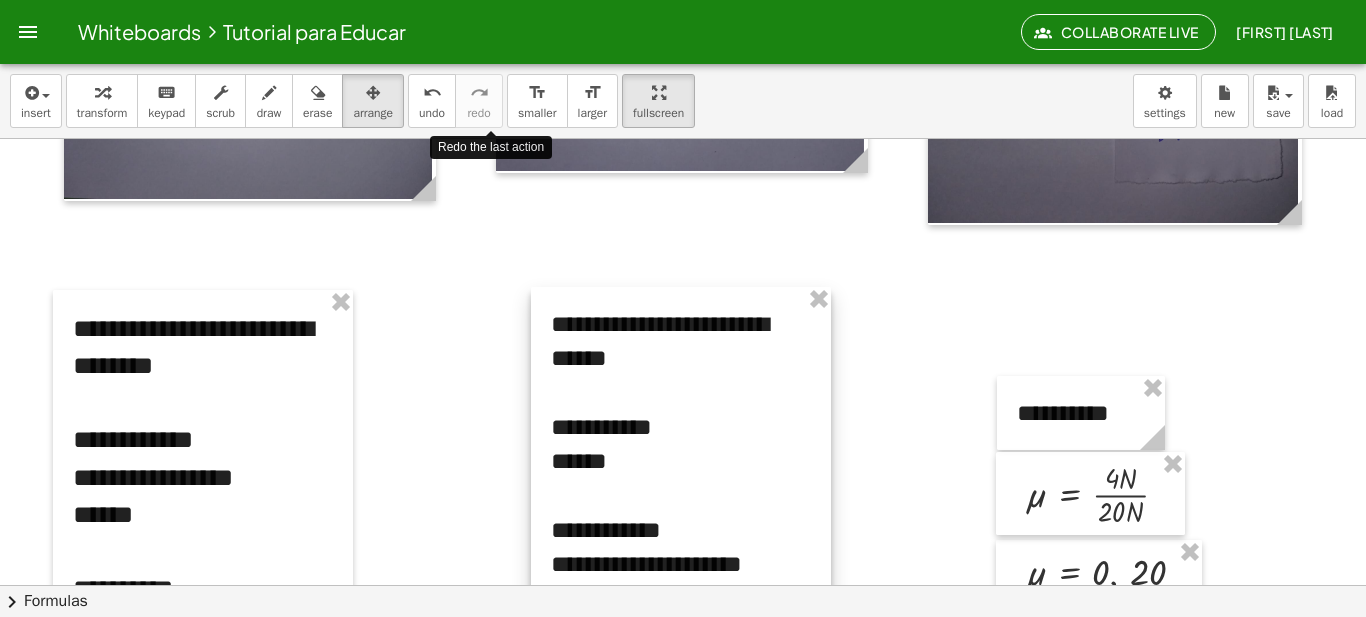 drag, startPoint x: 671, startPoint y: 454, endPoint x: 671, endPoint y: 484, distance: 30 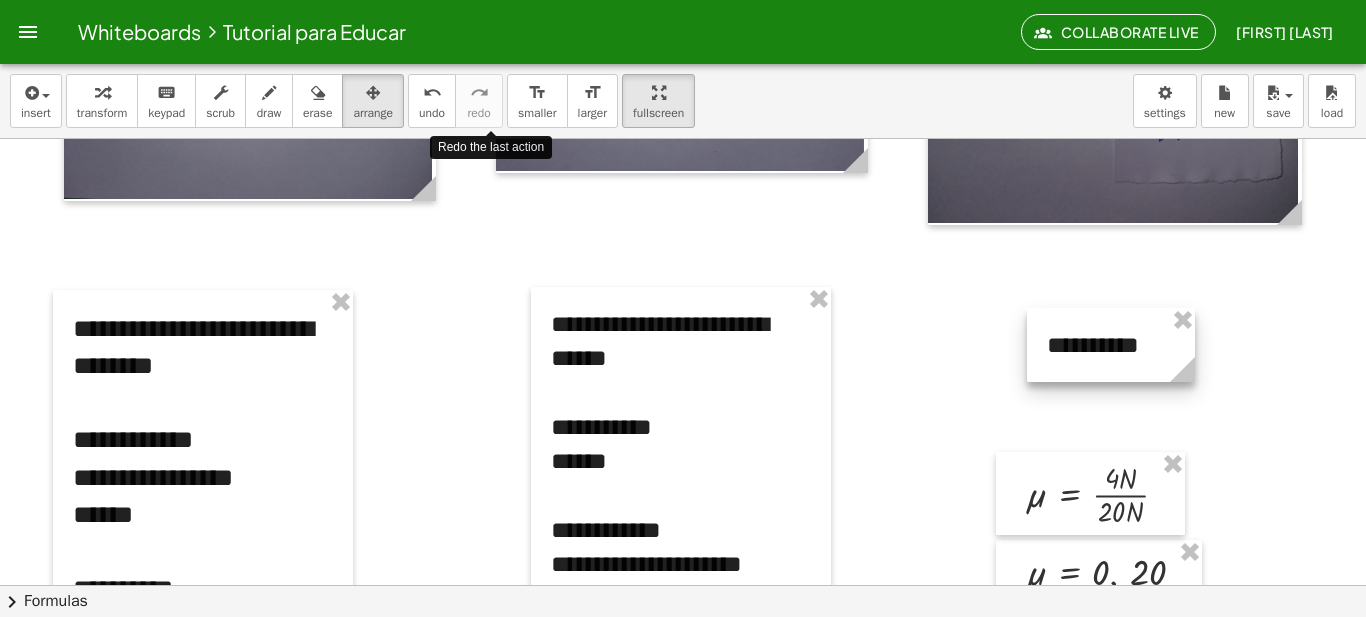 drag, startPoint x: 1071, startPoint y: 433, endPoint x: 1101, endPoint y: 365, distance: 74.323616 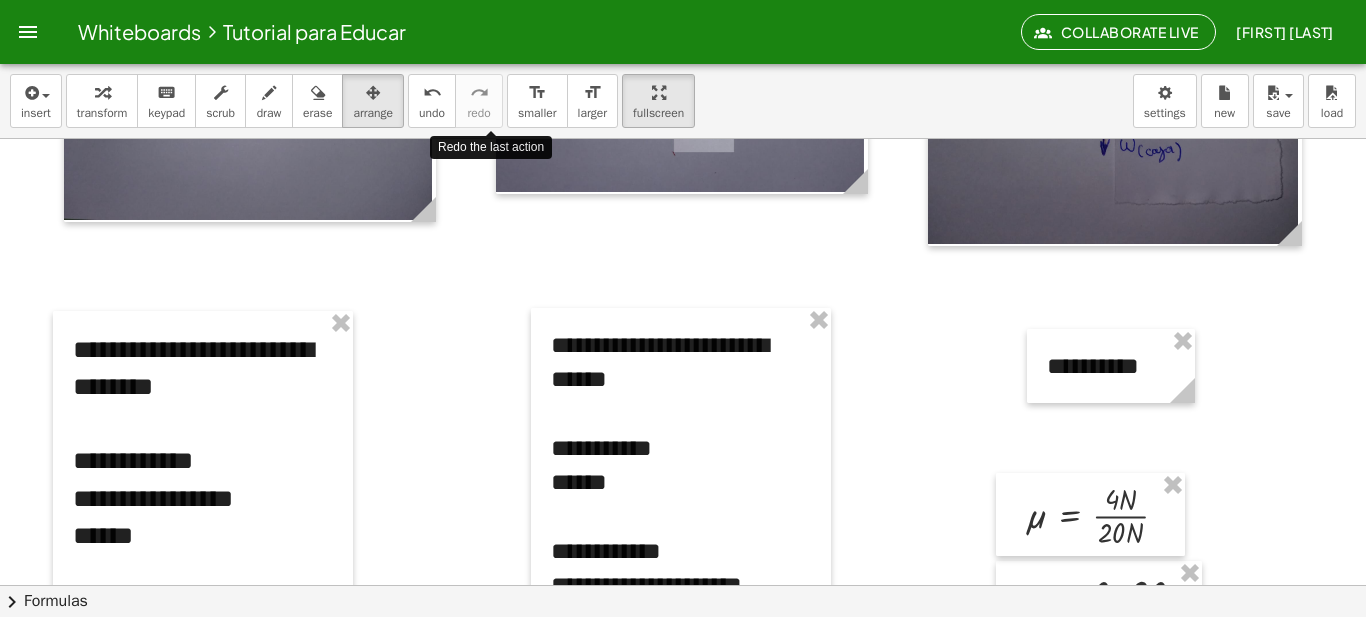 scroll, scrollTop: 1511, scrollLeft: 0, axis: vertical 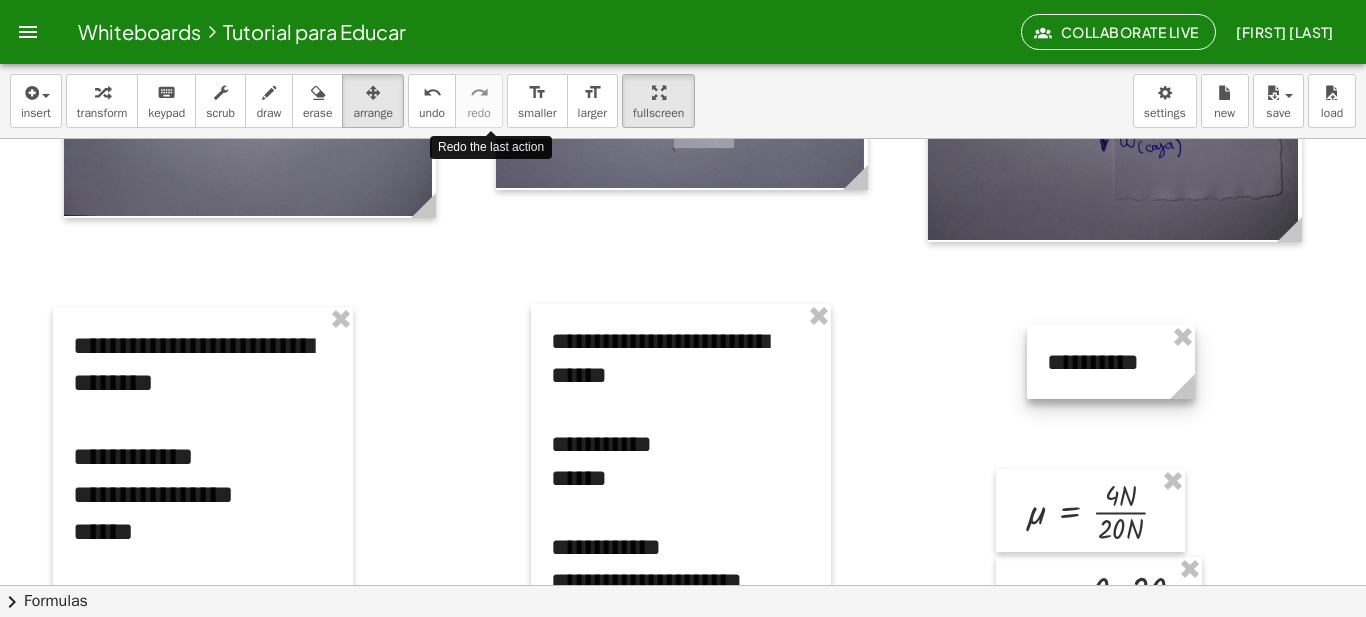 click at bounding box center [1111, 362] 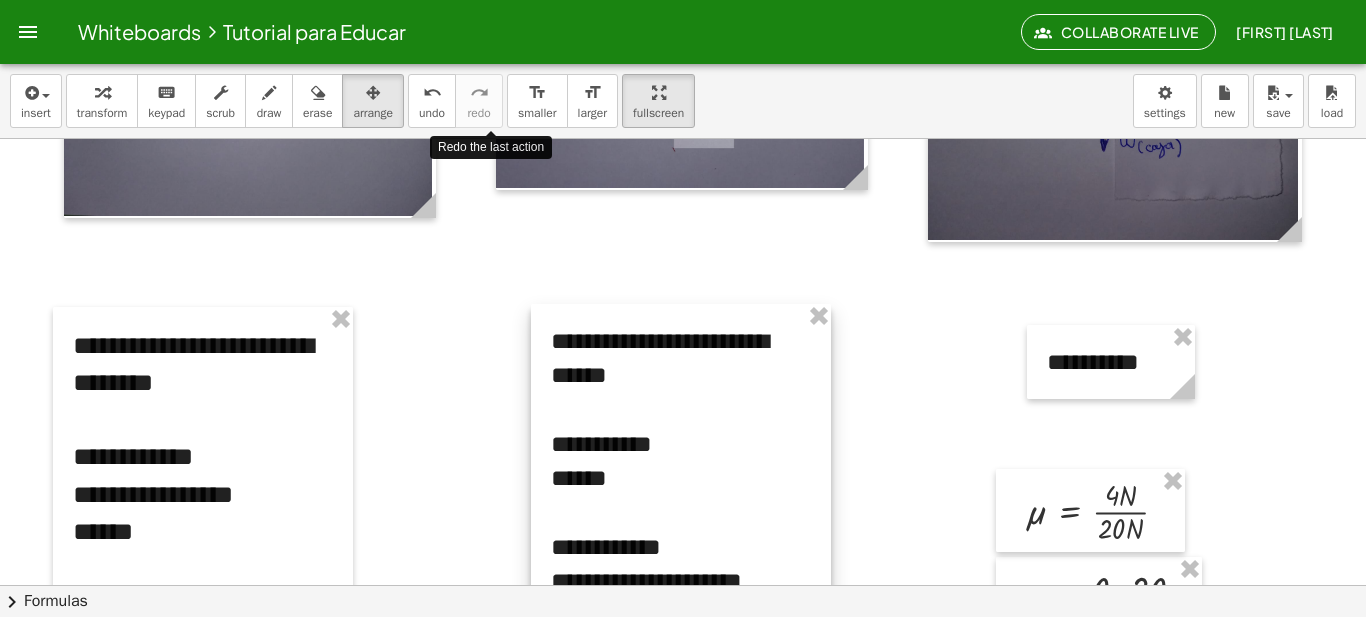 click at bounding box center (681, 478) 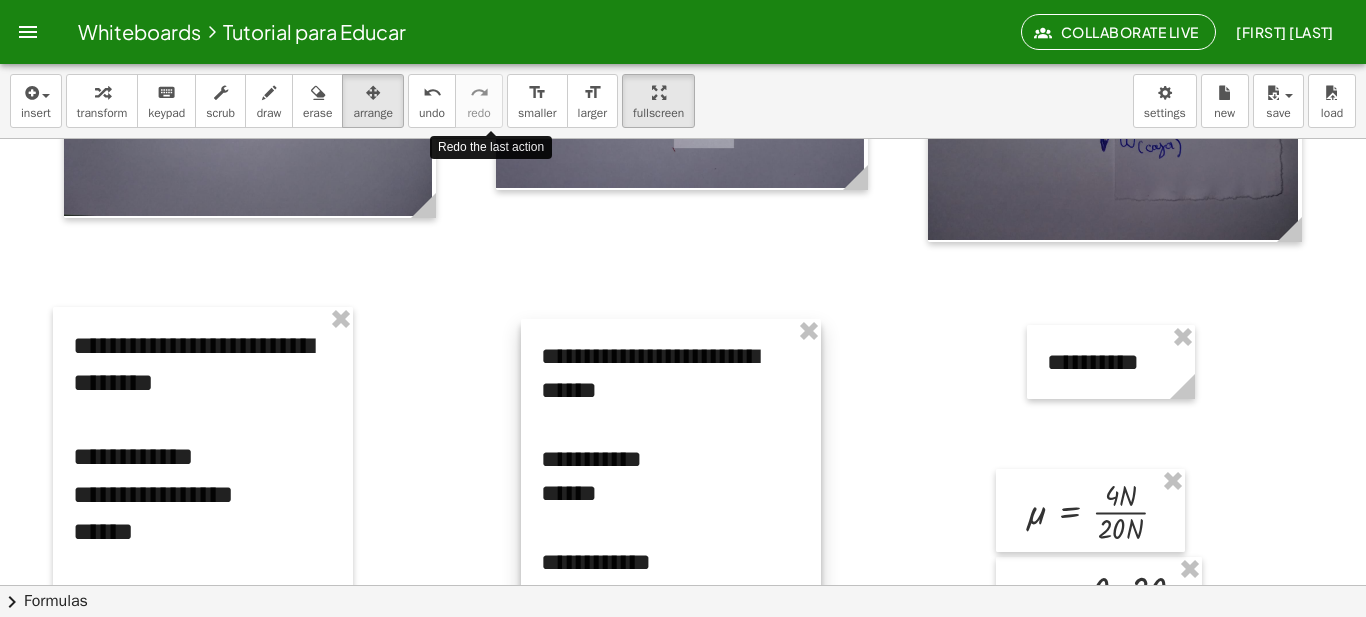 drag, startPoint x: 708, startPoint y: 368, endPoint x: 698, endPoint y: 383, distance: 18.027756 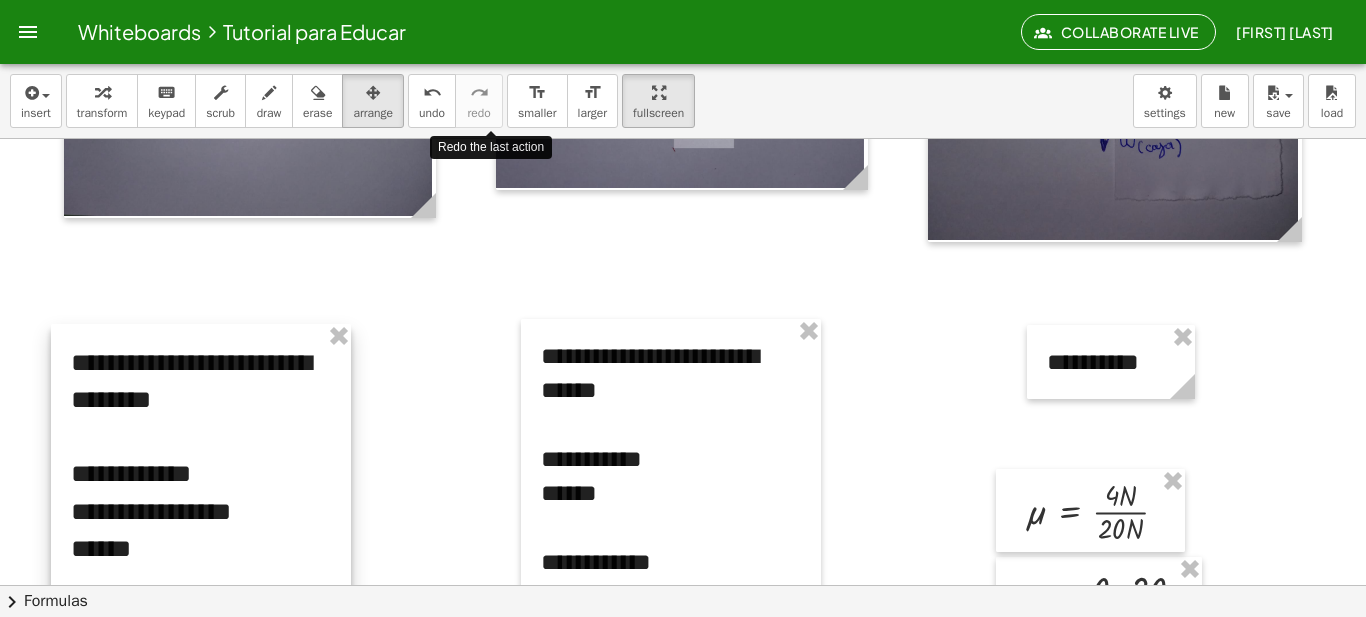 drag, startPoint x: 226, startPoint y: 359, endPoint x: 224, endPoint y: 376, distance: 17.117243 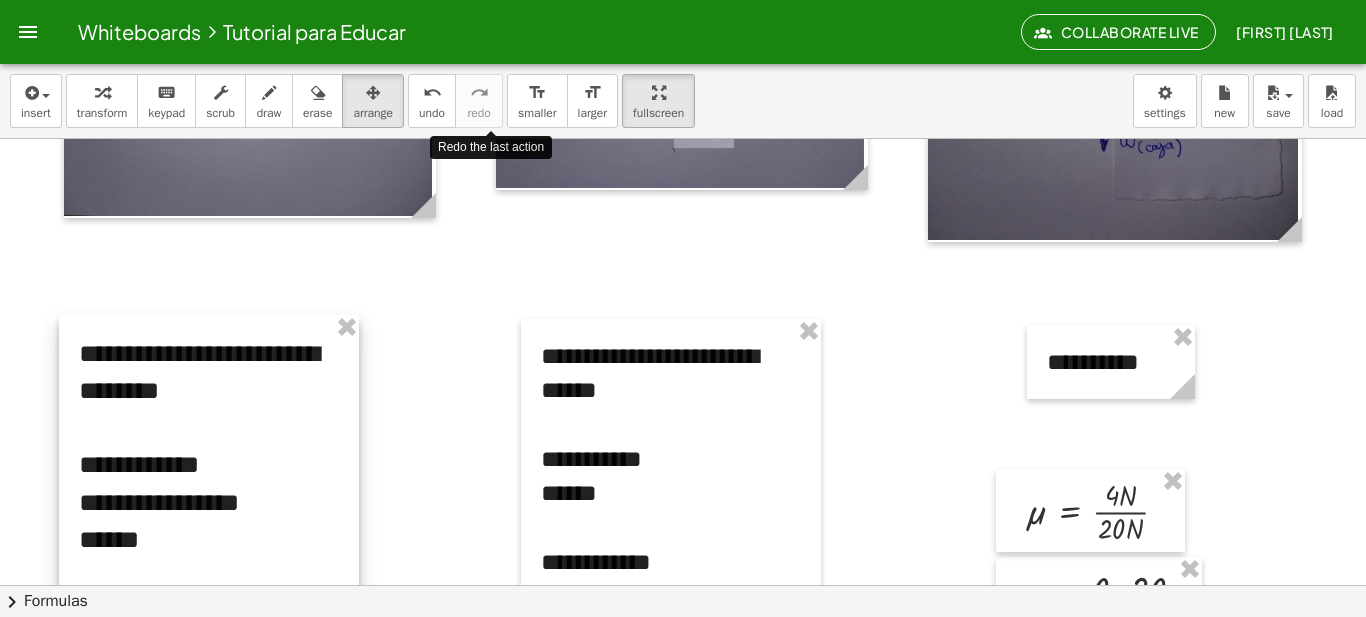 drag, startPoint x: 224, startPoint y: 375, endPoint x: 232, endPoint y: 366, distance: 12.0415945 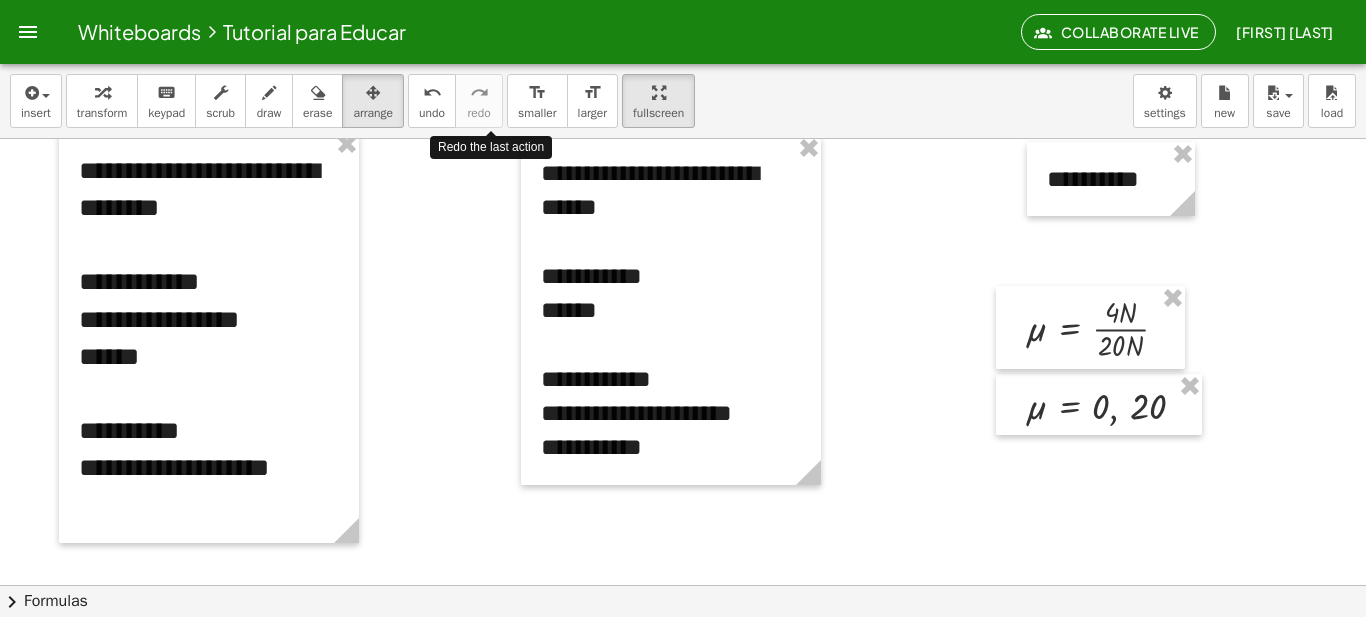 scroll, scrollTop: 1702, scrollLeft: 0, axis: vertical 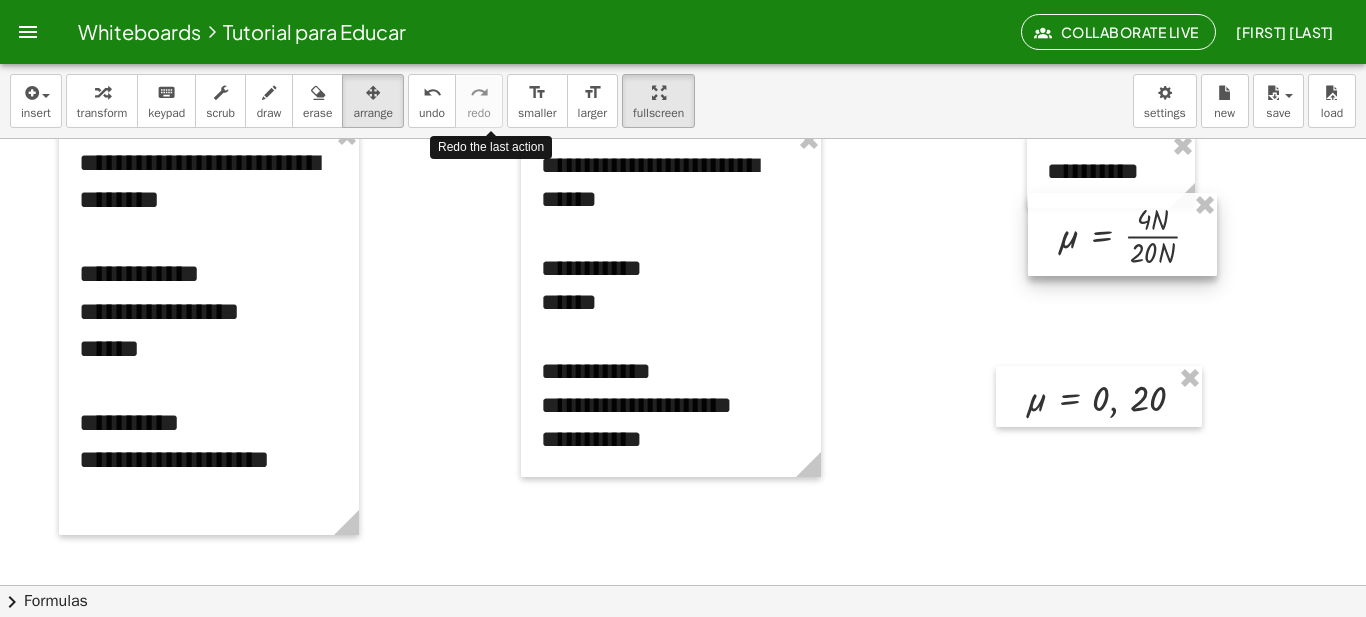drag, startPoint x: 1109, startPoint y: 352, endPoint x: 1141, endPoint y: 267, distance: 90.824005 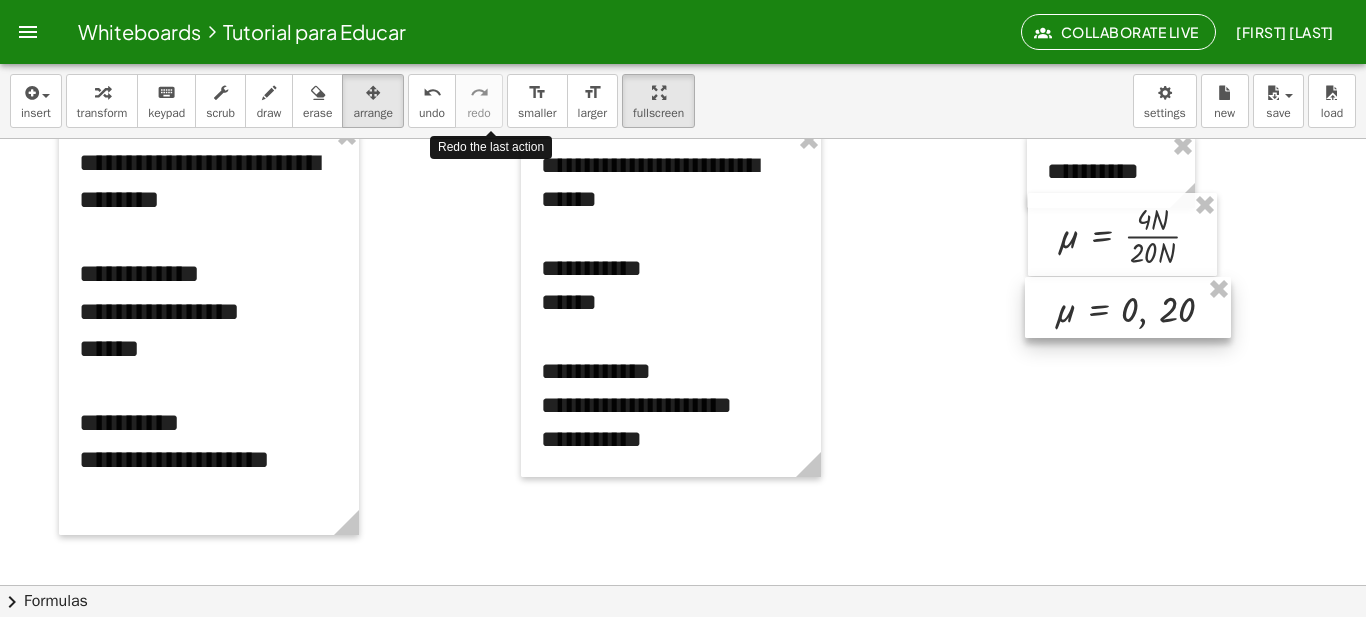 drag, startPoint x: 1124, startPoint y: 406, endPoint x: 1153, endPoint y: 317, distance: 93.60555 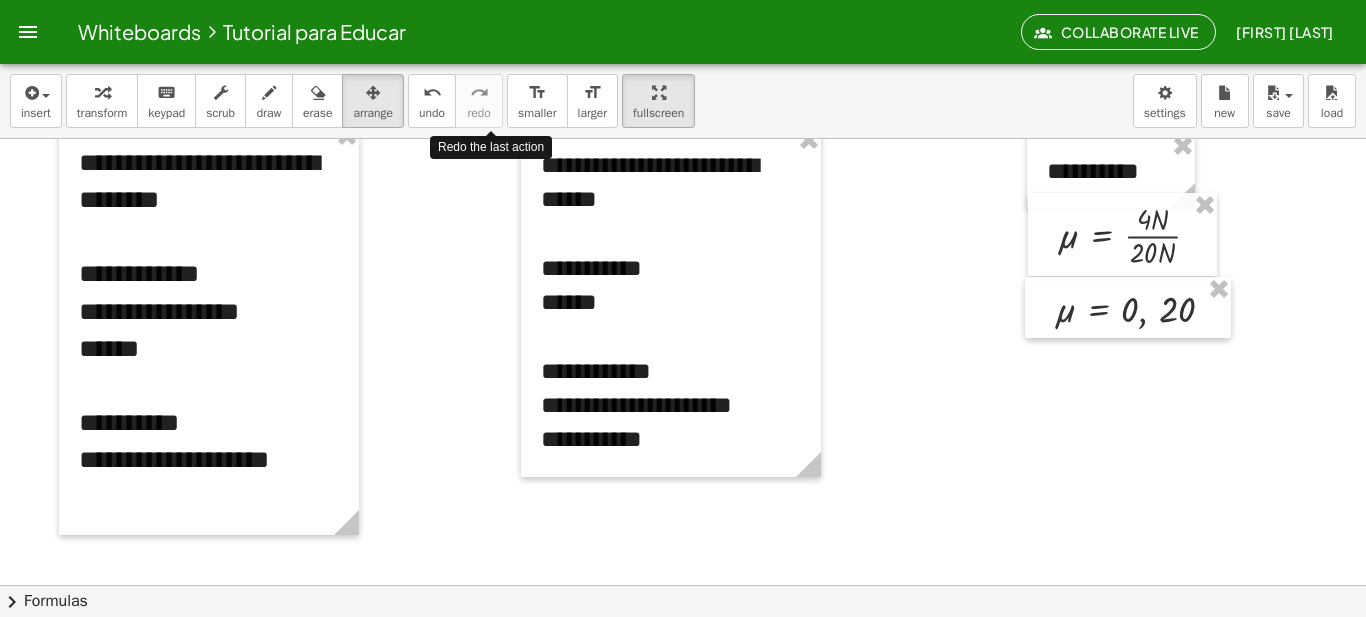 click at bounding box center [683, -225] 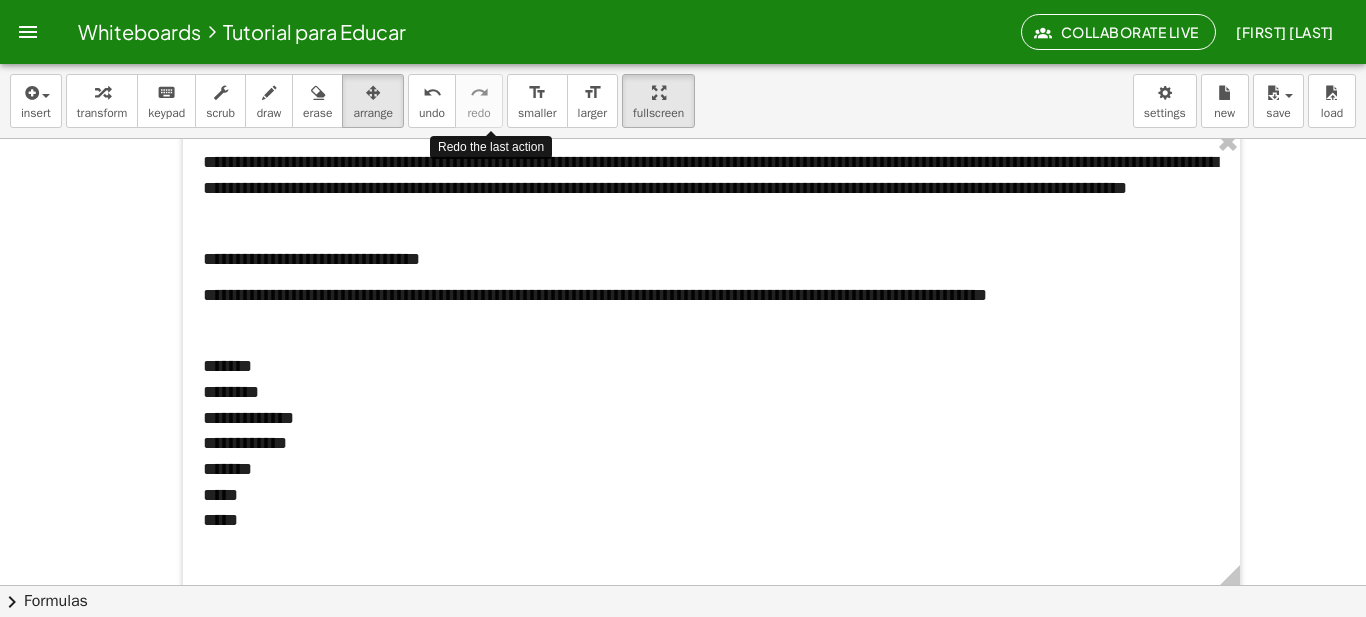 scroll, scrollTop: 0, scrollLeft: 0, axis: both 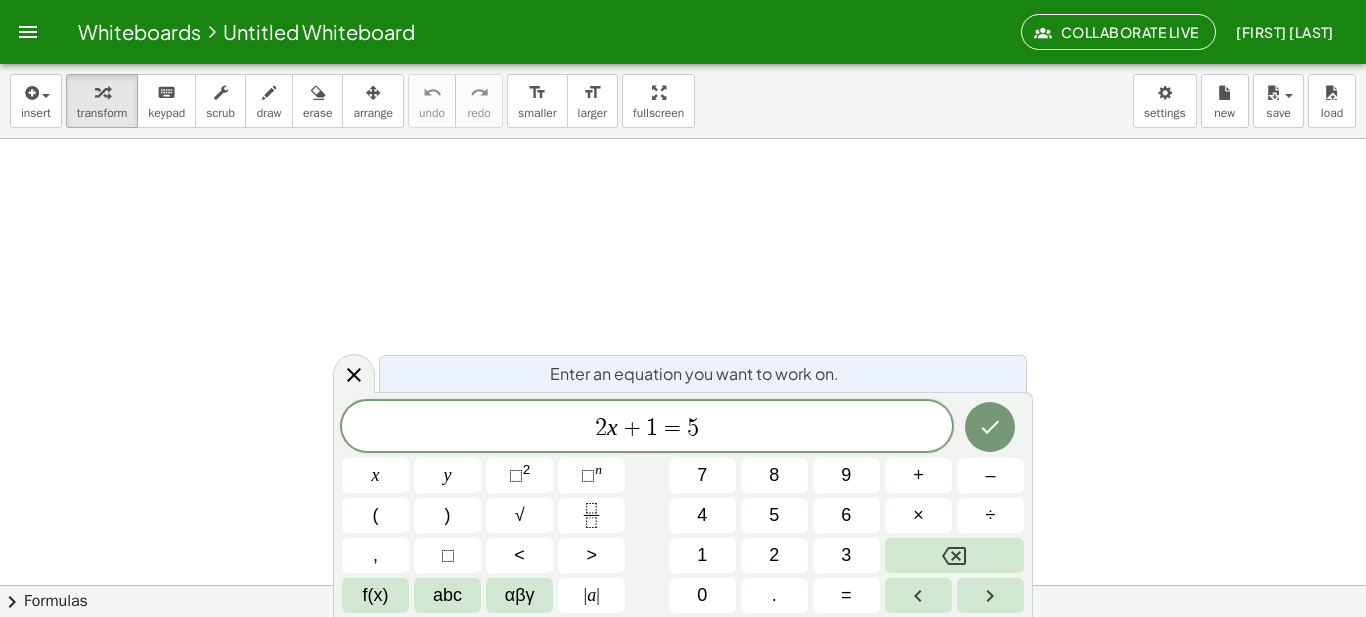 click 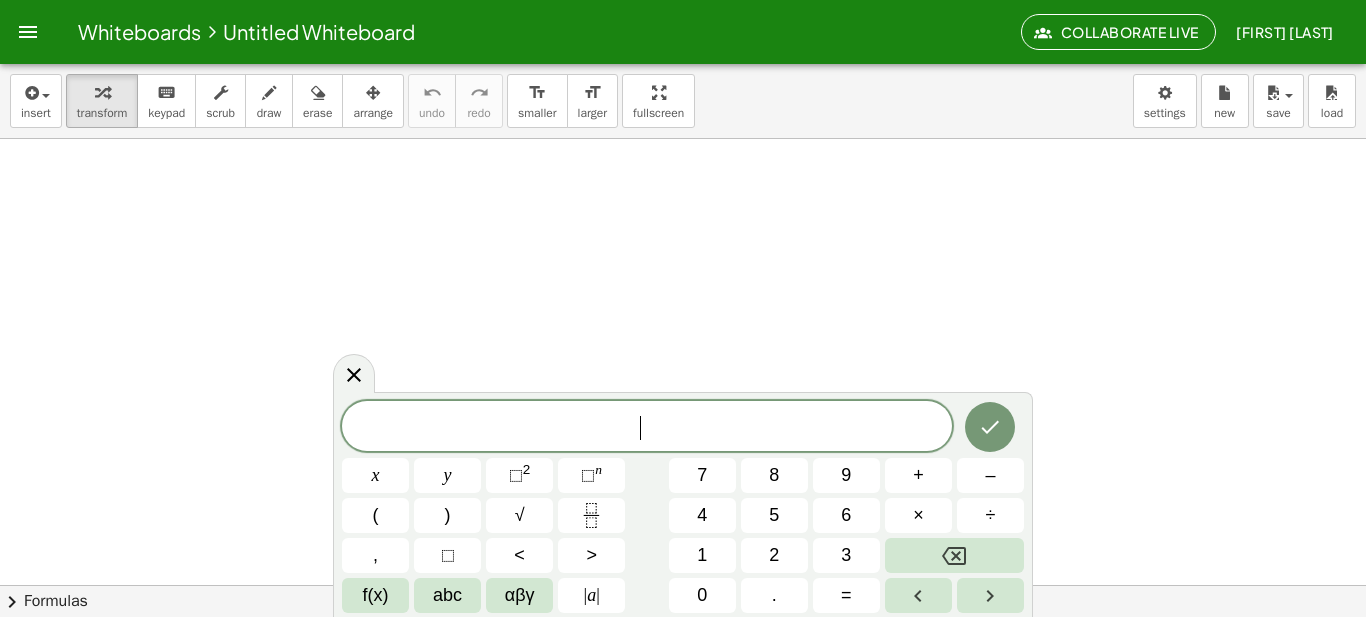 scroll, scrollTop: 0, scrollLeft: 0, axis: both 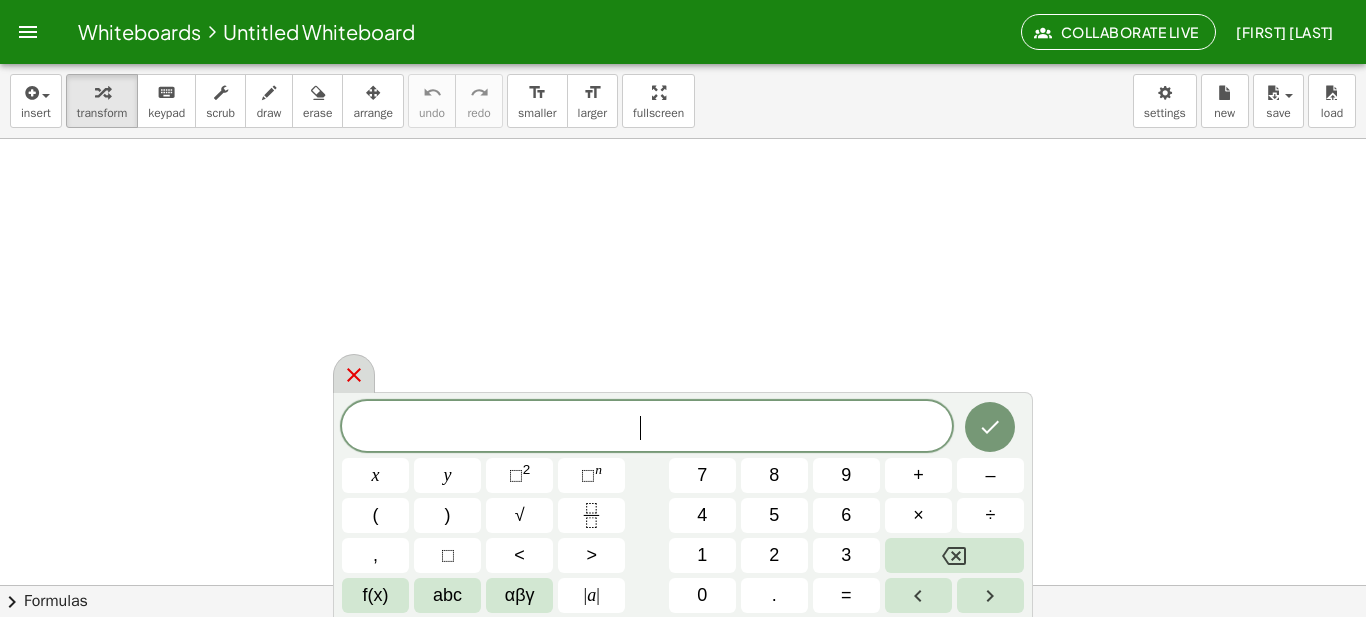 click 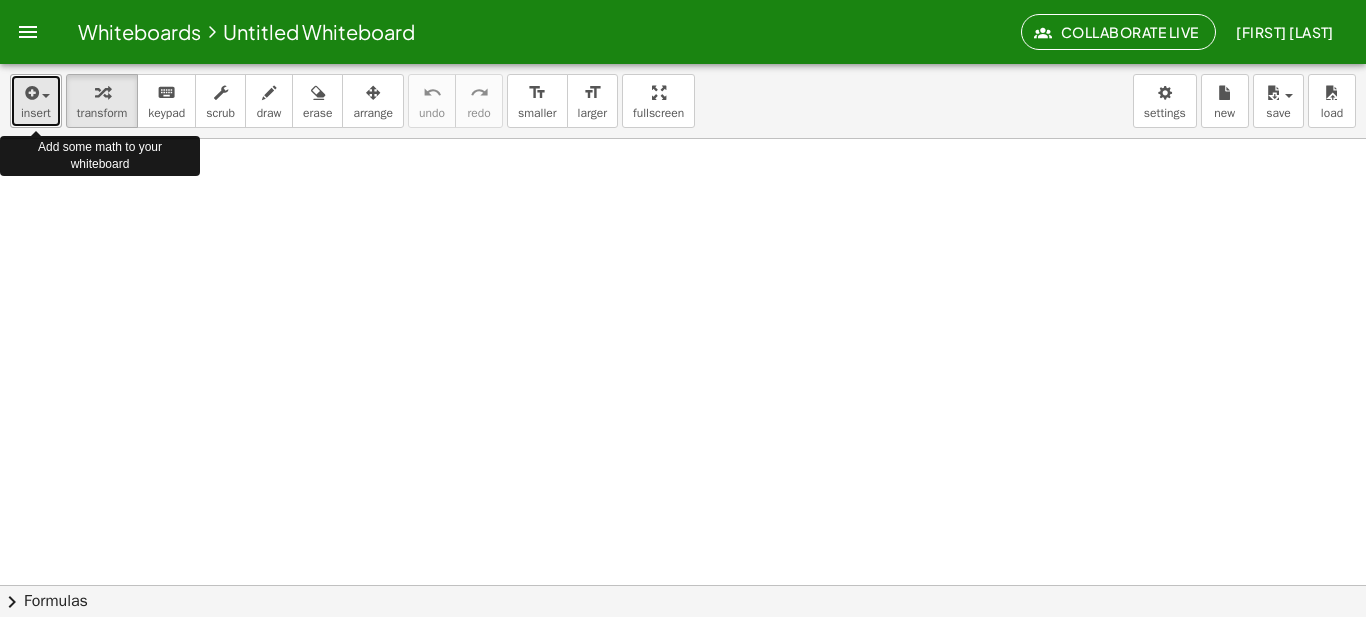 click on "insert" at bounding box center [36, 113] 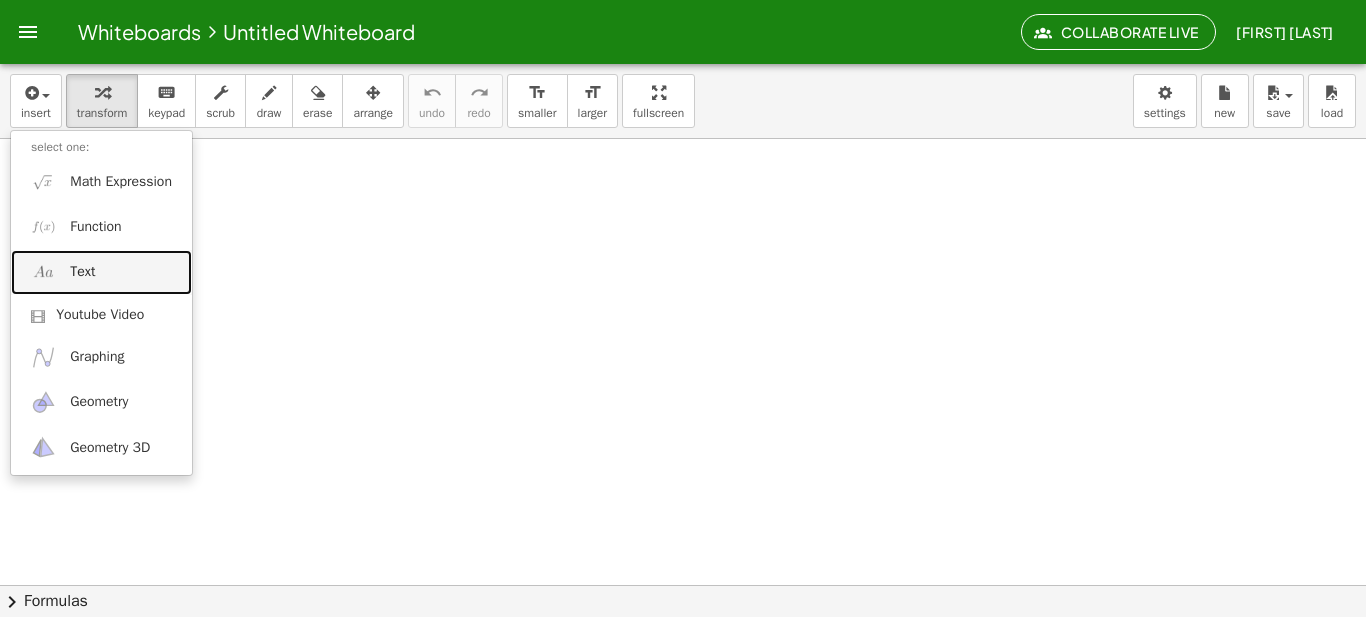 click on "Text" at bounding box center [101, 272] 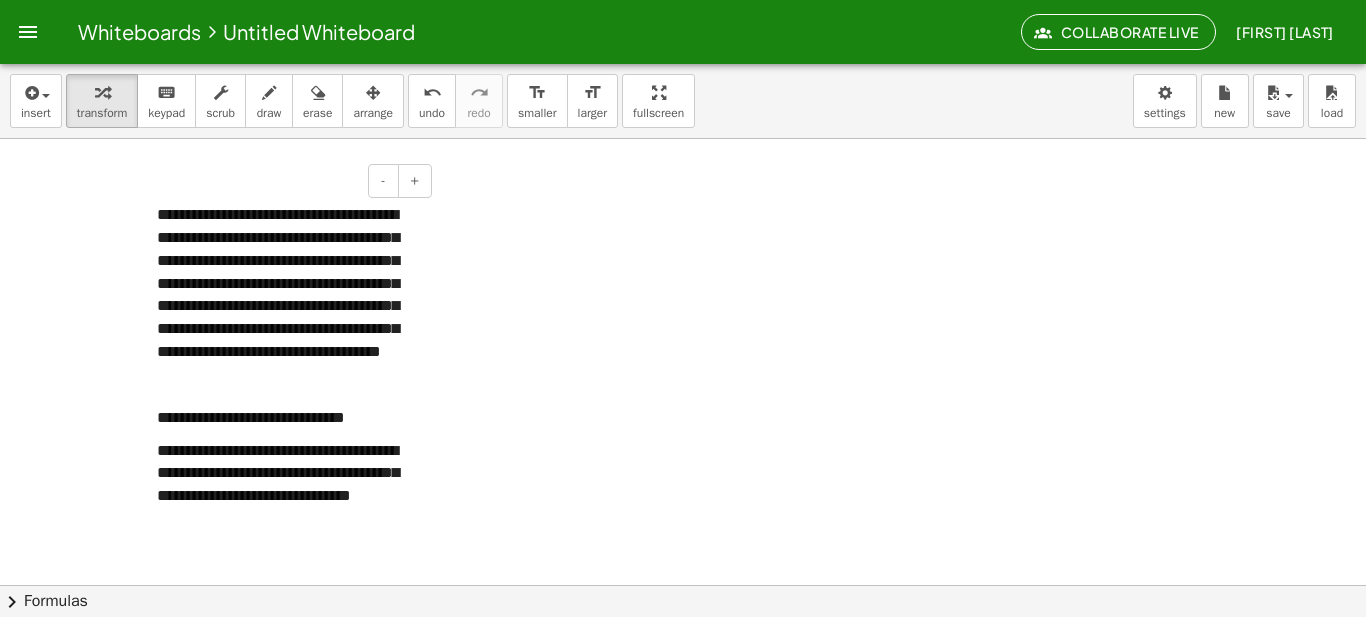 type 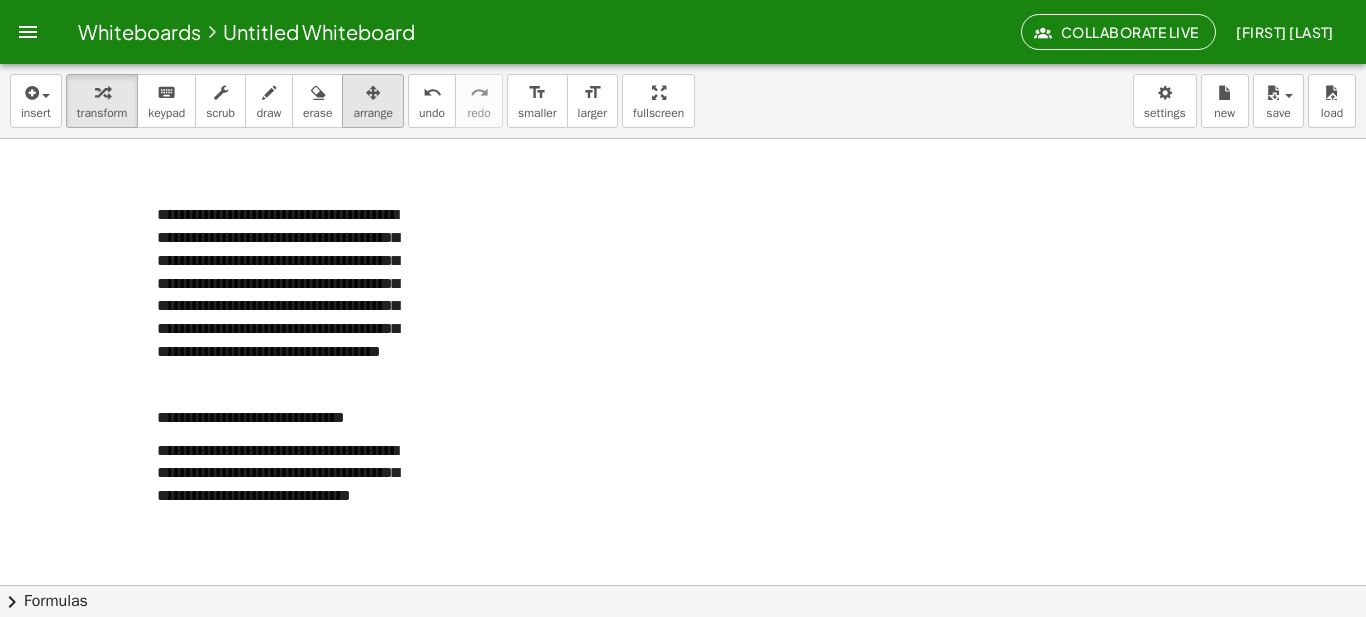 click on "arrange" at bounding box center (373, 113) 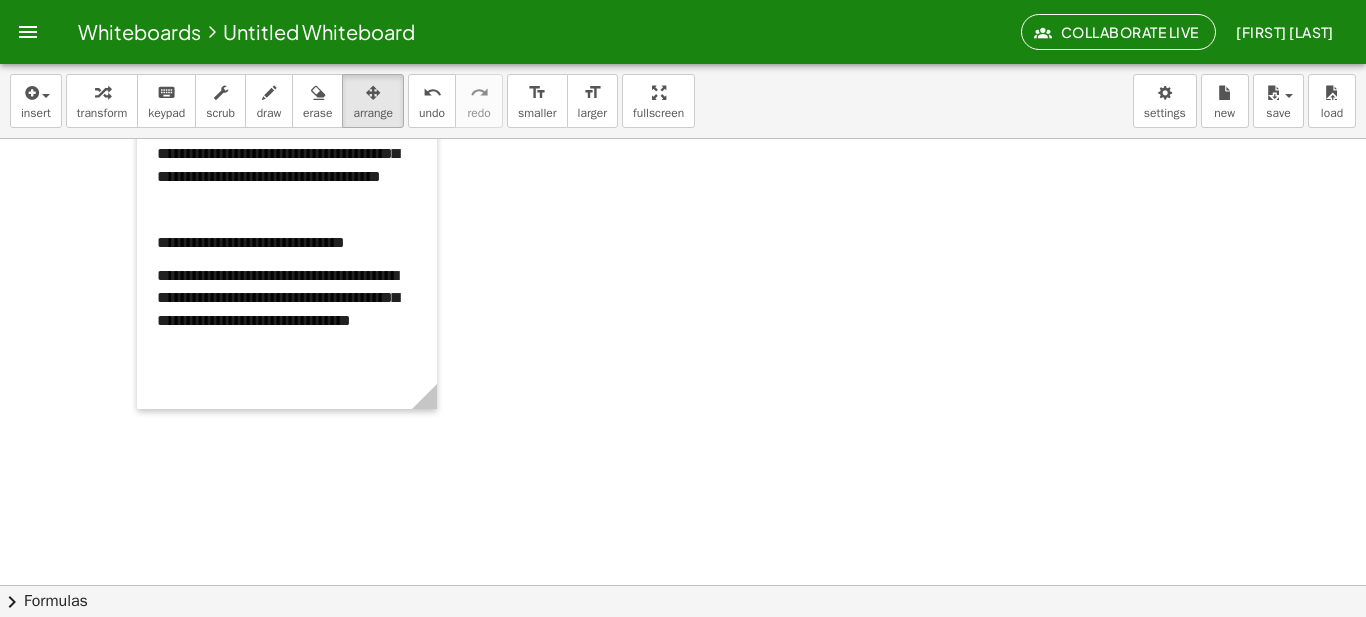 scroll, scrollTop: 172, scrollLeft: 0, axis: vertical 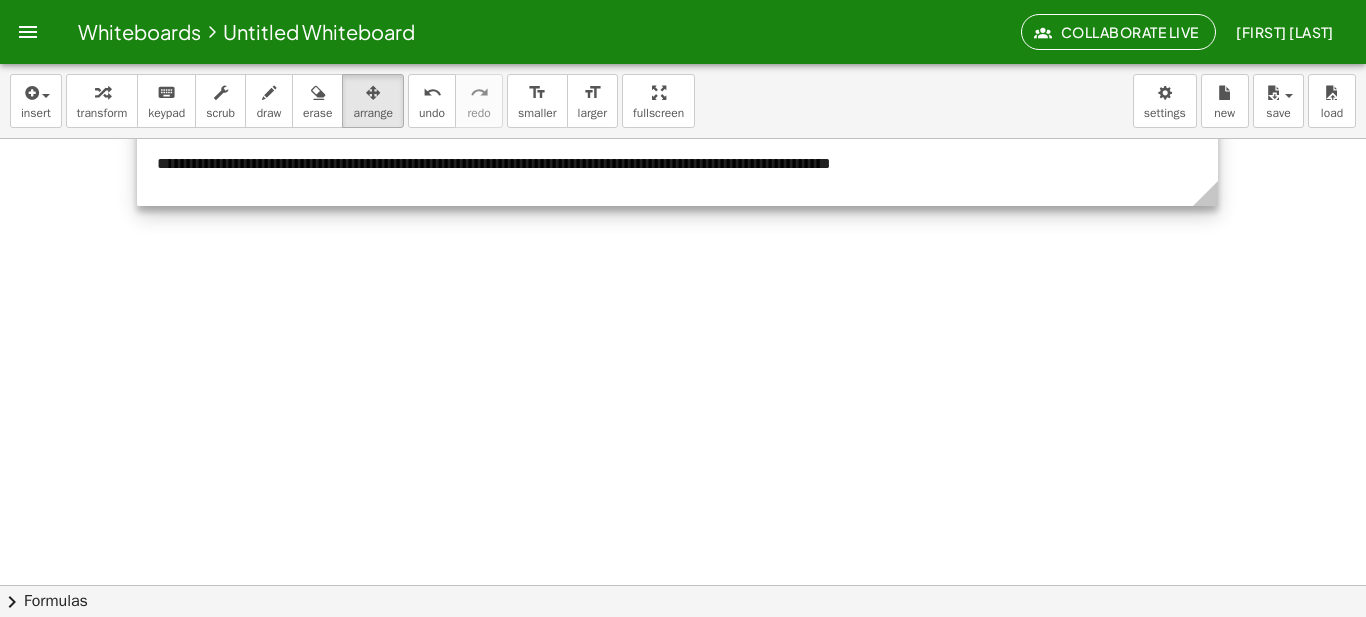 drag, startPoint x: 436, startPoint y: 404, endPoint x: 1217, endPoint y: 338, distance: 783.78375 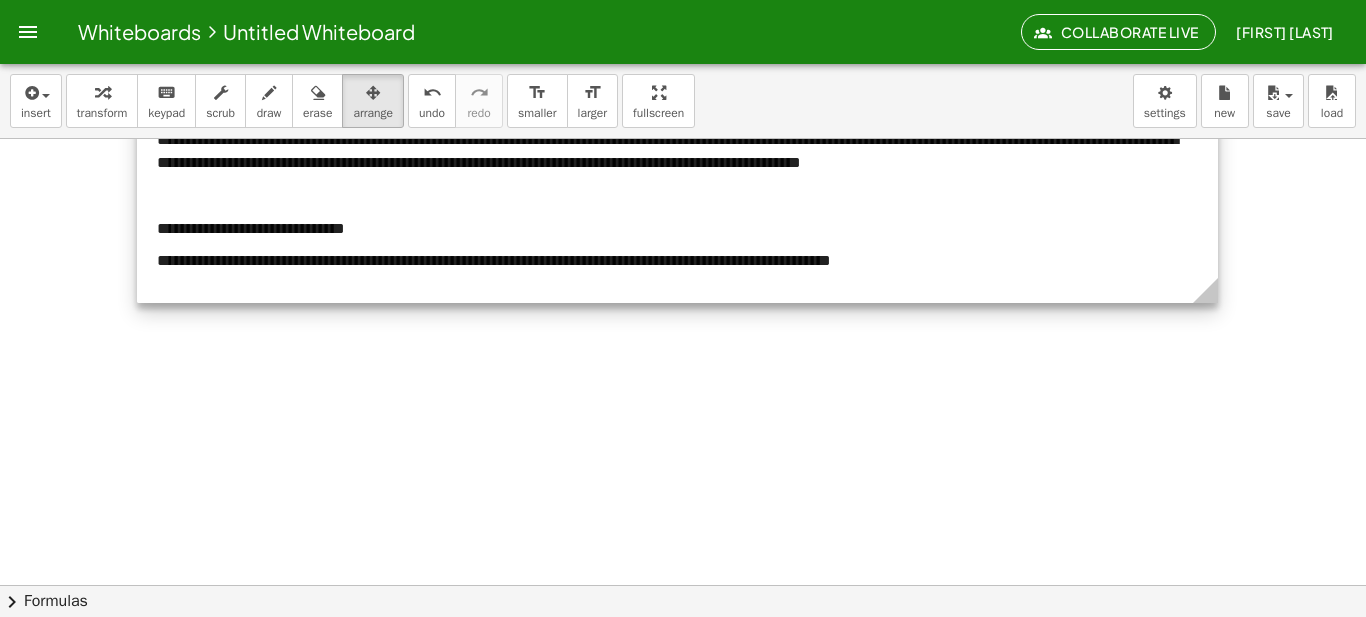 scroll, scrollTop: 73, scrollLeft: 0, axis: vertical 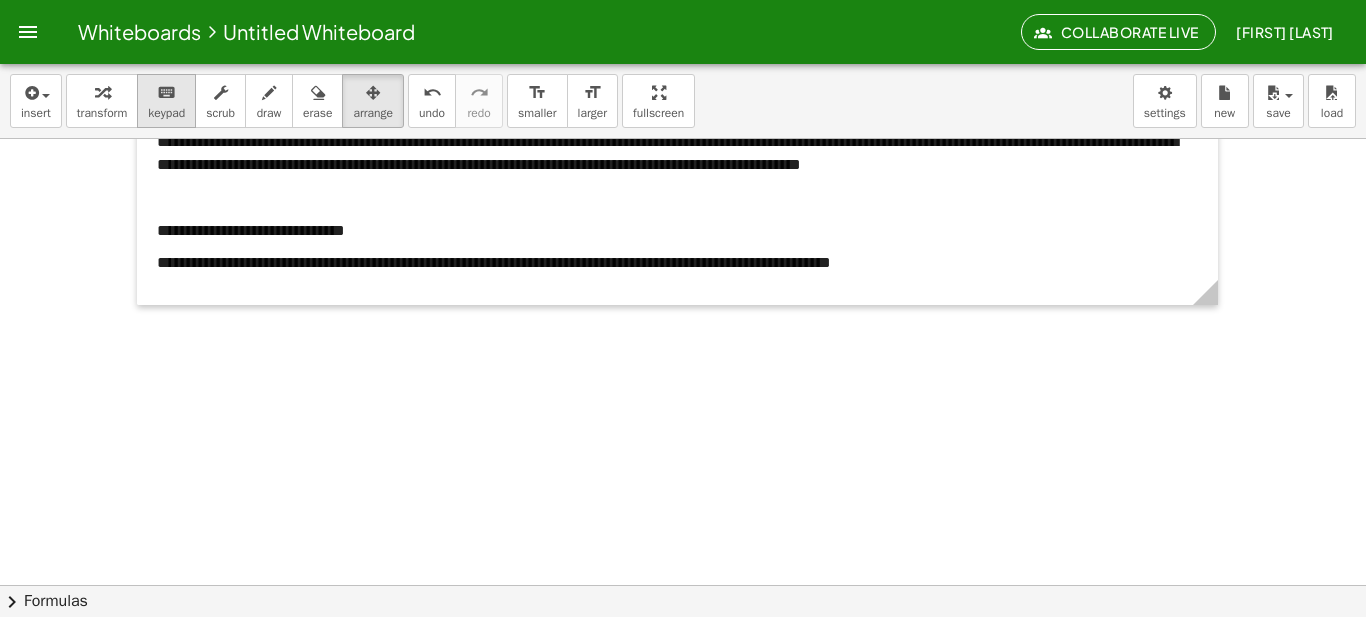 click on "keyboard" at bounding box center (166, 92) 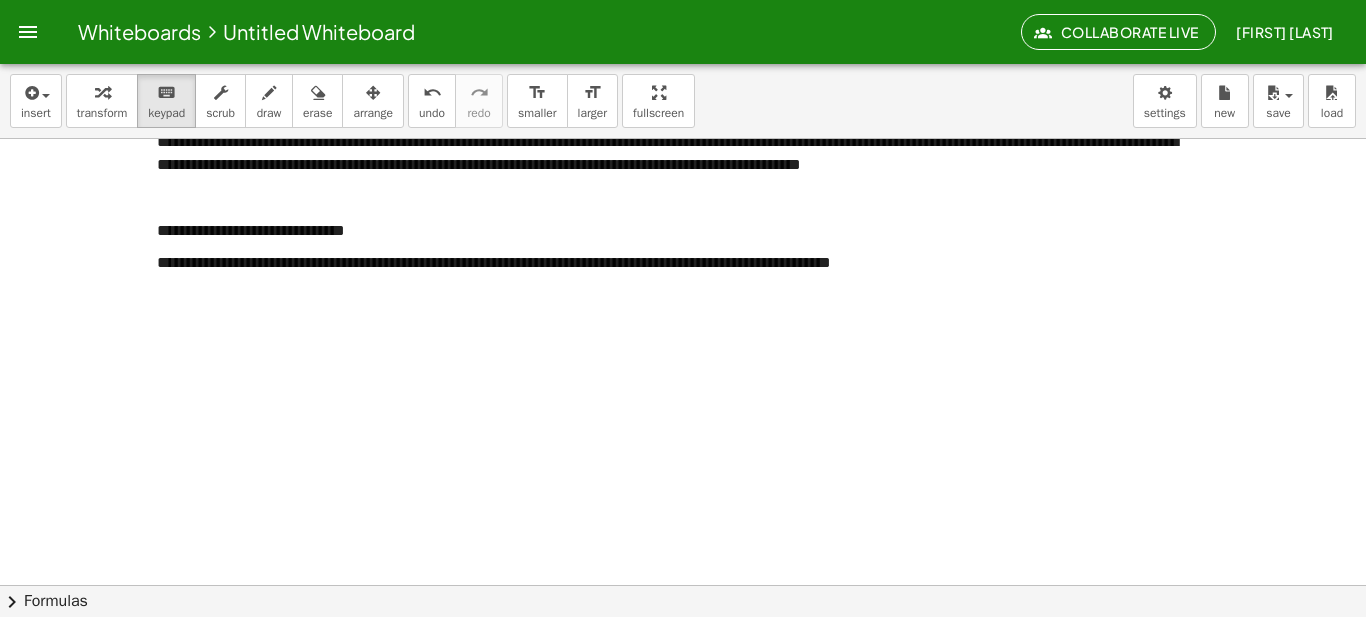 click on "**********" at bounding box center [677, 263] 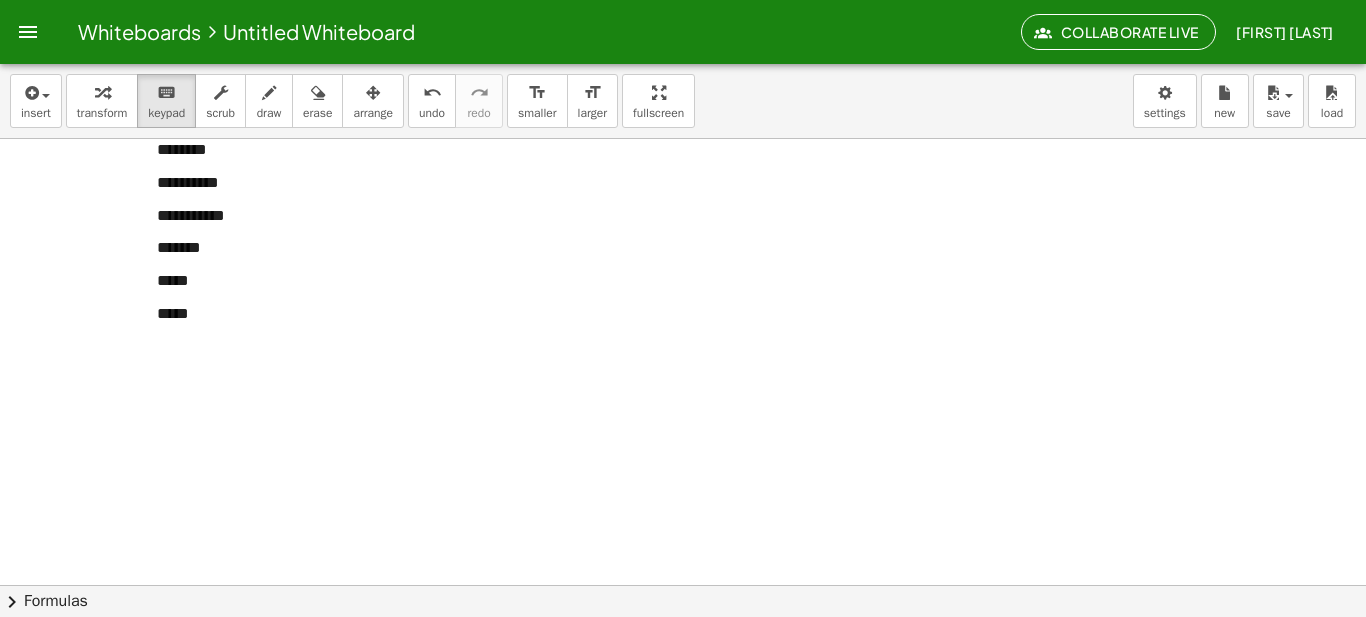 scroll, scrollTop: 288, scrollLeft: 0, axis: vertical 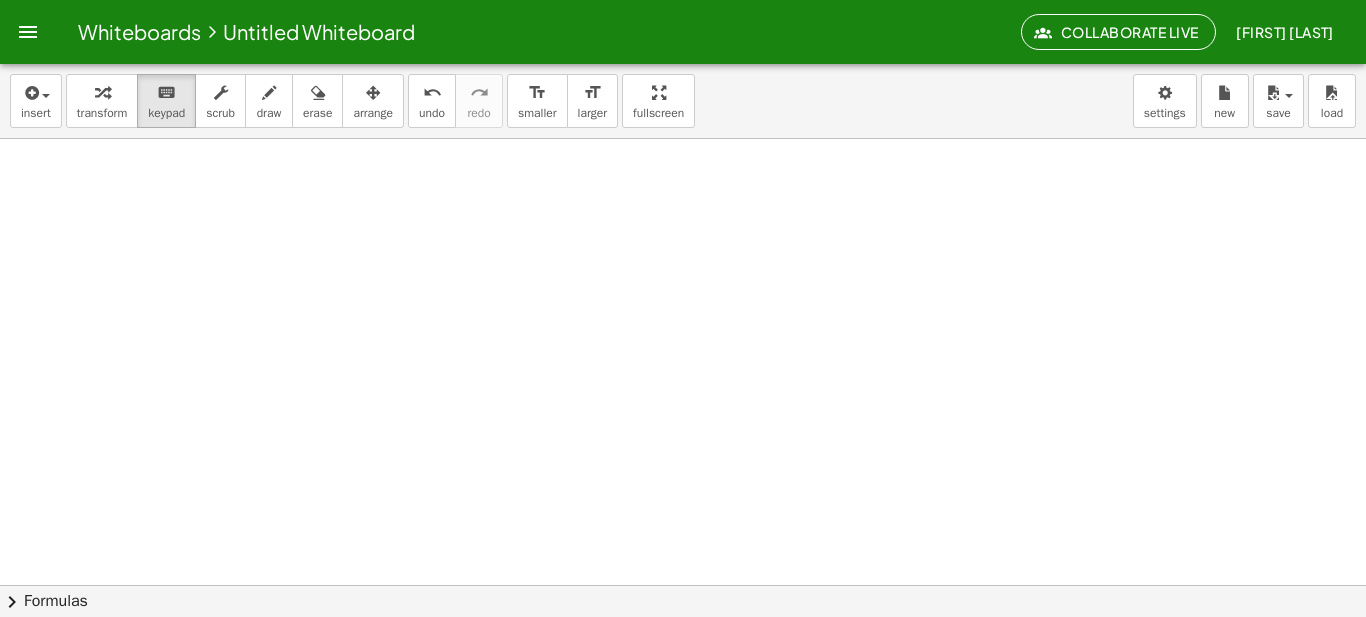 click at bounding box center [683, 333] 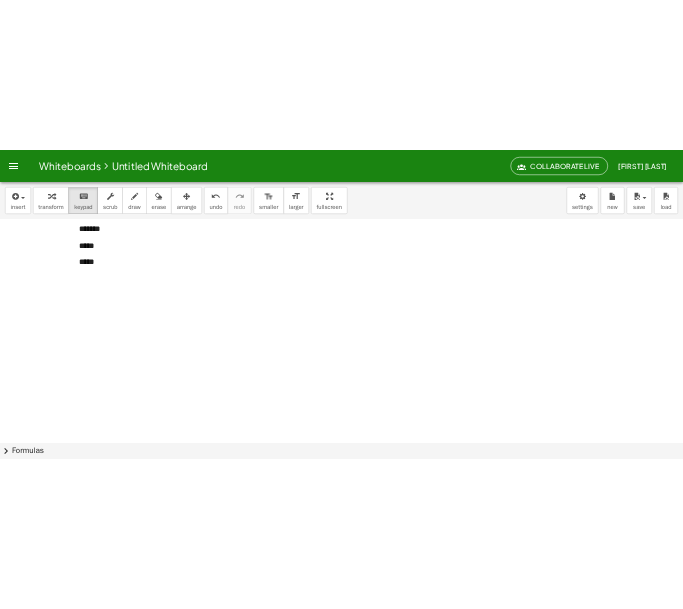 scroll, scrollTop: 362, scrollLeft: 0, axis: vertical 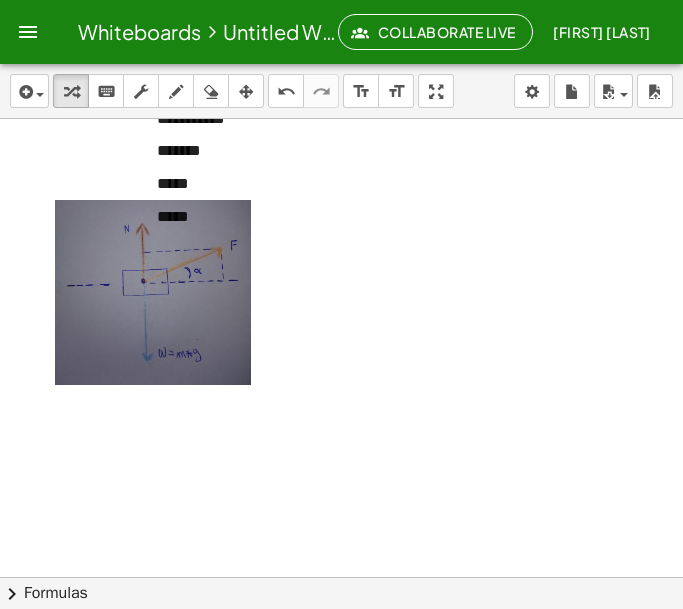click at bounding box center (155, 294) 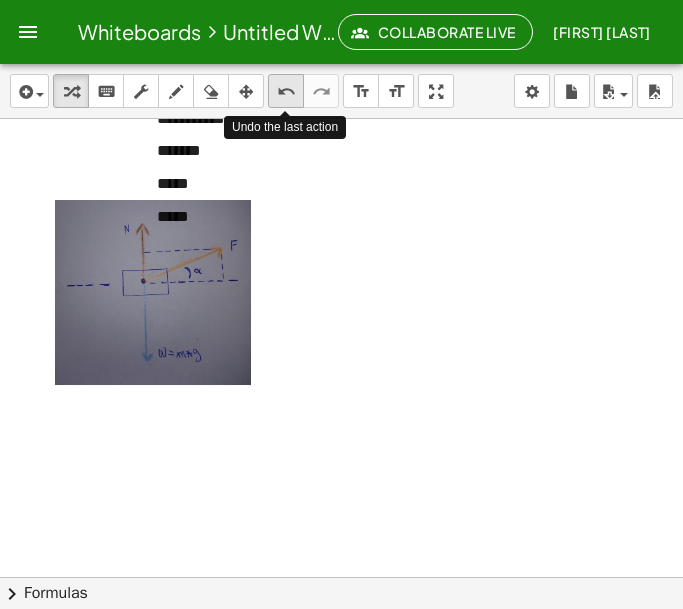 click on "undo" at bounding box center (286, 92) 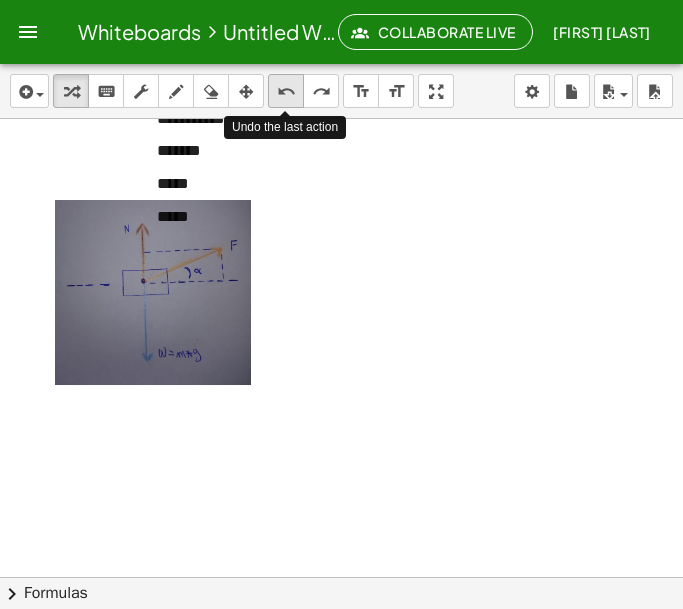 click on "undo" at bounding box center [286, 92] 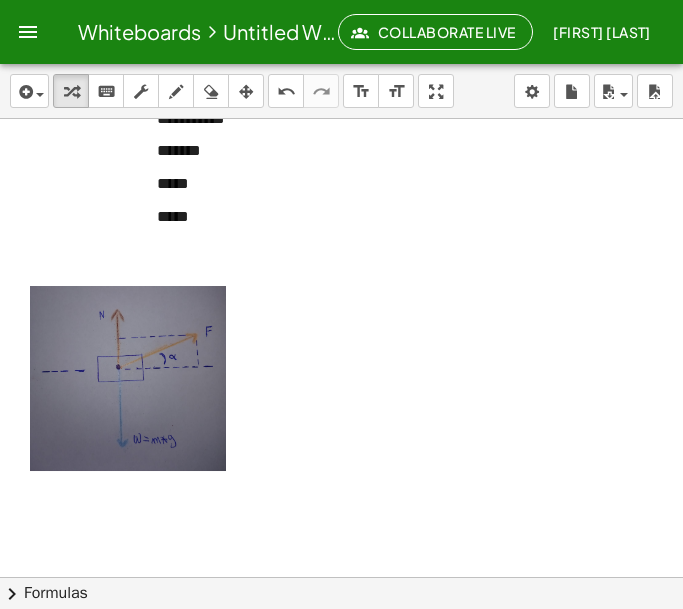 click on "**********" at bounding box center (677, 30) 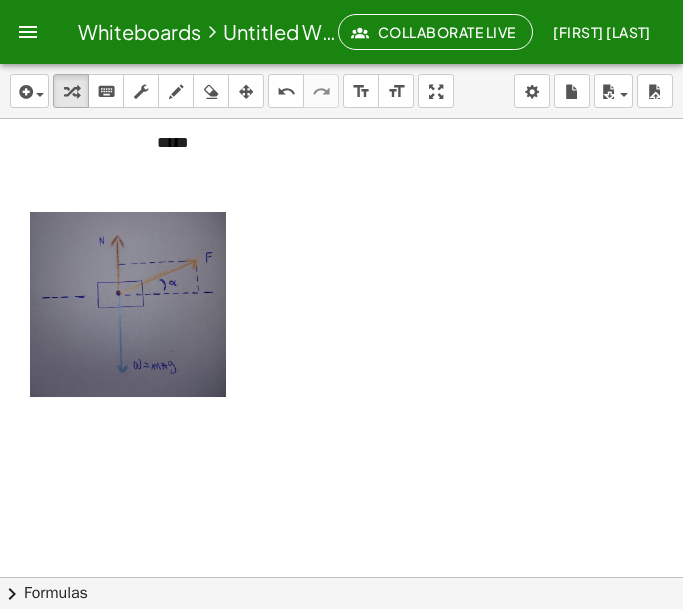scroll, scrollTop: 440, scrollLeft: 0, axis: vertical 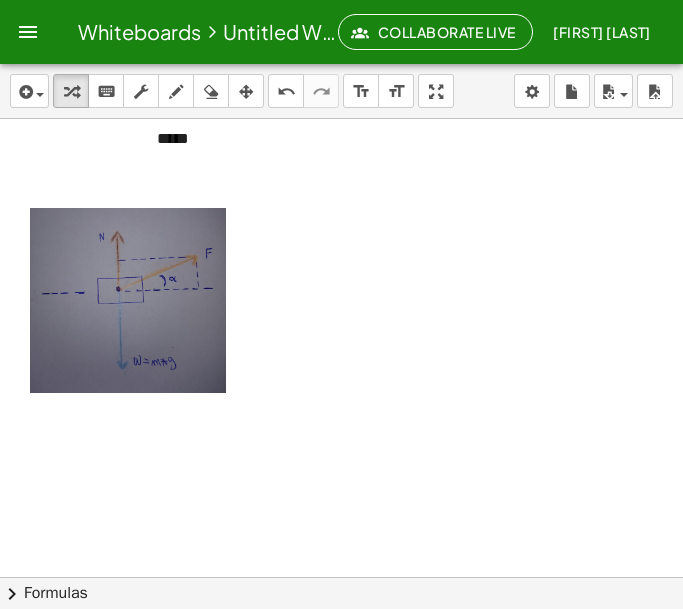 click at bounding box center (130, 302) 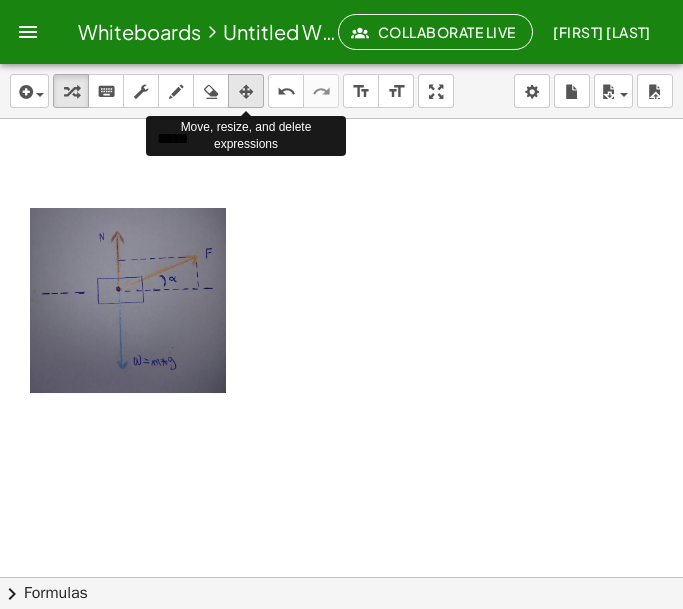 click at bounding box center (246, 92) 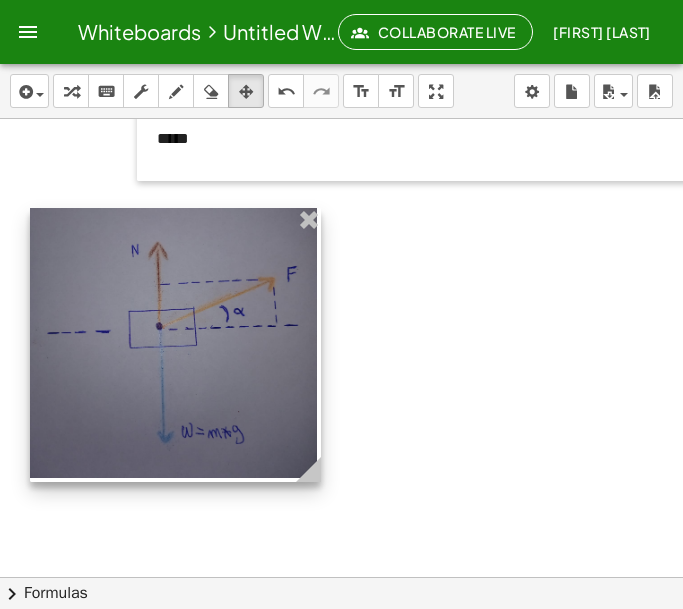 drag, startPoint x: 218, startPoint y: 387, endPoint x: 309, endPoint y: 470, distance: 123.16656 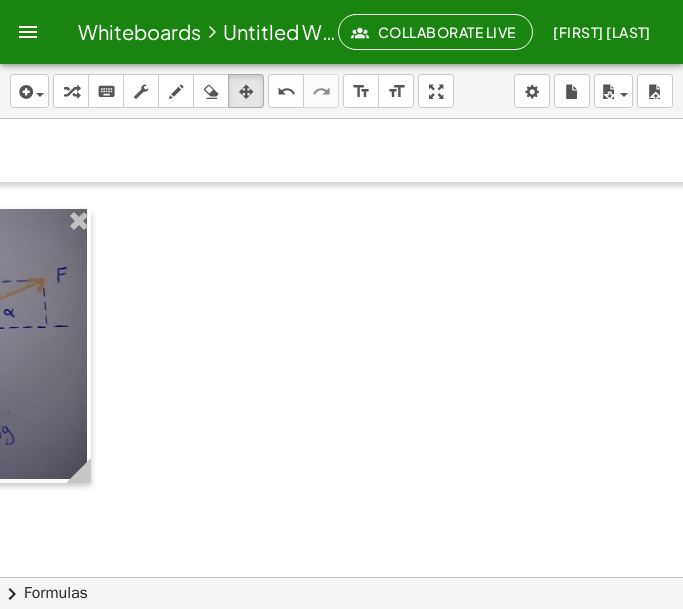 scroll, scrollTop: 439, scrollLeft: 232, axis: both 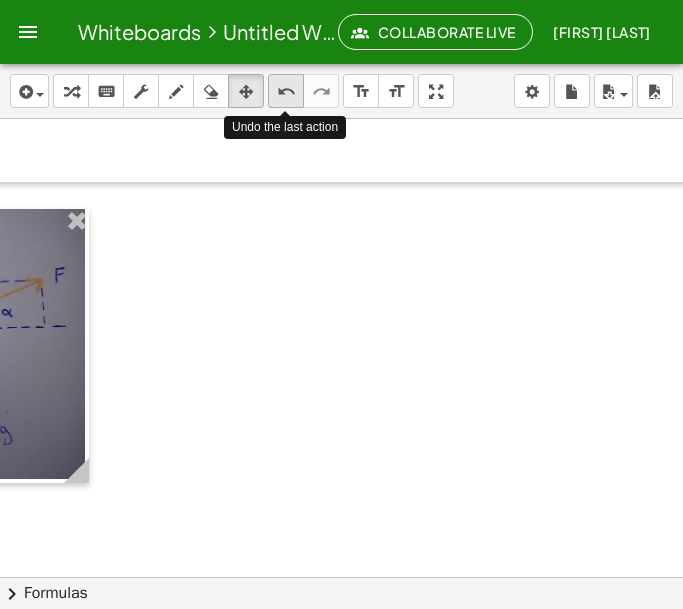click on "undo" at bounding box center [286, 92] 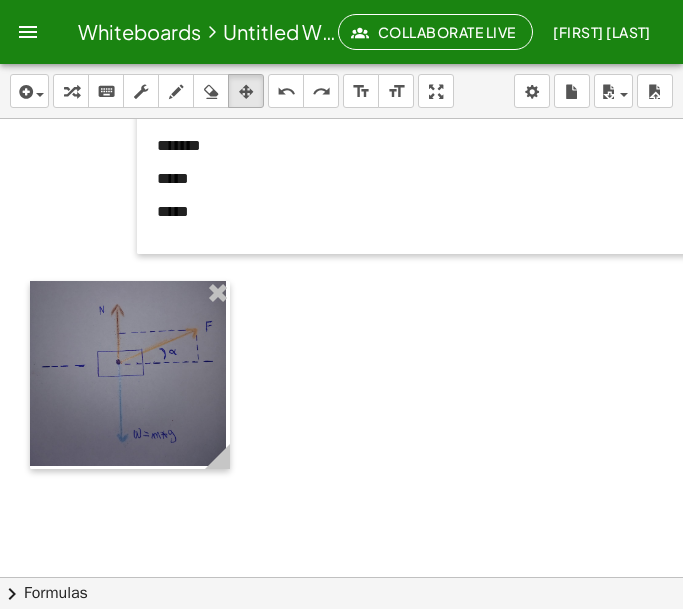 scroll, scrollTop: 369, scrollLeft: 0, axis: vertical 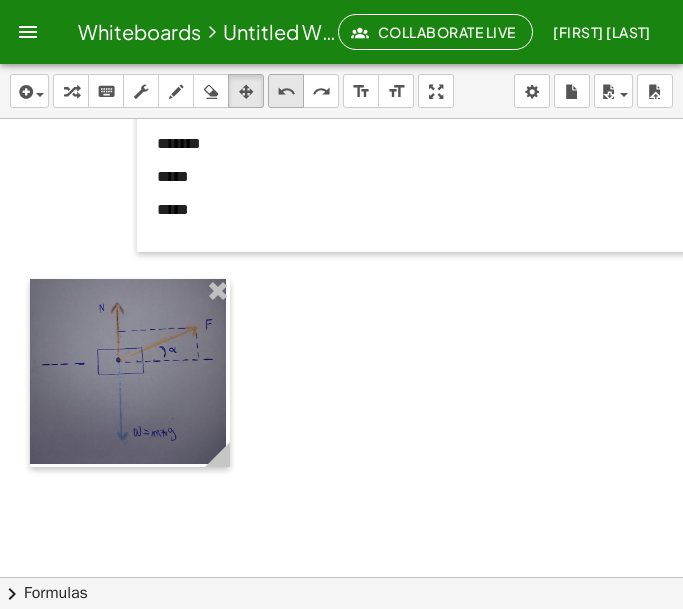click on "undo" at bounding box center (286, 92) 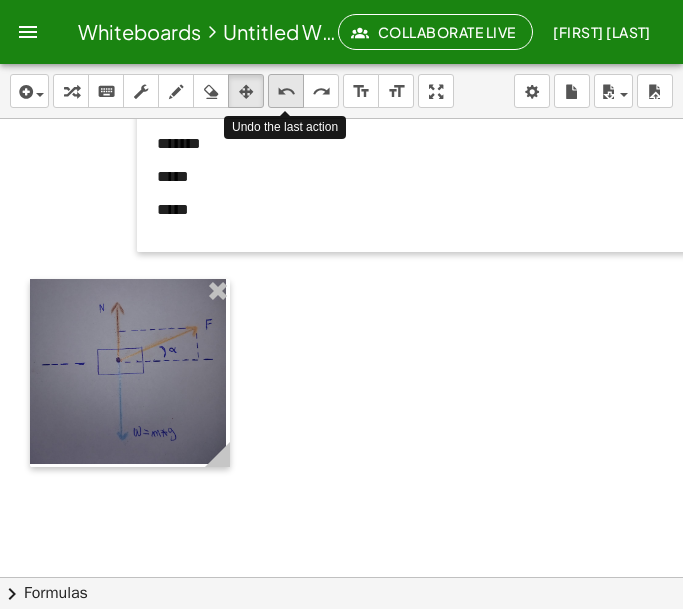 click on "undo" at bounding box center (286, 92) 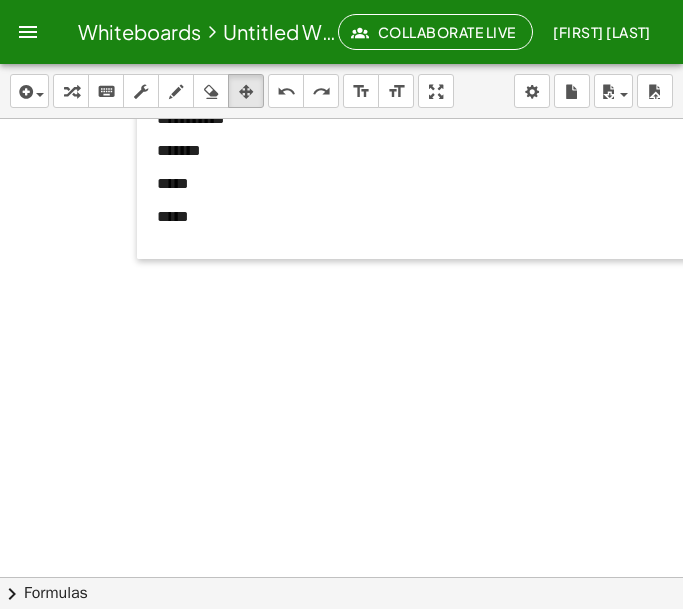 scroll, scrollTop: 355, scrollLeft: 0, axis: vertical 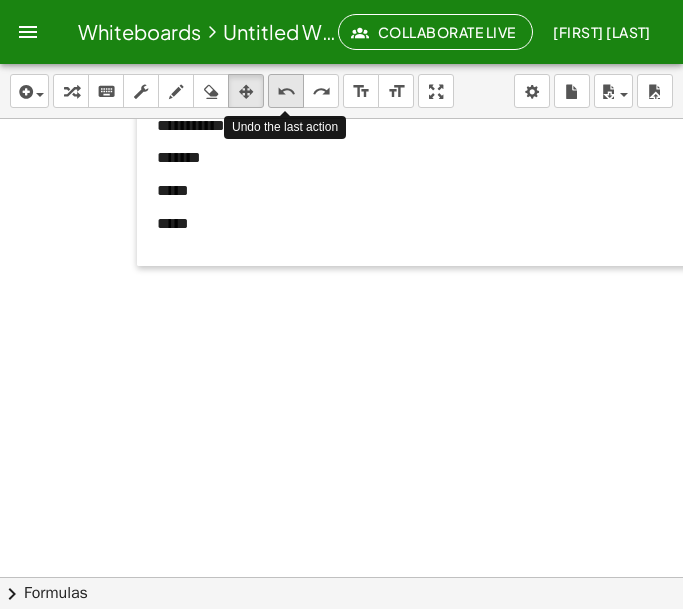 click on "undo" at bounding box center (286, 91) 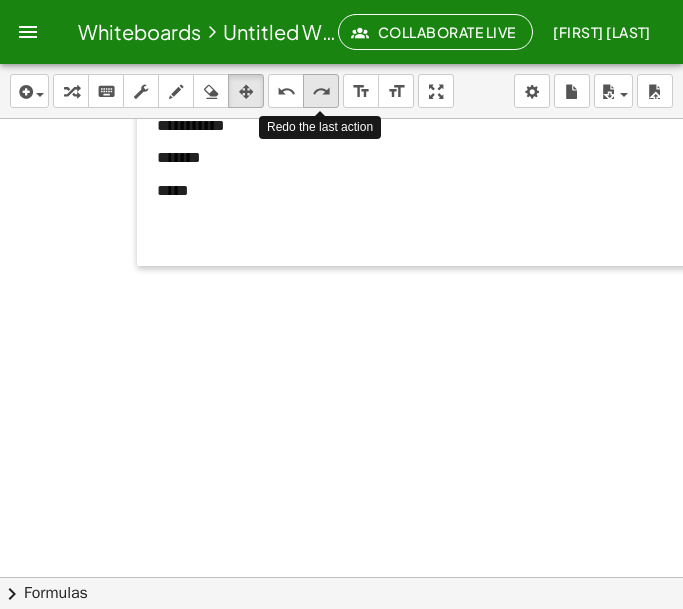 click on "redo" at bounding box center (321, 92) 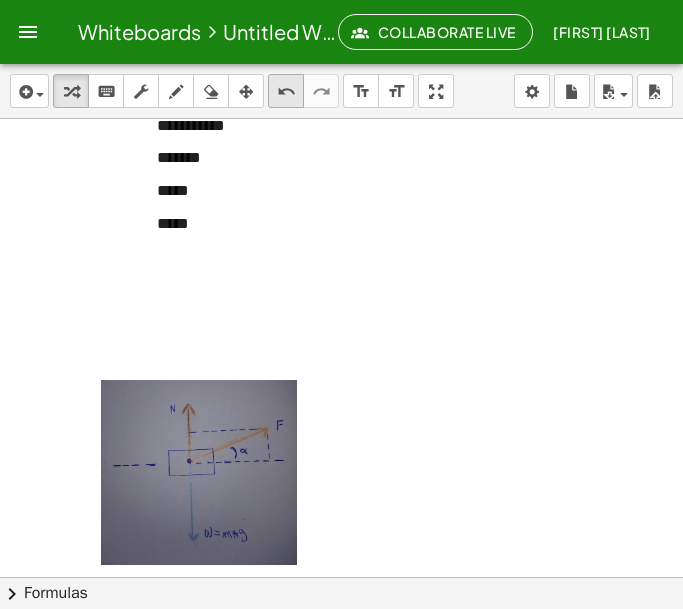 click on "undo" at bounding box center (286, 92) 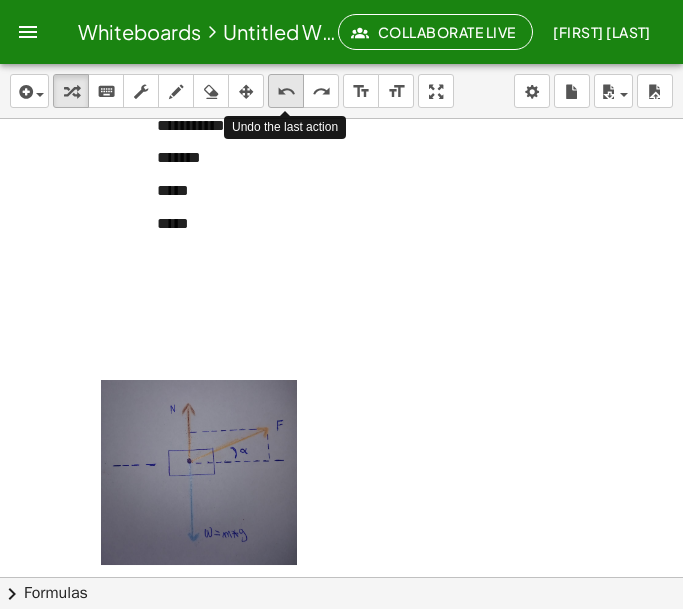 click on "undo" at bounding box center (286, 92) 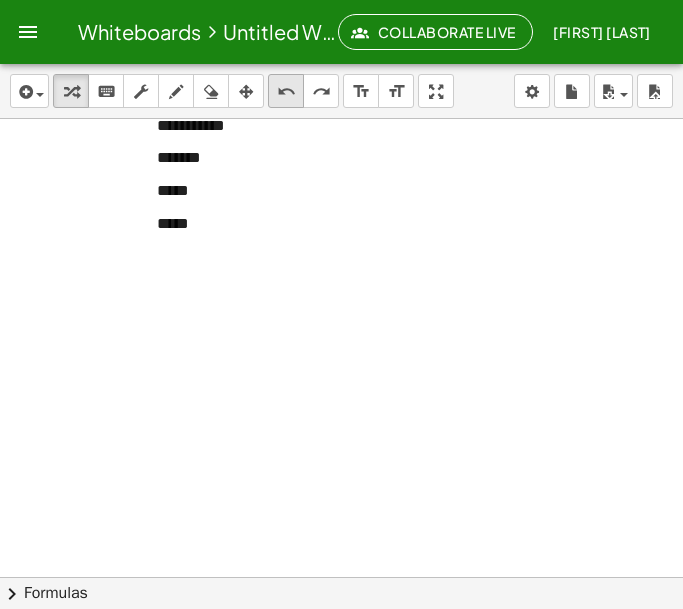 click on "undo" at bounding box center [286, 92] 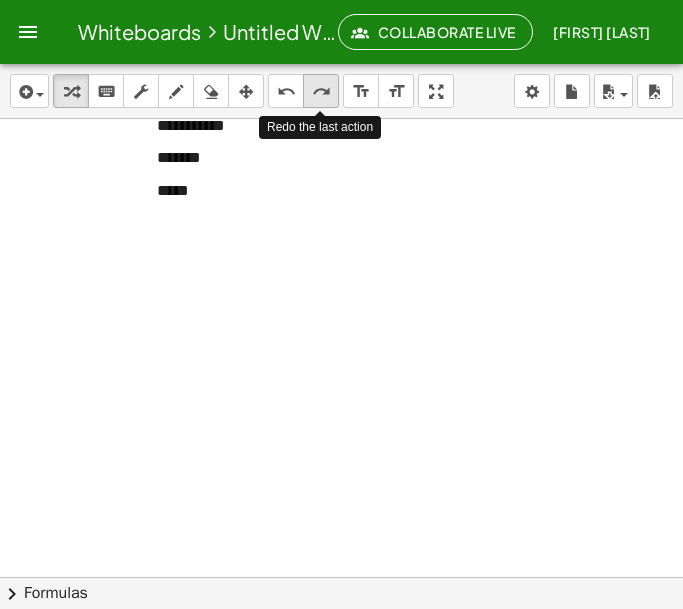 click on "redo" at bounding box center (321, 92) 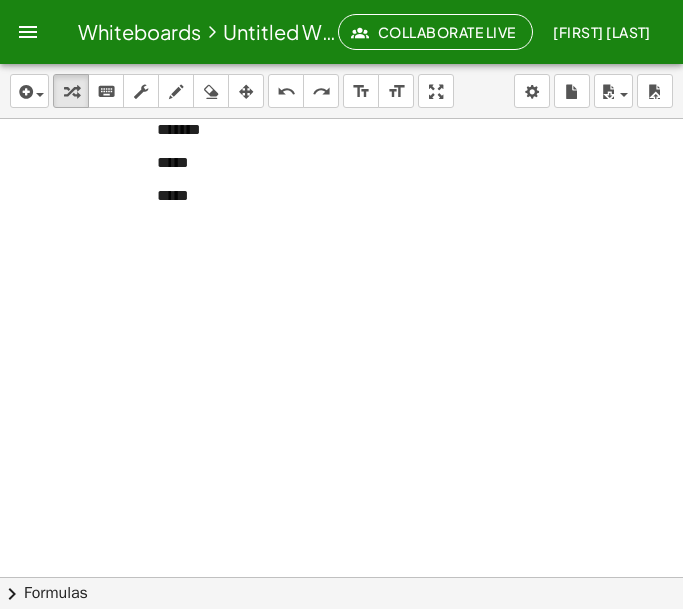 scroll, scrollTop: 386, scrollLeft: 0, axis: vertical 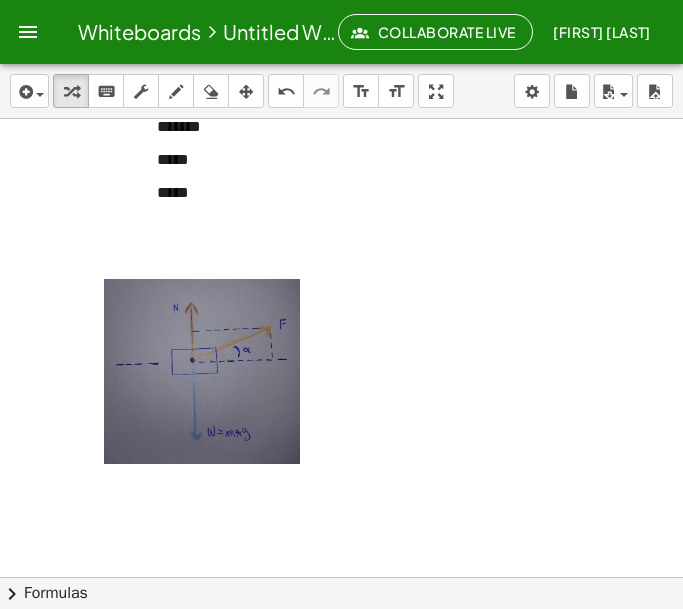 click at bounding box center [204, 373] 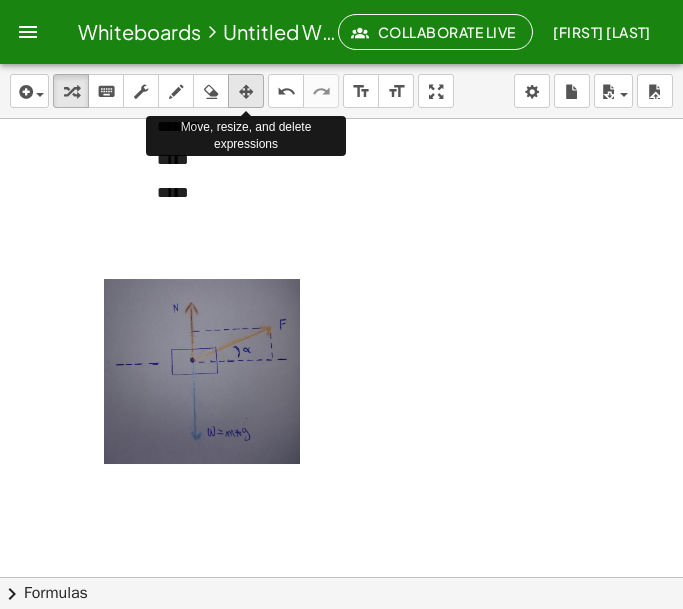 click at bounding box center [246, 92] 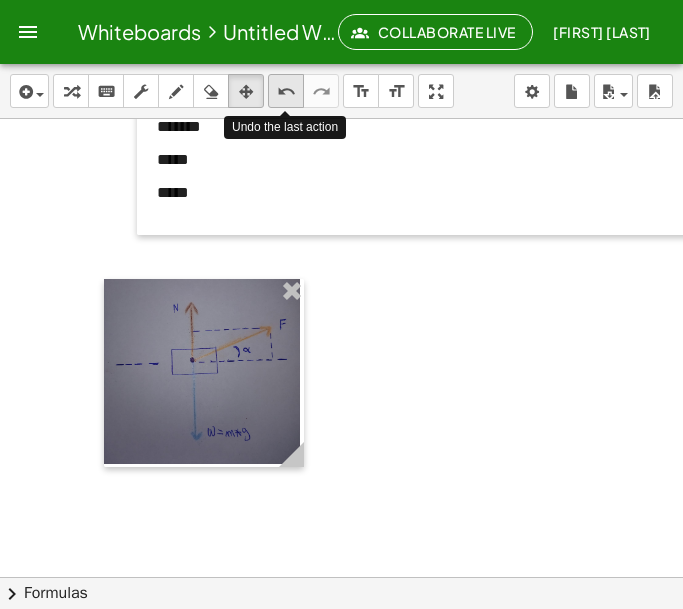 click on "undo" at bounding box center [286, 92] 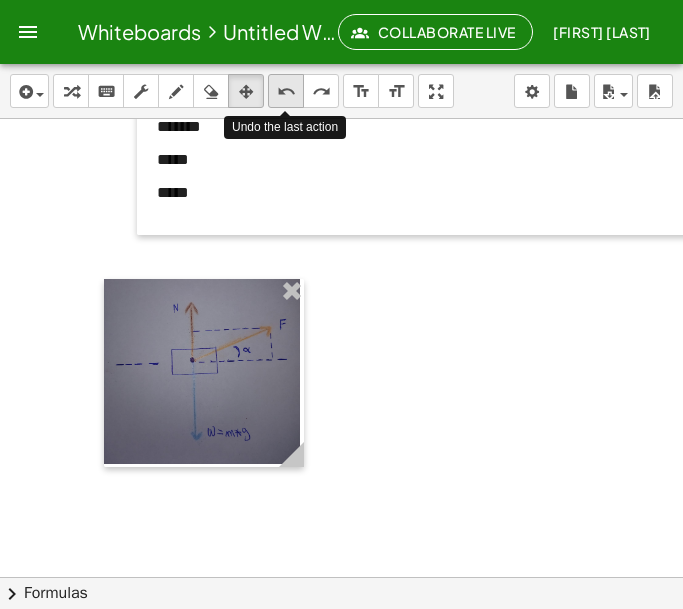 click on "undo" at bounding box center [286, 92] 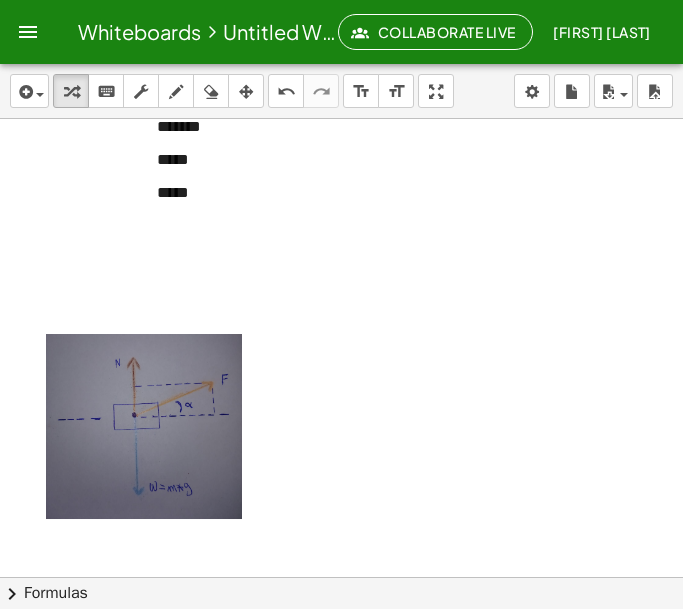 click on "*****" at bounding box center [677, 193] 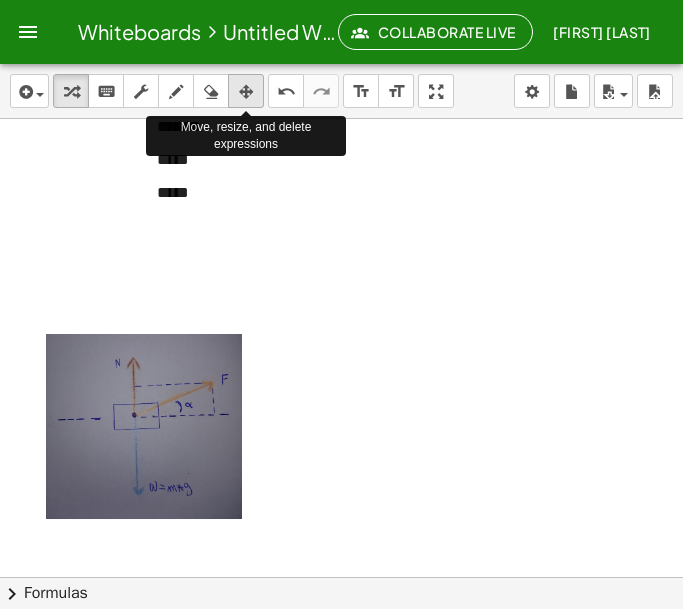 click at bounding box center (246, 92) 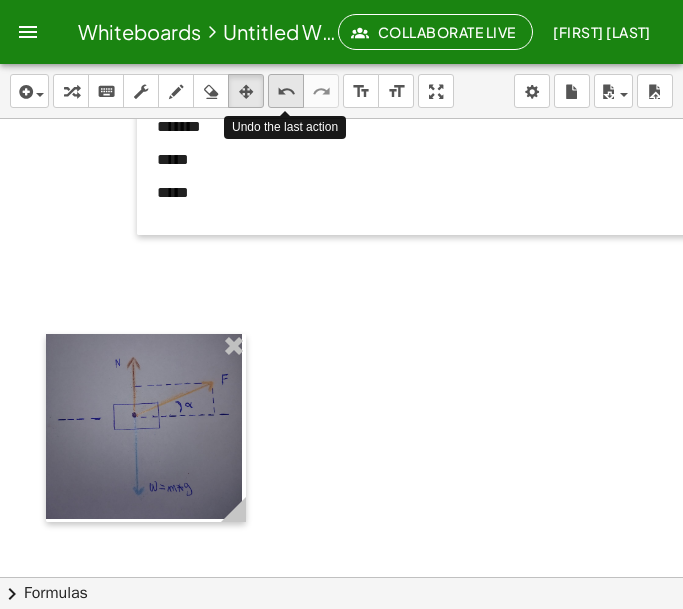 click on "undo" at bounding box center (286, 92) 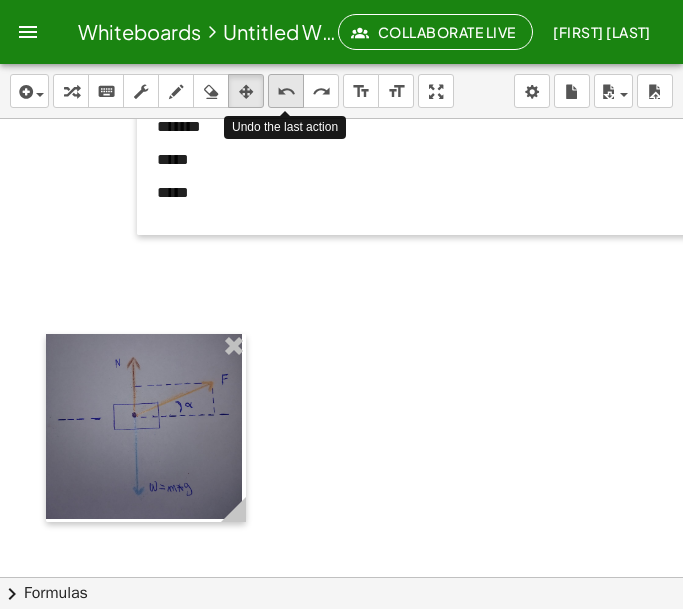 click on "undo" at bounding box center [286, 92] 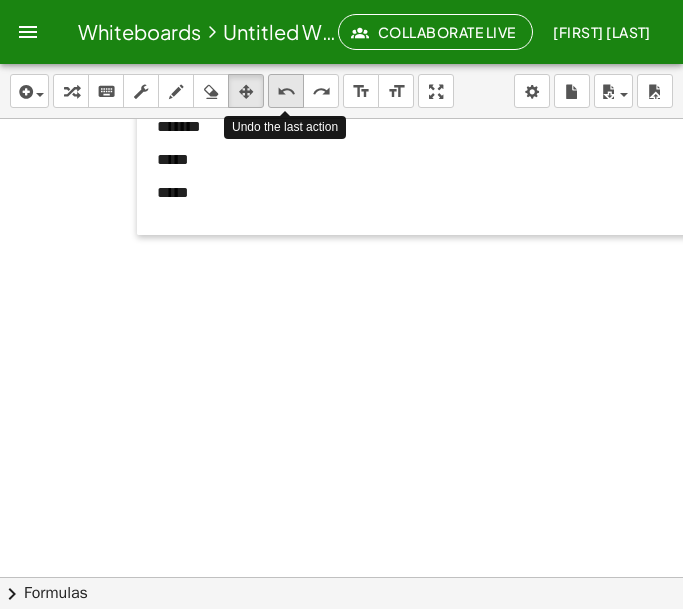 click on "undo" at bounding box center [286, 92] 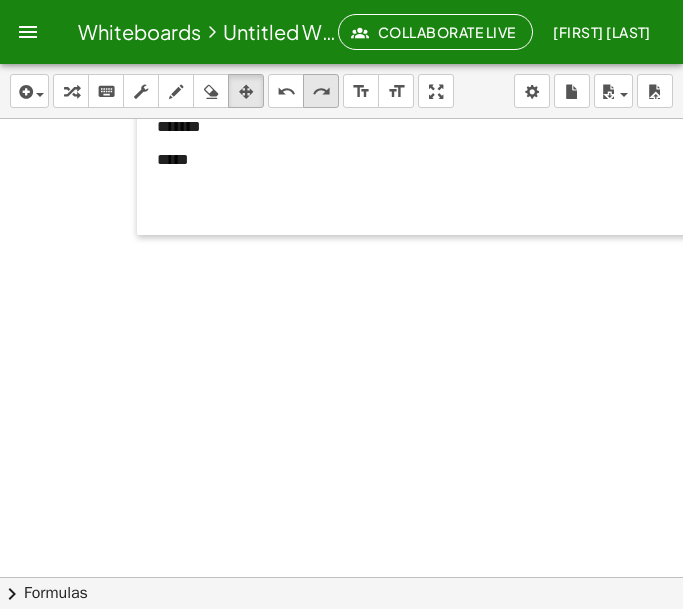 click on "redo" at bounding box center (321, 92) 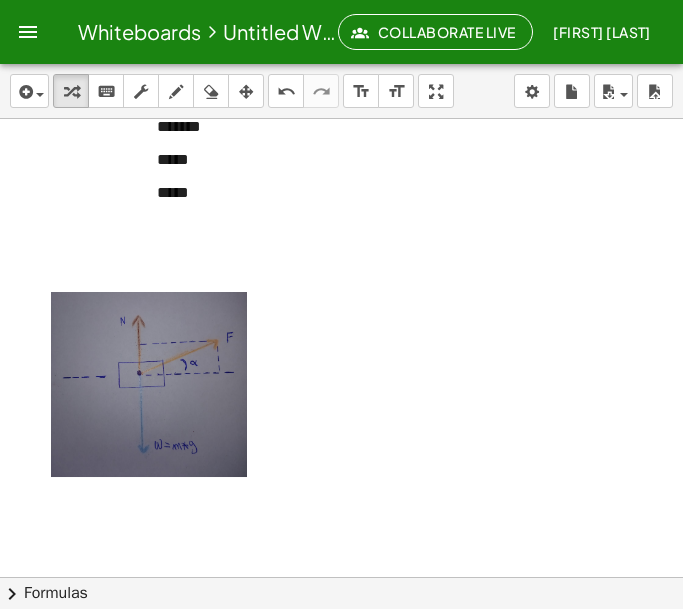 click on "*****" at bounding box center (677, 160) 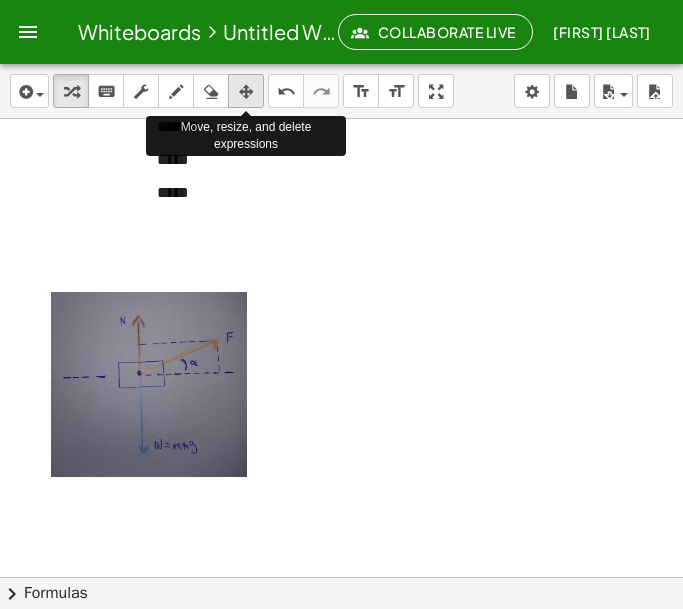 click at bounding box center [246, 92] 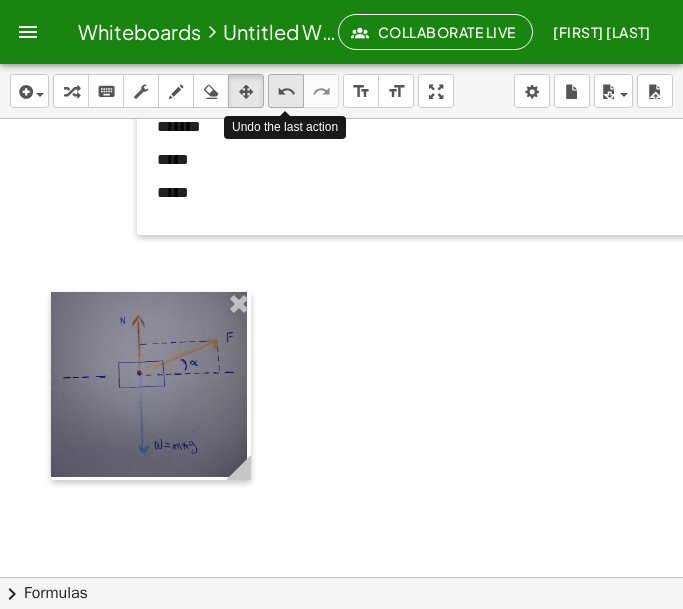 click on "undo" at bounding box center (286, 91) 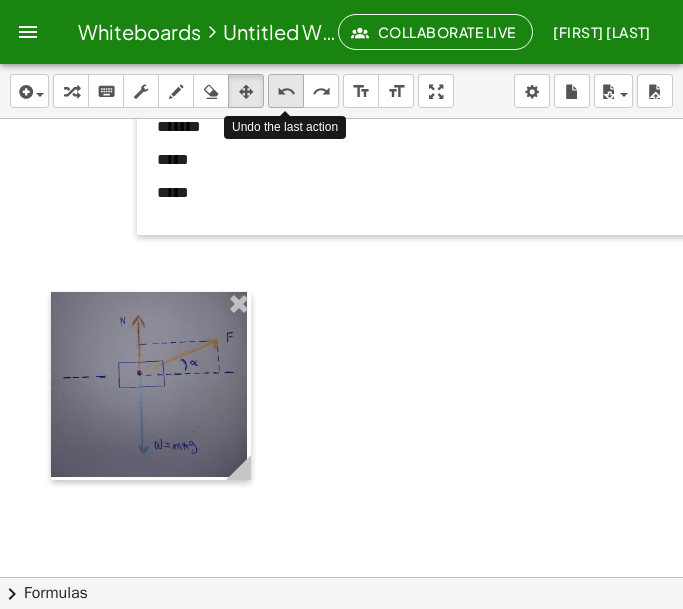 click on "undo" at bounding box center [286, 91] 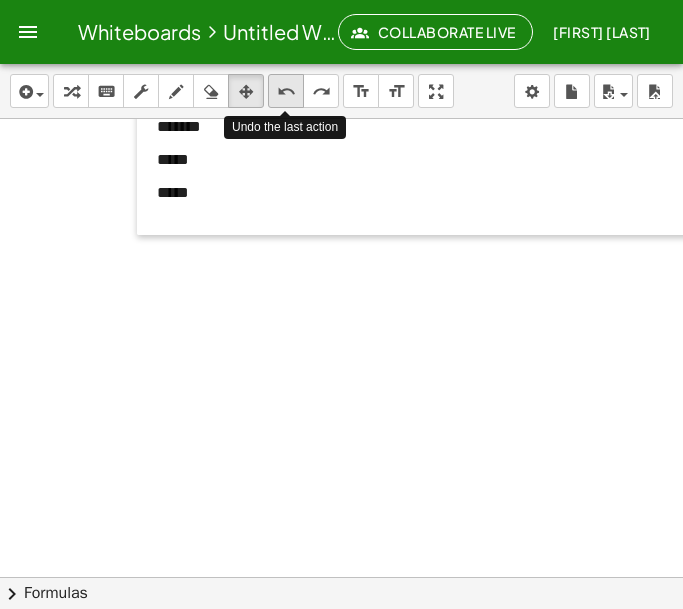 click on "undo" at bounding box center [286, 91] 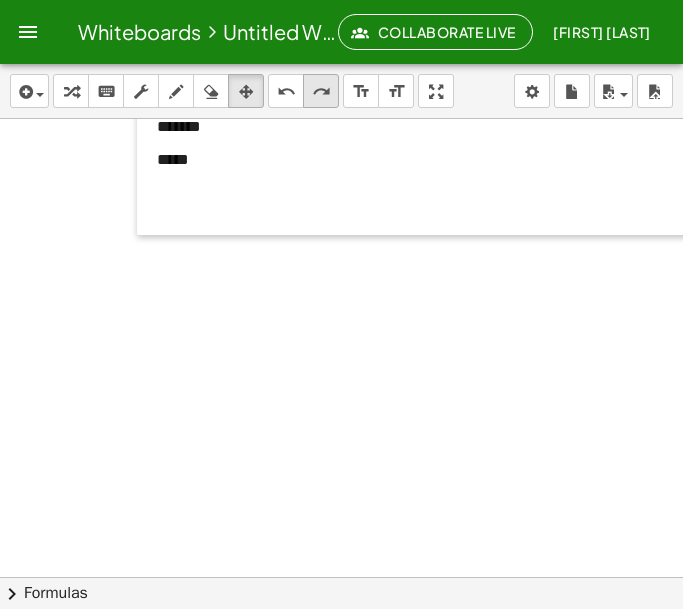 click on "redo" at bounding box center (321, 92) 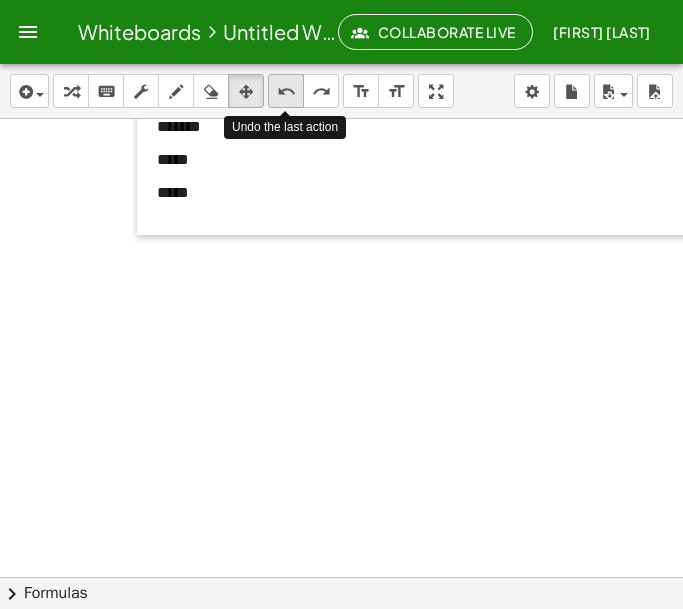 click on "undo" at bounding box center (286, 92) 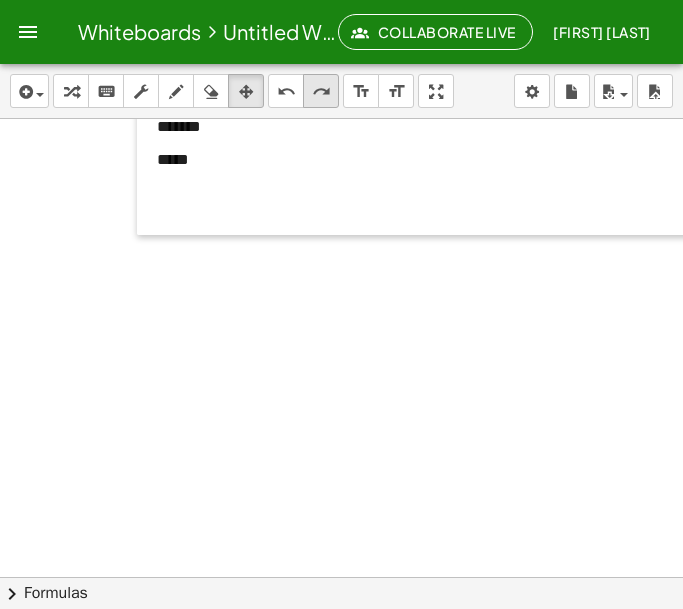 click on "redo" at bounding box center [321, 92] 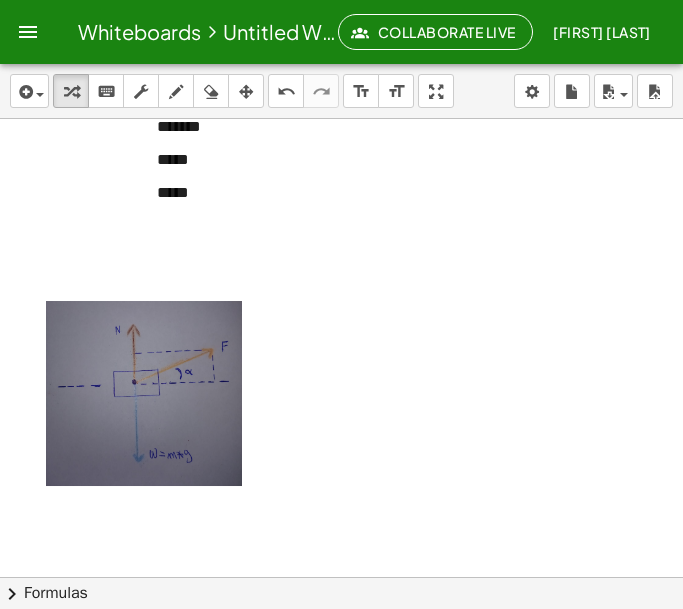 click on "*****" at bounding box center [677, 193] 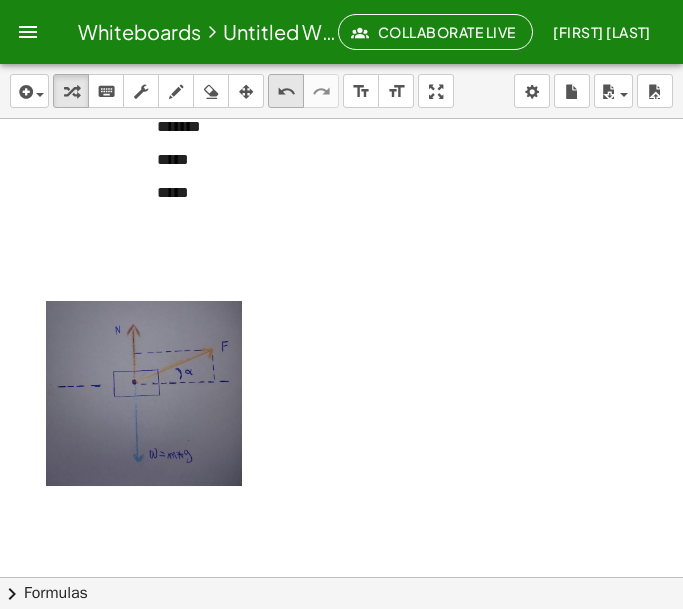 click on "undo" at bounding box center [286, 92] 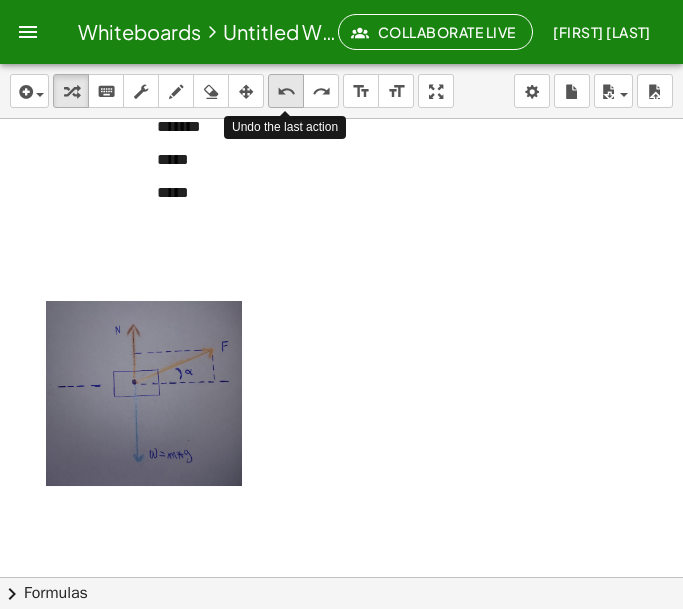 click on "undo" at bounding box center (286, 92) 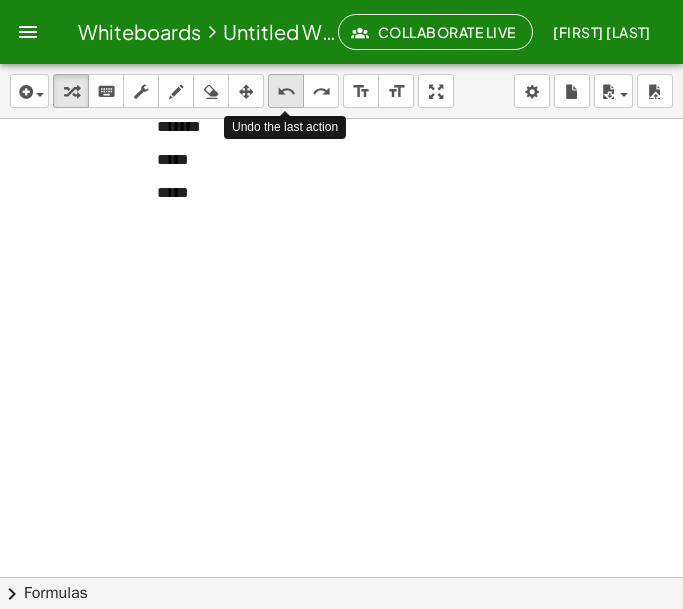 click on "undo" at bounding box center [286, 92] 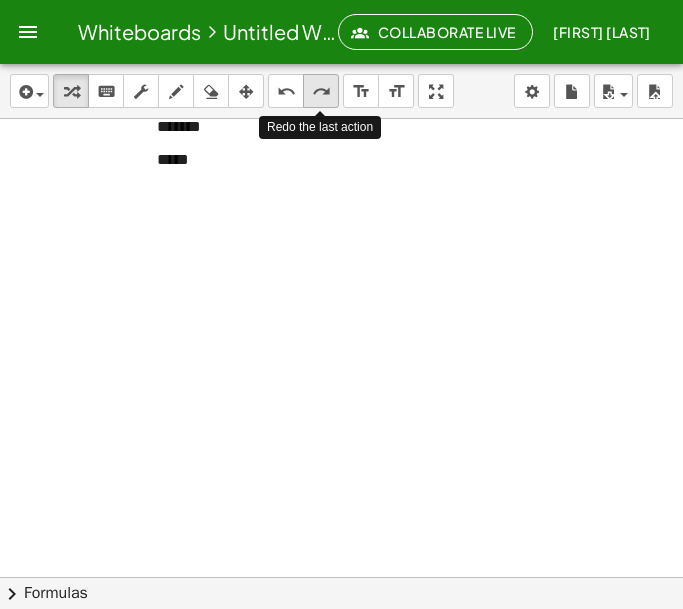 click on "redo" at bounding box center [321, 92] 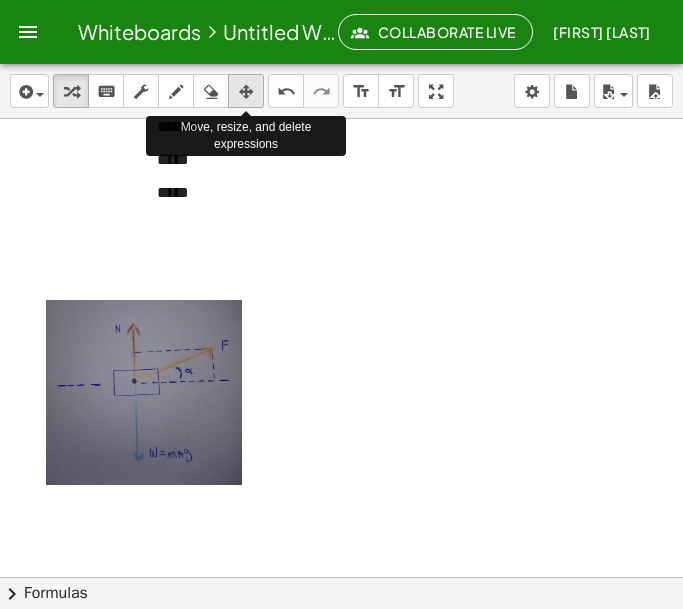 click at bounding box center (246, 92) 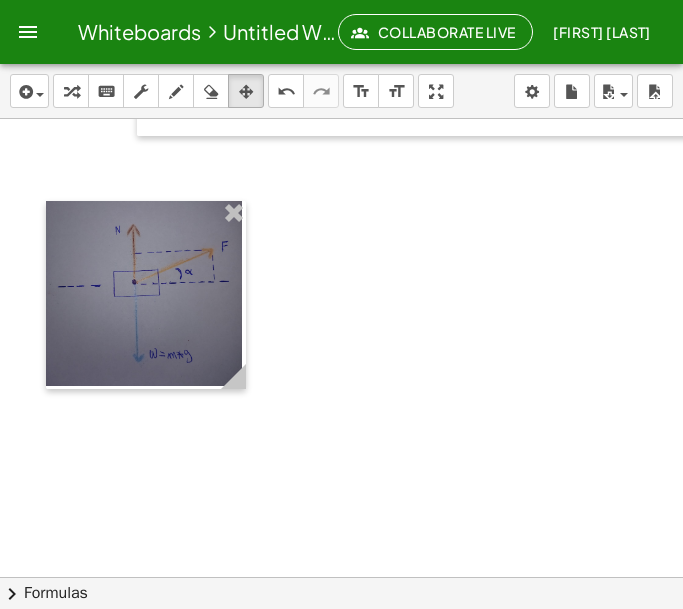 scroll, scrollTop: 486, scrollLeft: 0, axis: vertical 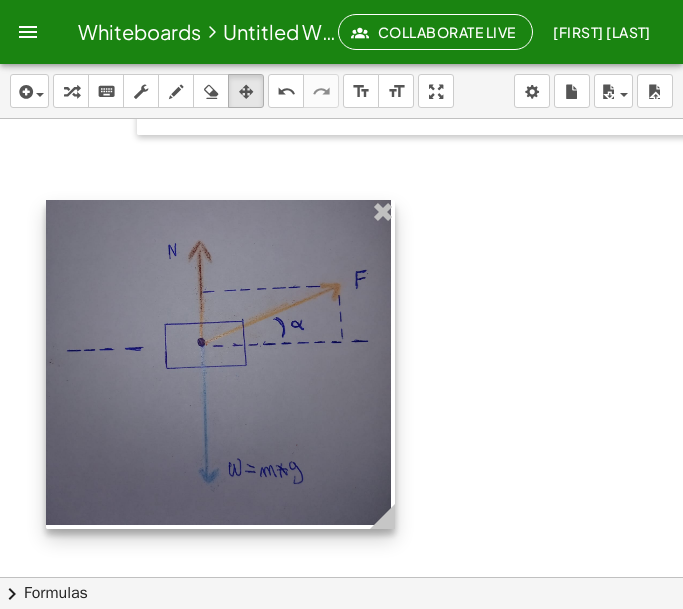 drag, startPoint x: 232, startPoint y: 390, endPoint x: 381, endPoint y: 626, distance: 279.10034 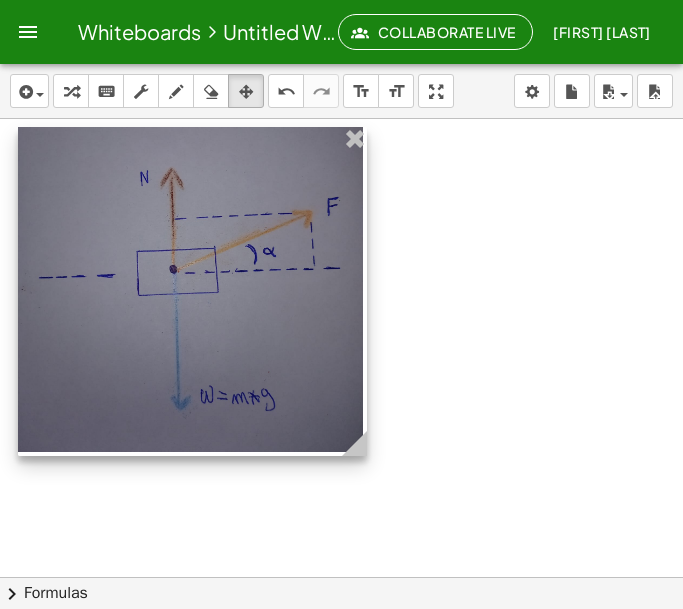 scroll, scrollTop: 562, scrollLeft: 0, axis: vertical 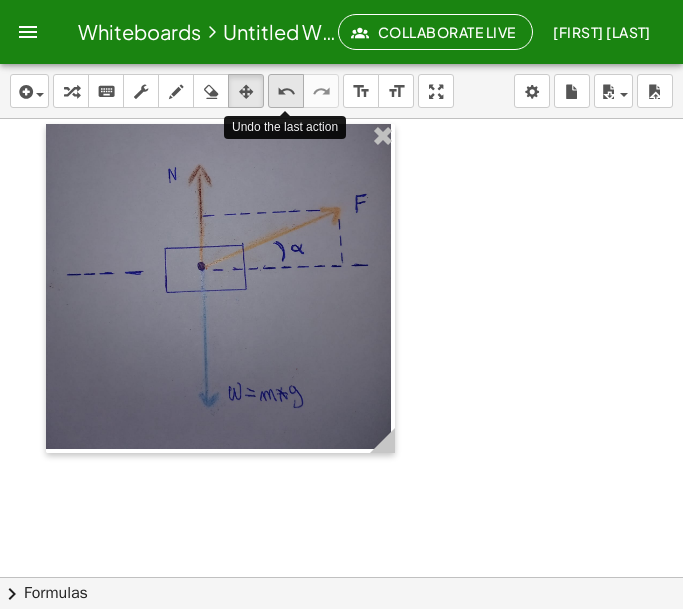 click on "undo" at bounding box center (286, 91) 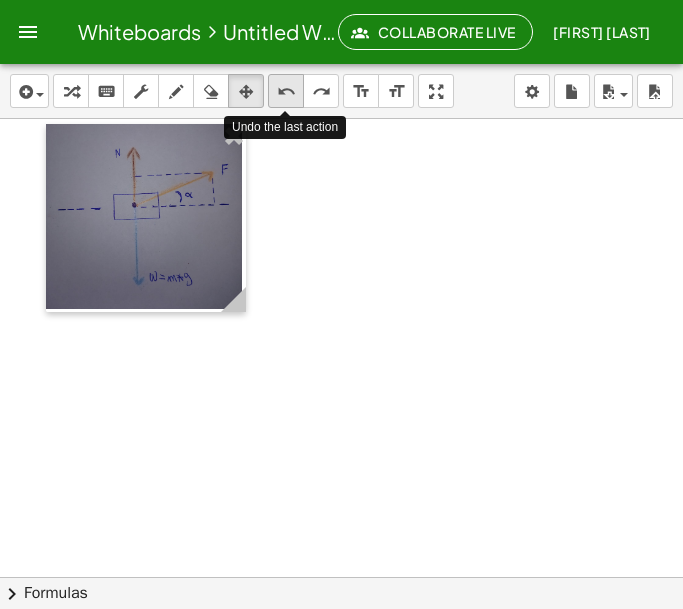 click on "undo" at bounding box center (286, 91) 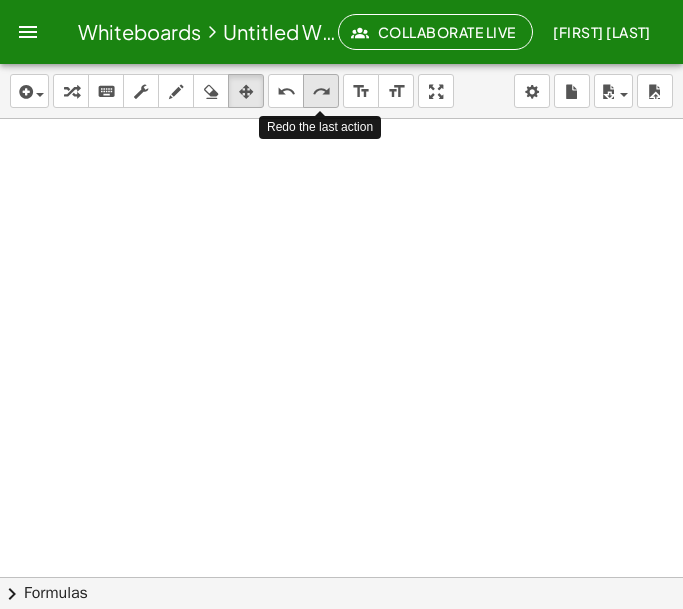 click on "redo" at bounding box center (321, 91) 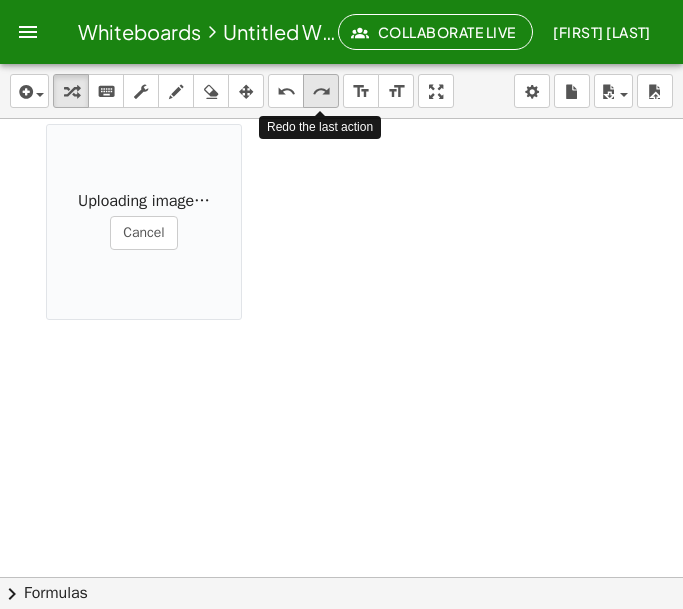 click on "redo" at bounding box center (321, 91) 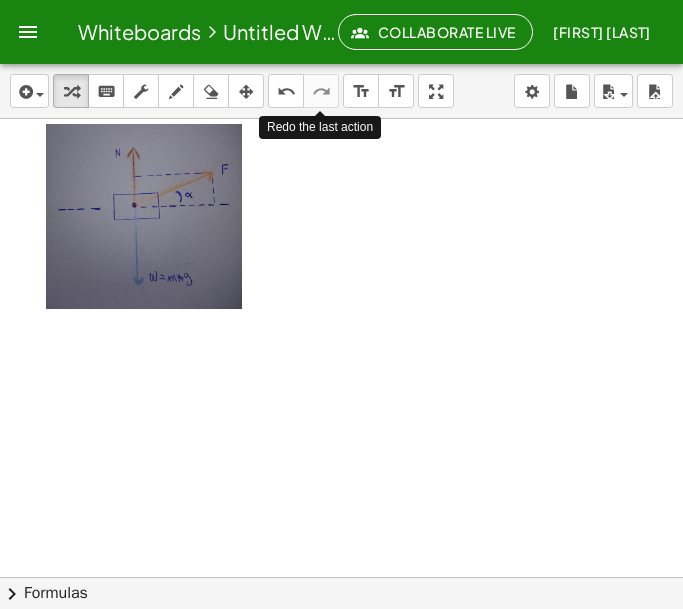 click on "redo" at bounding box center (321, 91) 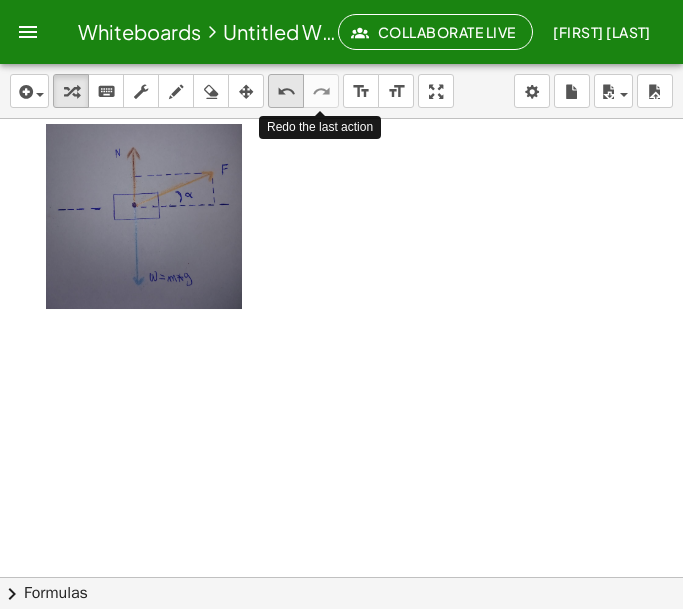 click on "undo" at bounding box center (286, 92) 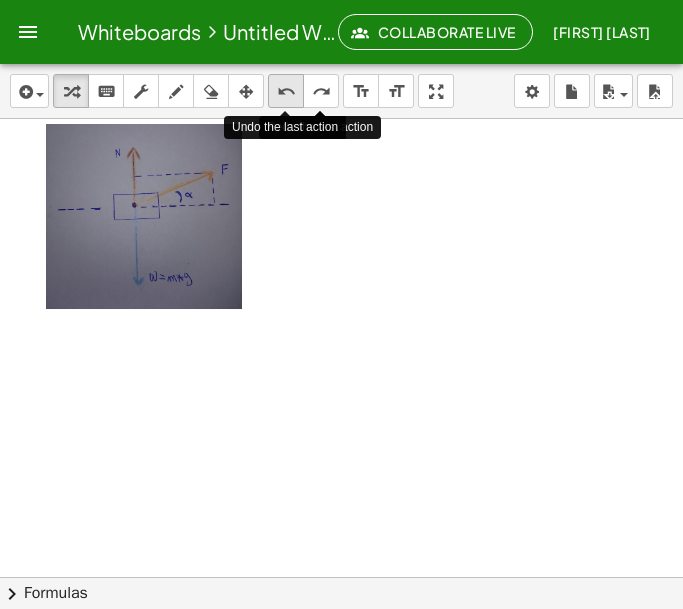 click on "undo" at bounding box center (286, 92) 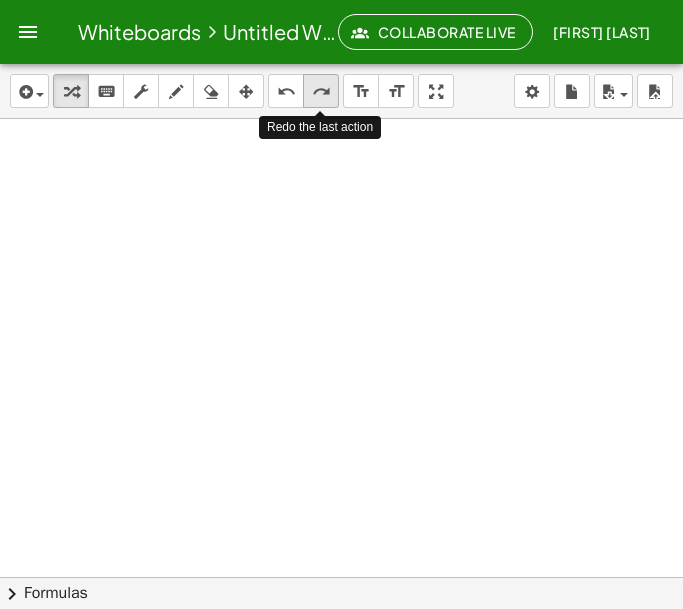 click on "redo" at bounding box center [321, 92] 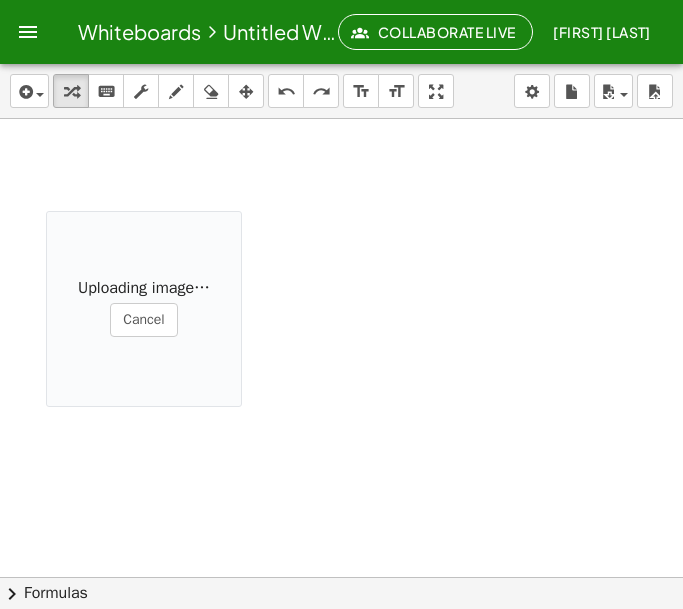scroll, scrollTop: 476, scrollLeft: 0, axis: vertical 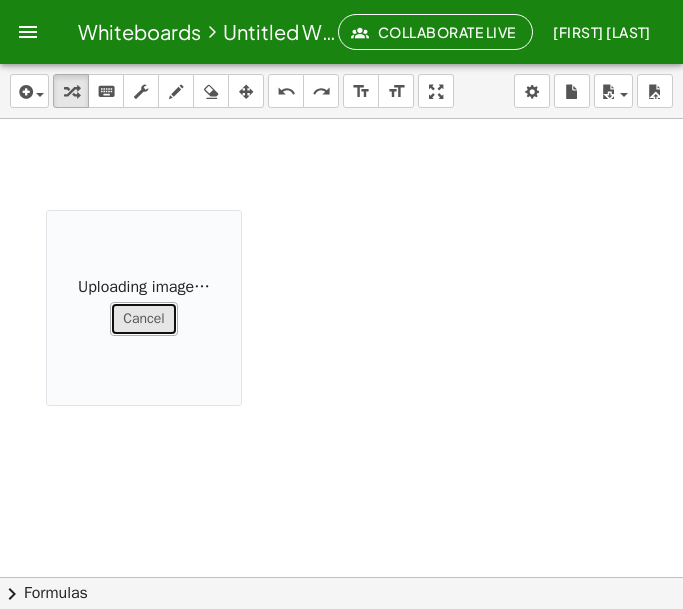 click on "Cancel" at bounding box center (143, 319) 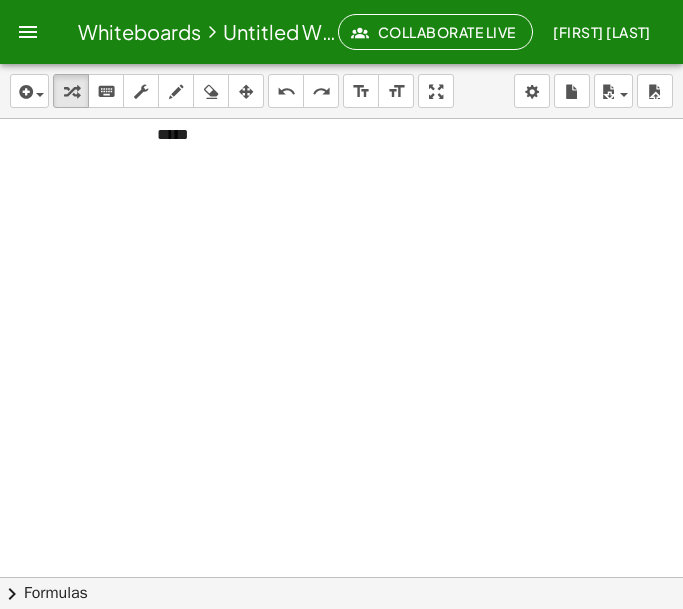scroll, scrollTop: 441, scrollLeft: 0, axis: vertical 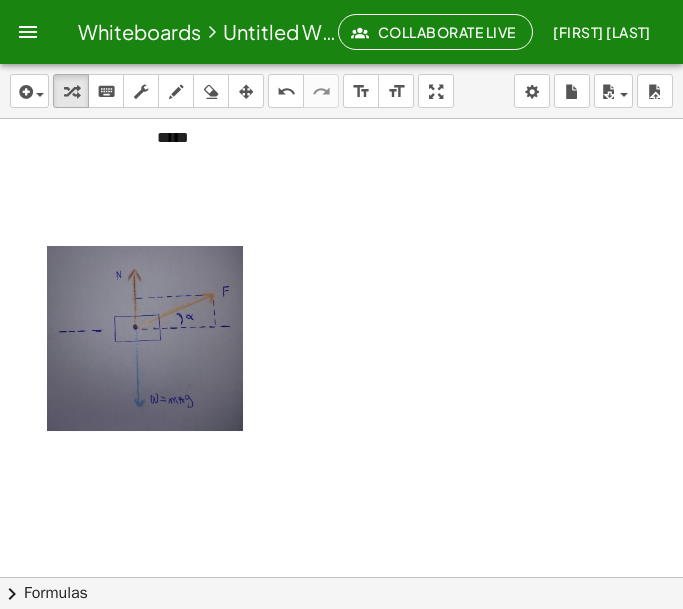 click on "*****" at bounding box center (677, 138) 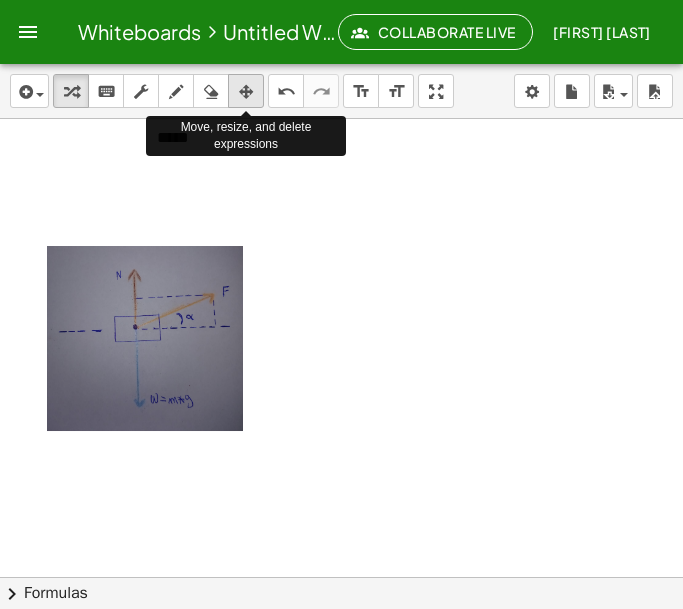 click at bounding box center (246, 91) 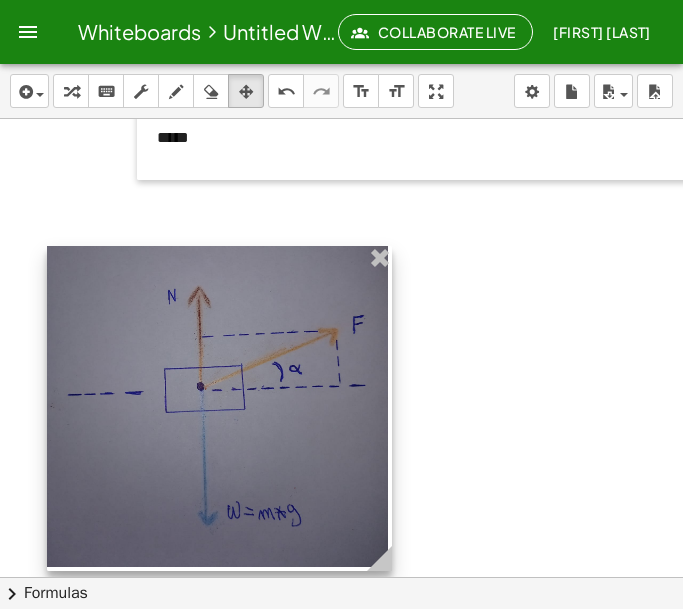 drag, startPoint x: 237, startPoint y: 424, endPoint x: 382, endPoint y: 656, distance: 273.58545 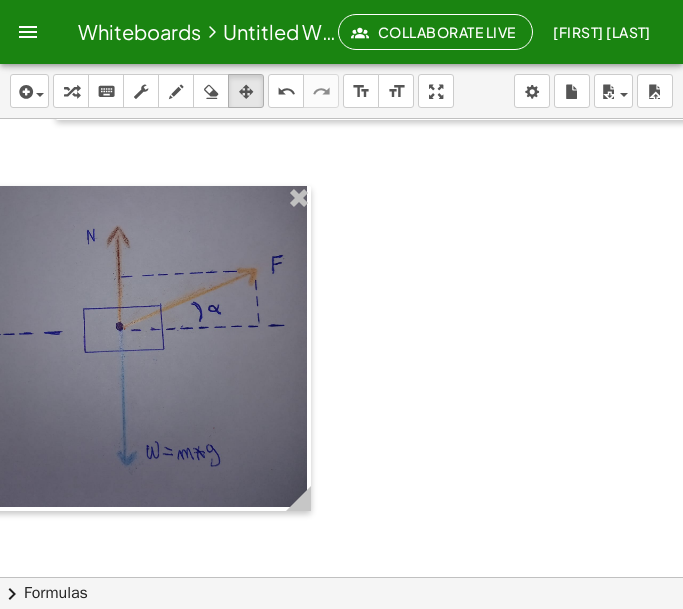 scroll, scrollTop: 500, scrollLeft: 84, axis: both 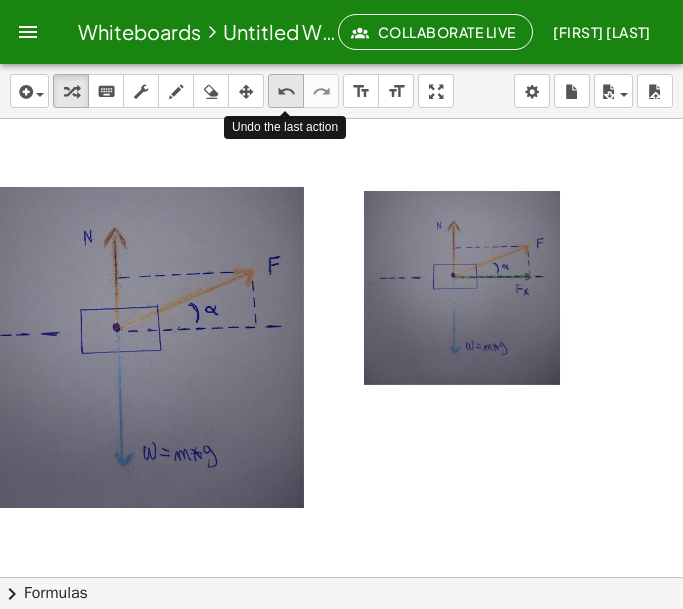 click on "undo" at bounding box center (286, 92) 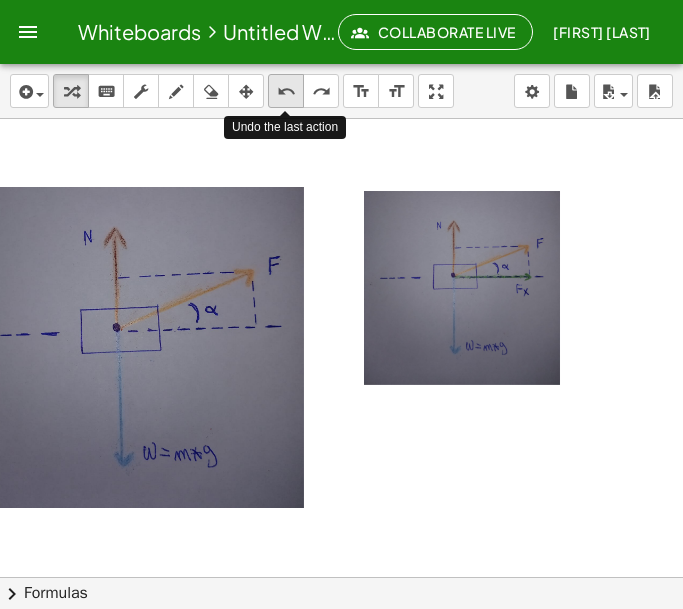 click on "undo" at bounding box center (286, 92) 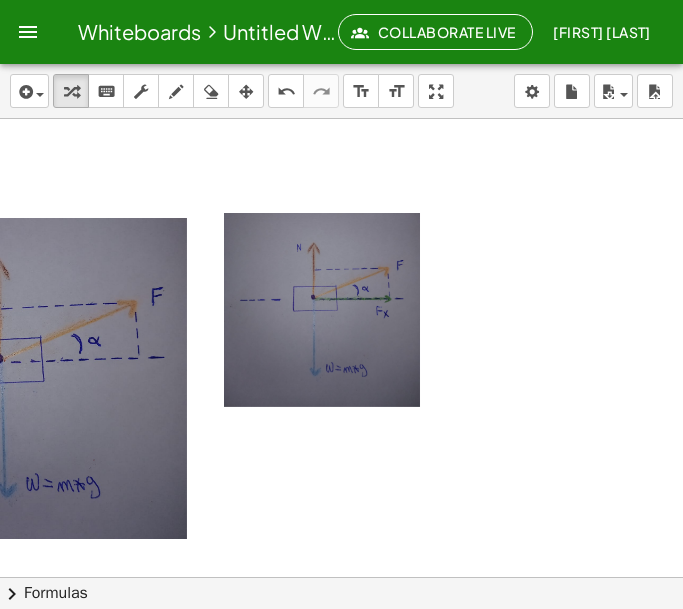 scroll, scrollTop: 467, scrollLeft: 201, axis: both 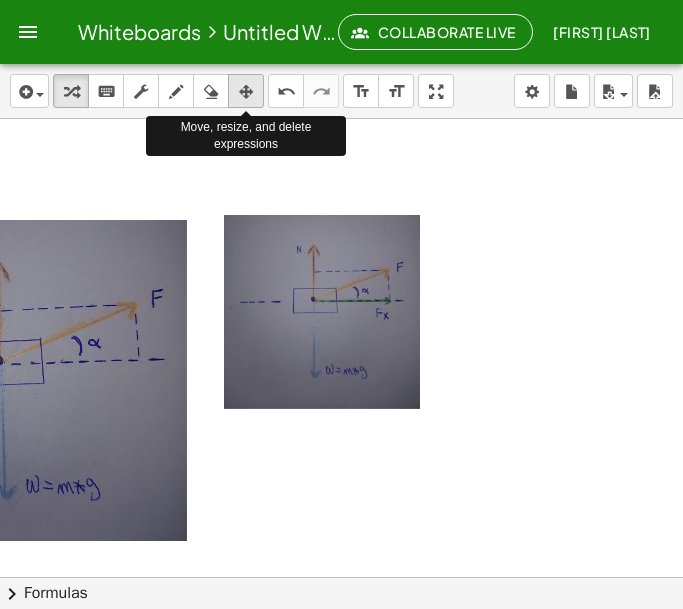 click at bounding box center (246, 91) 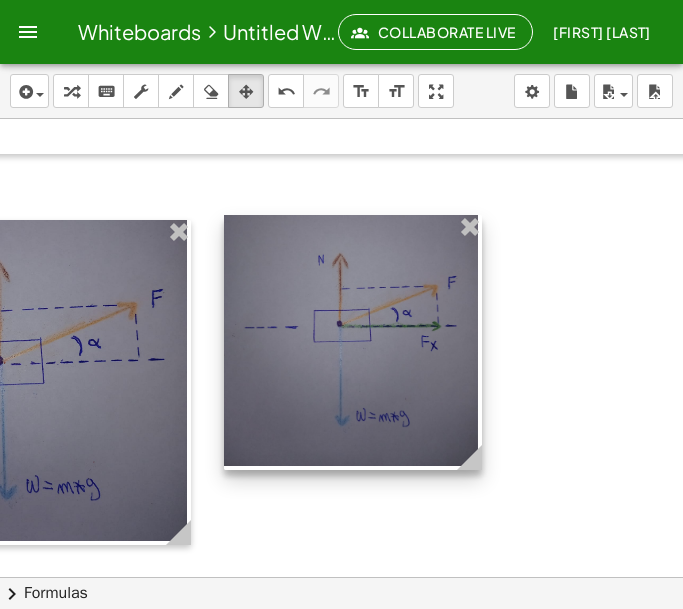 drag, startPoint x: 421, startPoint y: 410, endPoint x: 486, endPoint y: 486, distance: 100.005 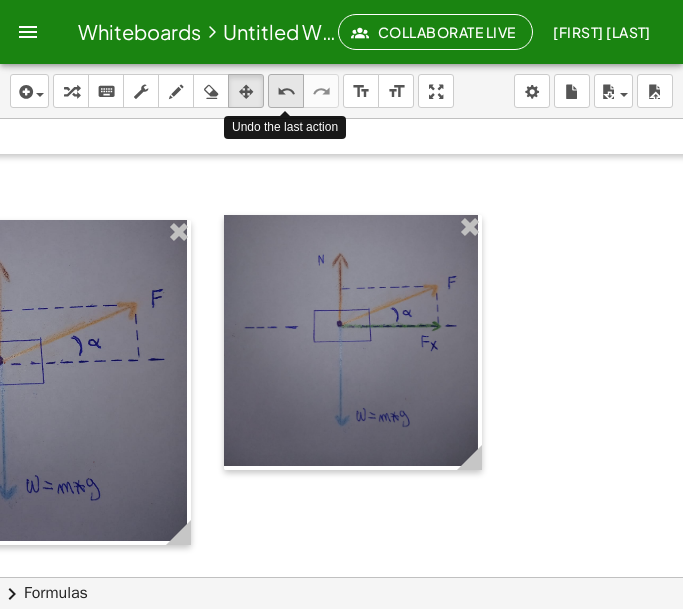 click on "undo" at bounding box center (286, 92) 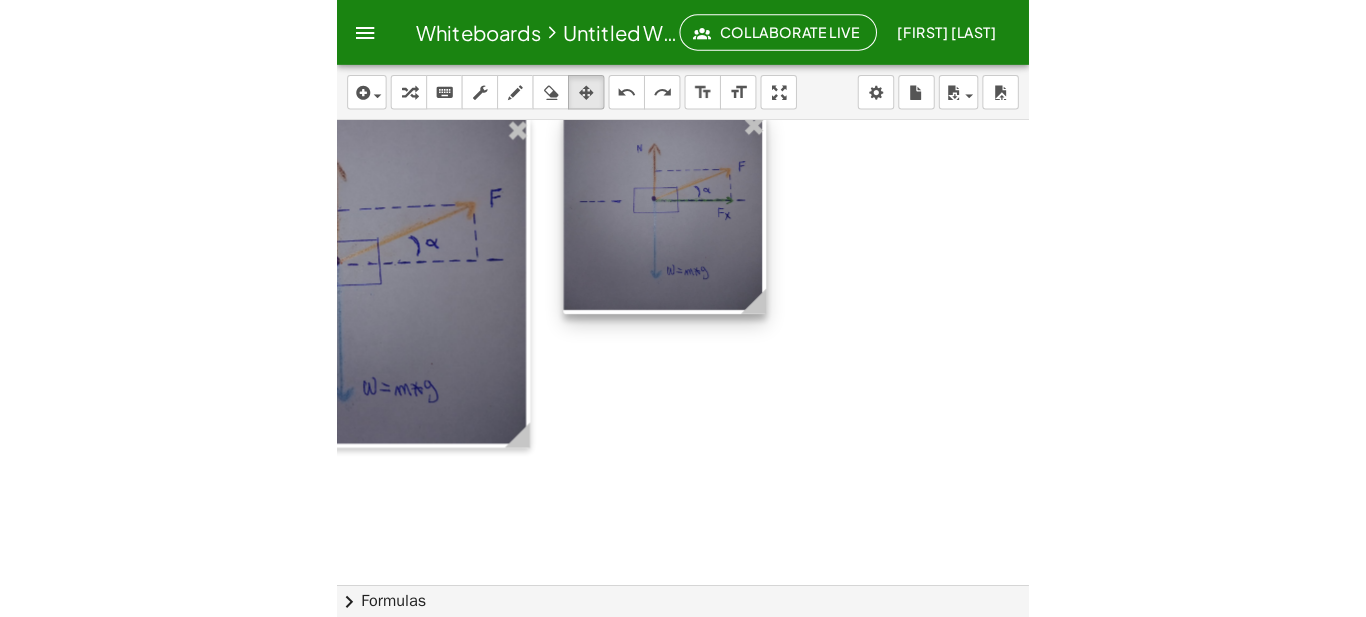 scroll, scrollTop: 572, scrollLeft: 201, axis: both 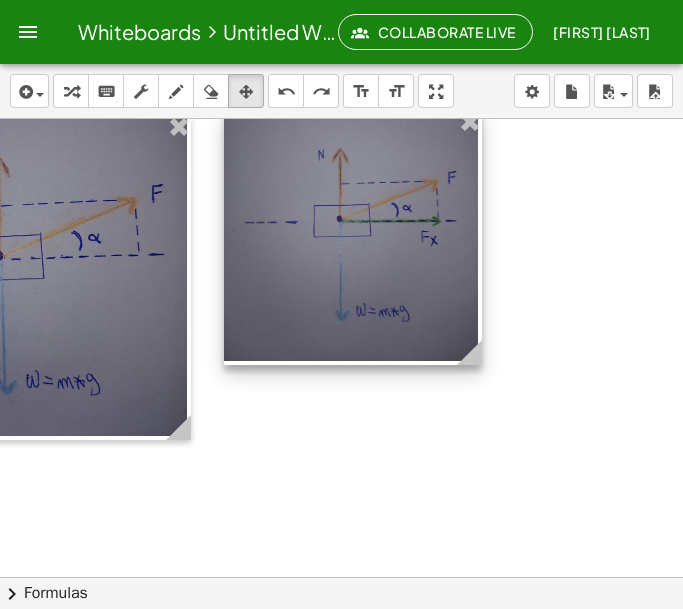 drag, startPoint x: 413, startPoint y: 301, endPoint x: 512, endPoint y: 591, distance: 306.4327 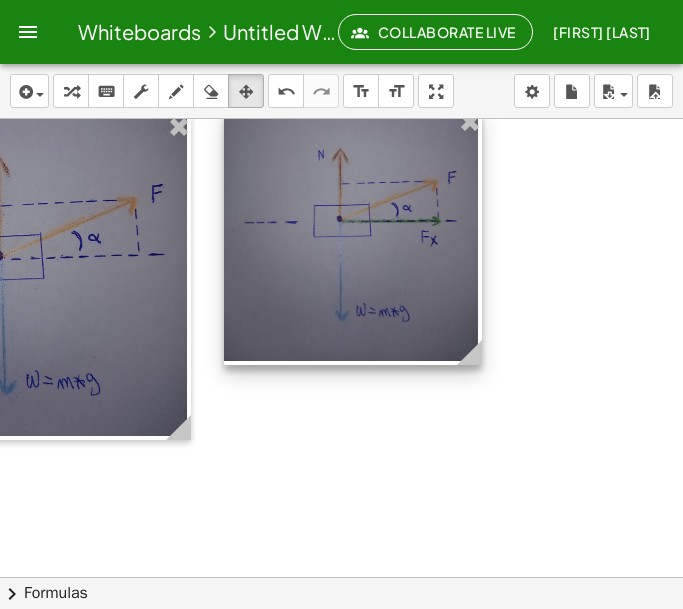 drag, startPoint x: 479, startPoint y: 362, endPoint x: 391, endPoint y: 282, distance: 118.92855 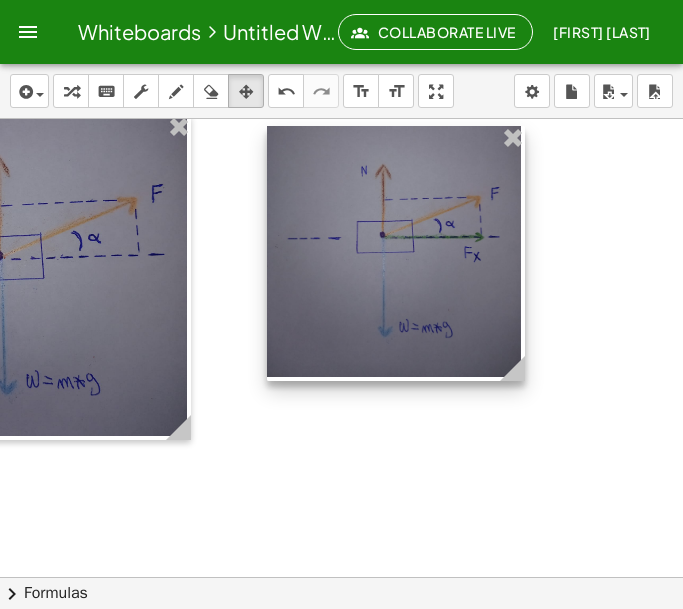 drag, startPoint x: 391, startPoint y: 282, endPoint x: 436, endPoint y: 298, distance: 47.759815 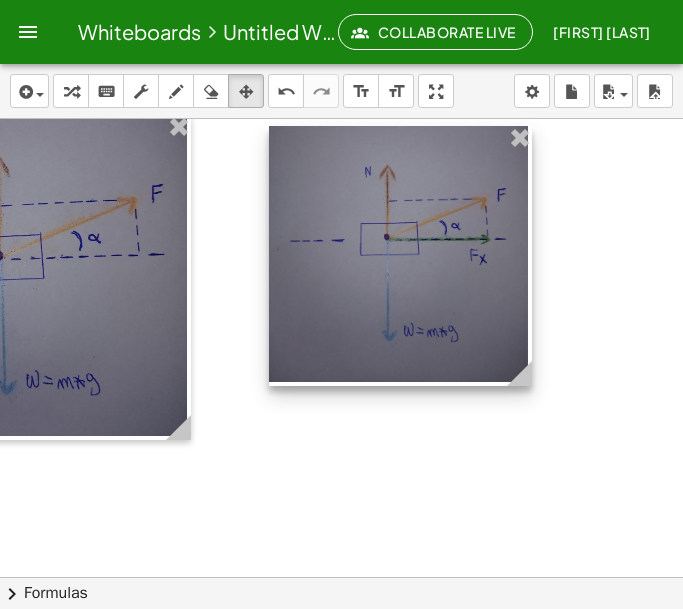 drag, startPoint x: 519, startPoint y: 374, endPoint x: 547, endPoint y: 413, distance: 48.010414 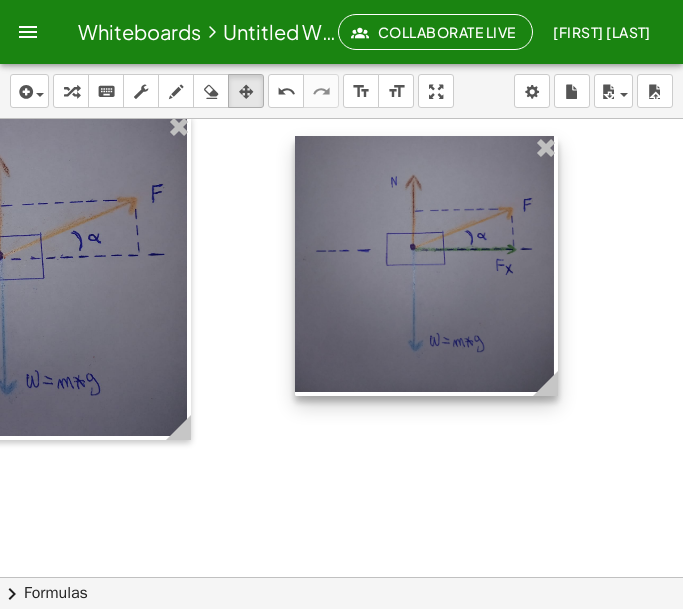 drag, startPoint x: 416, startPoint y: 298, endPoint x: 442, endPoint y: 308, distance: 27.856777 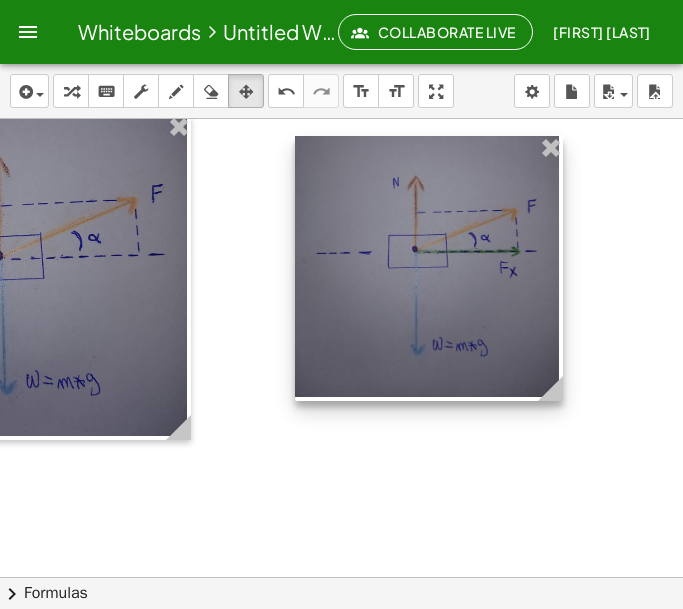 drag, startPoint x: 546, startPoint y: 387, endPoint x: 595, endPoint y: 421, distance: 59.64059 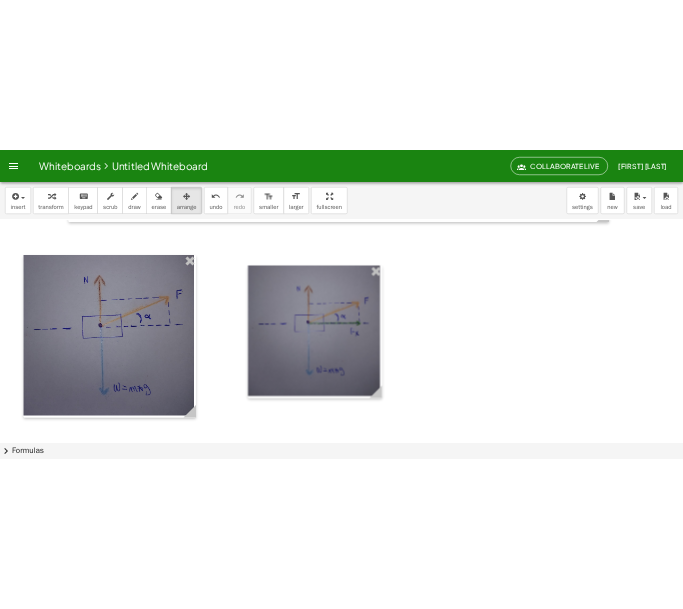 scroll, scrollTop: 488, scrollLeft: 0, axis: vertical 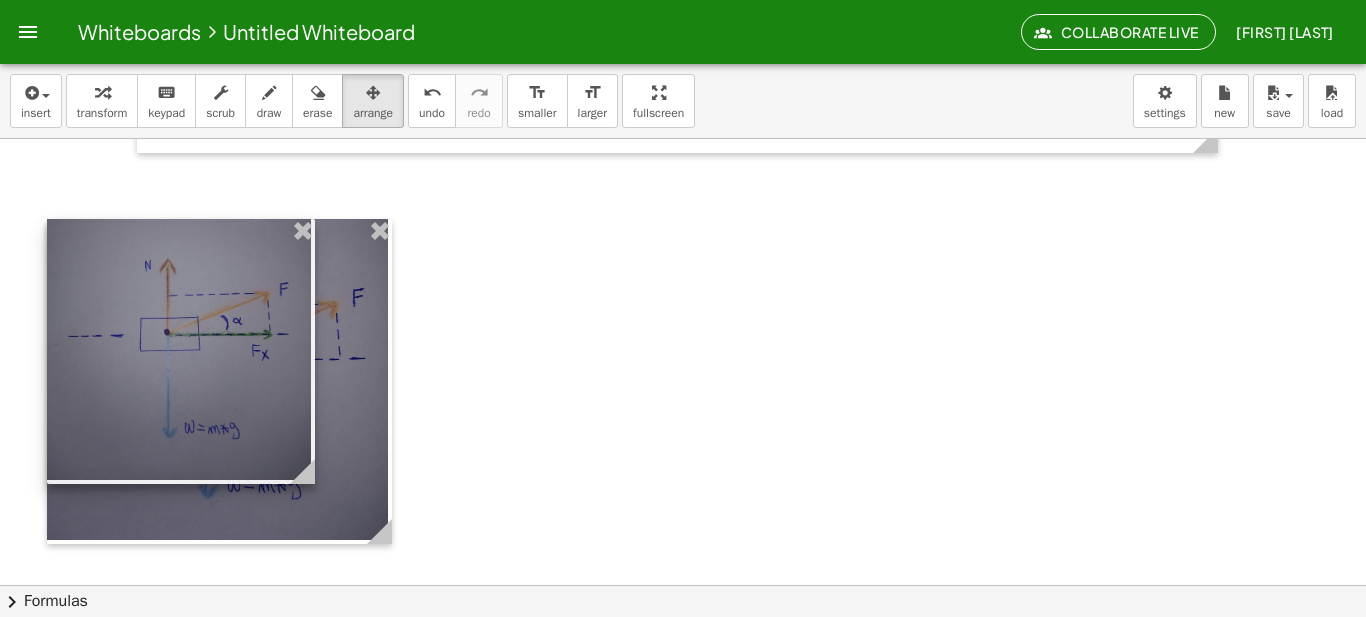 drag, startPoint x: 634, startPoint y: 362, endPoint x: 185, endPoint y: 341, distance: 449.4908 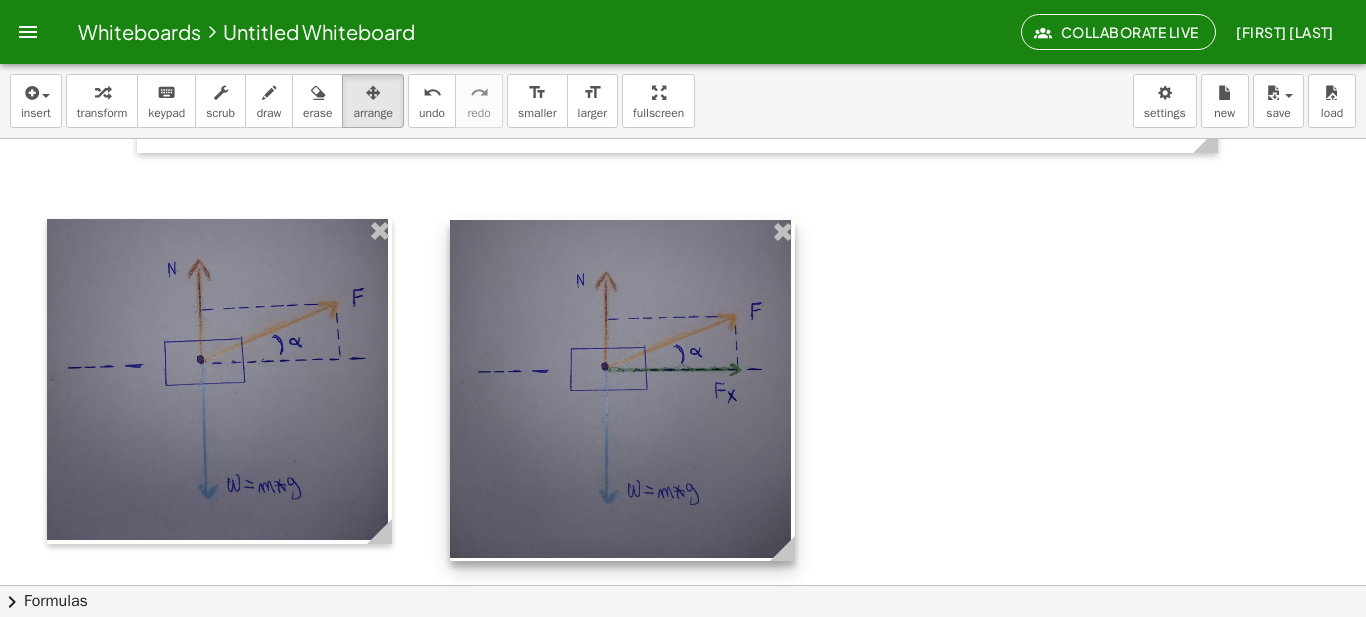 drag, startPoint x: 249, startPoint y: 373, endPoint x: 652, endPoint y: 374, distance: 403.00125 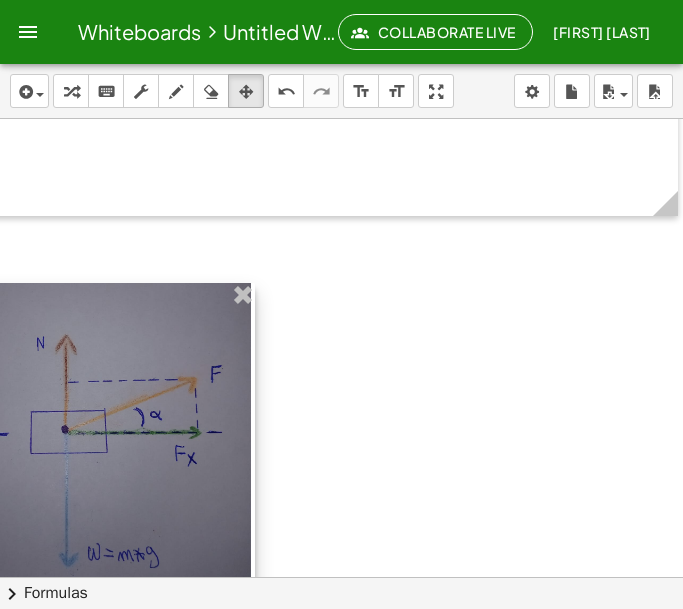 scroll, scrollTop: 564, scrollLeft: 278, axis: both 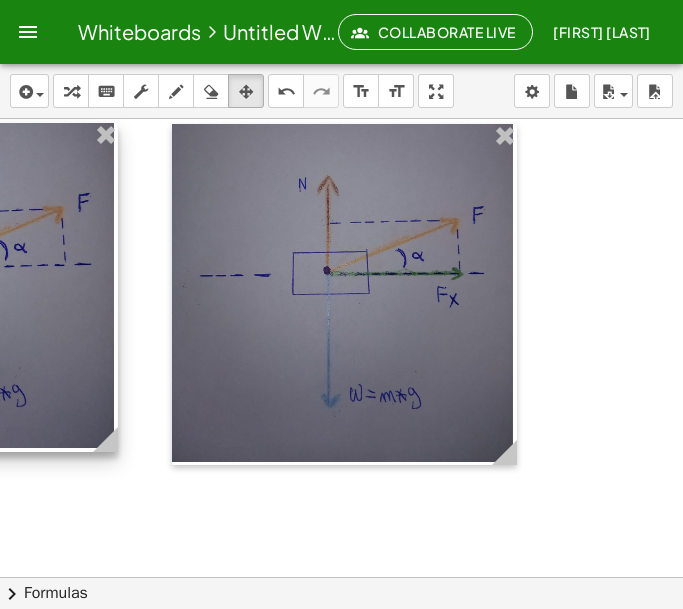 click 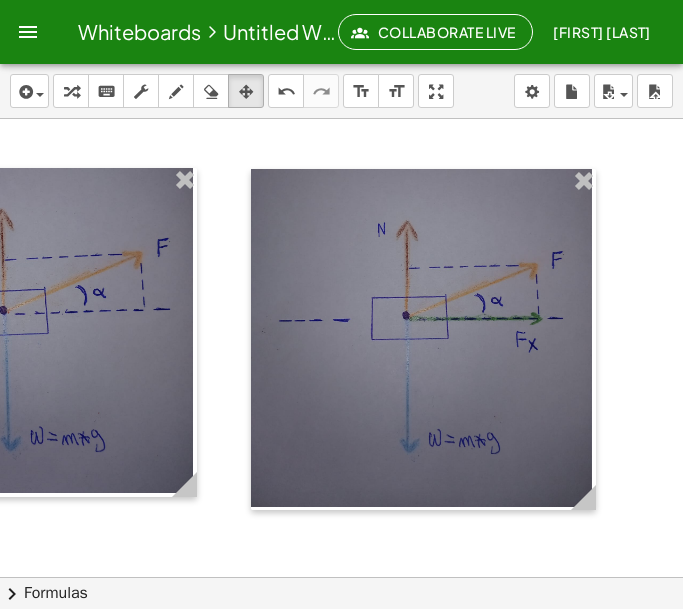 scroll, scrollTop: 520, scrollLeft: 195, axis: both 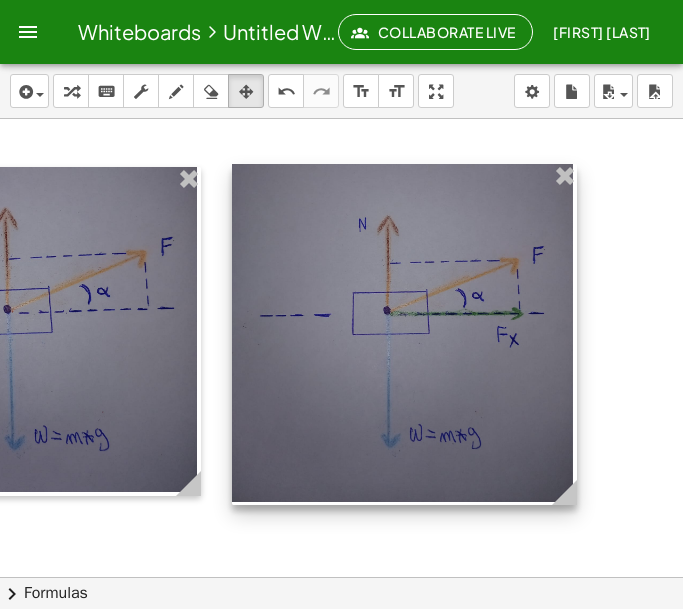 drag, startPoint x: 550, startPoint y: 409, endPoint x: 527, endPoint y: 405, distance: 23.345236 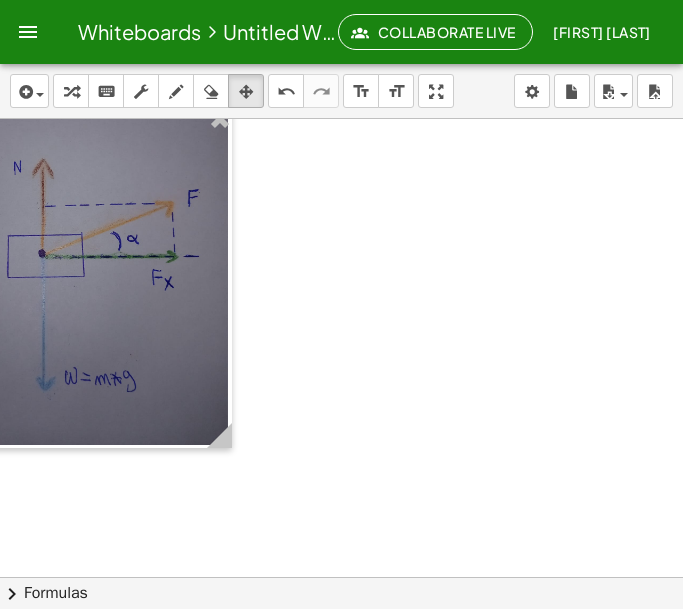 scroll, scrollTop: 576, scrollLeft: 540, axis: both 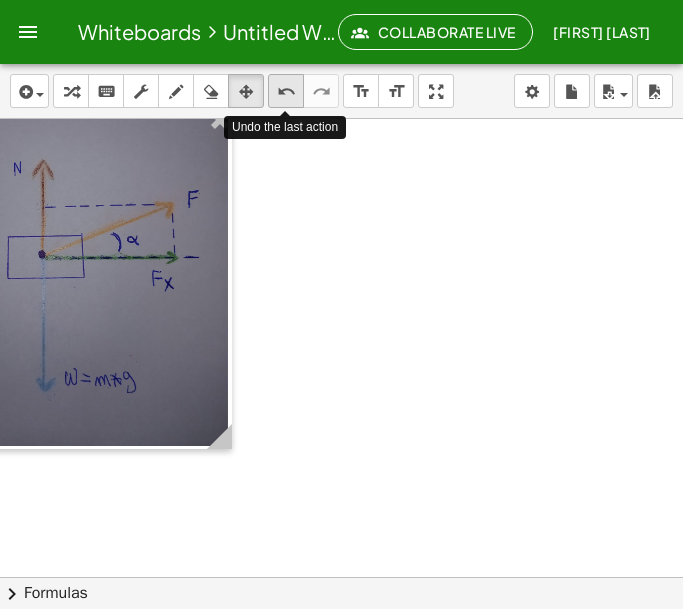 click on "undo" at bounding box center [286, 92] 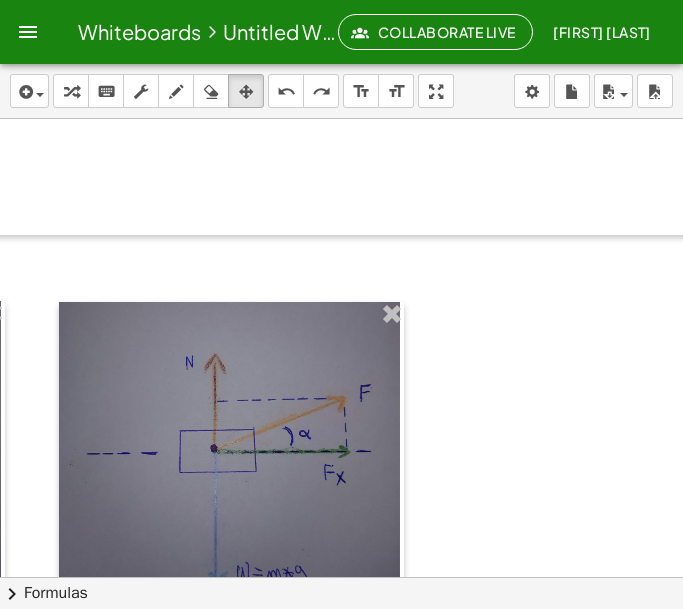scroll, scrollTop: 386, scrollLeft: 369, axis: both 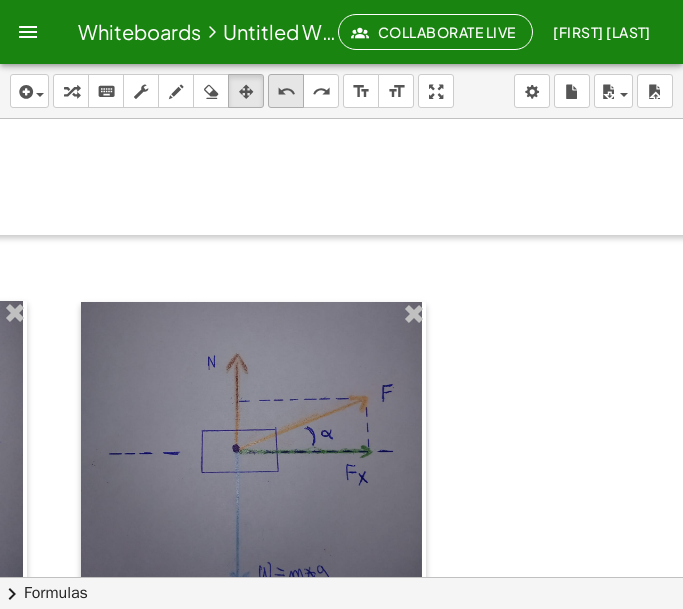 click on "undo" at bounding box center (286, 92) 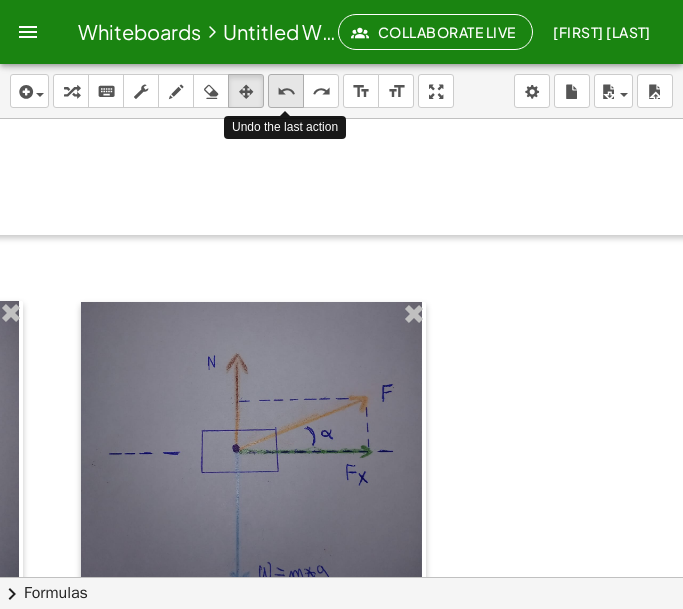 click on "undo" at bounding box center (286, 92) 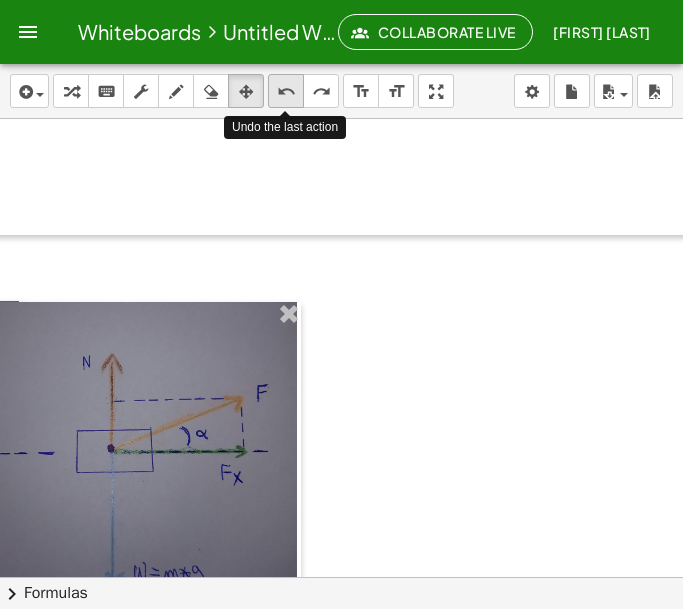 click on "undo" at bounding box center (286, 92) 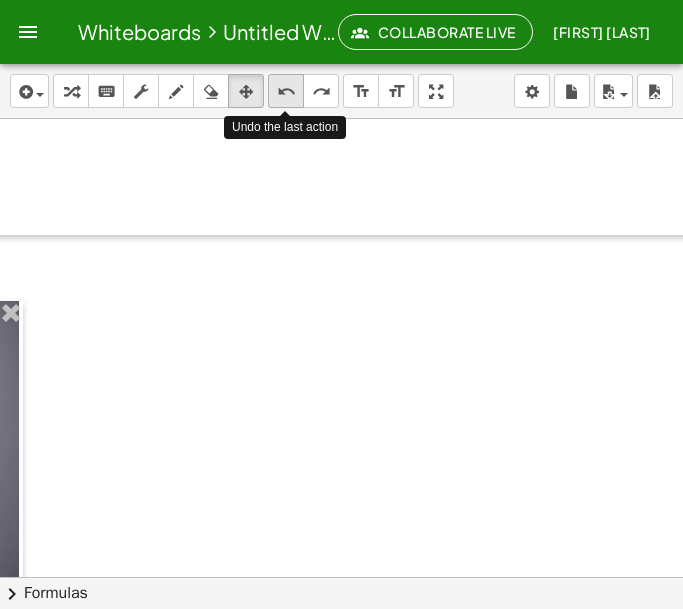 click on "undo" at bounding box center [286, 92] 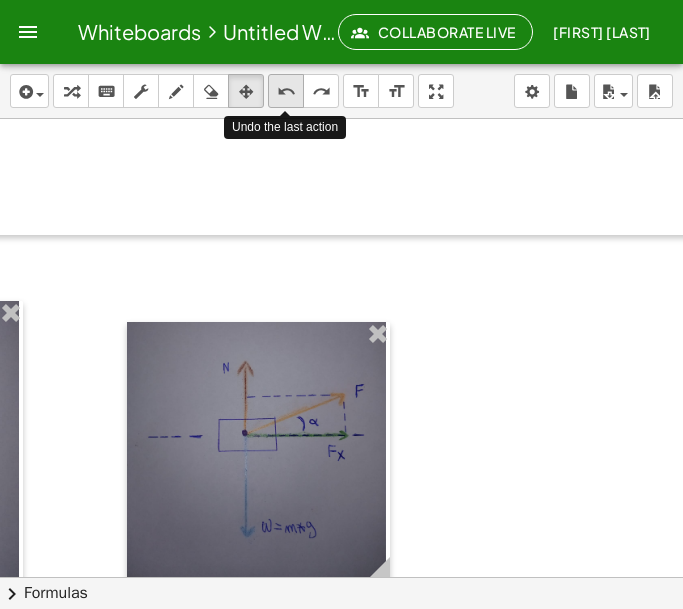 click on "undo" at bounding box center (286, 92) 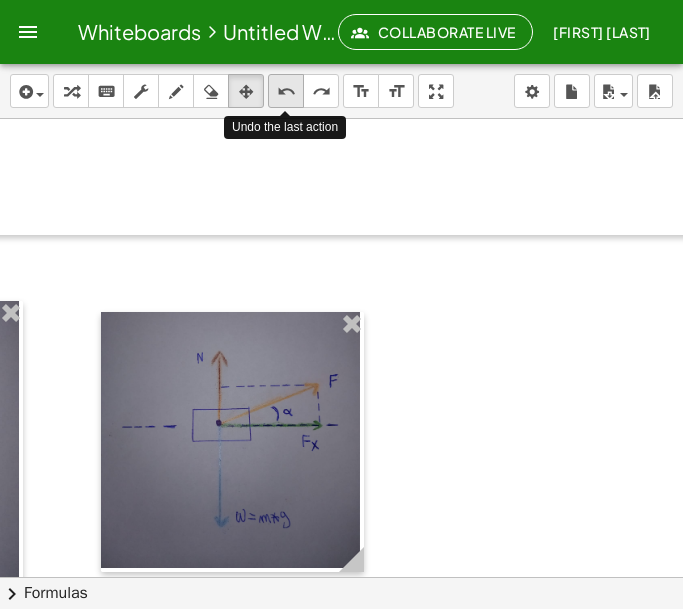 click on "undo" at bounding box center [286, 92] 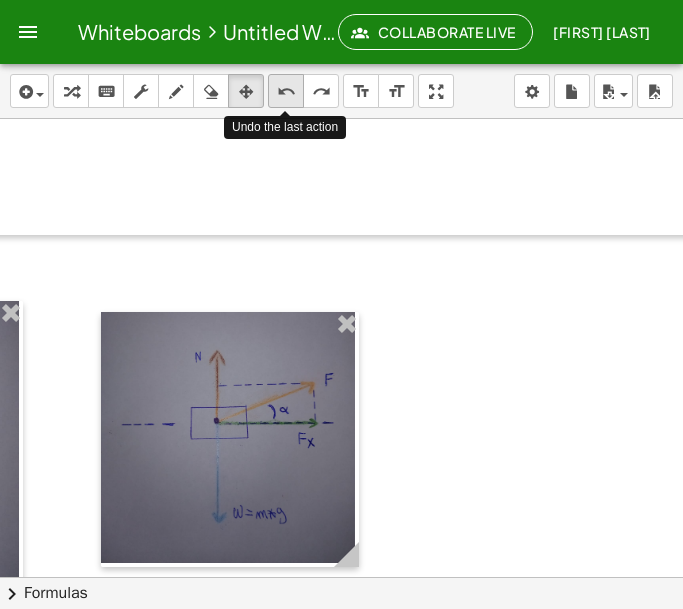 click on "undo" at bounding box center [286, 92] 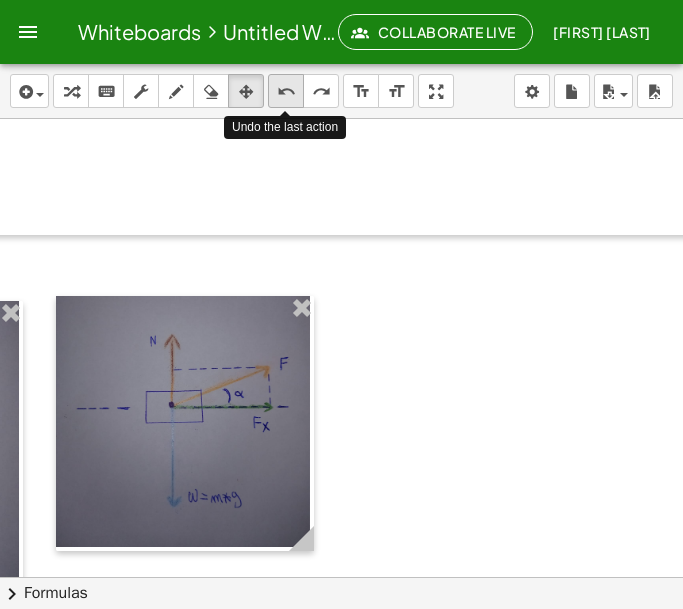 click on "undo" at bounding box center (286, 92) 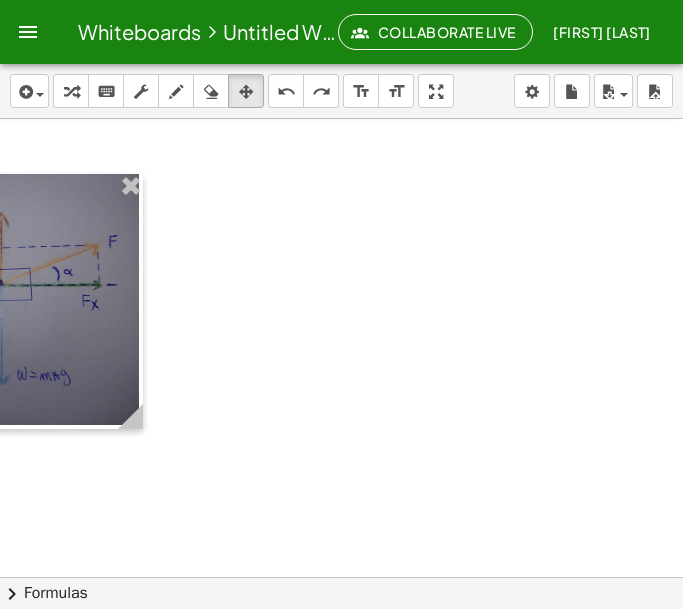 scroll, scrollTop: 524, scrollLeft: 540, axis: both 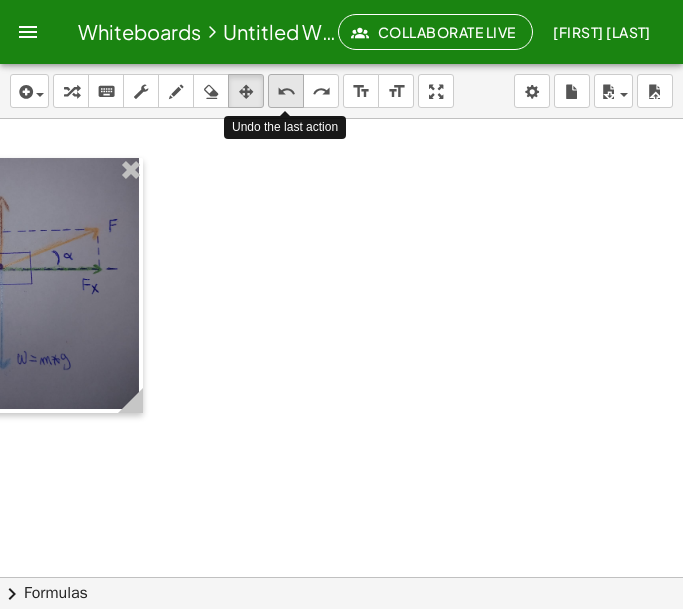 click on "undo" at bounding box center (286, 92) 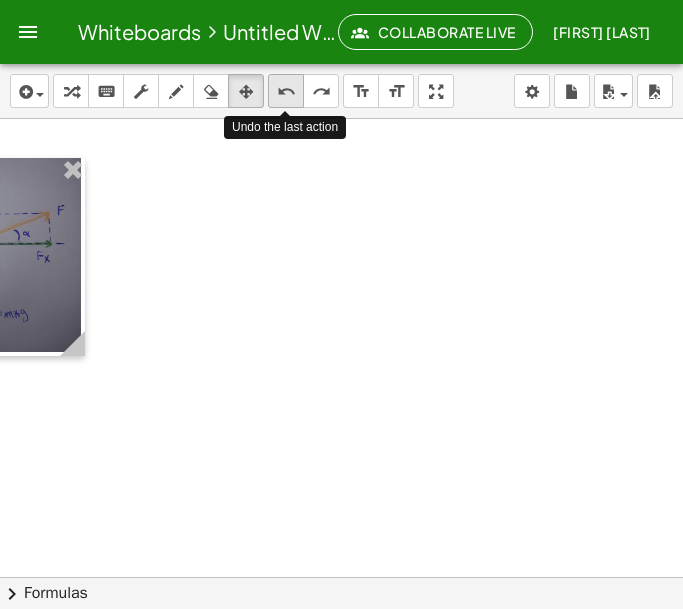 click on "undo" at bounding box center [286, 92] 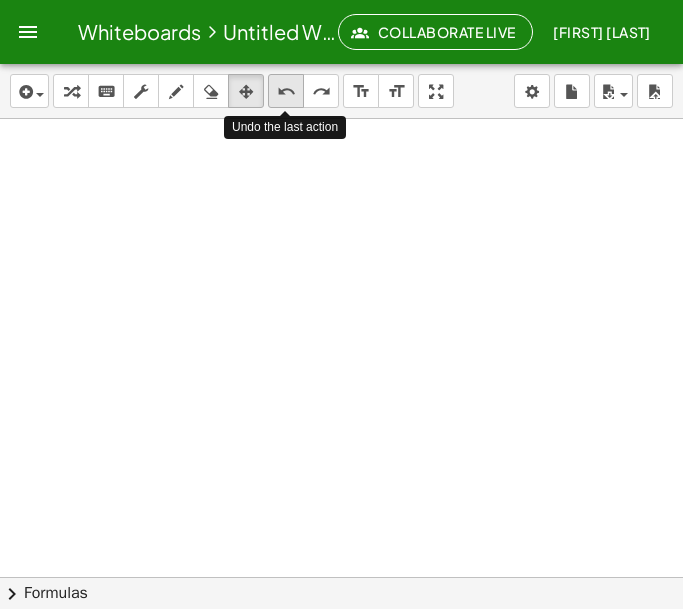 click on "undo" at bounding box center [286, 92] 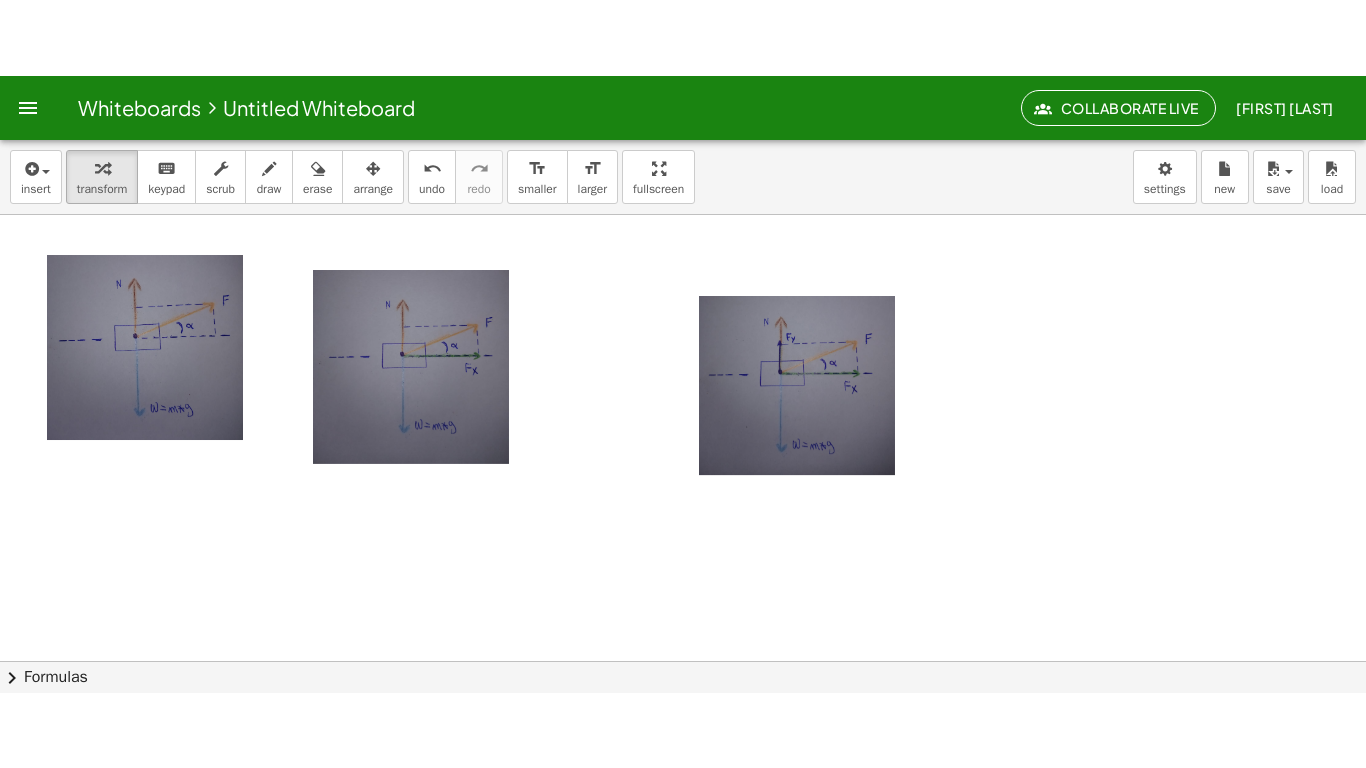 scroll, scrollTop: 531, scrollLeft: 0, axis: vertical 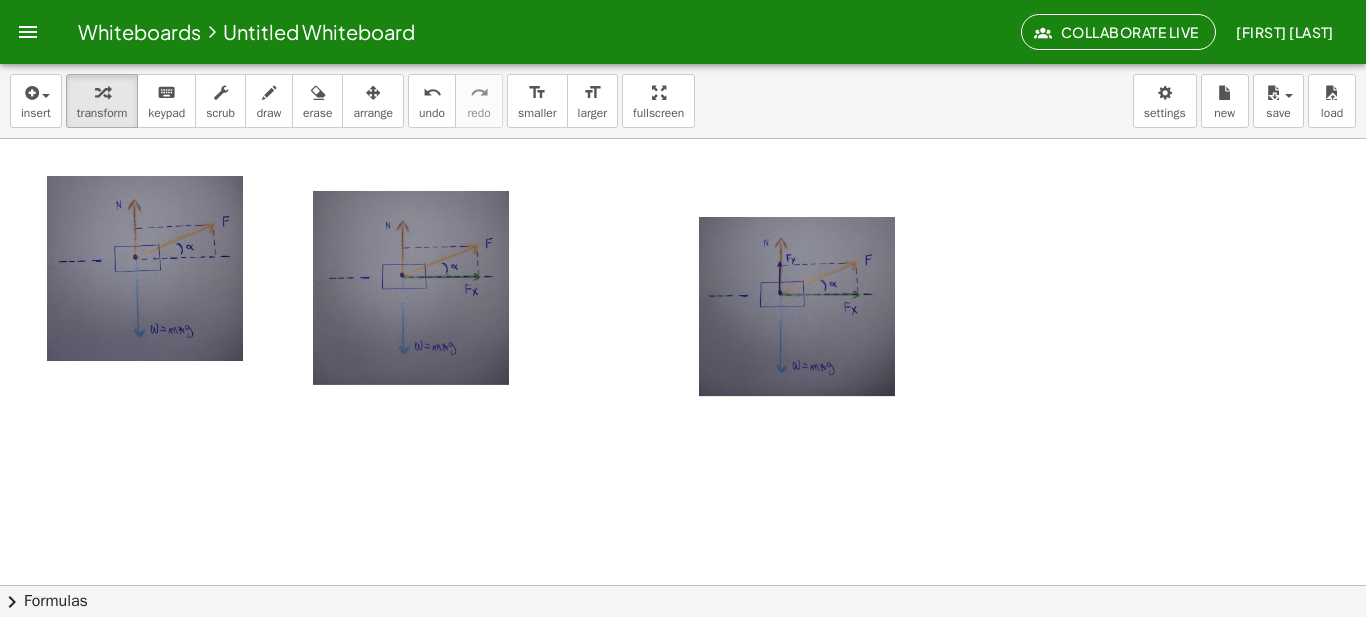 click at bounding box center [683, 295] 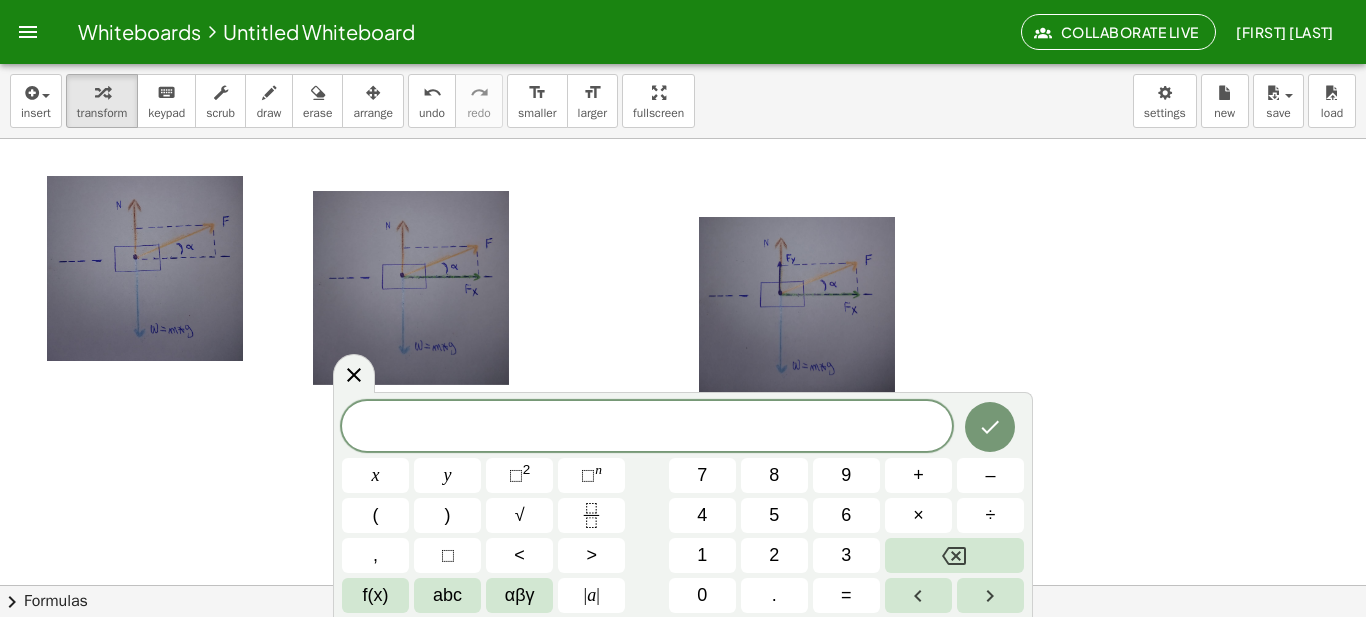 click at bounding box center (147, 270) 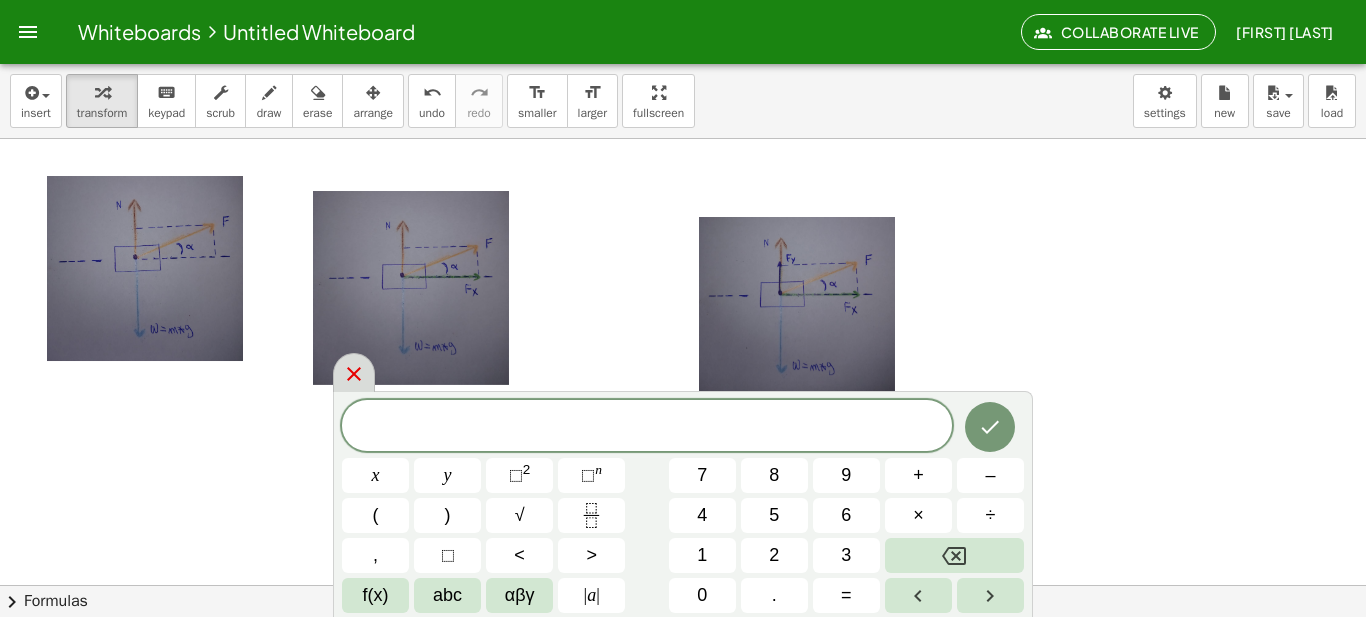 click 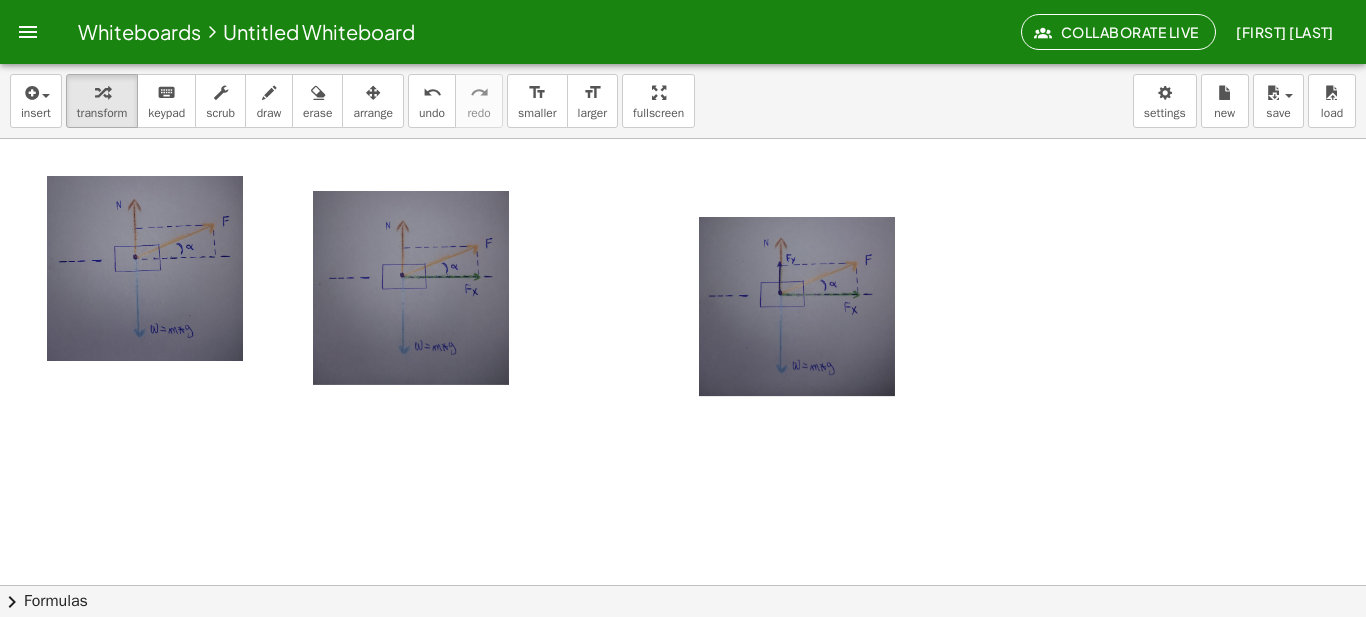 click at bounding box center [147, 270] 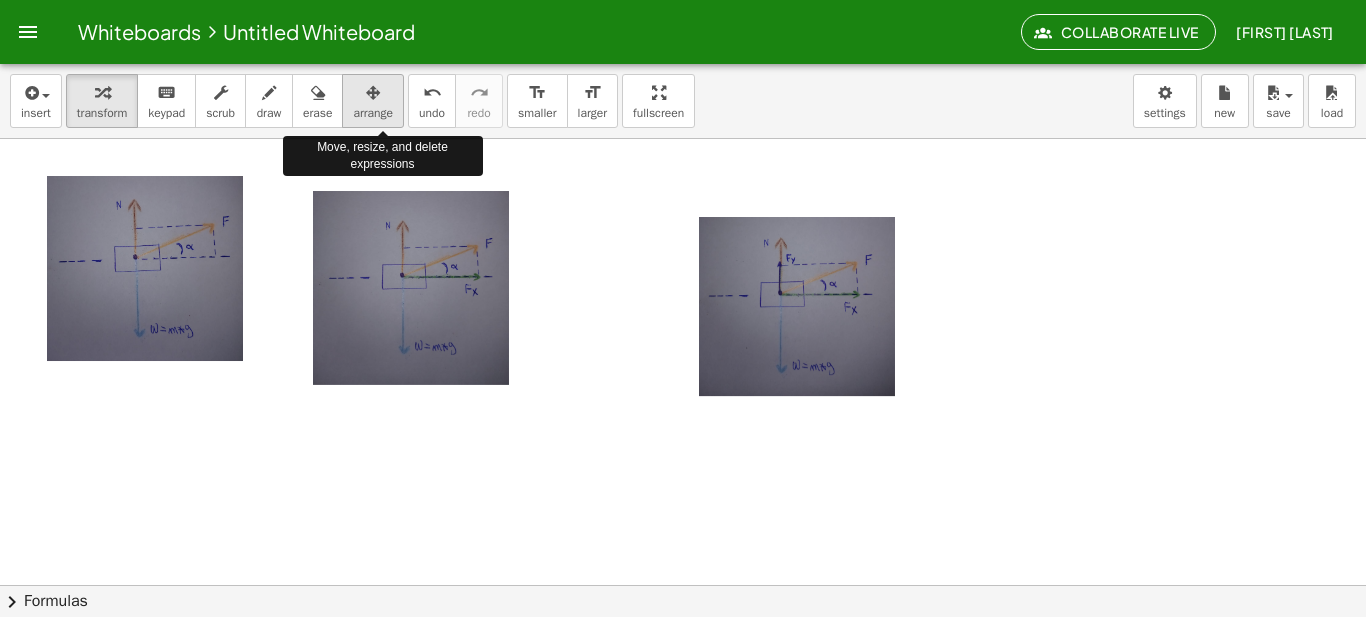 click on "arrange" at bounding box center [373, 113] 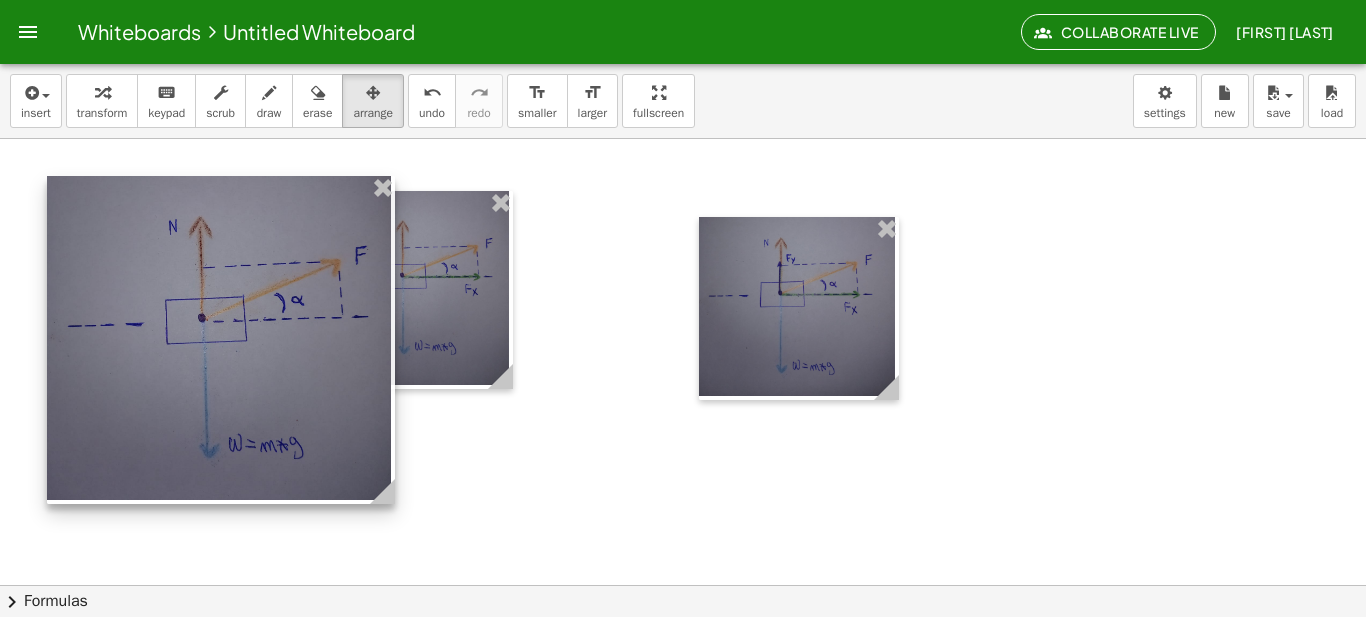 drag, startPoint x: 238, startPoint y: 358, endPoint x: 386, endPoint y: 448, distance: 173.21663 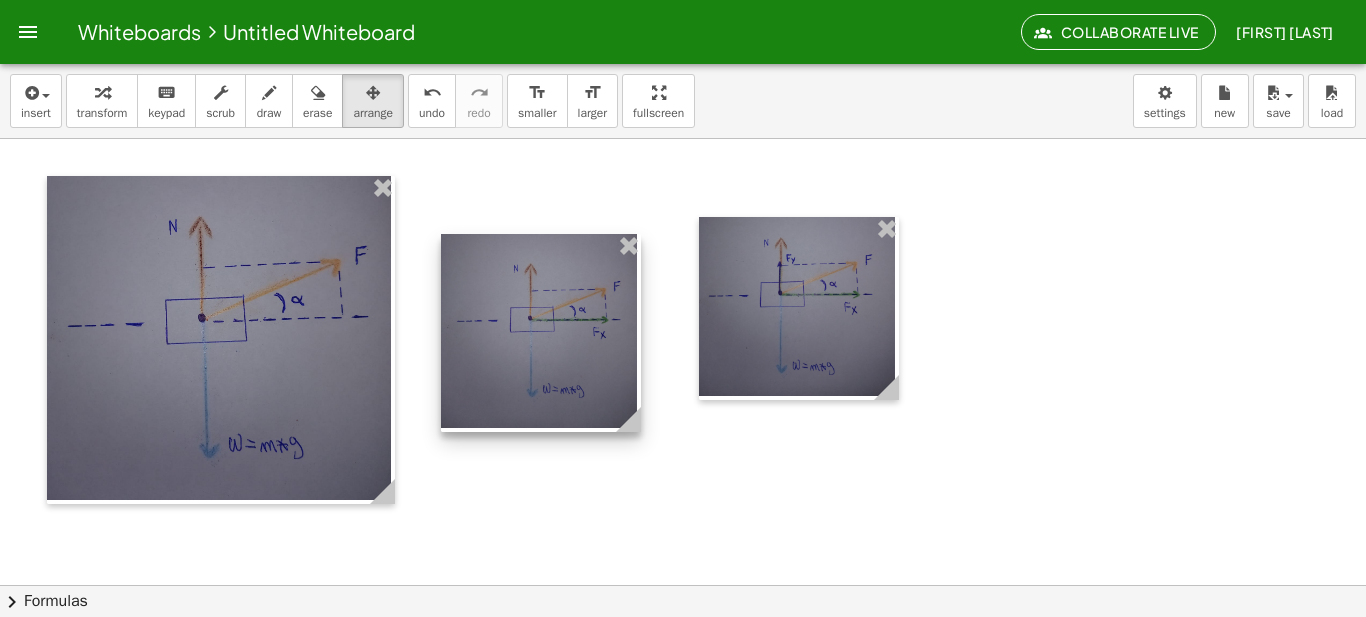 drag, startPoint x: 481, startPoint y: 283, endPoint x: 610, endPoint y: 327, distance: 136.29747 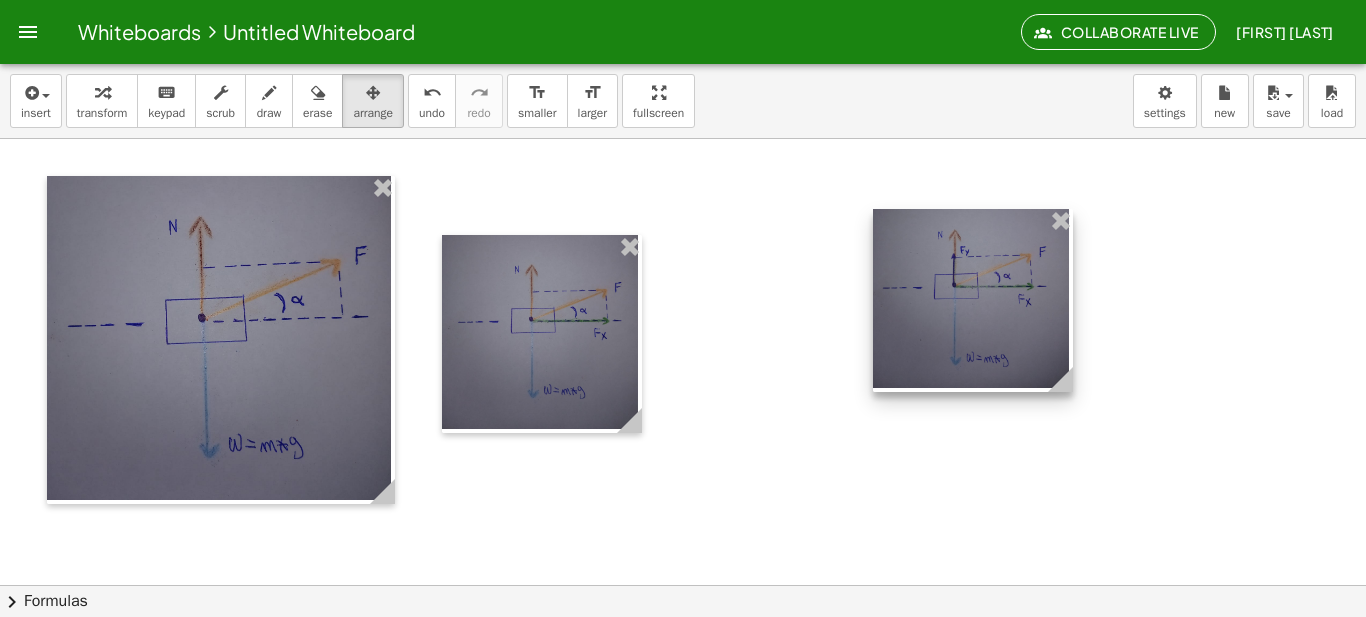 drag, startPoint x: 760, startPoint y: 314, endPoint x: 996, endPoint y: 306, distance: 236.13556 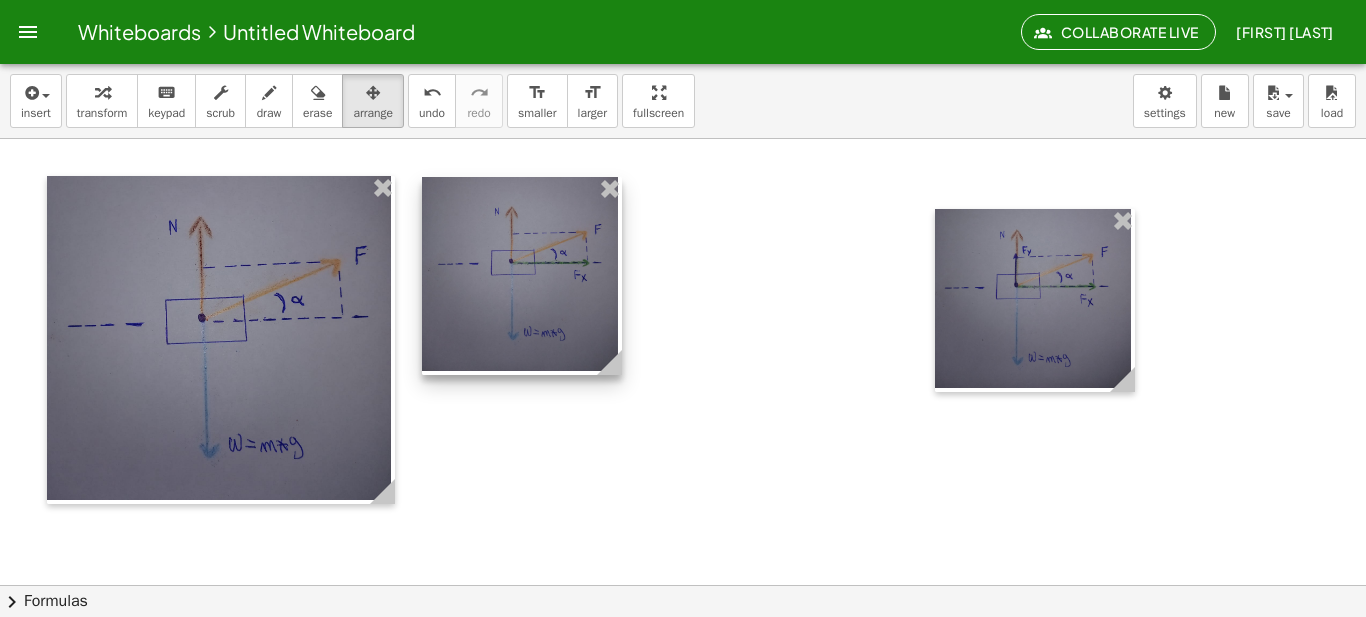 drag, startPoint x: 510, startPoint y: 293, endPoint x: 490, endPoint y: 235, distance: 61.351448 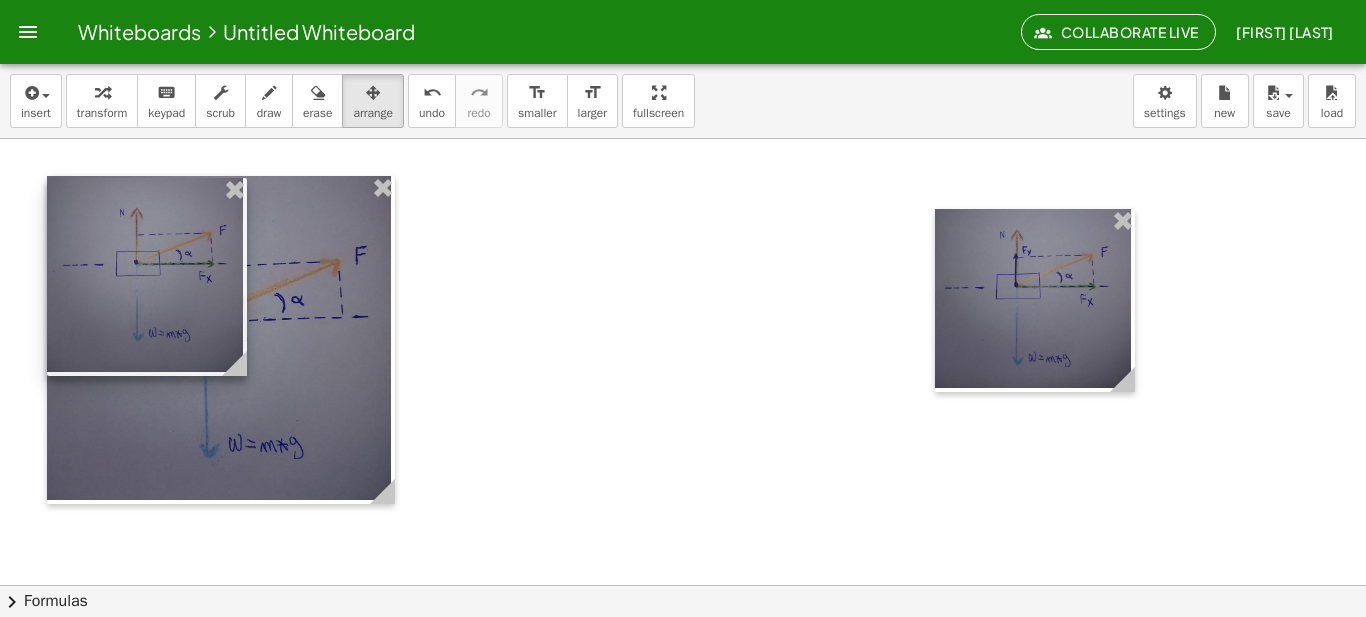 drag, startPoint x: 530, startPoint y: 296, endPoint x: 155, endPoint y: 296, distance: 375 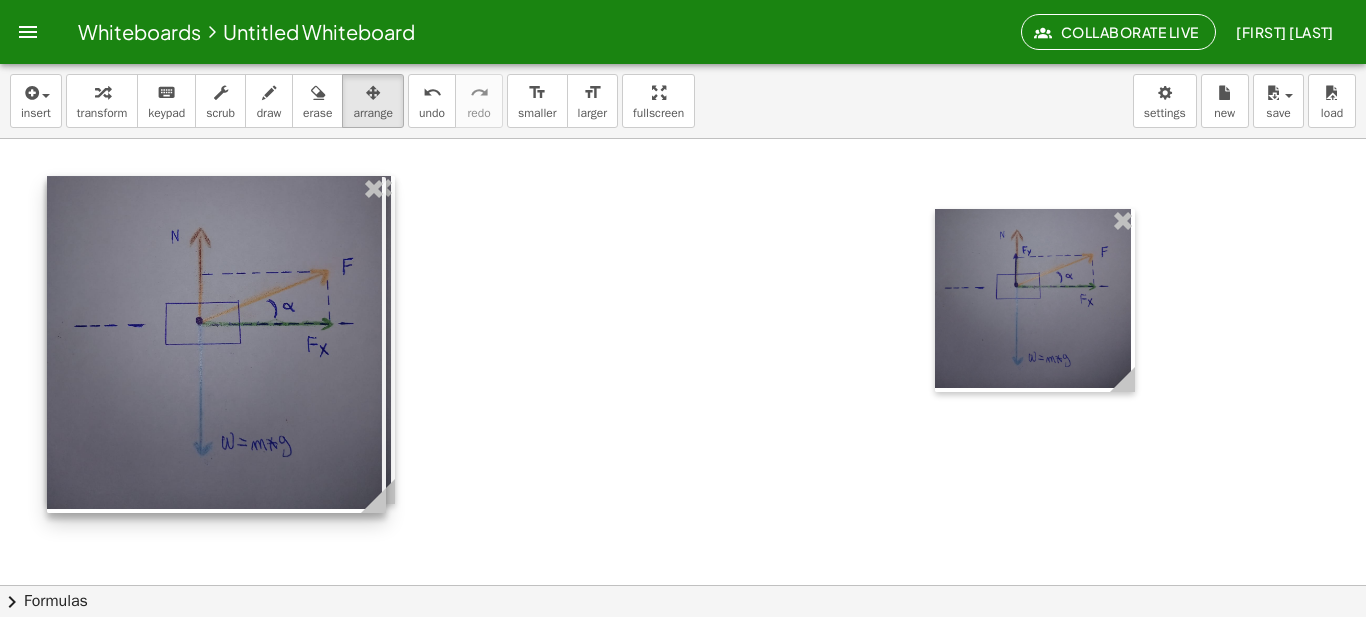 drag, startPoint x: 239, startPoint y: 373, endPoint x: 378, endPoint y: 458, distance: 162.92943 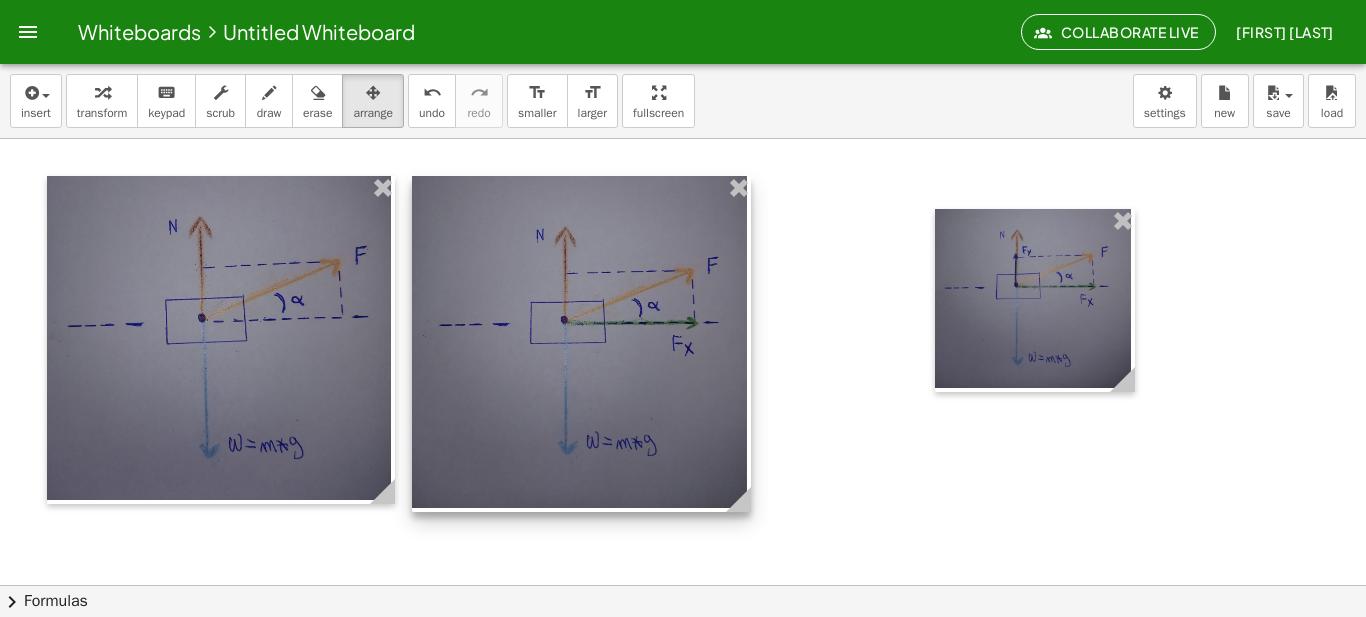 drag, startPoint x: 323, startPoint y: 393, endPoint x: 688, endPoint y: 392, distance: 365.00137 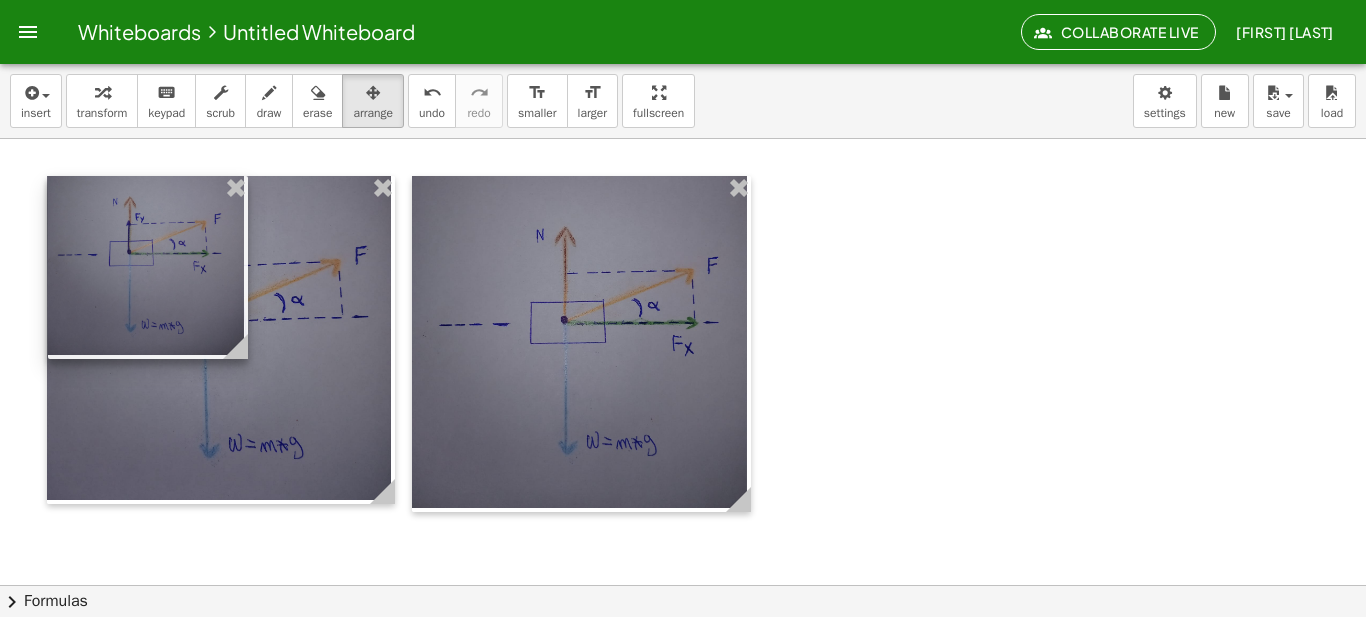 drag, startPoint x: 1058, startPoint y: 327, endPoint x: 171, endPoint y: 294, distance: 887.61365 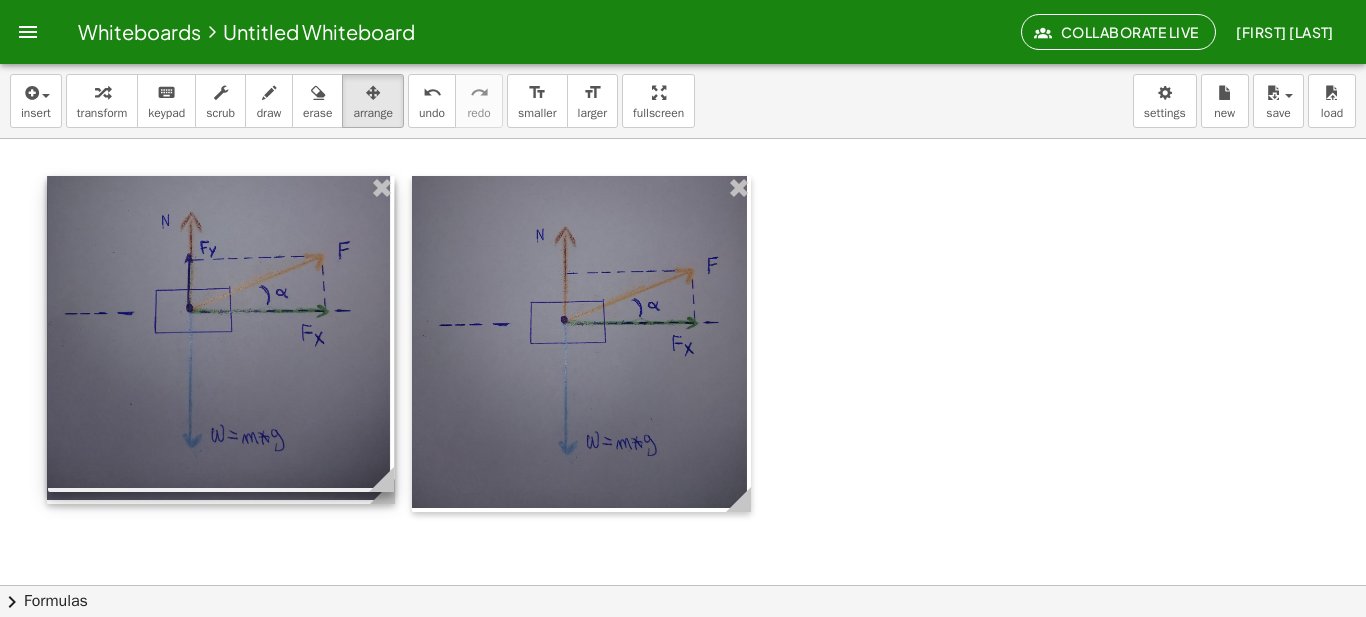 drag, startPoint x: 240, startPoint y: 351, endPoint x: 386, endPoint y: 497, distance: 206.47517 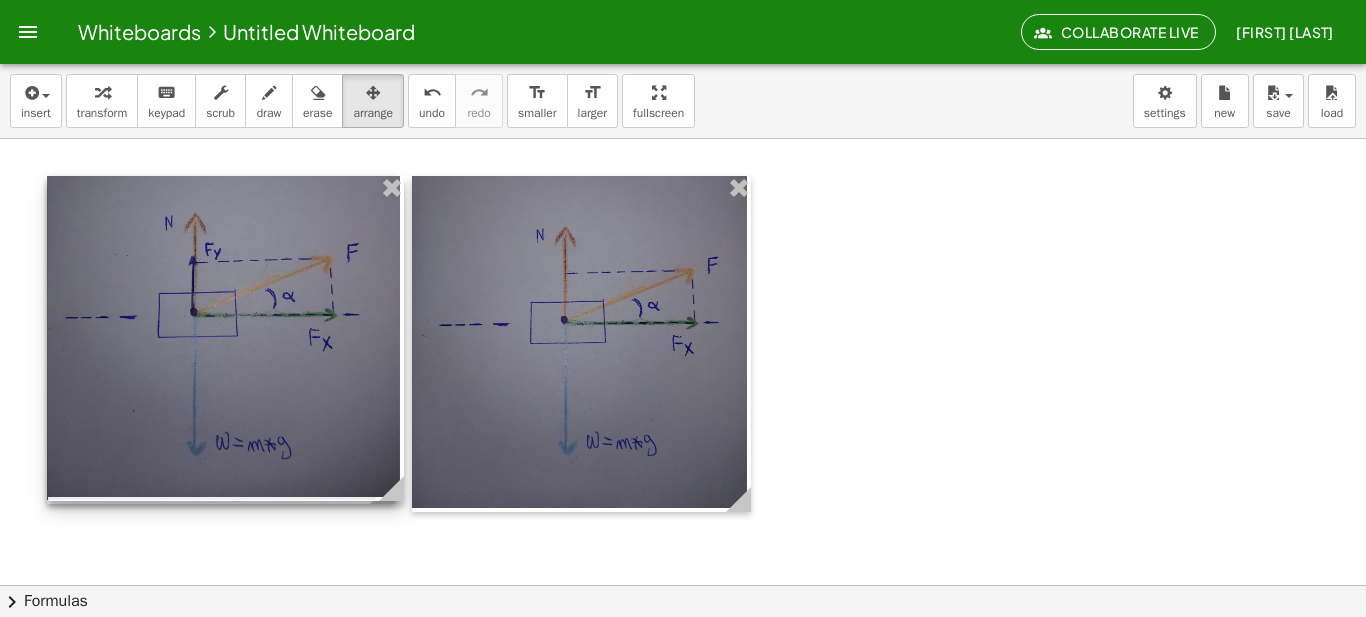 drag, startPoint x: 386, startPoint y: 490, endPoint x: 396, endPoint y: 504, distance: 17.20465 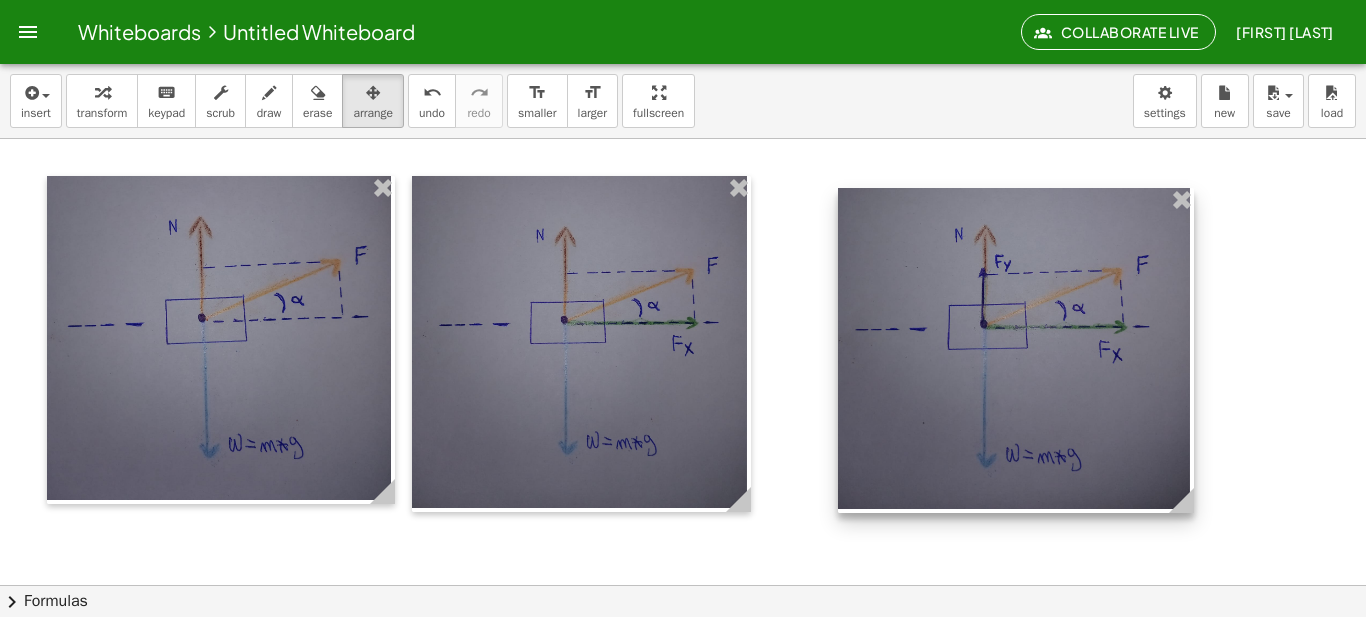 drag, startPoint x: 275, startPoint y: 341, endPoint x: 1065, endPoint y: 353, distance: 790.0911 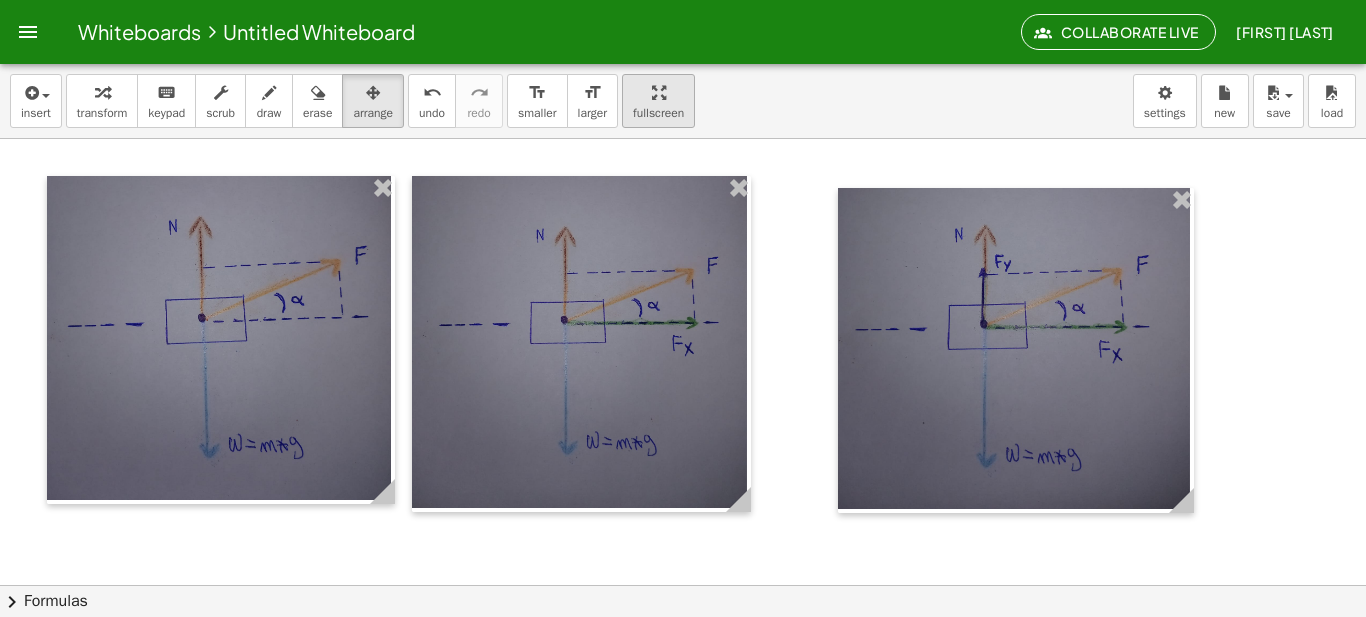 click at bounding box center (659, 93) 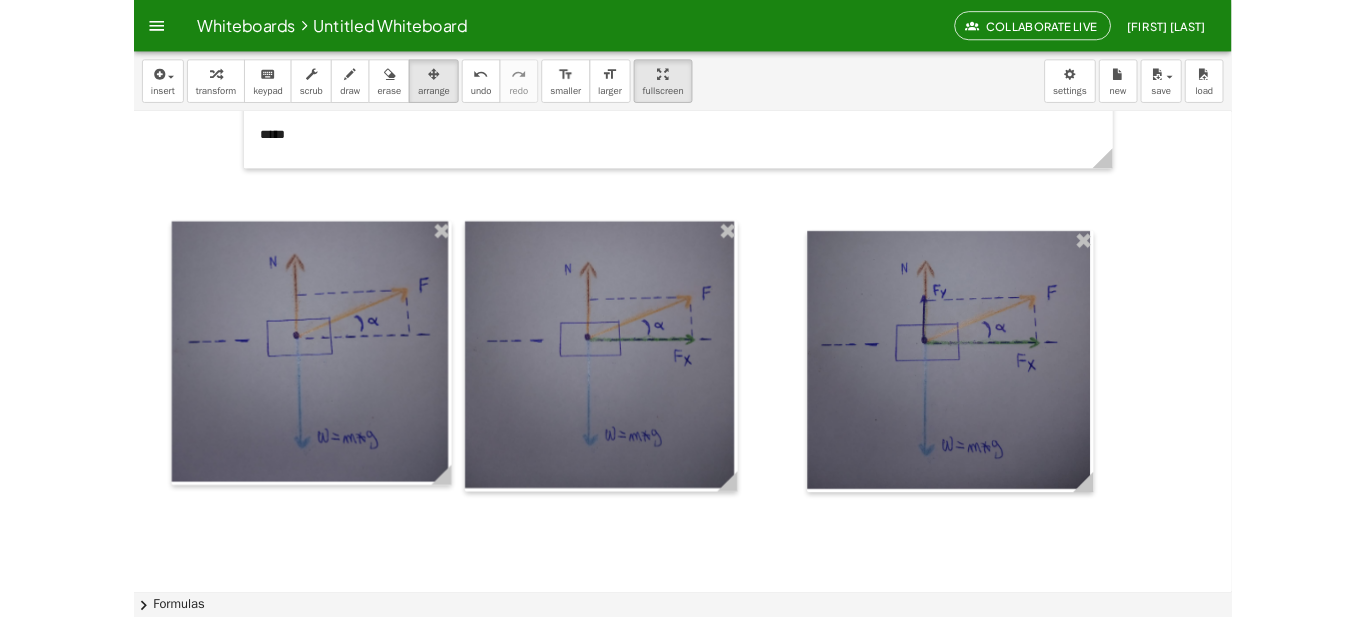 scroll, scrollTop: 429, scrollLeft: 0, axis: vertical 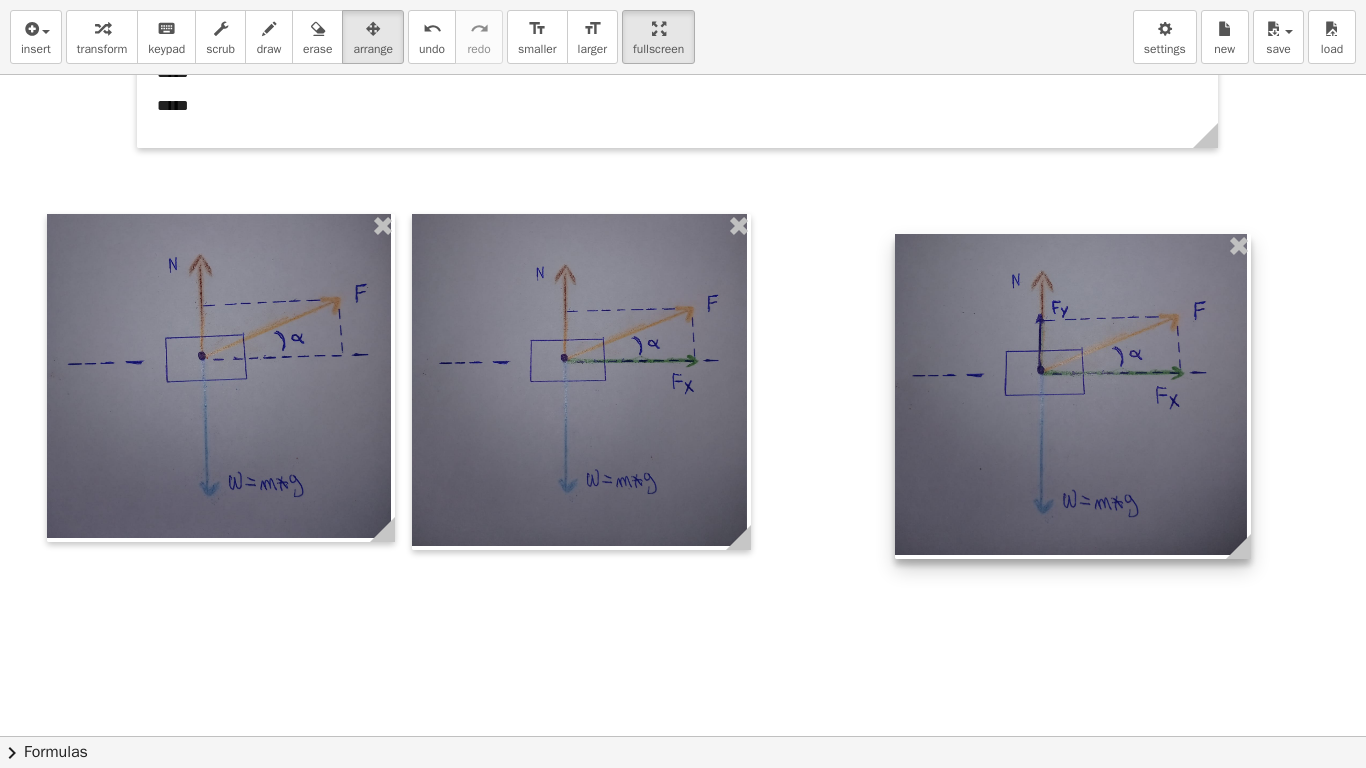drag, startPoint x: 891, startPoint y: 412, endPoint x: 948, endPoint y: 420, distance: 57.558666 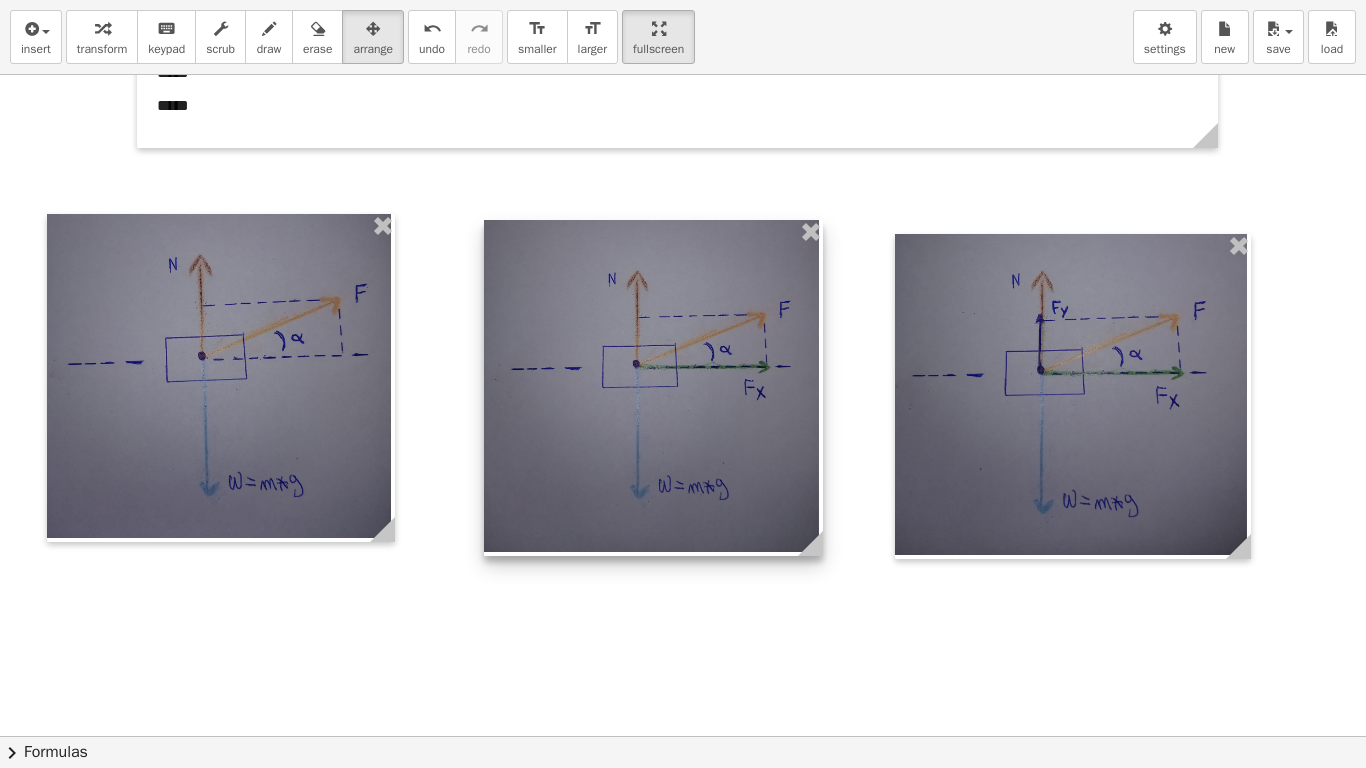 drag, startPoint x: 641, startPoint y: 372, endPoint x: 714, endPoint y: 378, distance: 73.24616 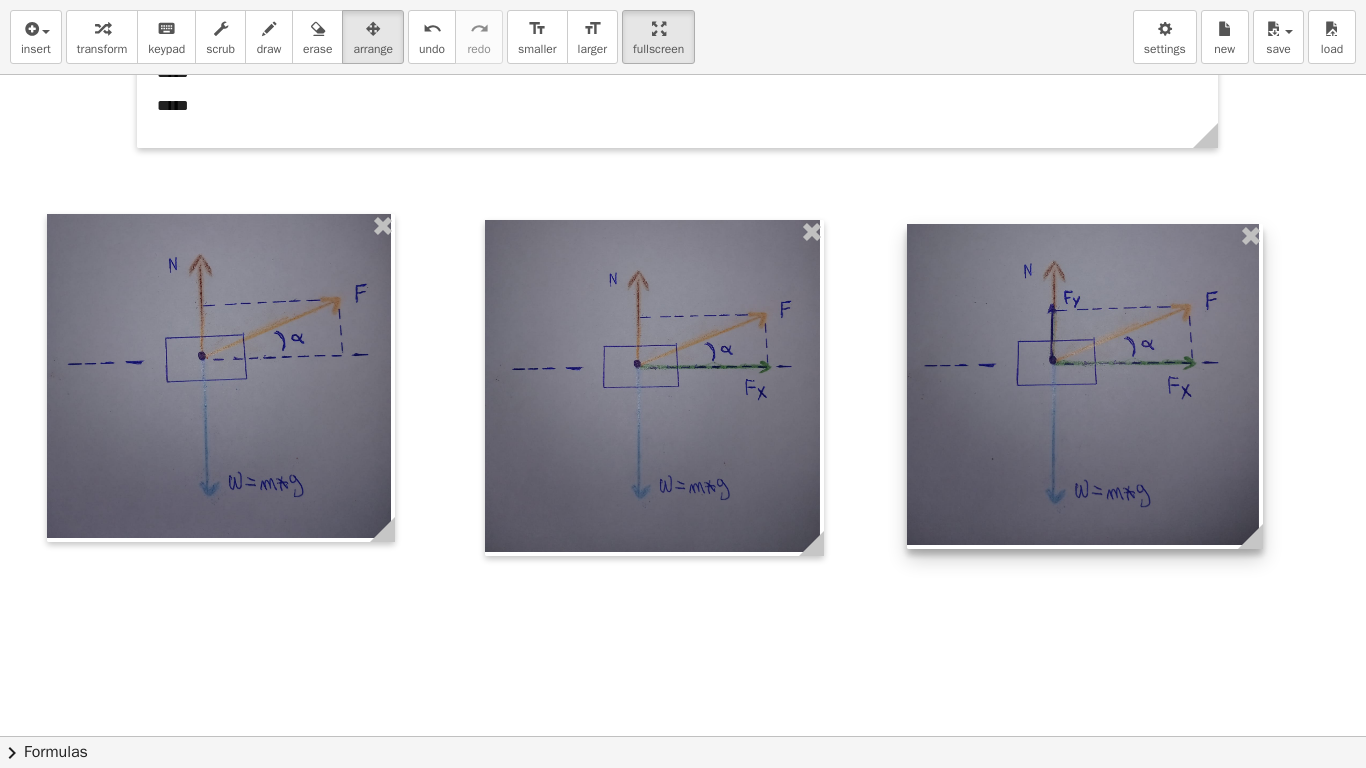 drag, startPoint x: 1023, startPoint y: 367, endPoint x: 1035, endPoint y: 357, distance: 15.6205 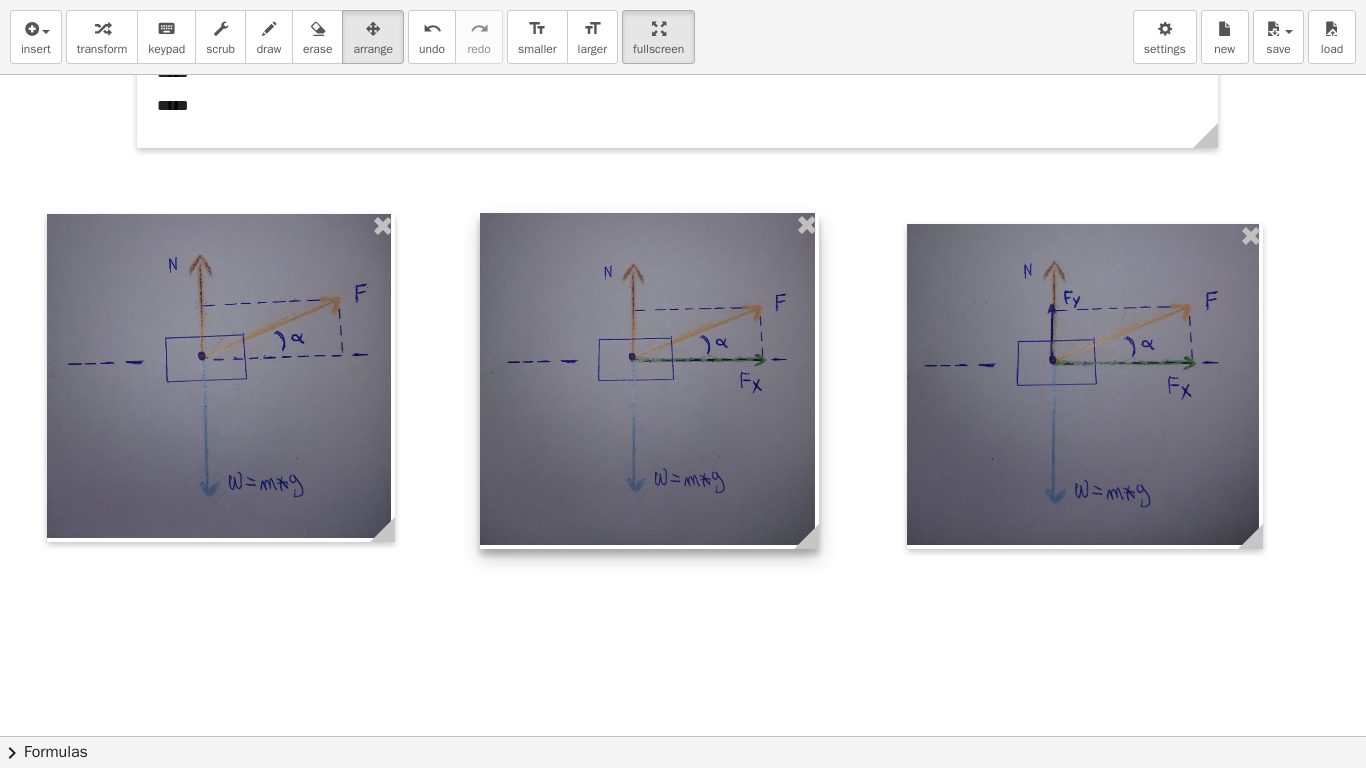 click at bounding box center (649, 381) 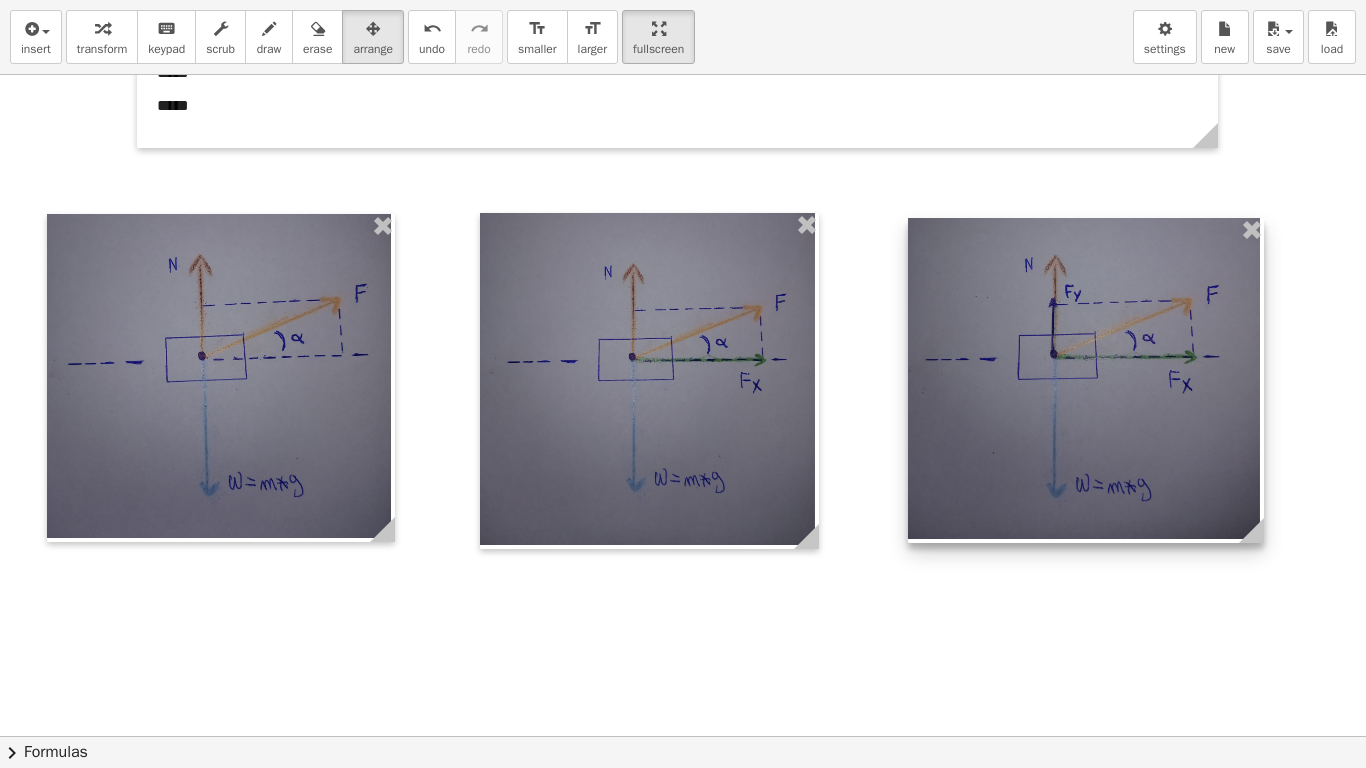 click at bounding box center [1086, 380] 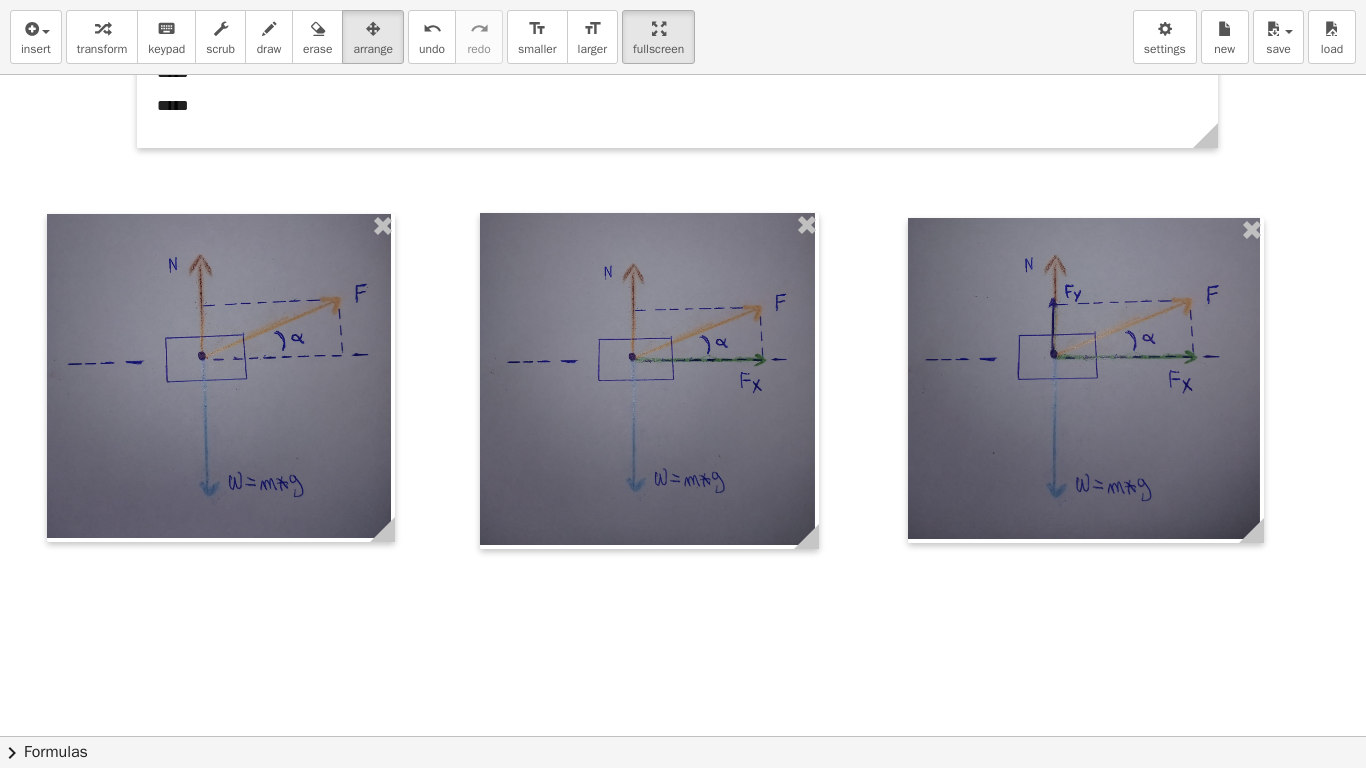 click at bounding box center (683, 333) 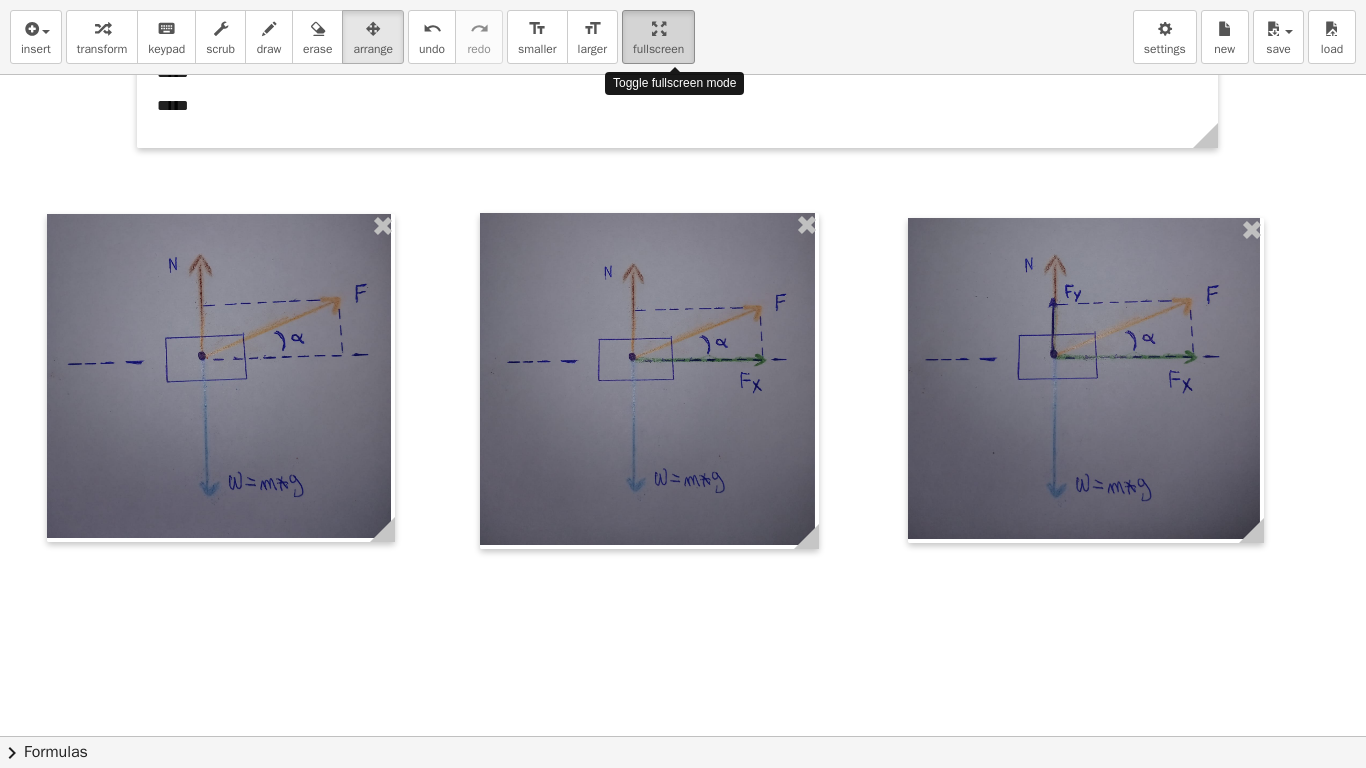 click on "fullscreen" at bounding box center [658, 49] 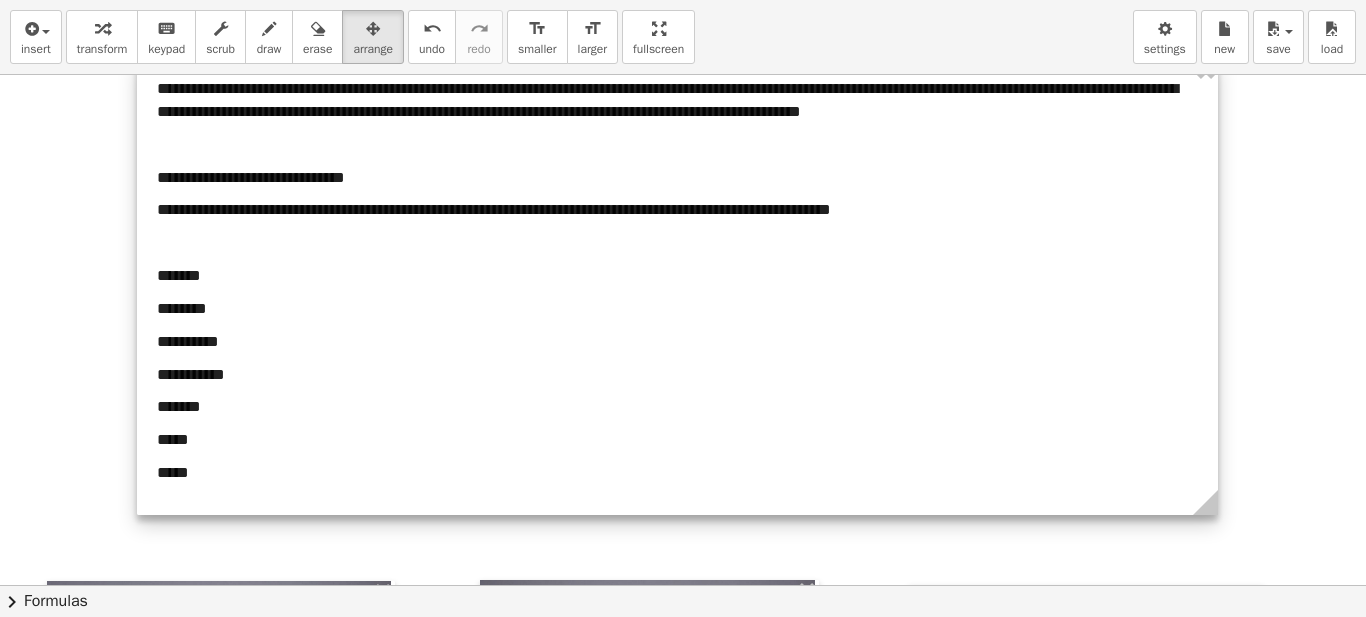 scroll, scrollTop: 0, scrollLeft: 0, axis: both 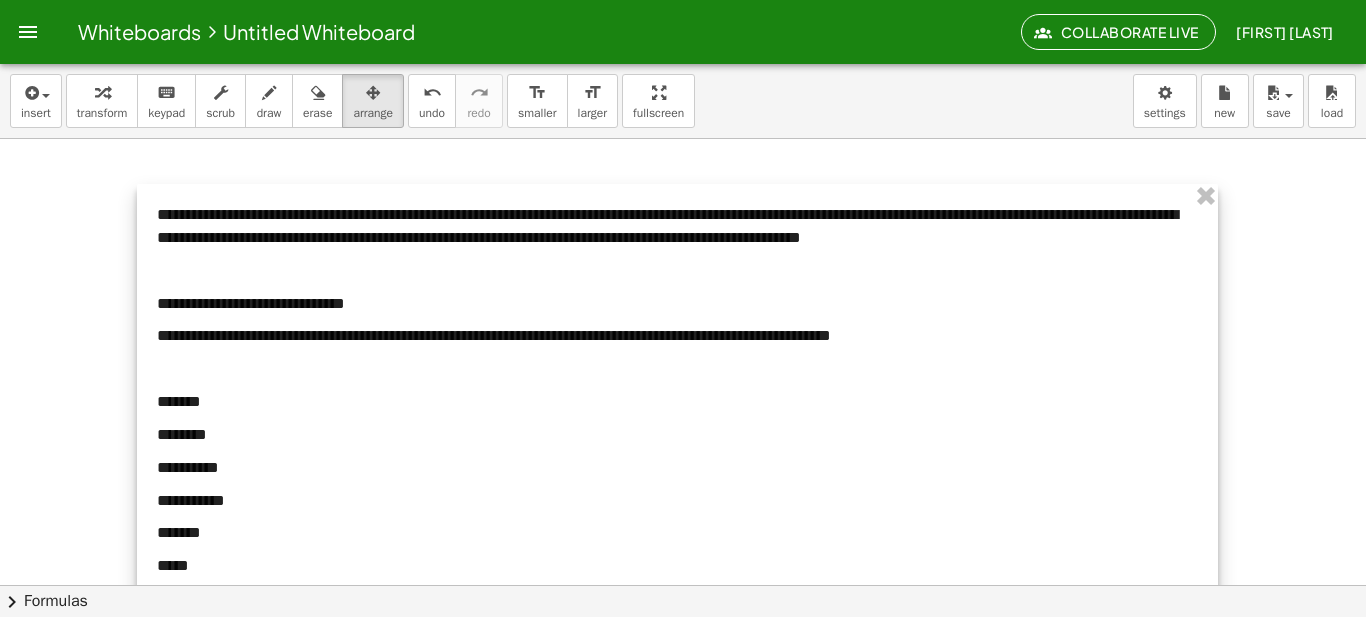 click at bounding box center [677, 412] 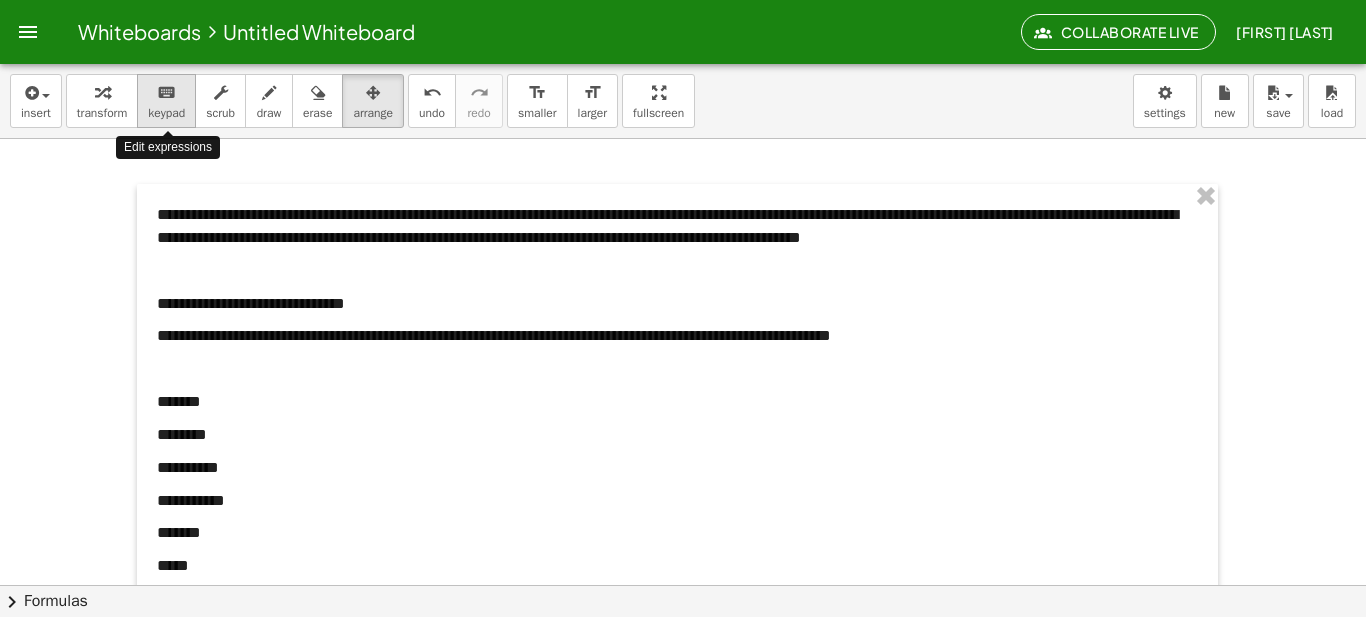 click on "keyboard" at bounding box center [166, 93] 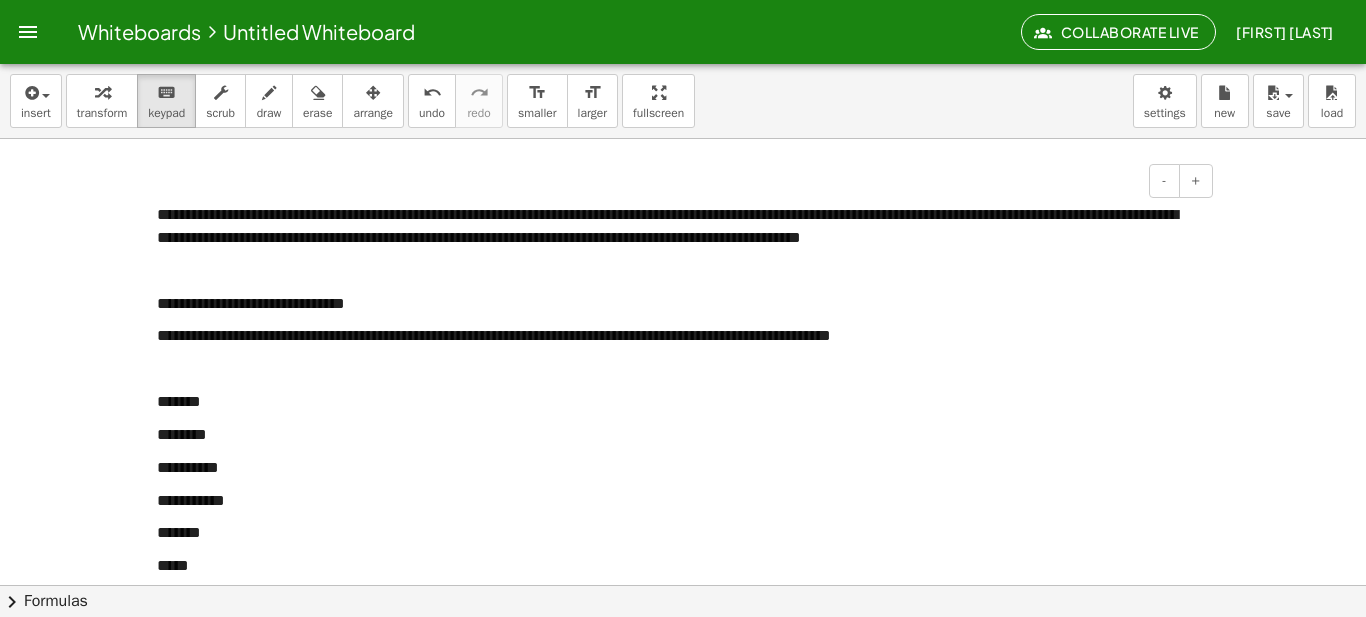 click on "*******" at bounding box center (677, 402) 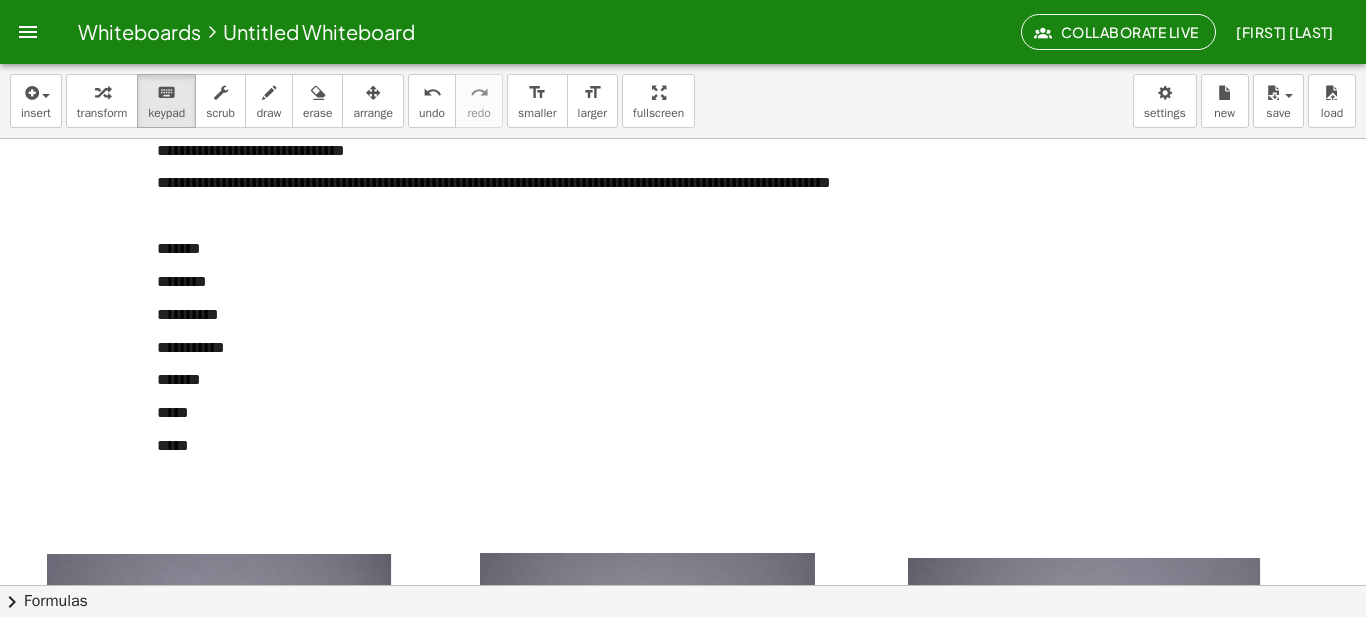 scroll, scrollTop: 164, scrollLeft: 0, axis: vertical 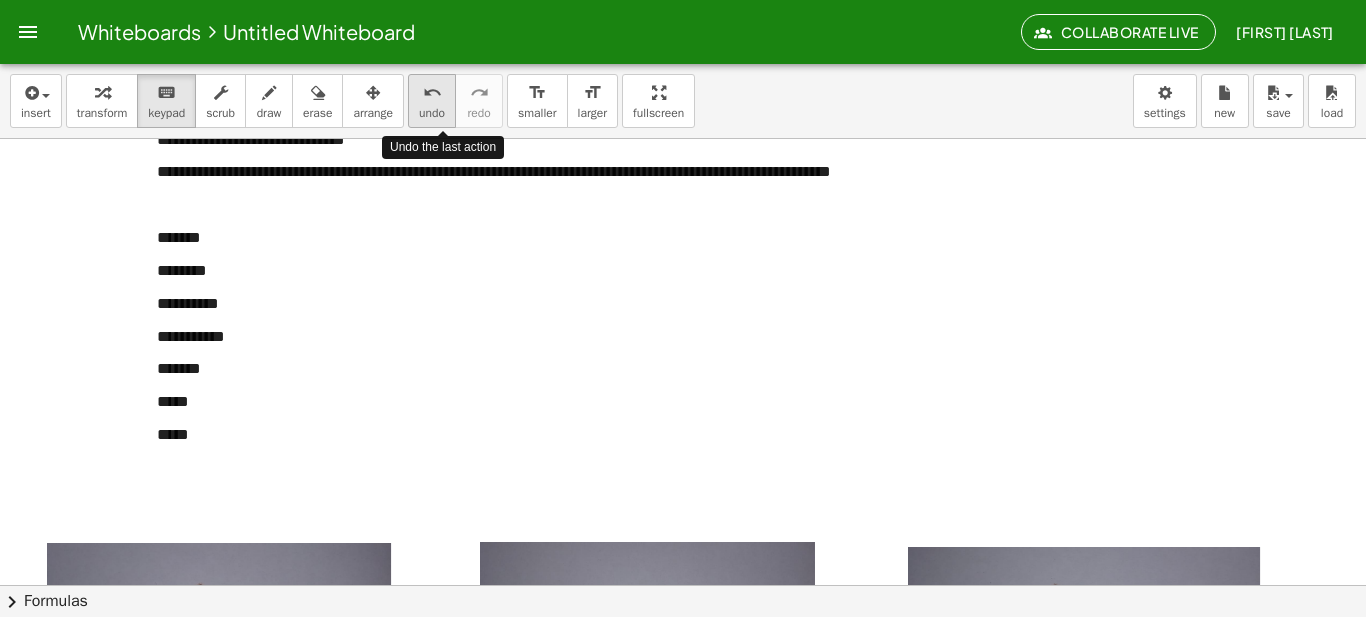 click on "undo" at bounding box center [432, 113] 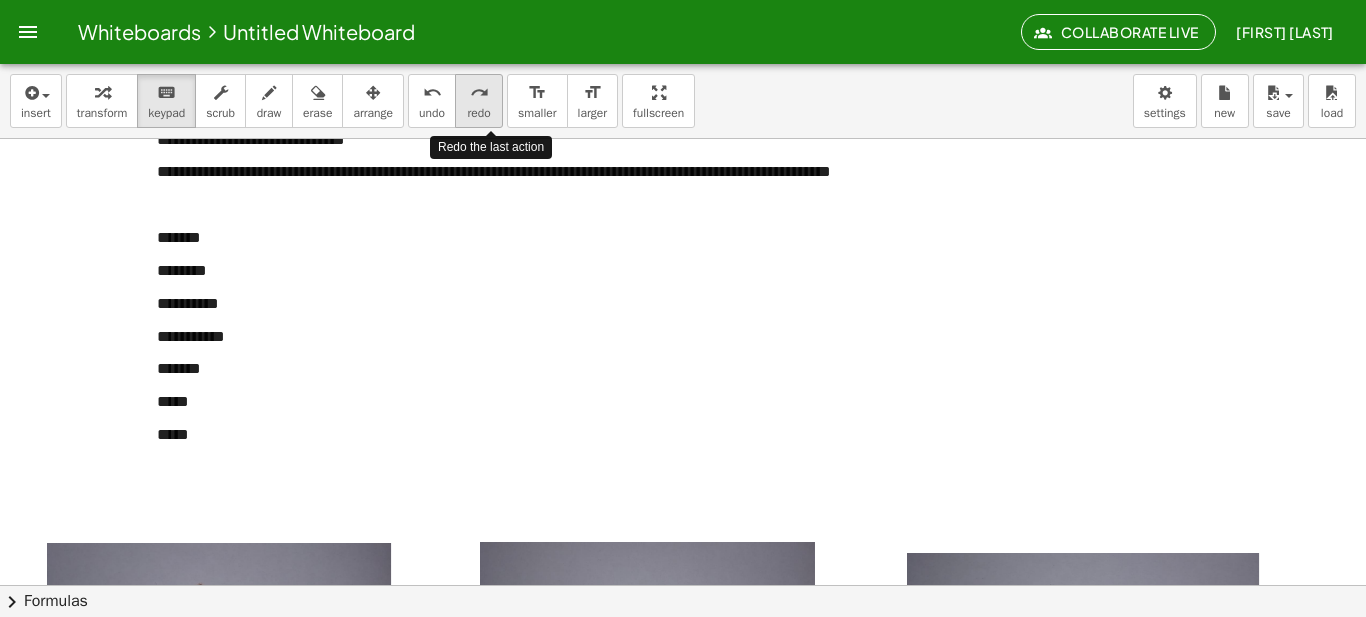 click on "redo" at bounding box center [478, 113] 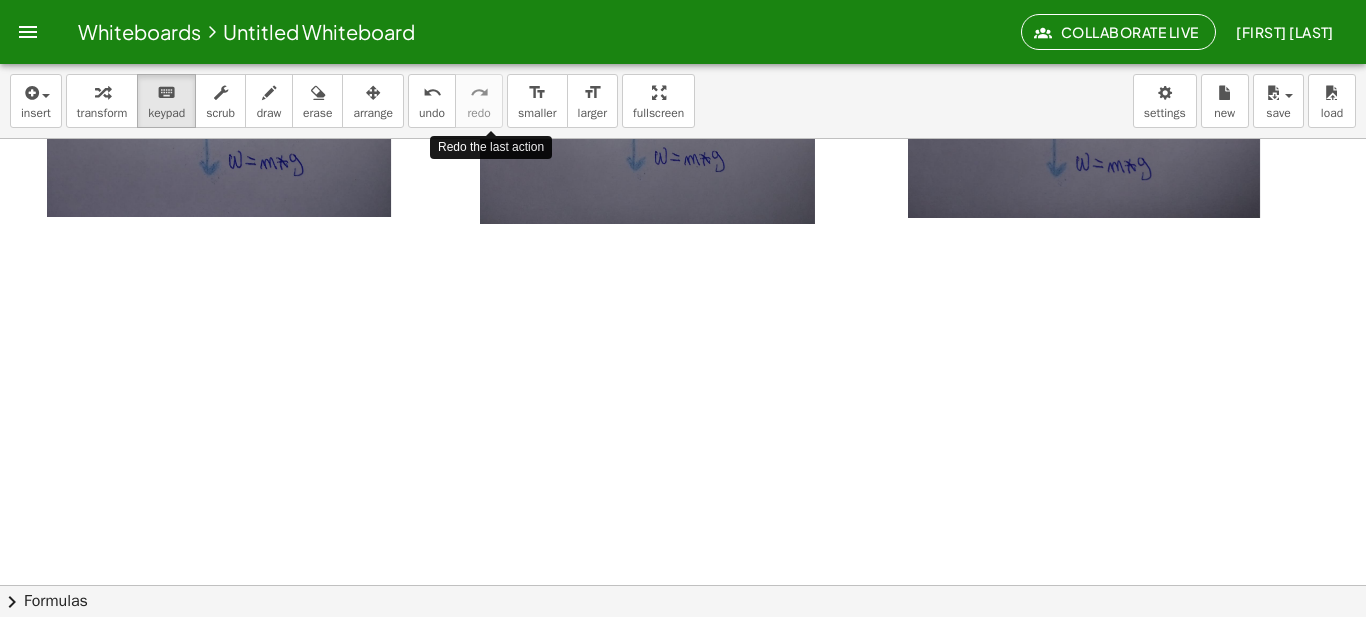 scroll, scrollTop: 820, scrollLeft: 0, axis: vertical 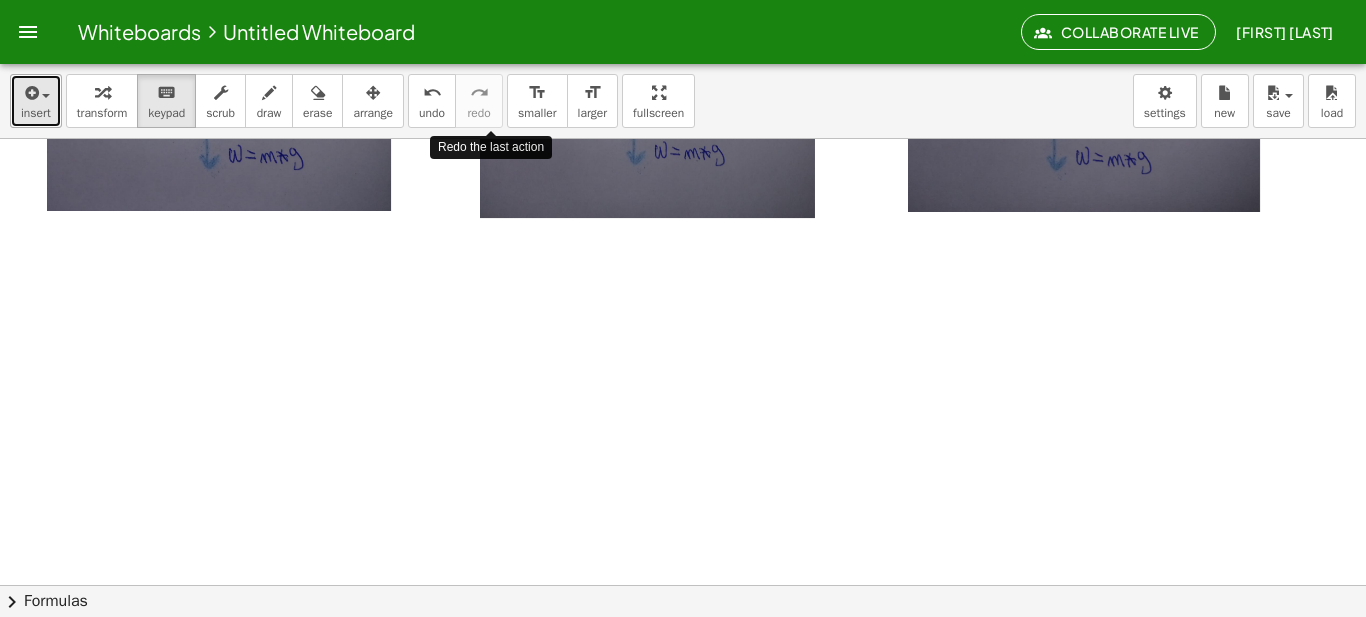 click on "insert" at bounding box center [36, 101] 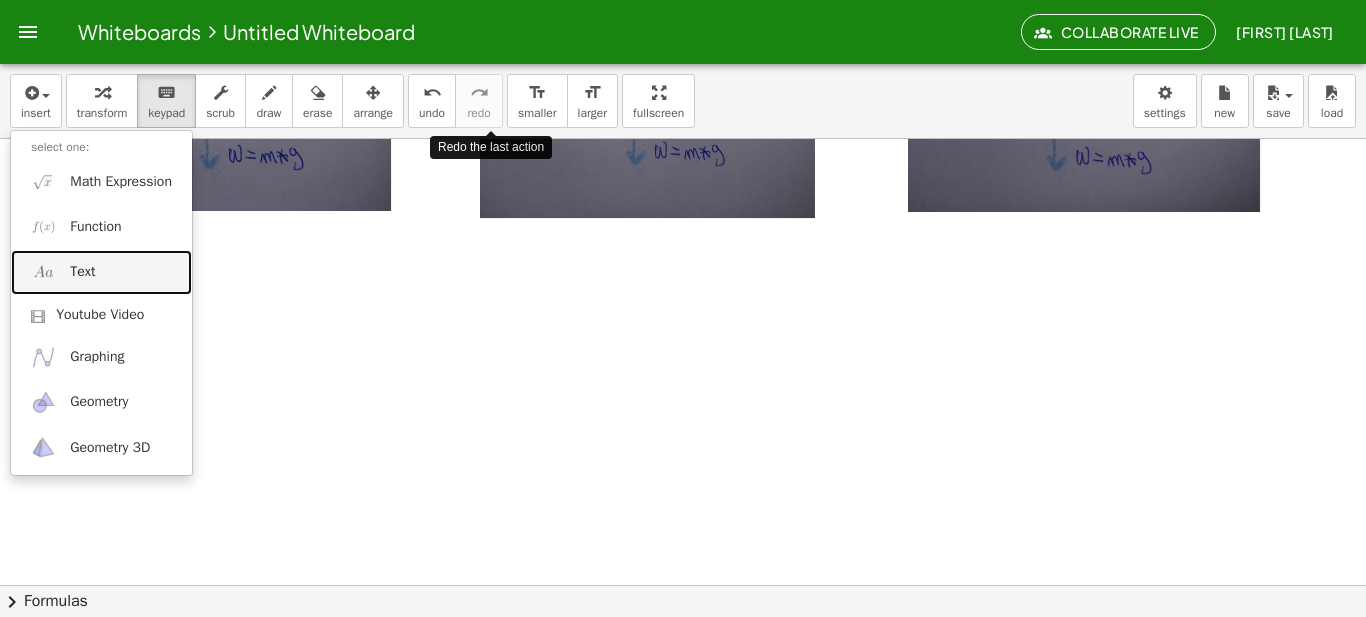 click on "Text" at bounding box center [101, 272] 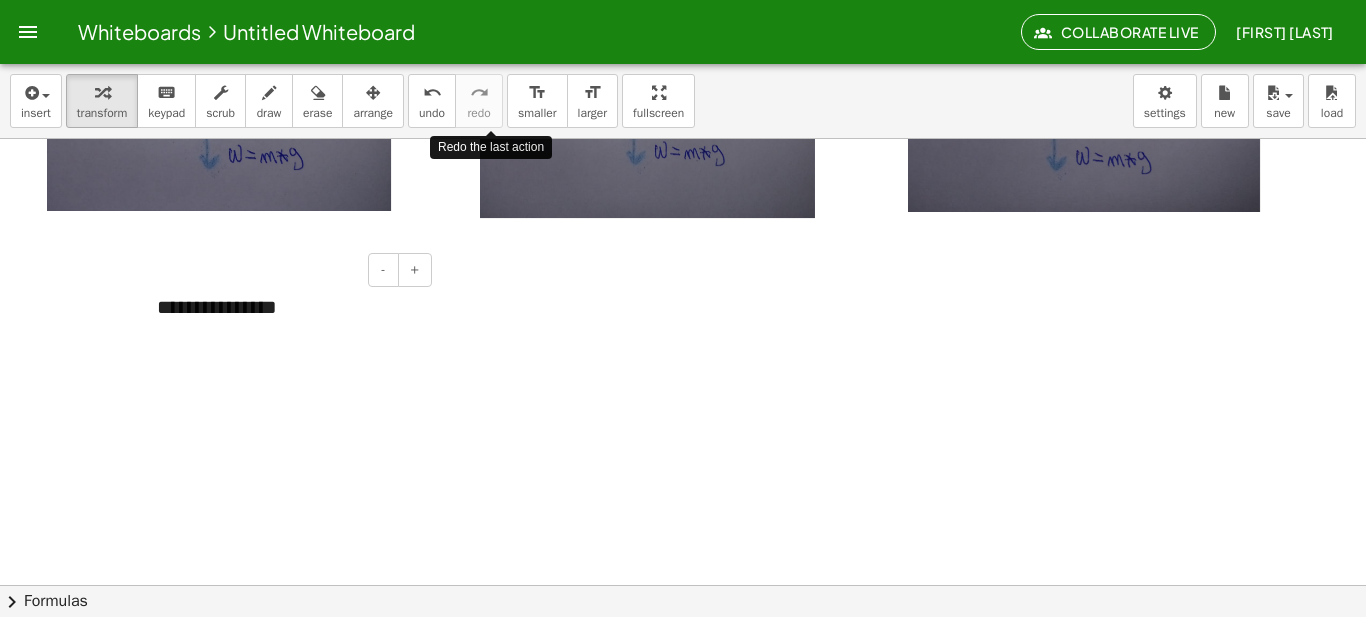 type 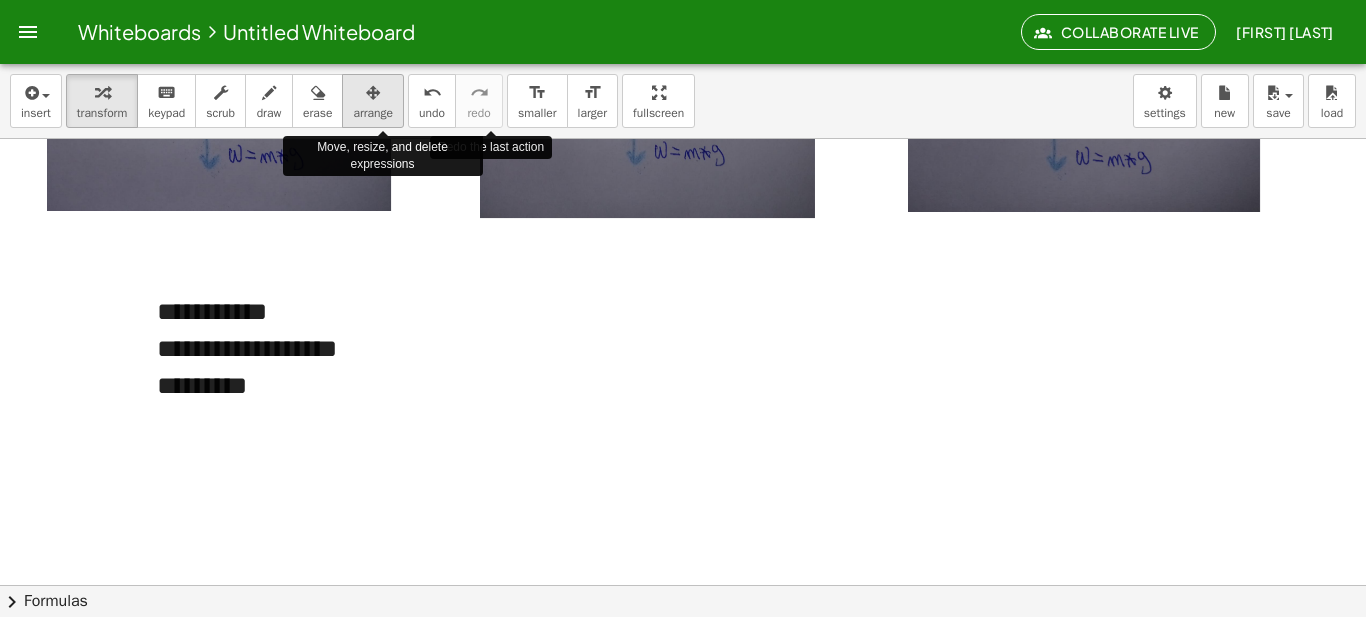click on "arrange" at bounding box center [373, 113] 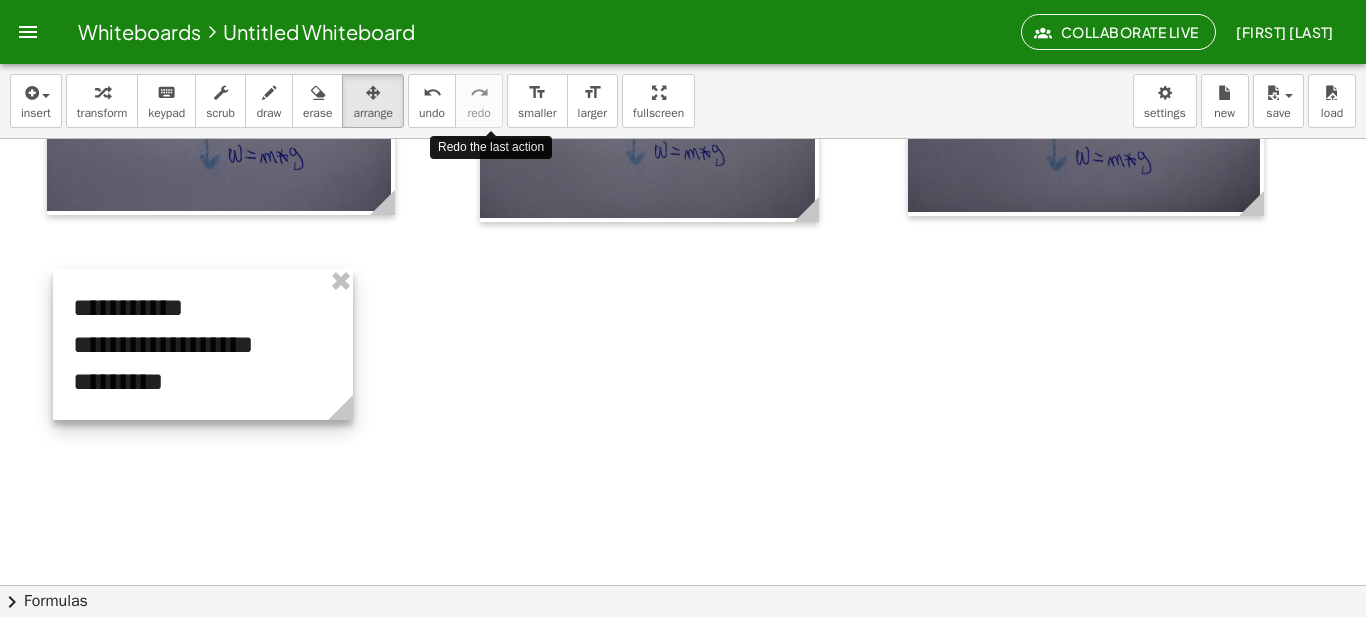 drag, startPoint x: 411, startPoint y: 338, endPoint x: 327, endPoint y: 334, distance: 84.095184 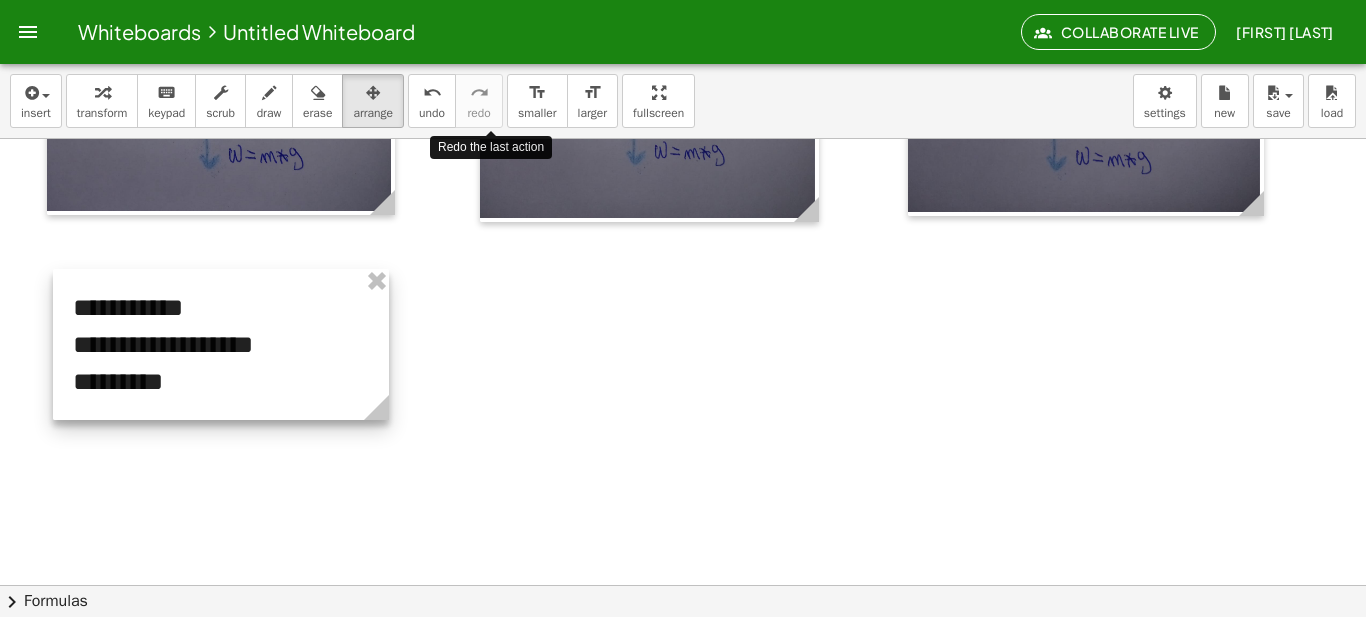 drag, startPoint x: 350, startPoint y: 420, endPoint x: 386, endPoint y: 421, distance: 36.013885 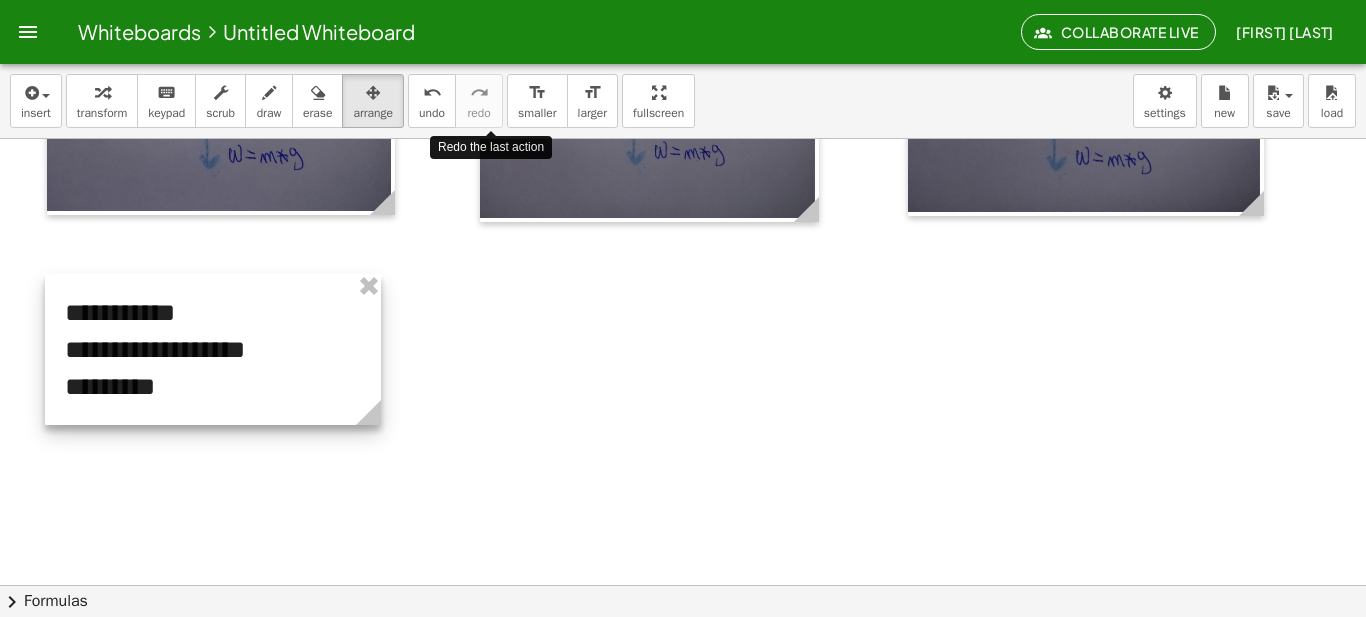 click at bounding box center [213, 349] 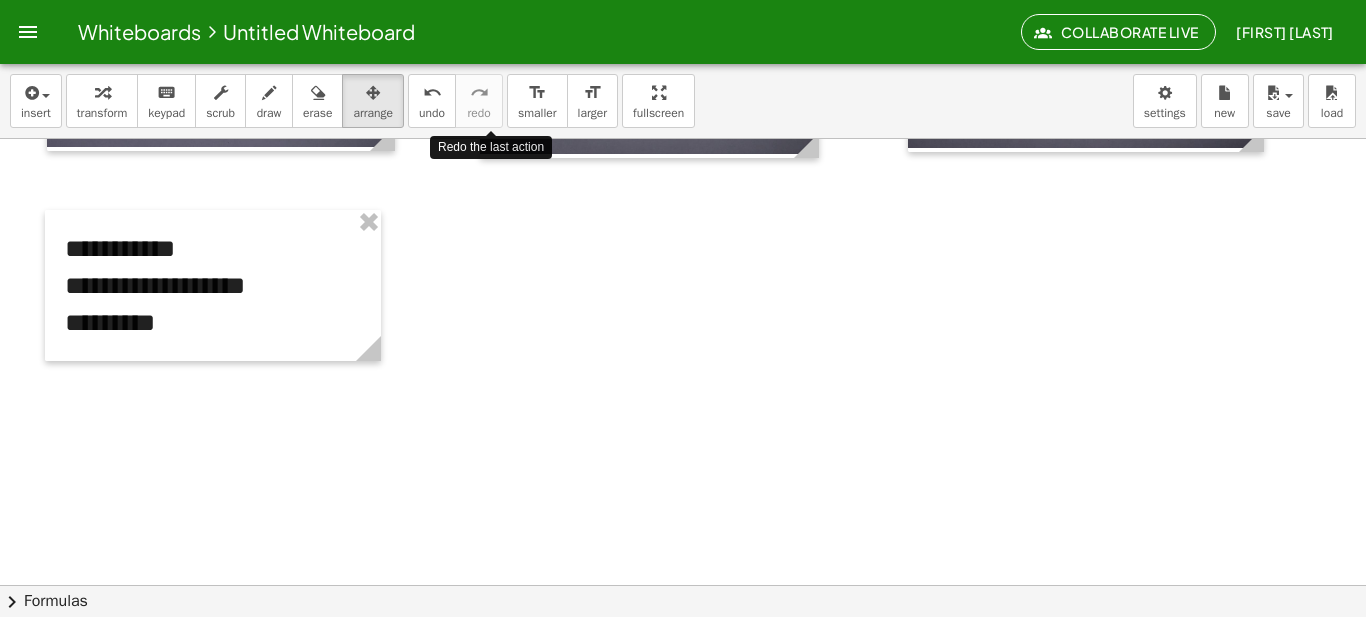 scroll, scrollTop: 879, scrollLeft: 0, axis: vertical 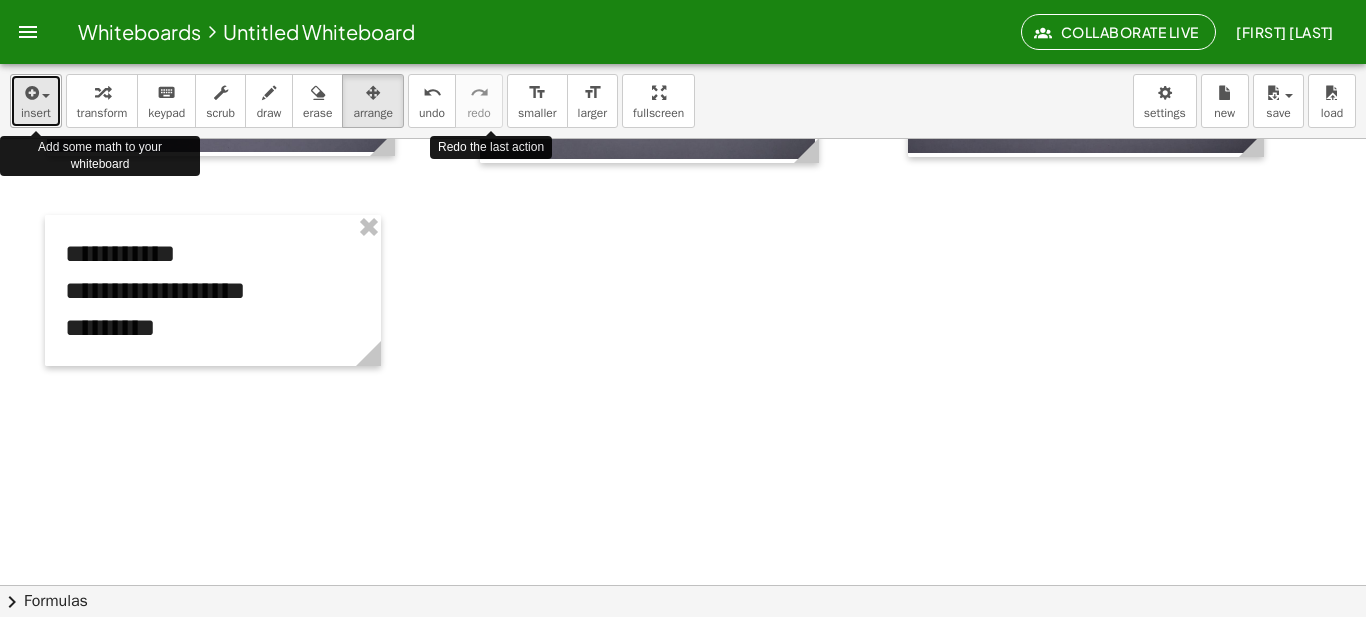 click on "insert" at bounding box center (36, 101) 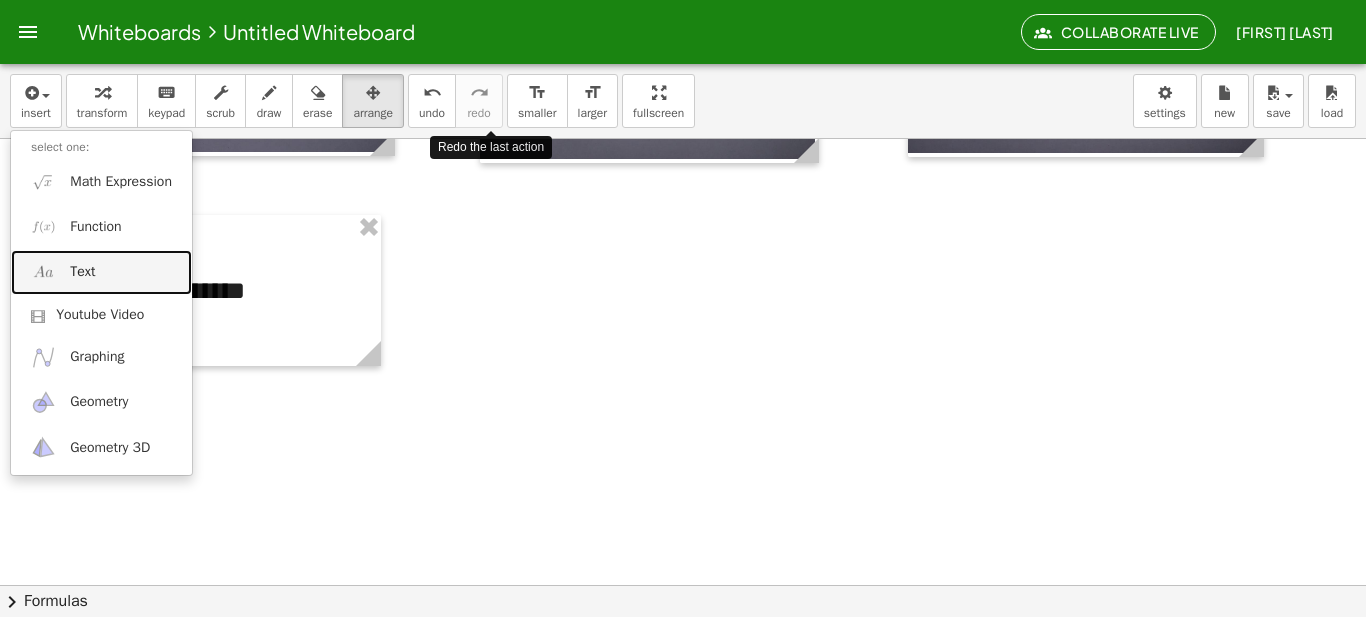 click on "Text" at bounding box center [101, 272] 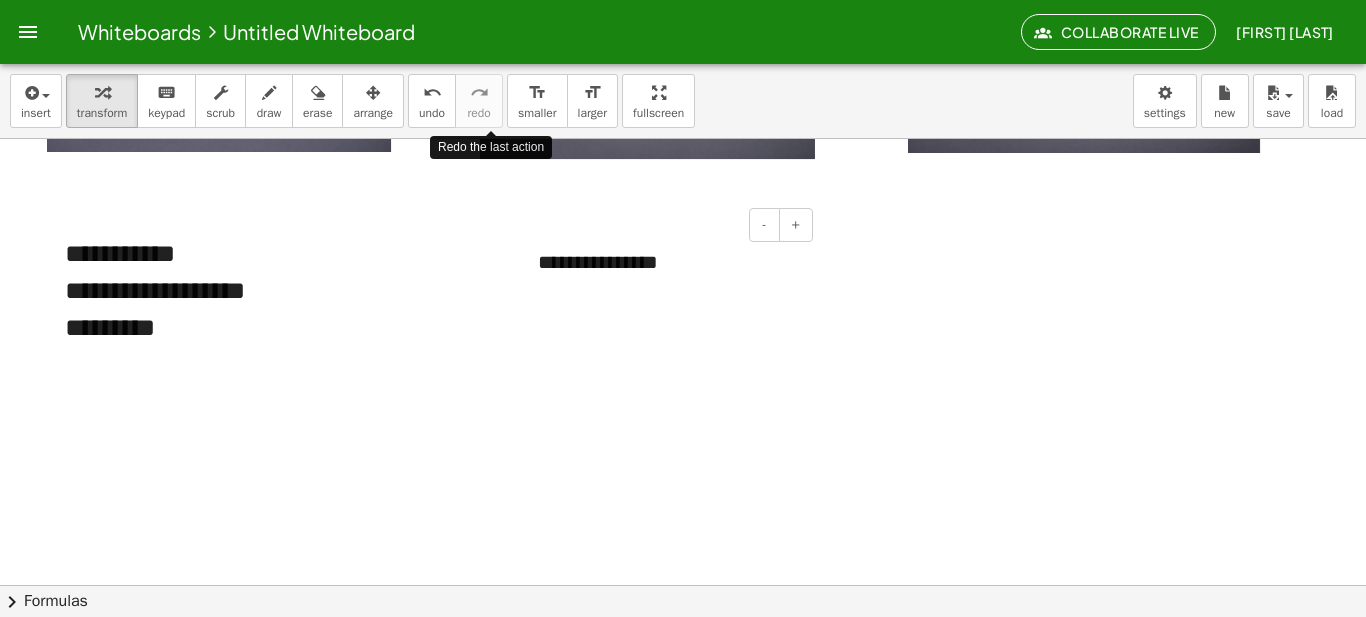 type 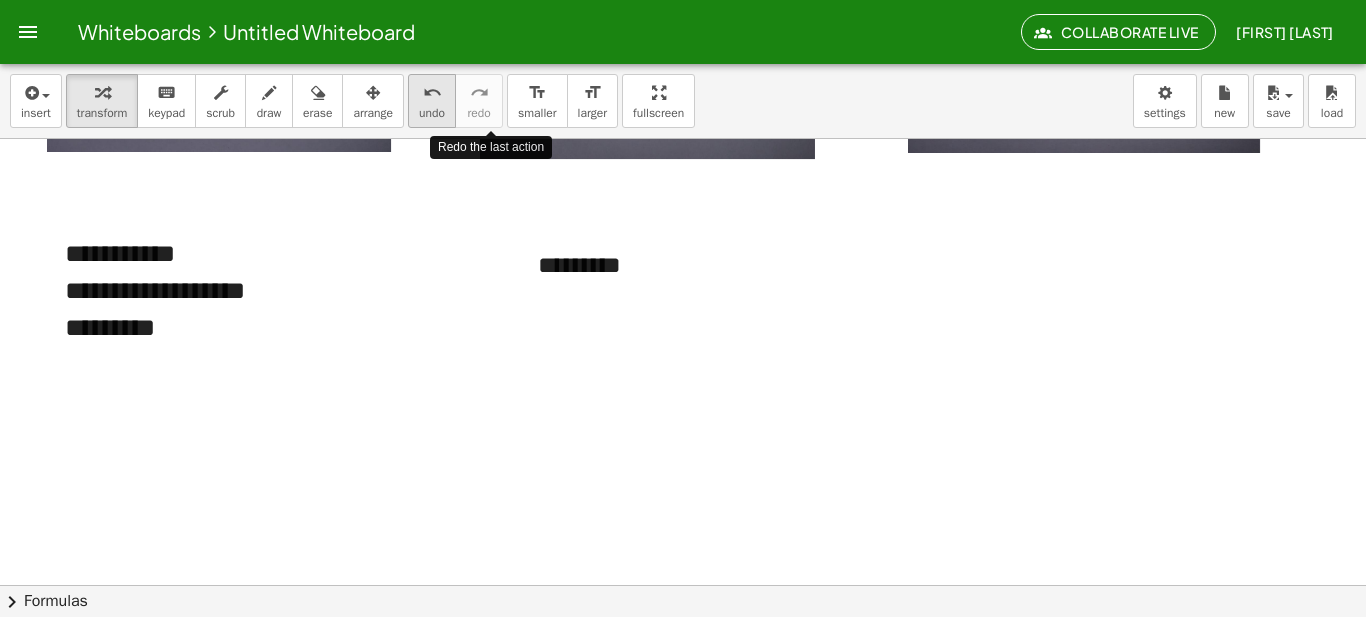 click on "undo undo" at bounding box center [432, 101] 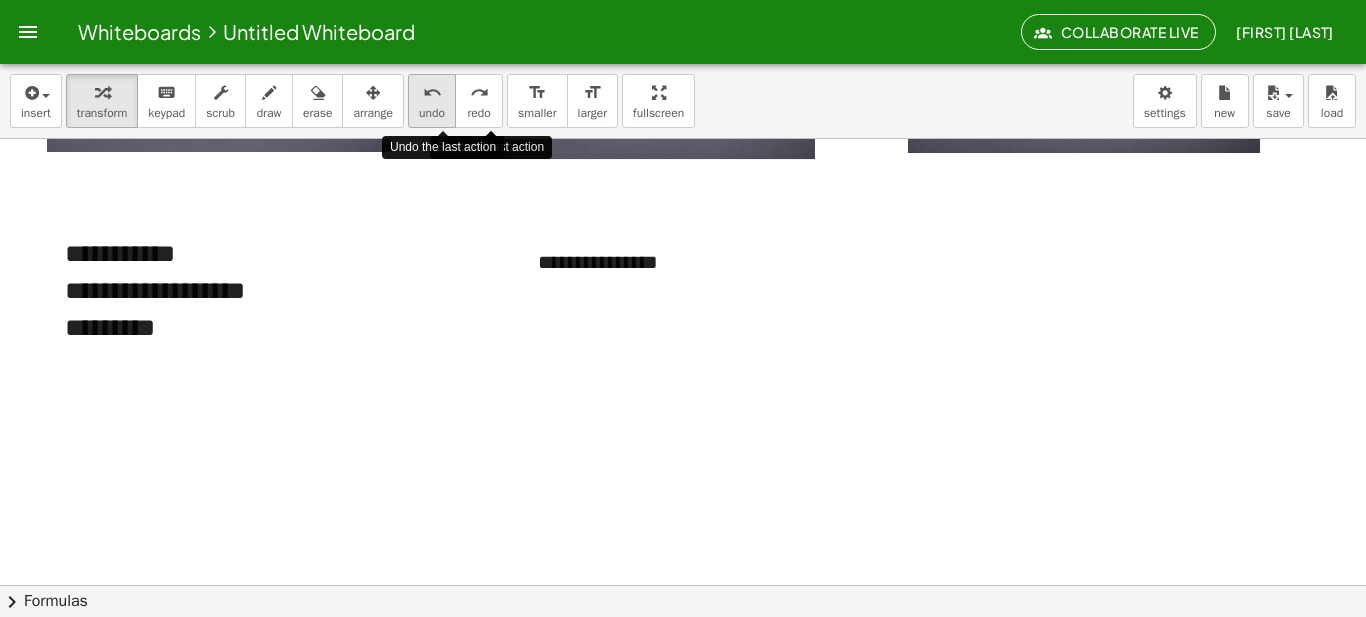 click on "undo undo" at bounding box center (432, 101) 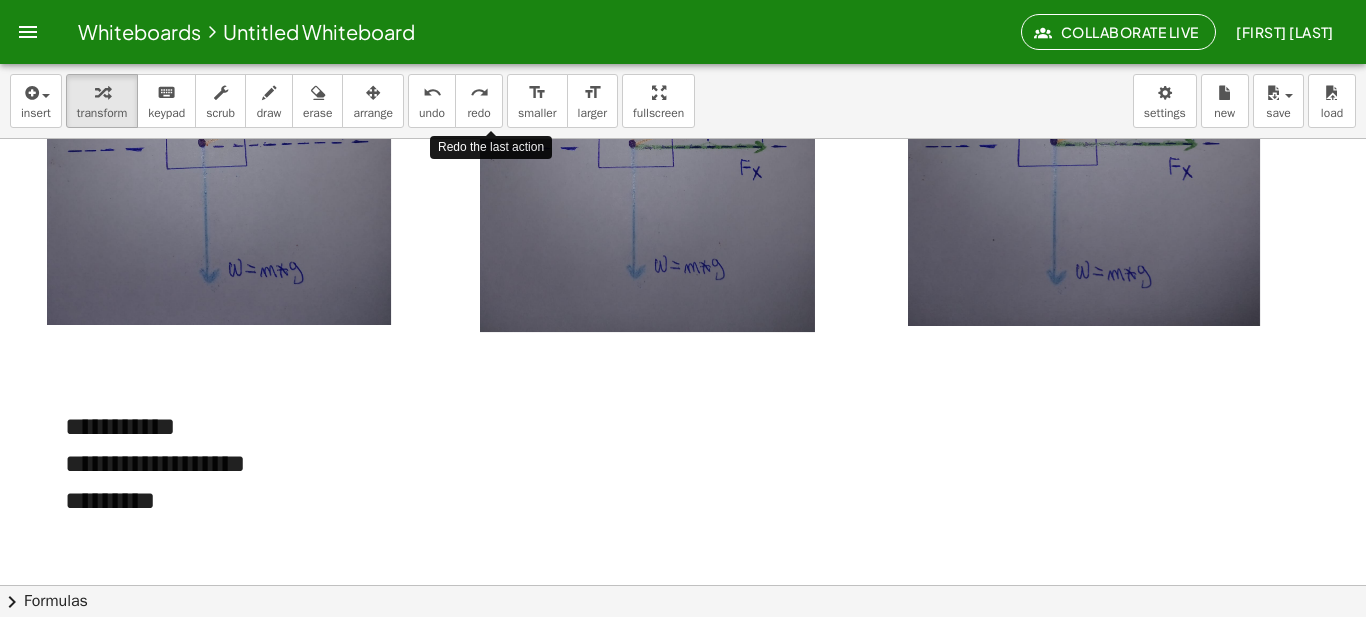scroll, scrollTop: 707, scrollLeft: 0, axis: vertical 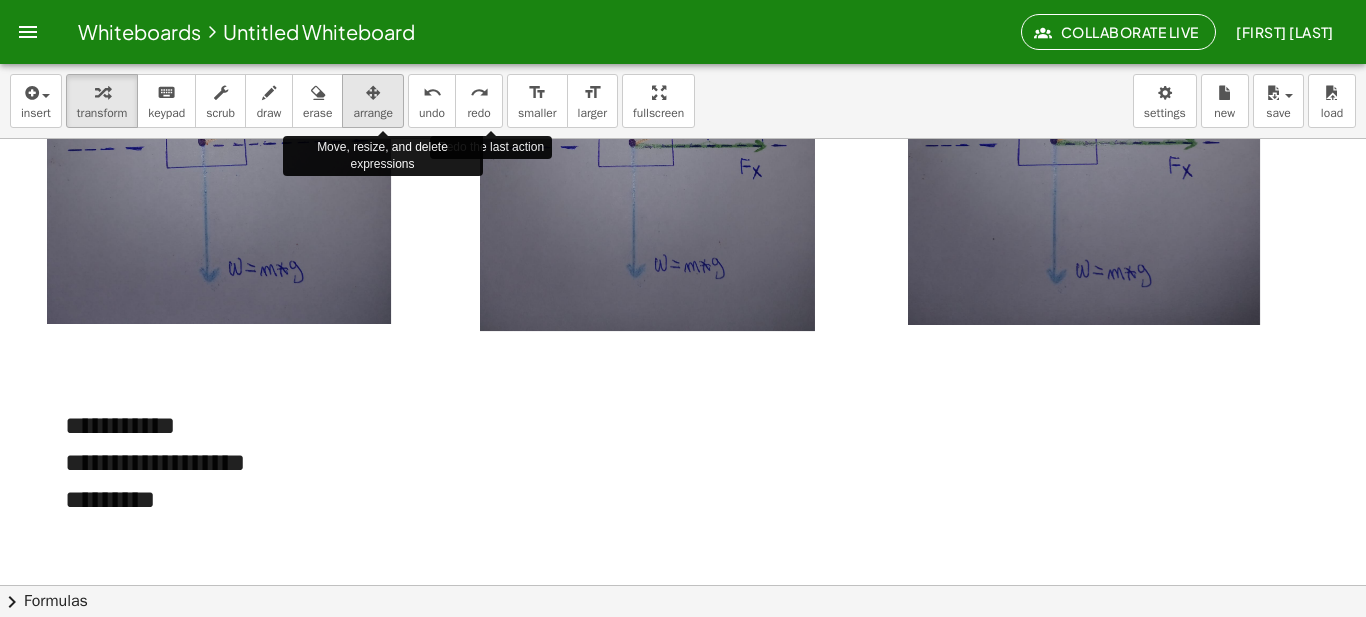 click at bounding box center [373, 93] 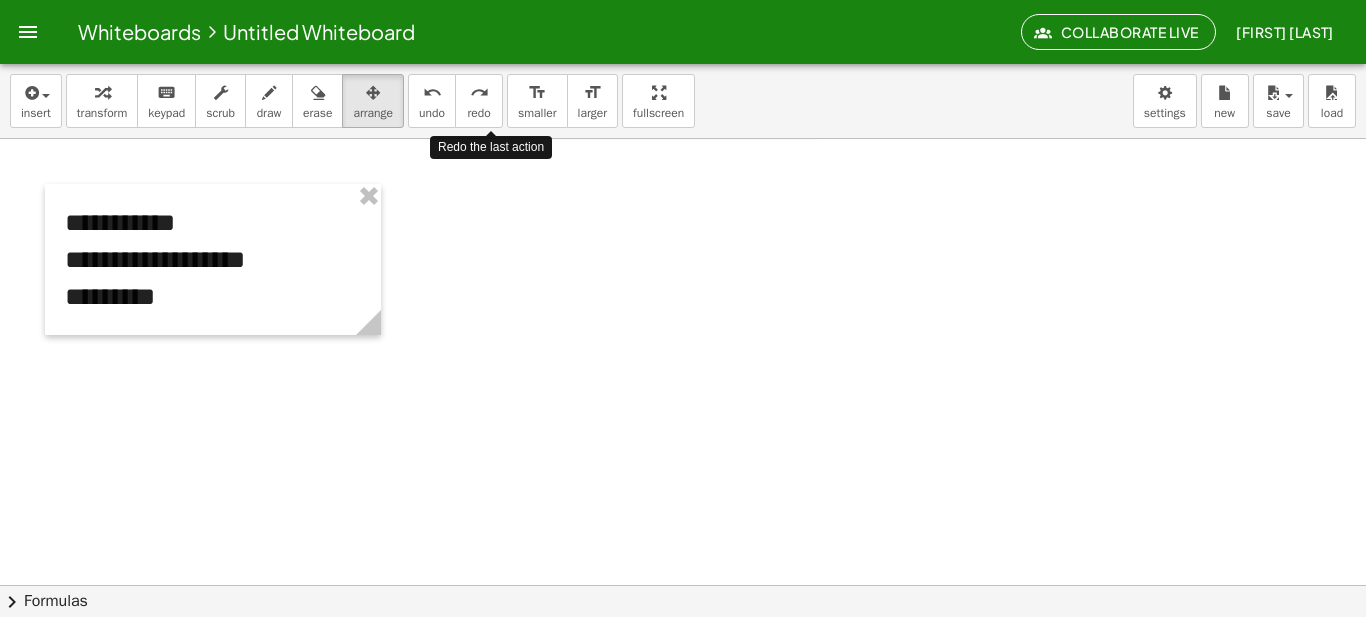 scroll, scrollTop: 908, scrollLeft: 0, axis: vertical 